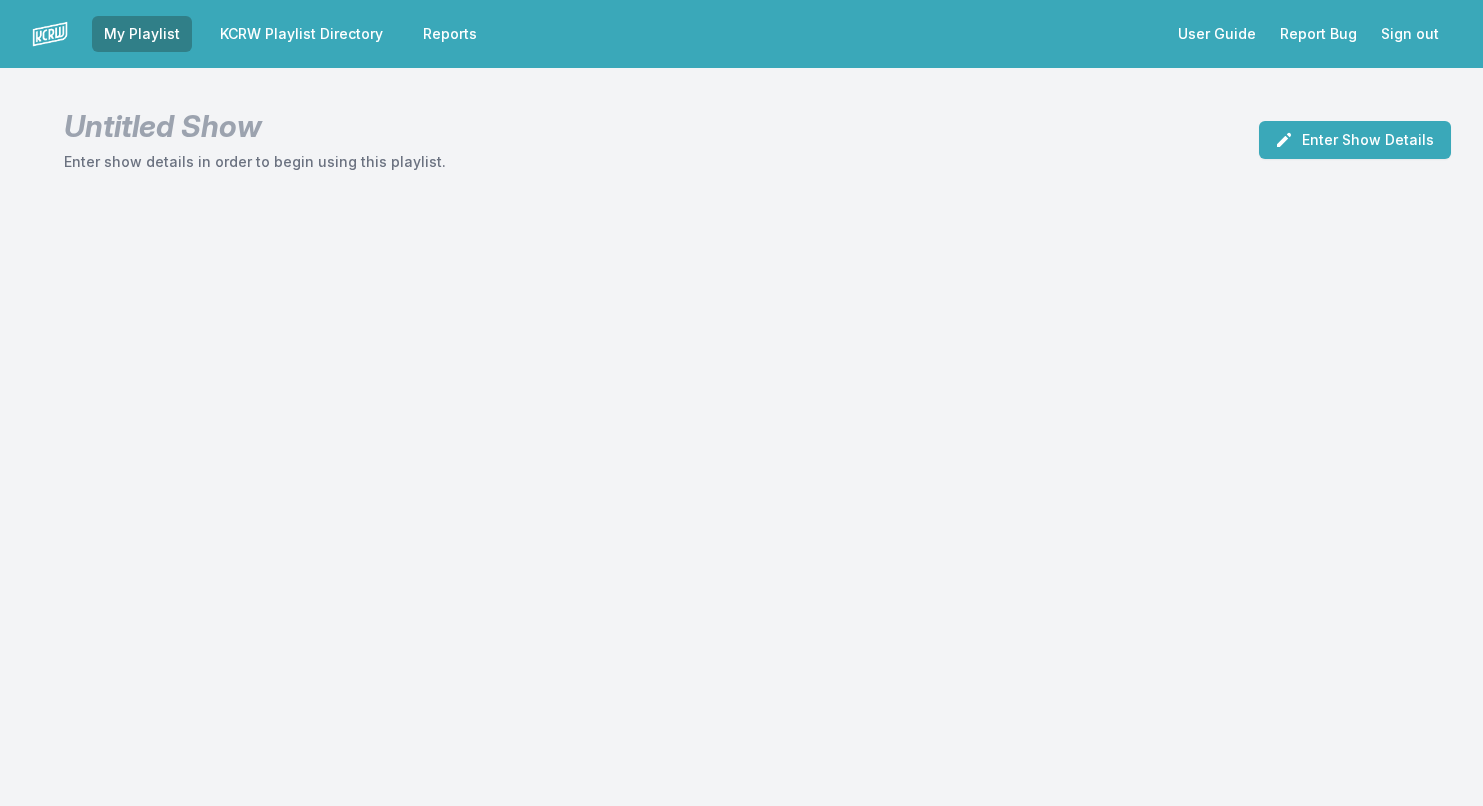 scroll, scrollTop: 0, scrollLeft: 0, axis: both 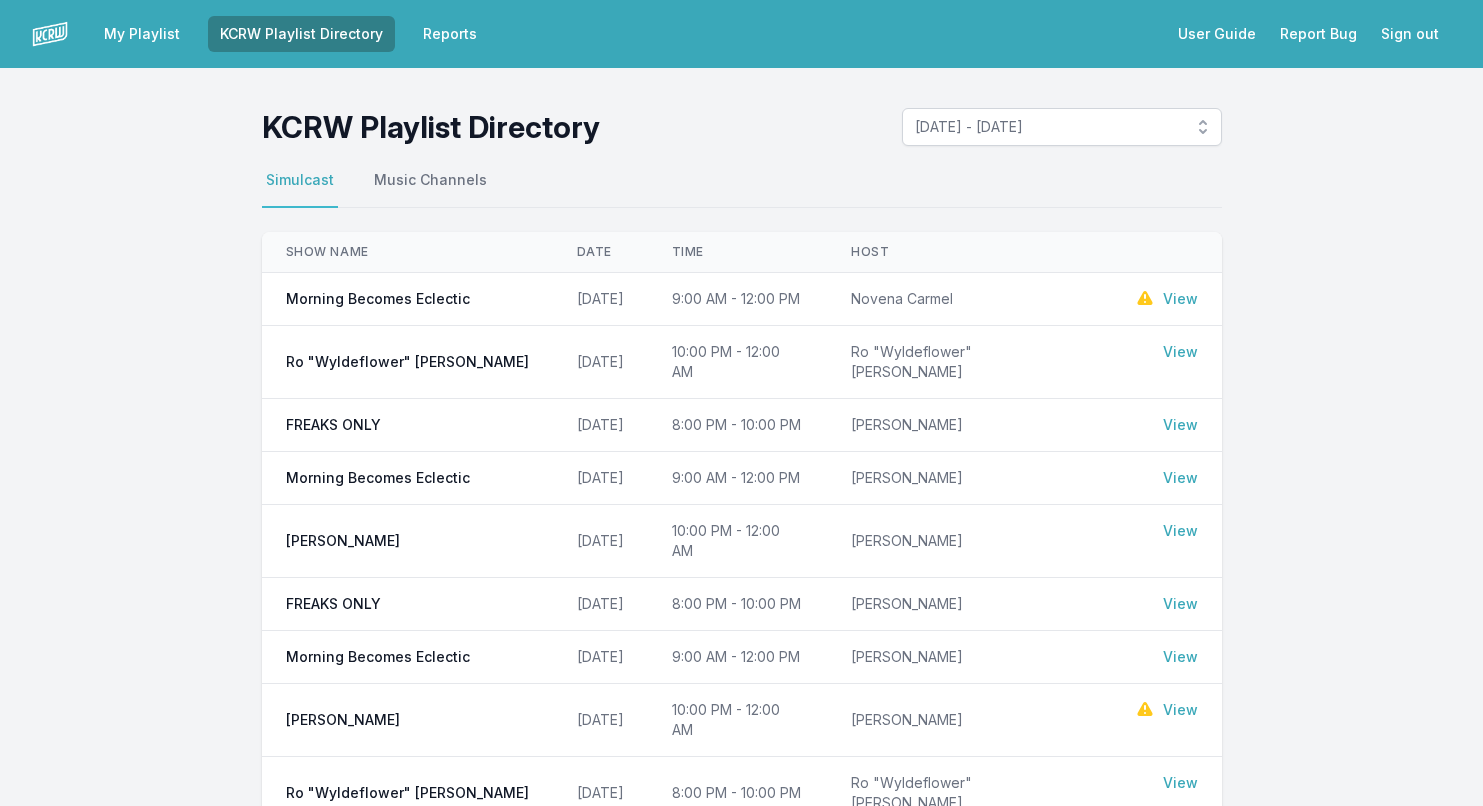 click on "View" at bounding box center [1180, 299] 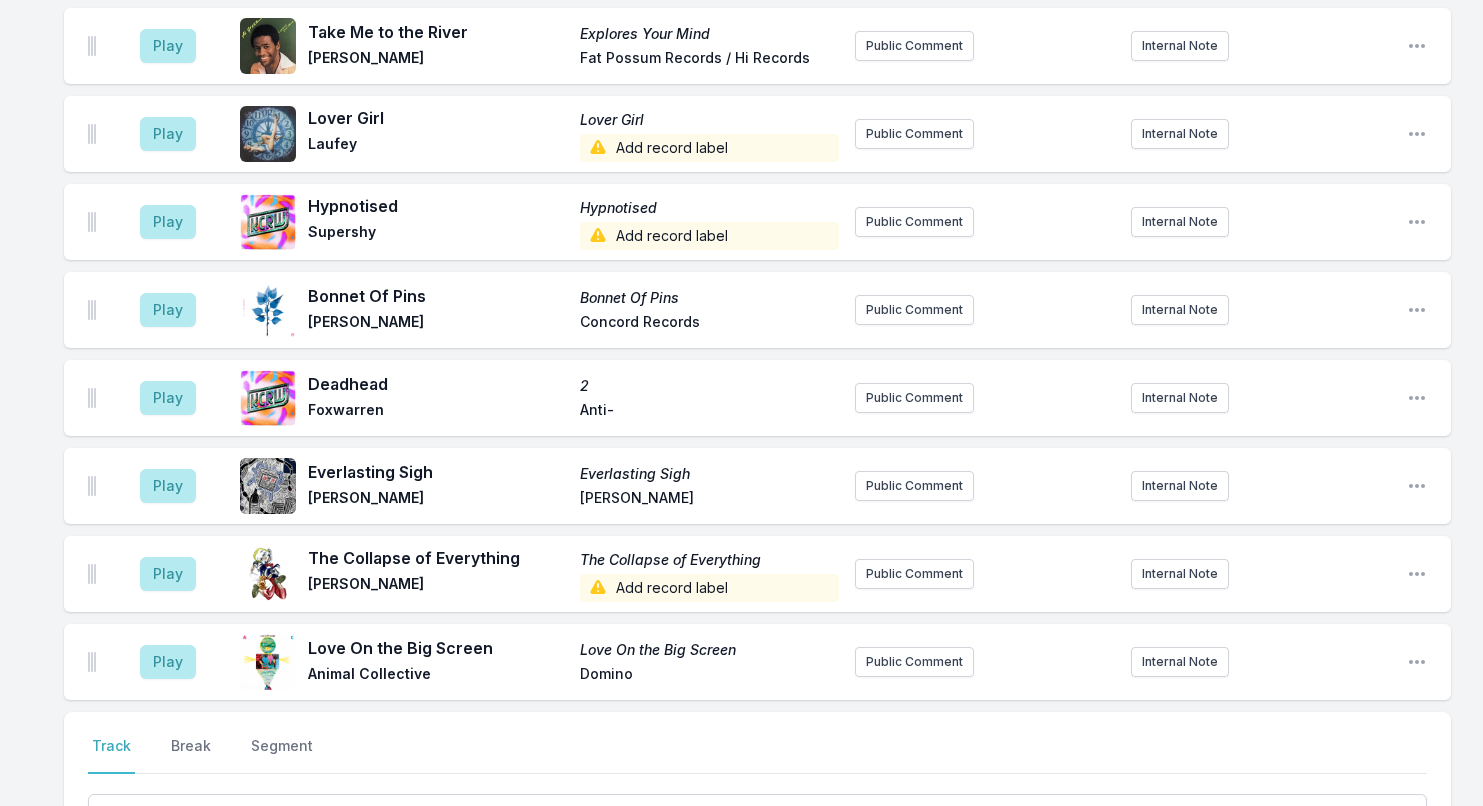 scroll, scrollTop: 1278, scrollLeft: 0, axis: vertical 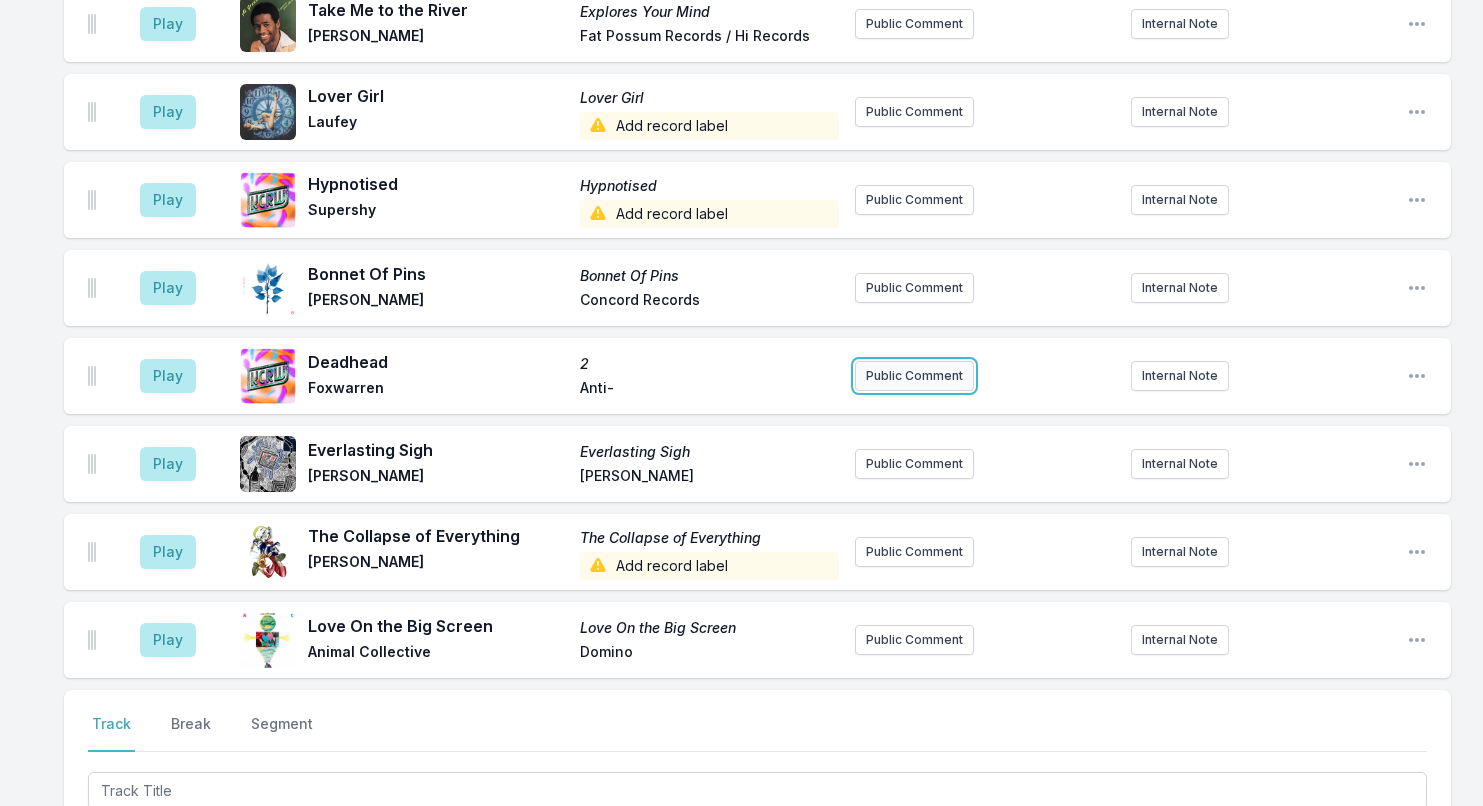 click on "Public Comment" at bounding box center [914, 376] 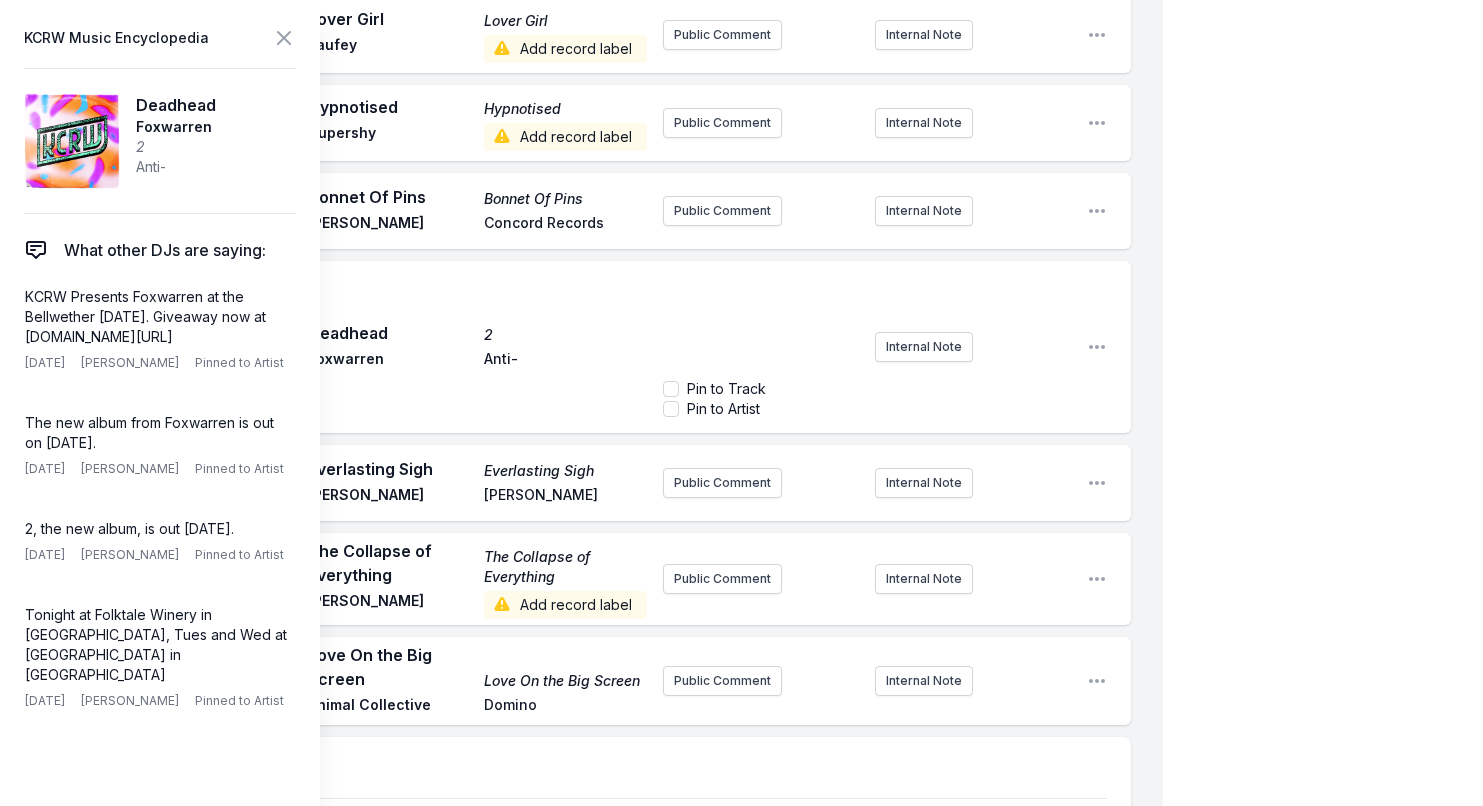 scroll, scrollTop: 1537, scrollLeft: 0, axis: vertical 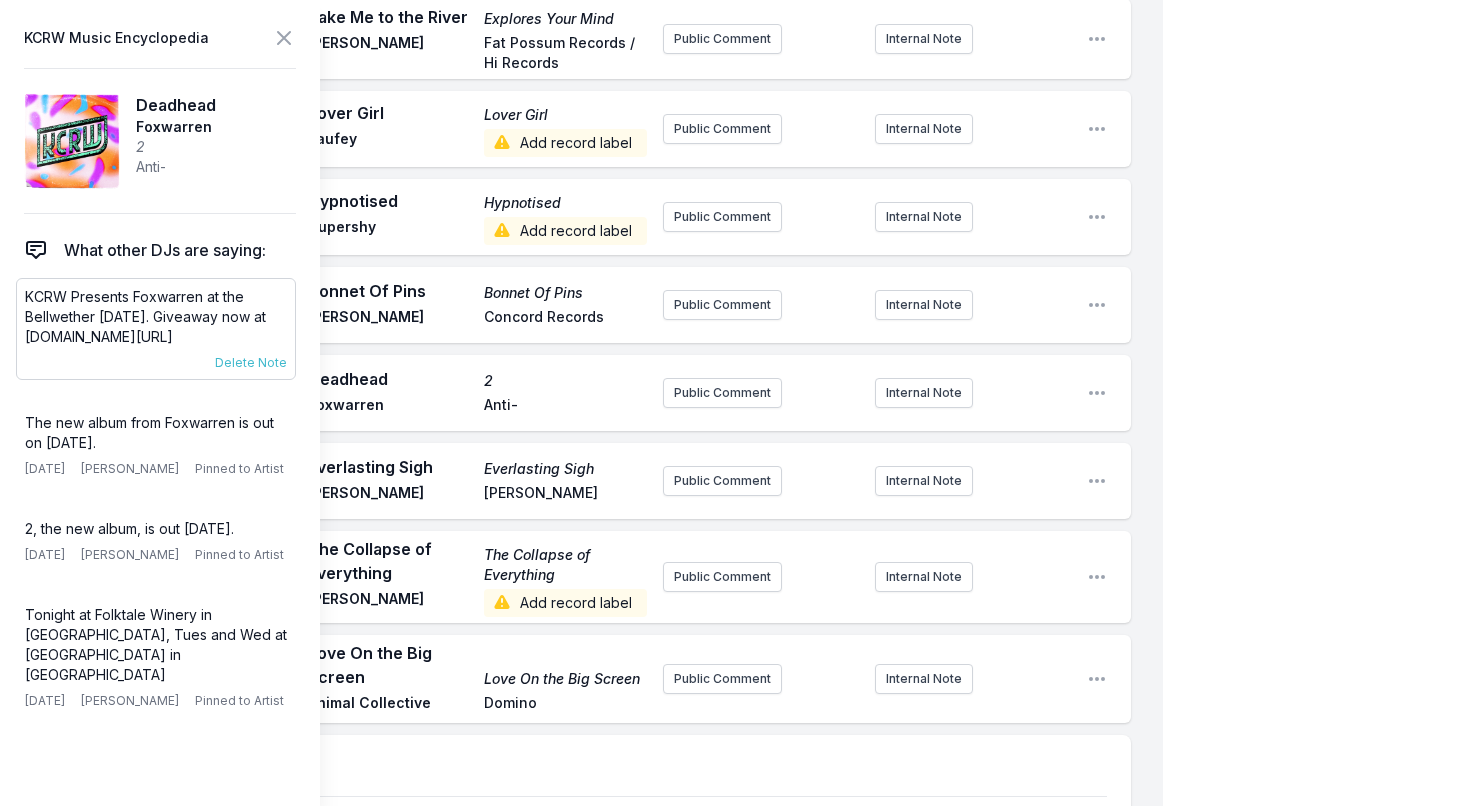 click on "KCRW Presents Foxwarren at the Bellwether [DATE]. Giveaway now at [DOMAIN_NAME][URL]" at bounding box center (156, 317) 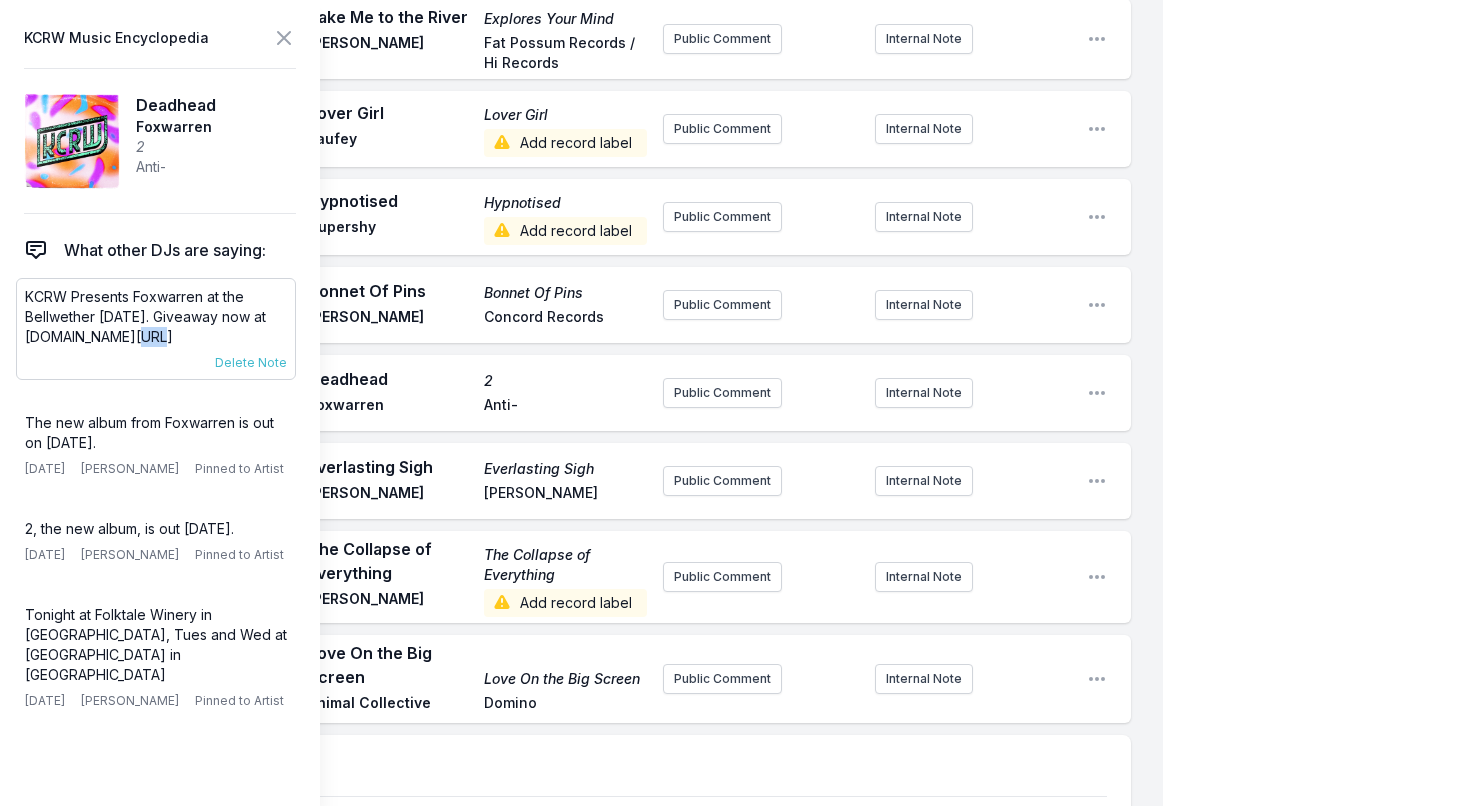 click on "KCRW Presents Foxwarren at the Bellwether [DATE]. Giveaway now at [DOMAIN_NAME][URL]" at bounding box center [156, 317] 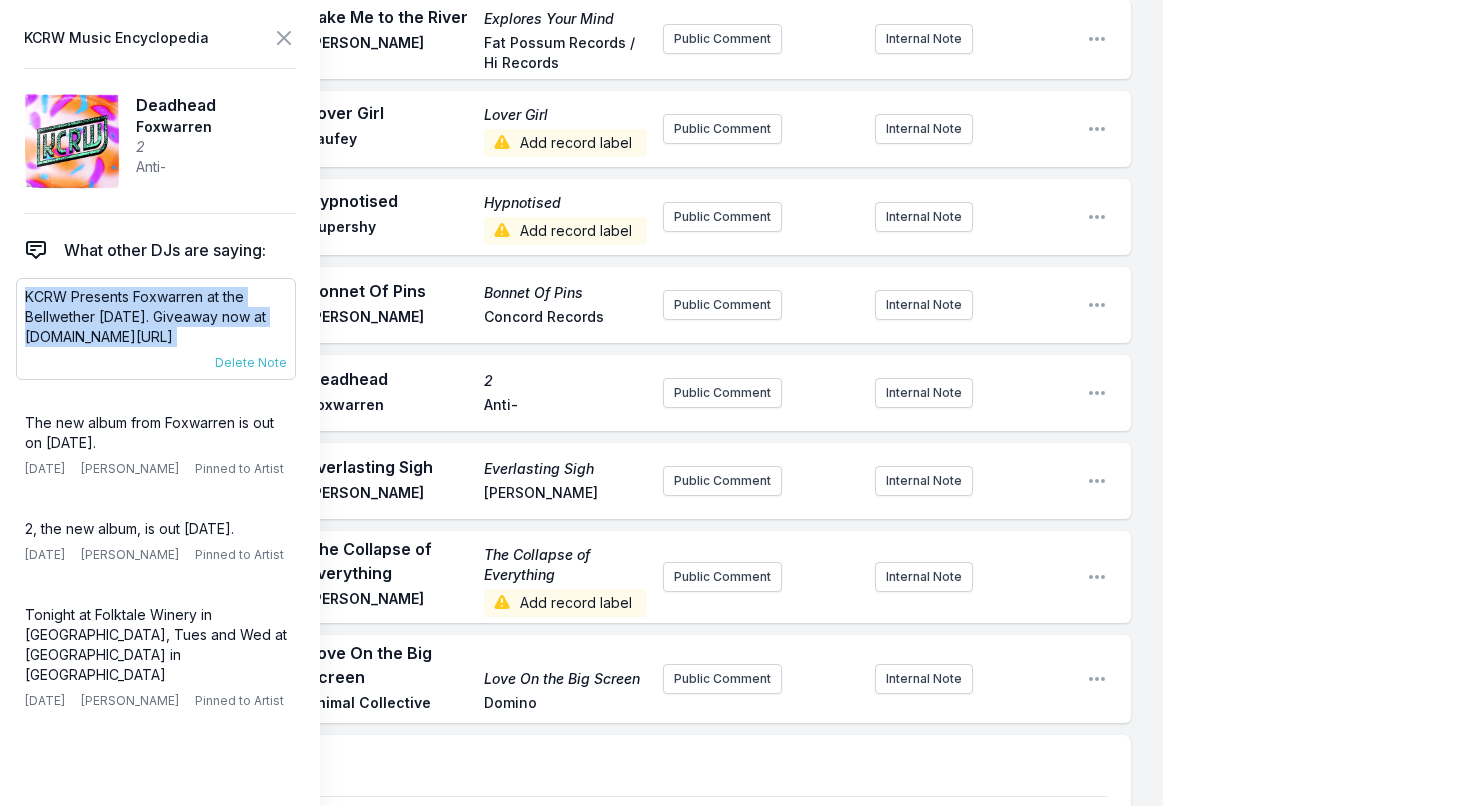 click on "KCRW Presents Foxwarren at the Bellwether [DATE]. Giveaway now at [DOMAIN_NAME][URL]" at bounding box center [156, 317] 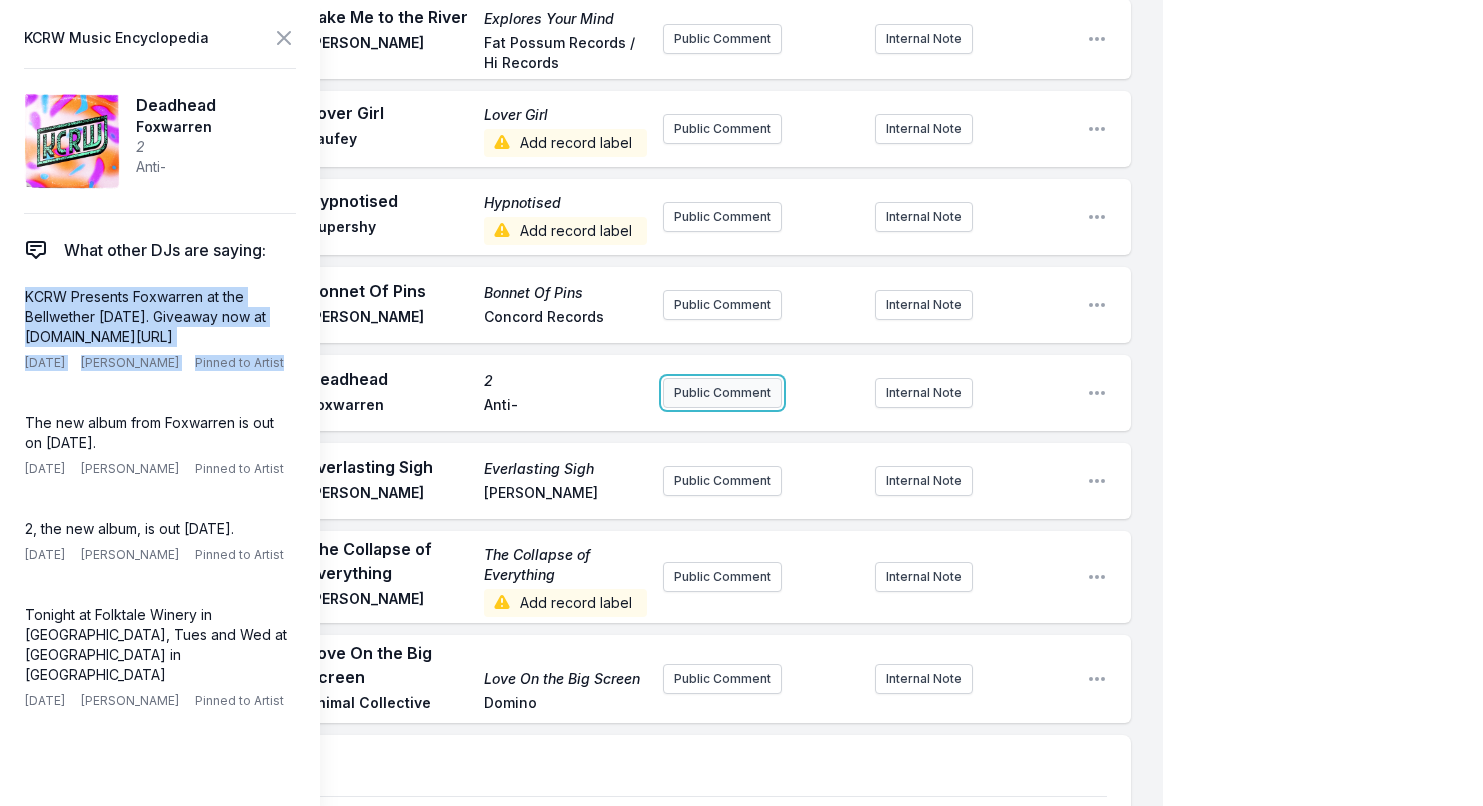 click on "Public Comment" at bounding box center (722, 393) 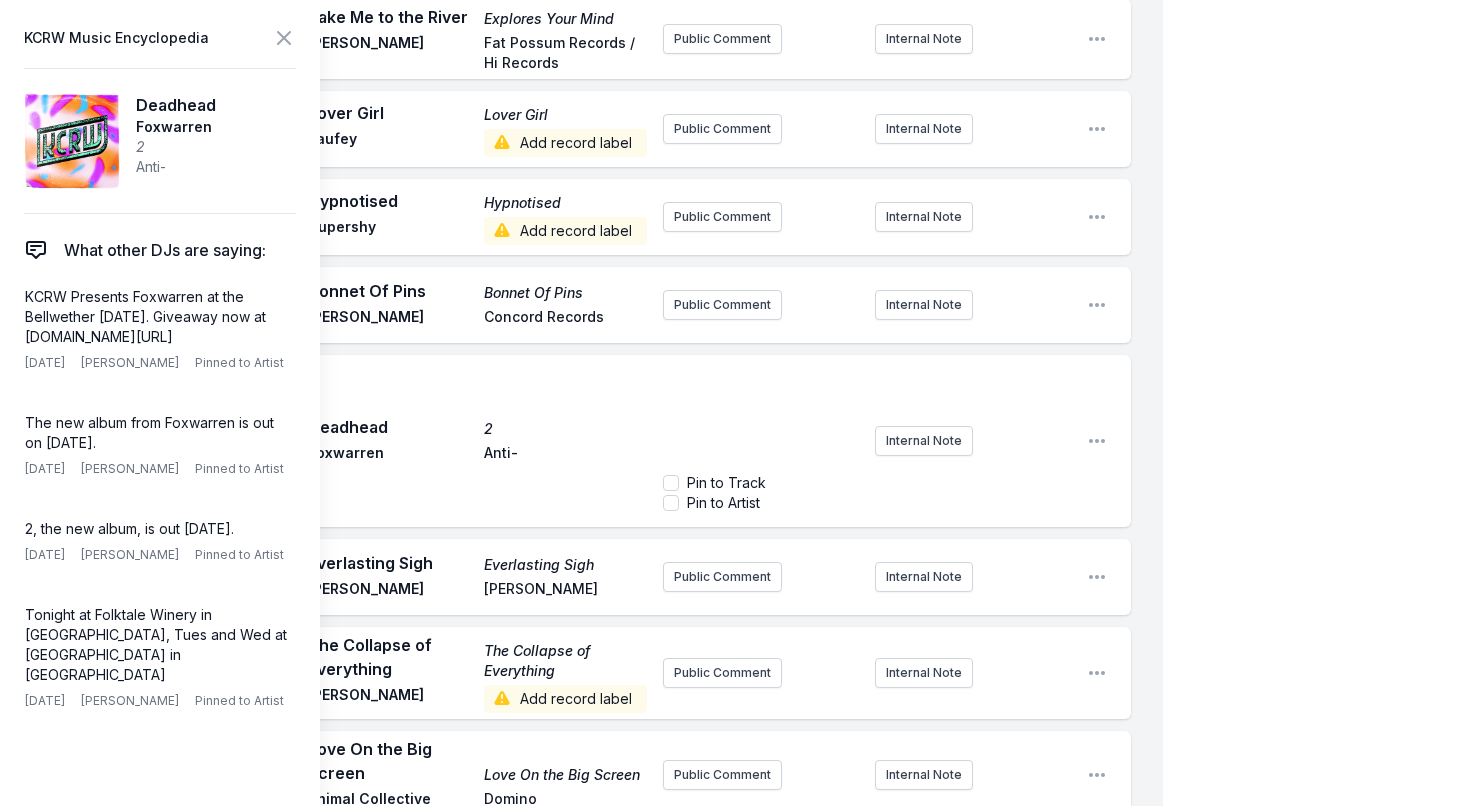 scroll, scrollTop: 1537, scrollLeft: 0, axis: vertical 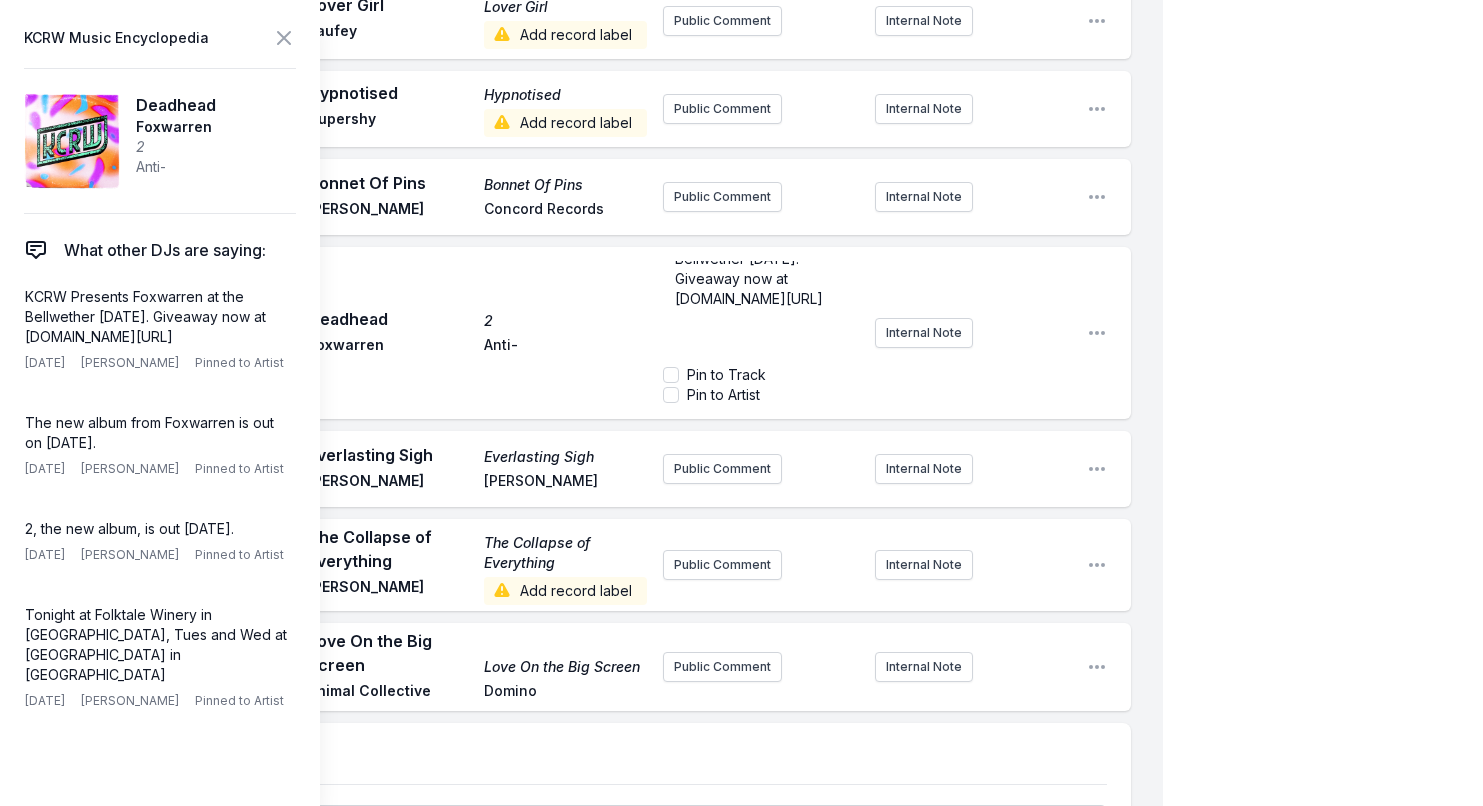 click on "Deadhead 2 Foxwarren Anti‐" at bounding box center [477, 333] 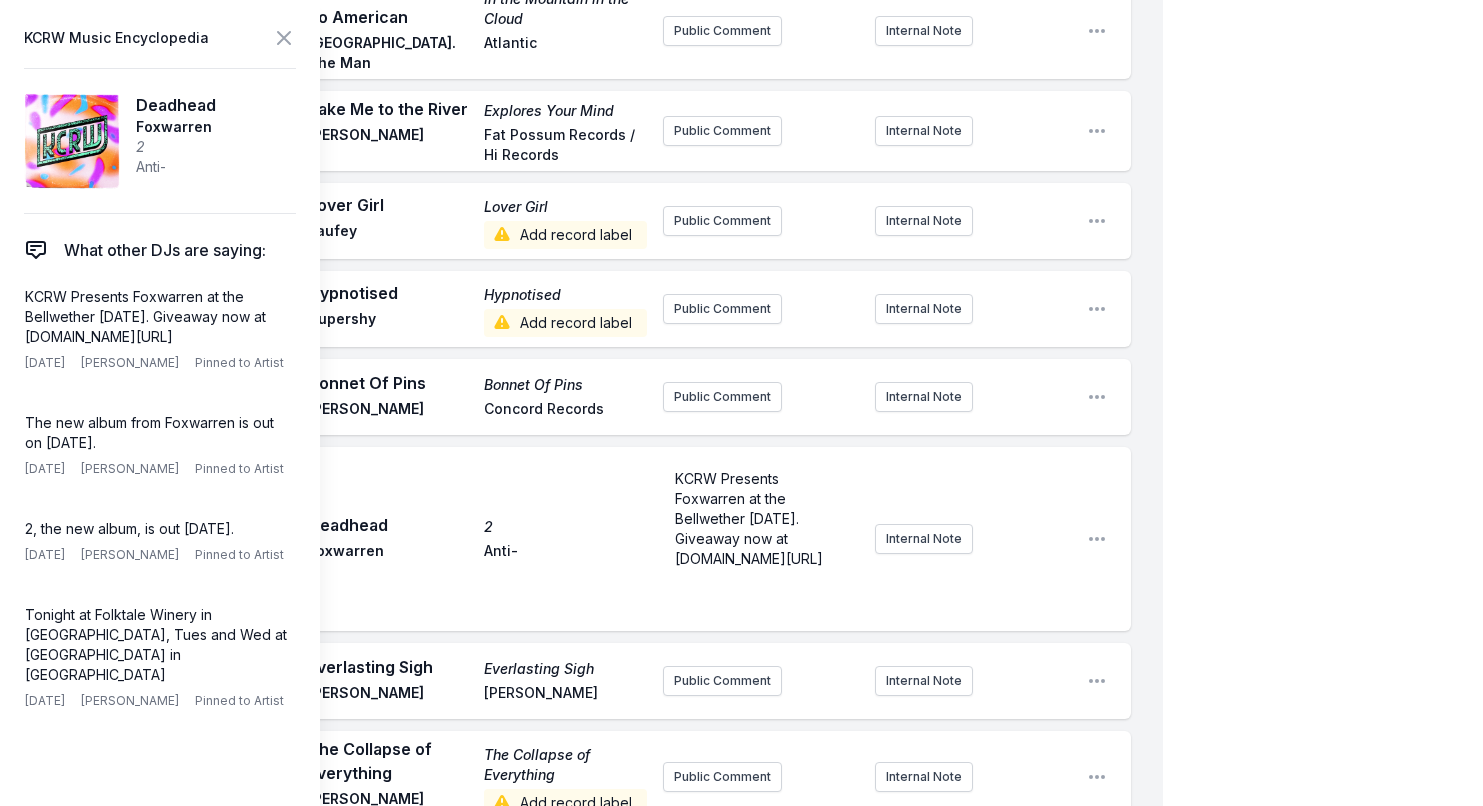 scroll, scrollTop: 1825, scrollLeft: 0, axis: vertical 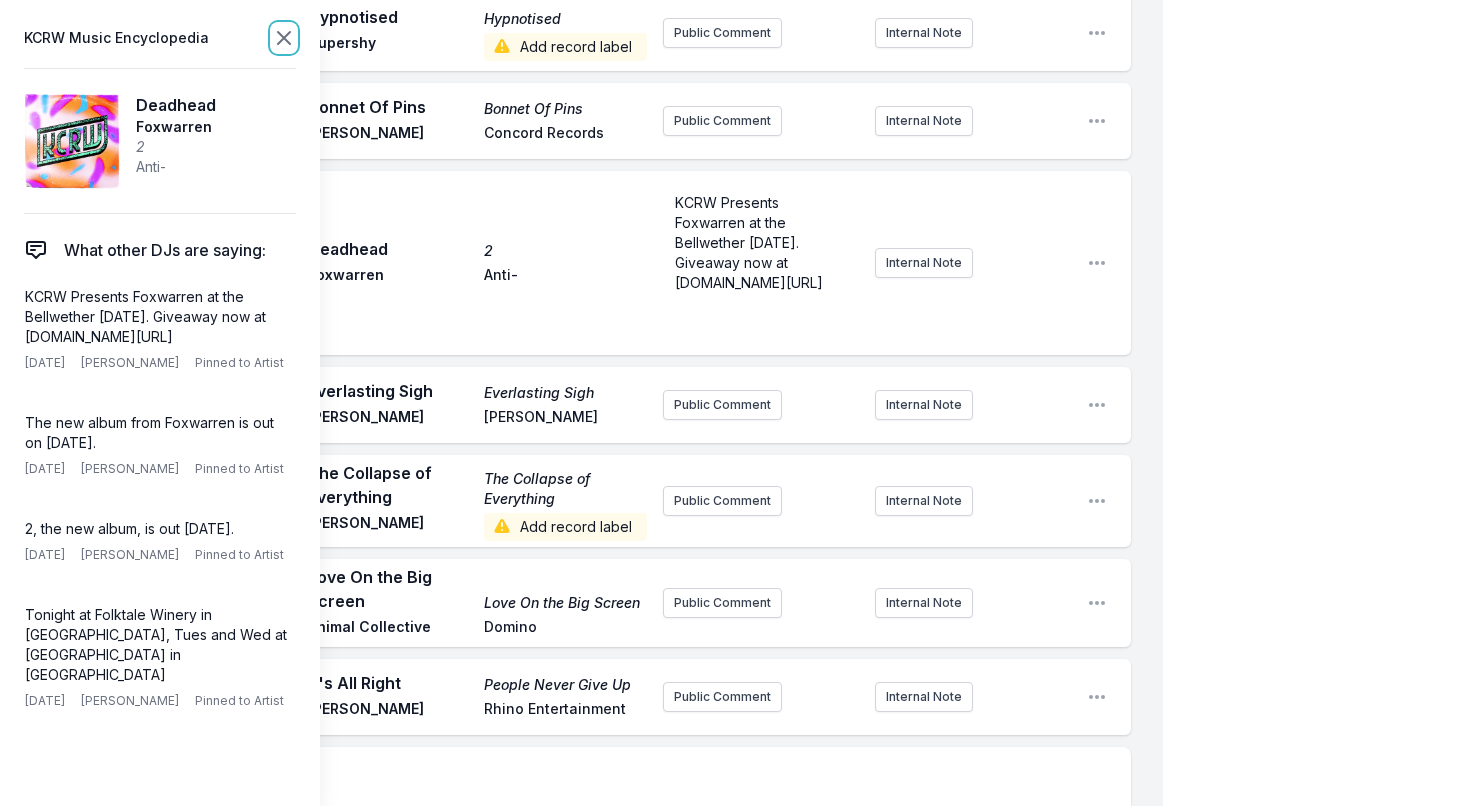 click 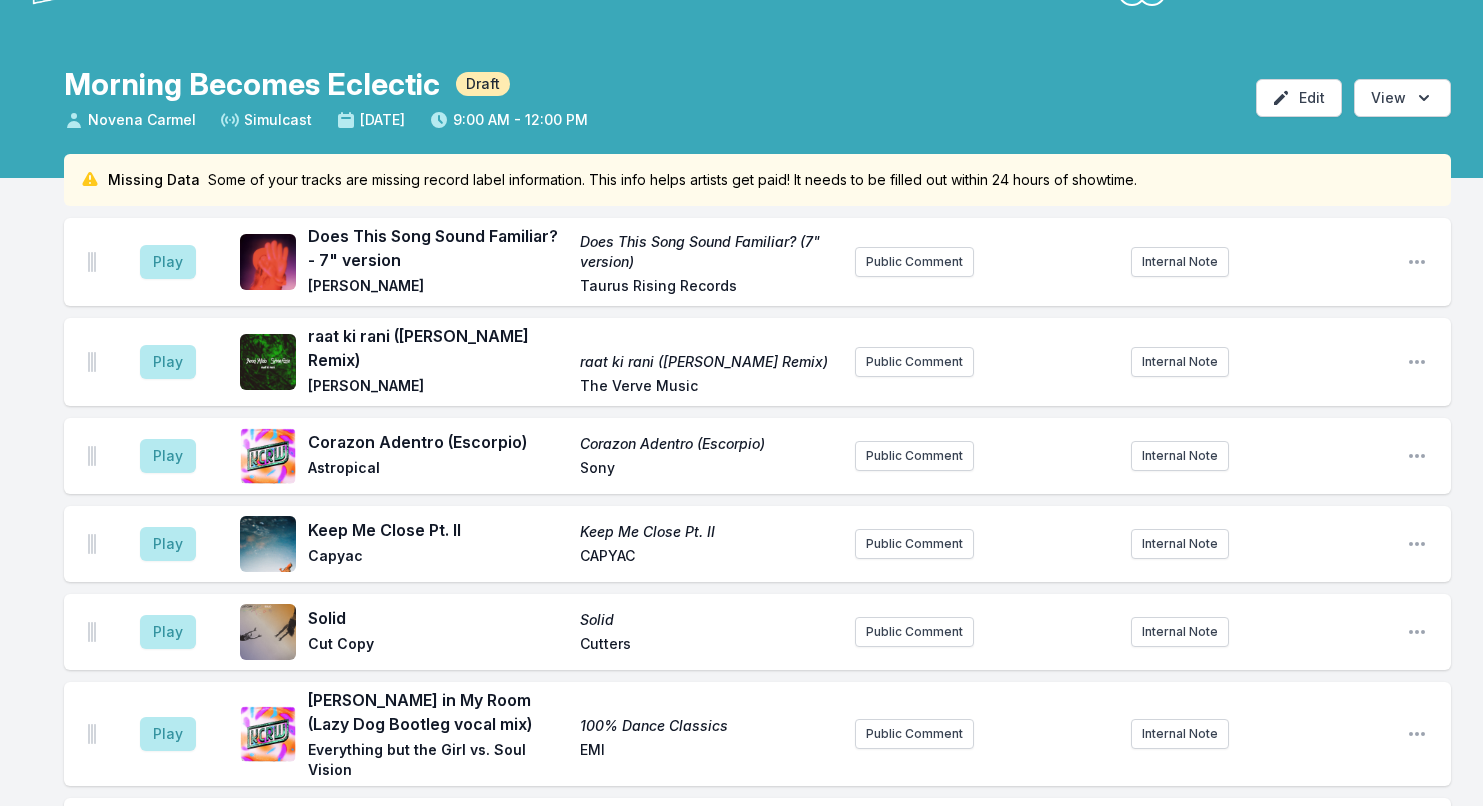 scroll, scrollTop: 0, scrollLeft: 0, axis: both 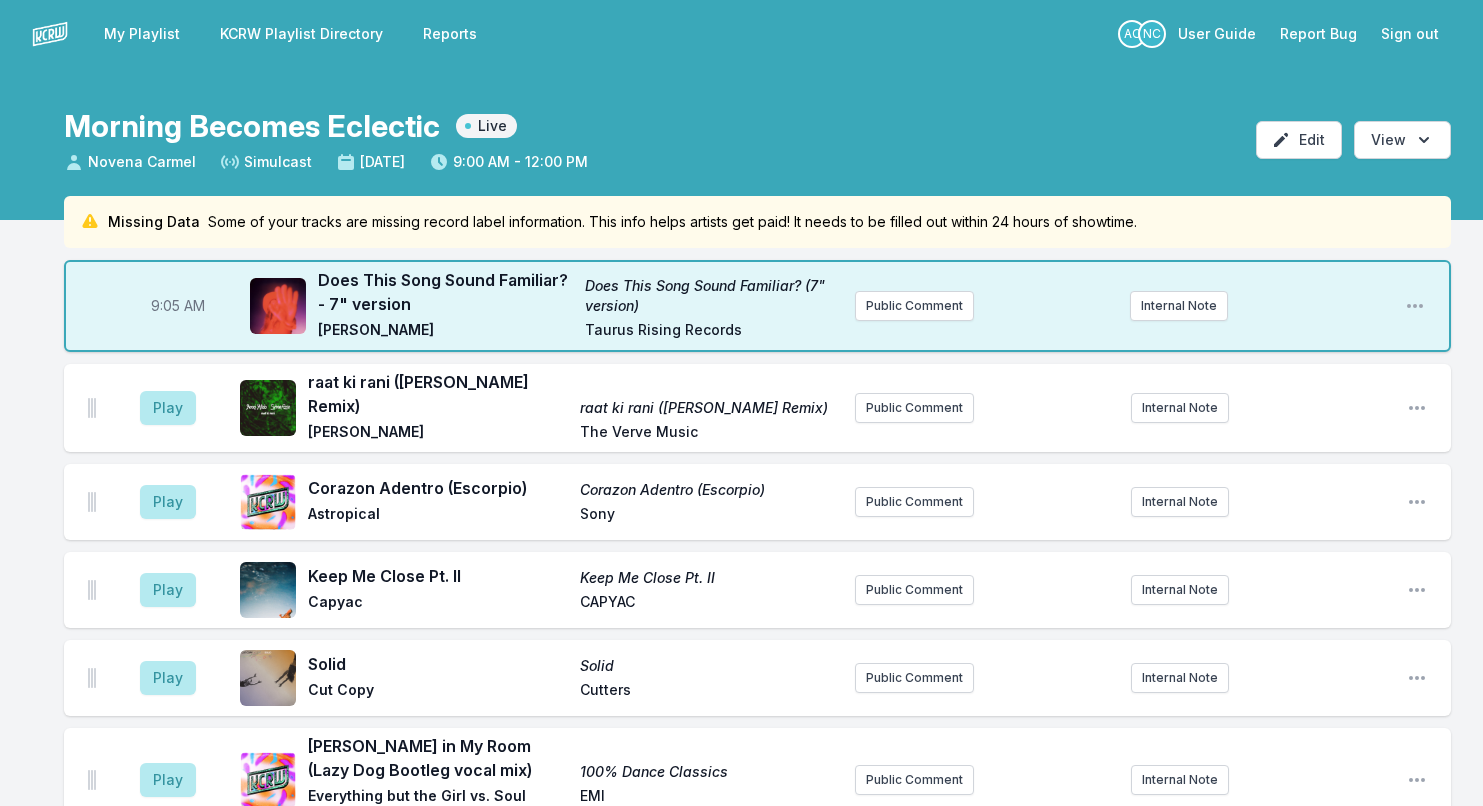 click on "Play Solid Solid Cut Copy Cutters Public Comment Internal Note Open playlist item options" at bounding box center [757, 678] 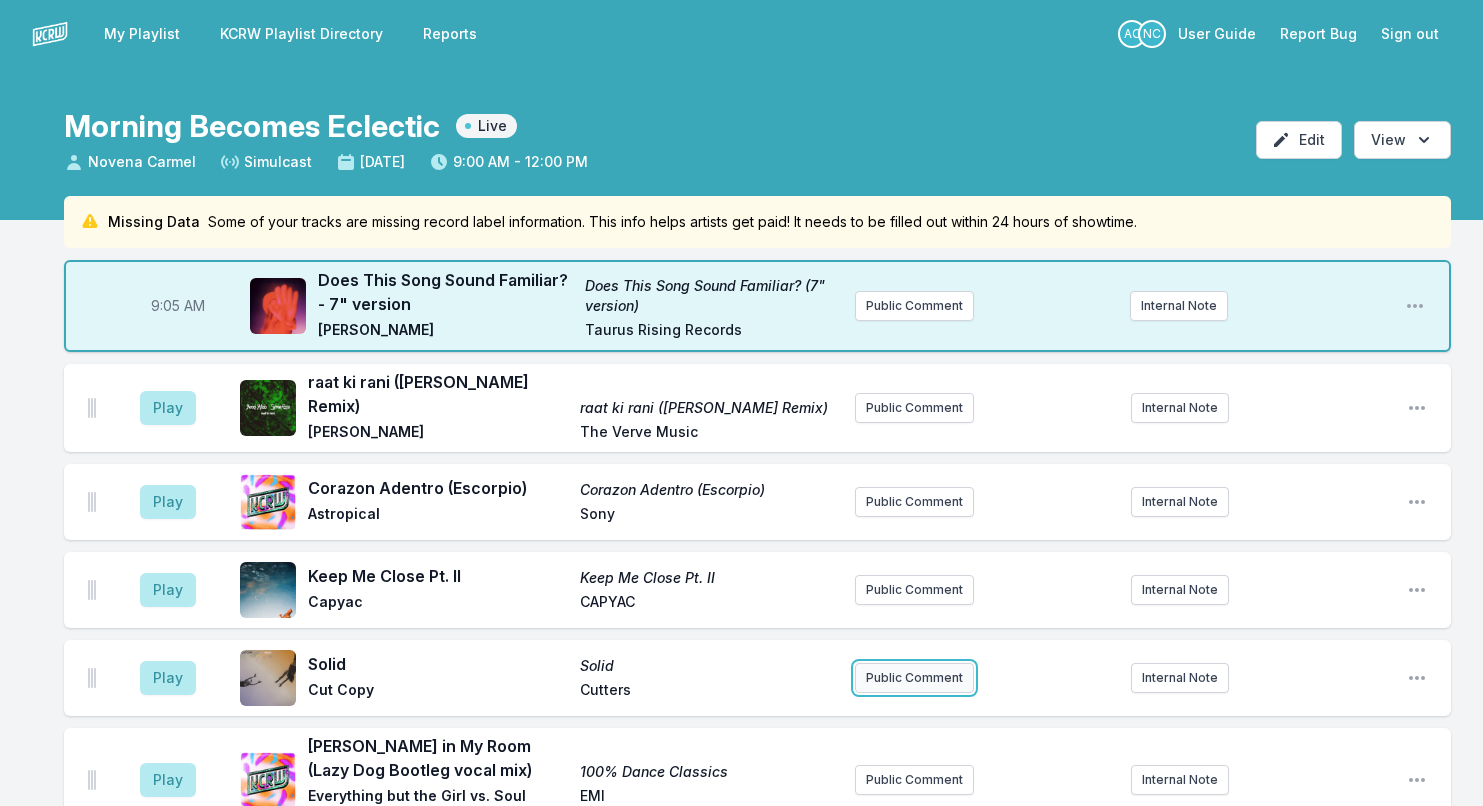 click on "Public Comment" at bounding box center (914, 678) 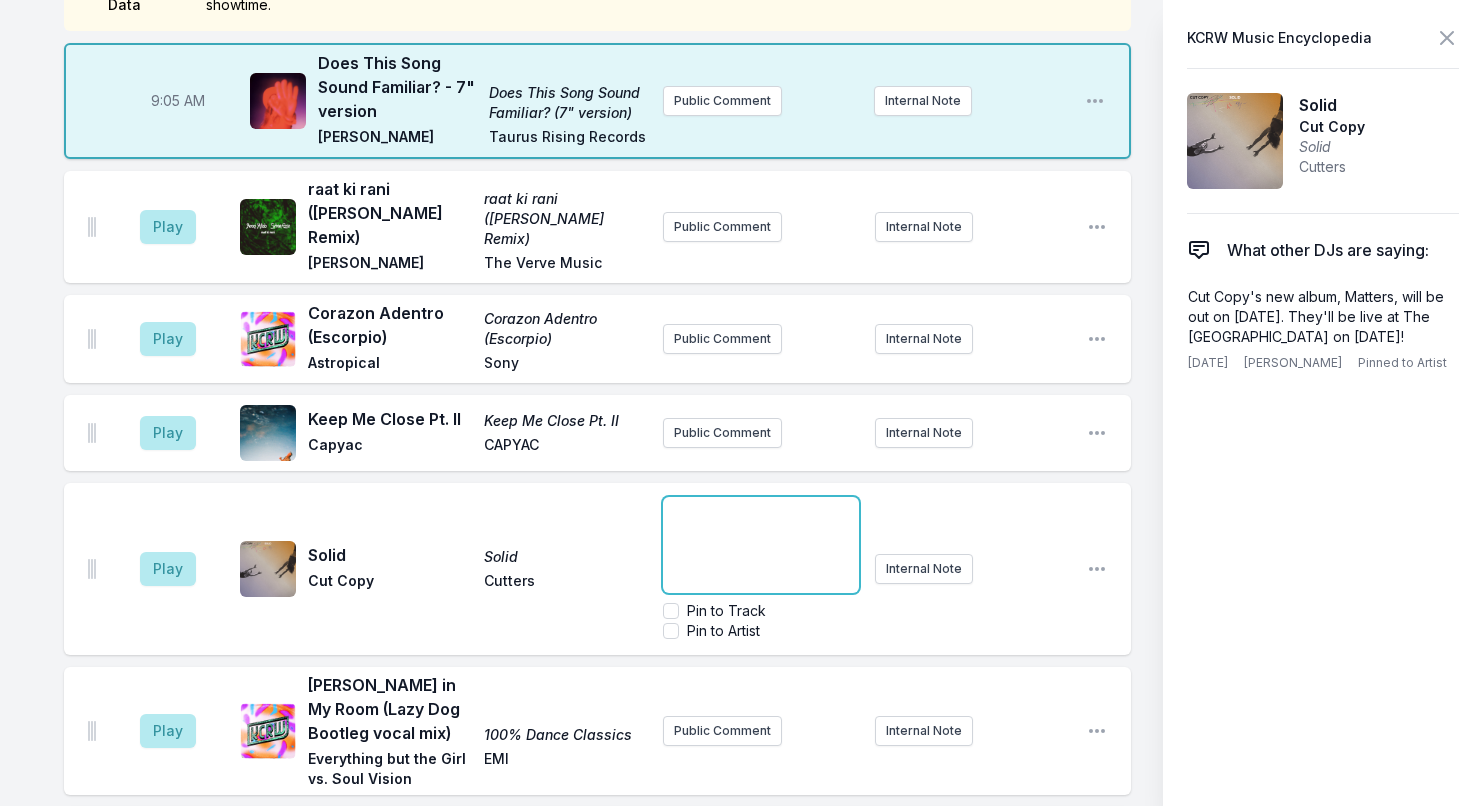 scroll, scrollTop: 262, scrollLeft: 0, axis: vertical 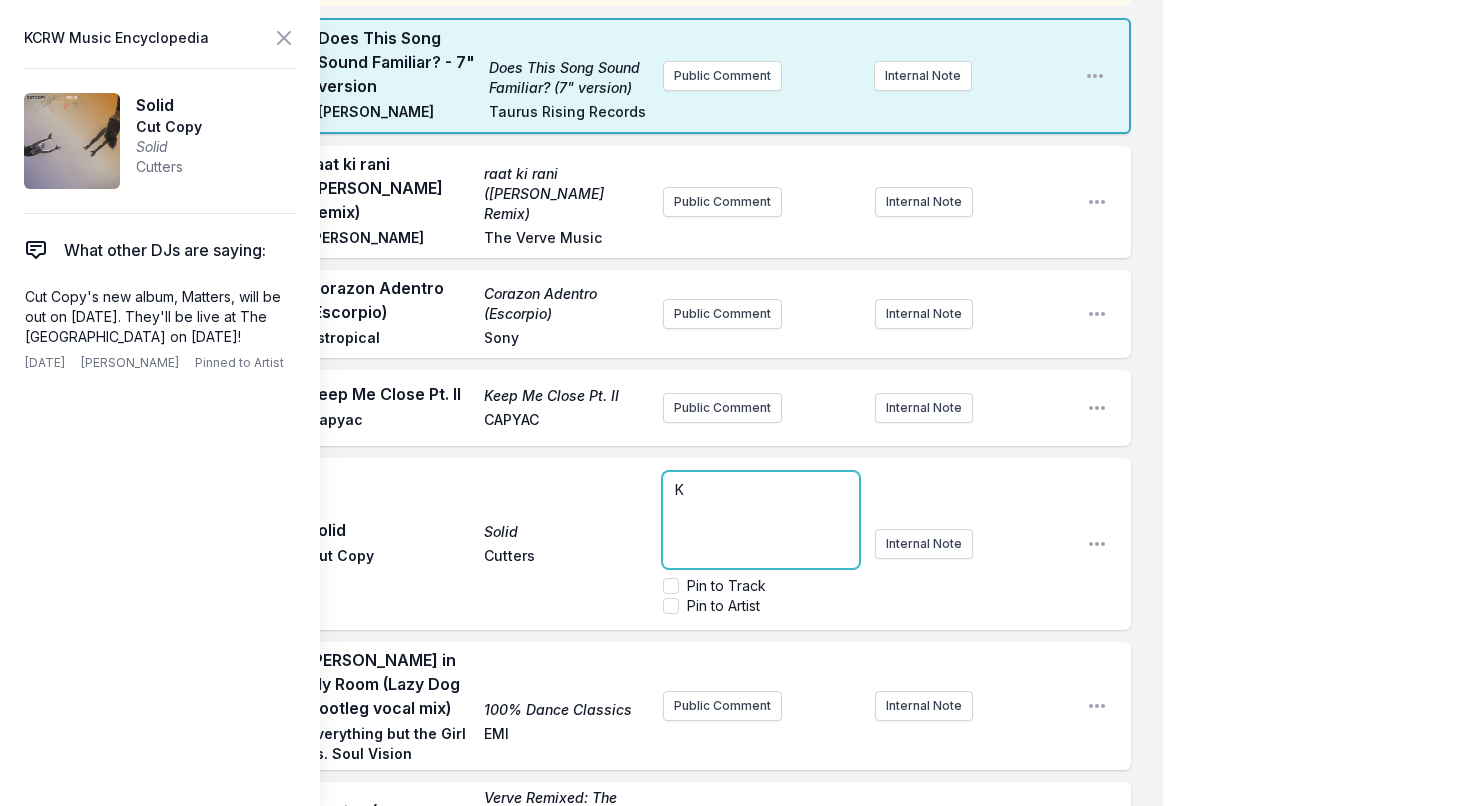 type 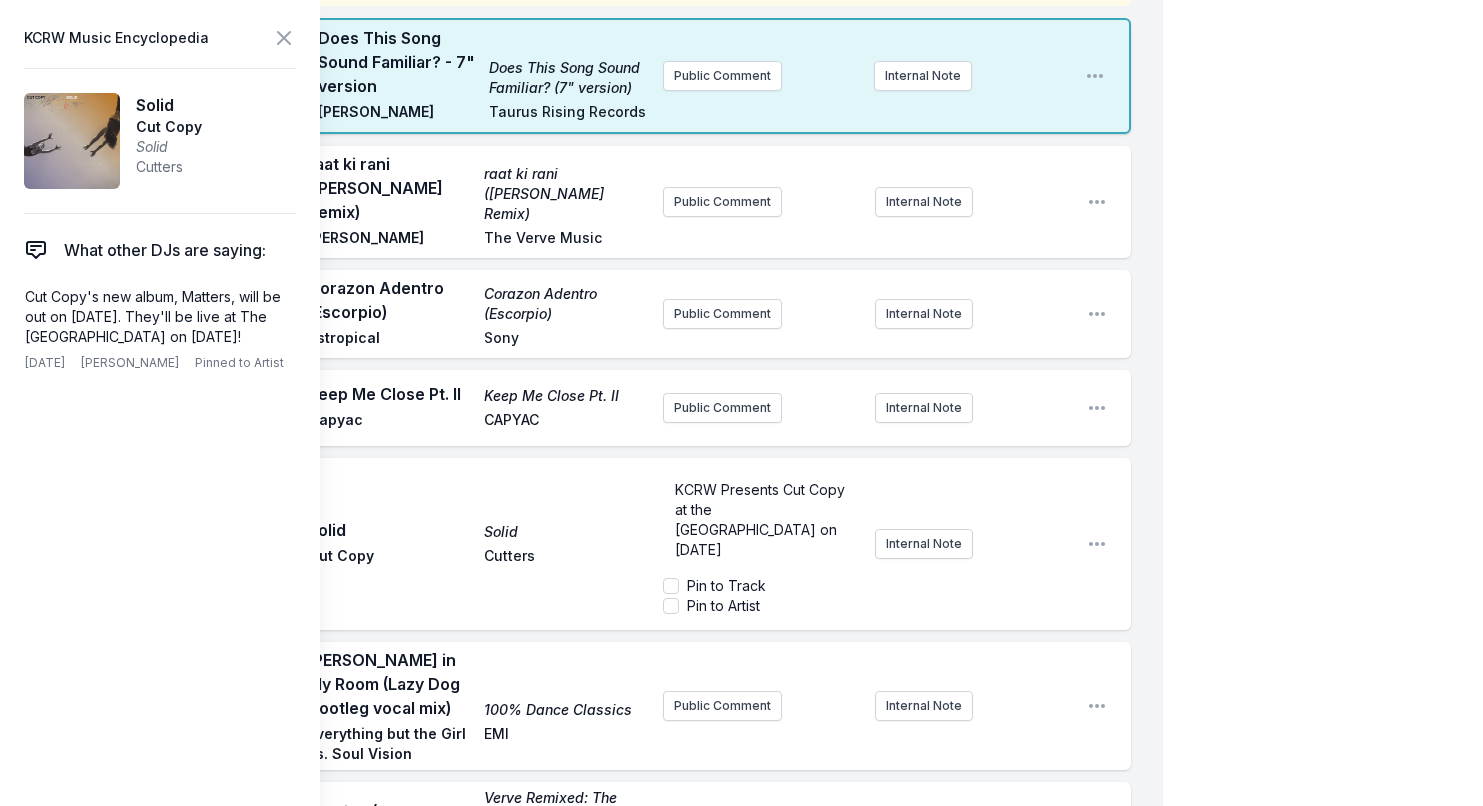 click on "Play Keep Me Close Pt. II Keep Me Close Pt. II Capyac CAPYAC Public Comment Internal Note Open playlist item options" at bounding box center [597, 408] 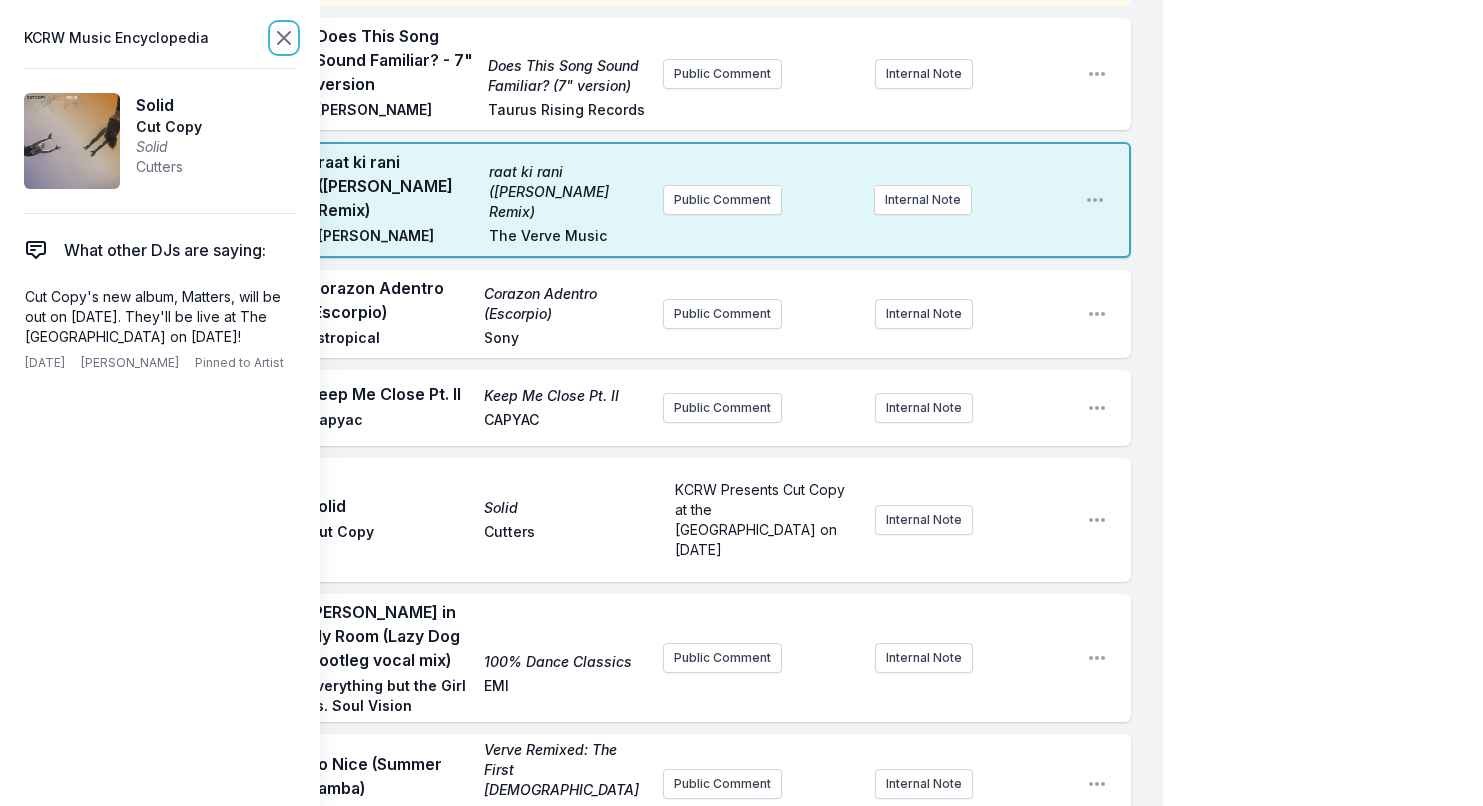 click 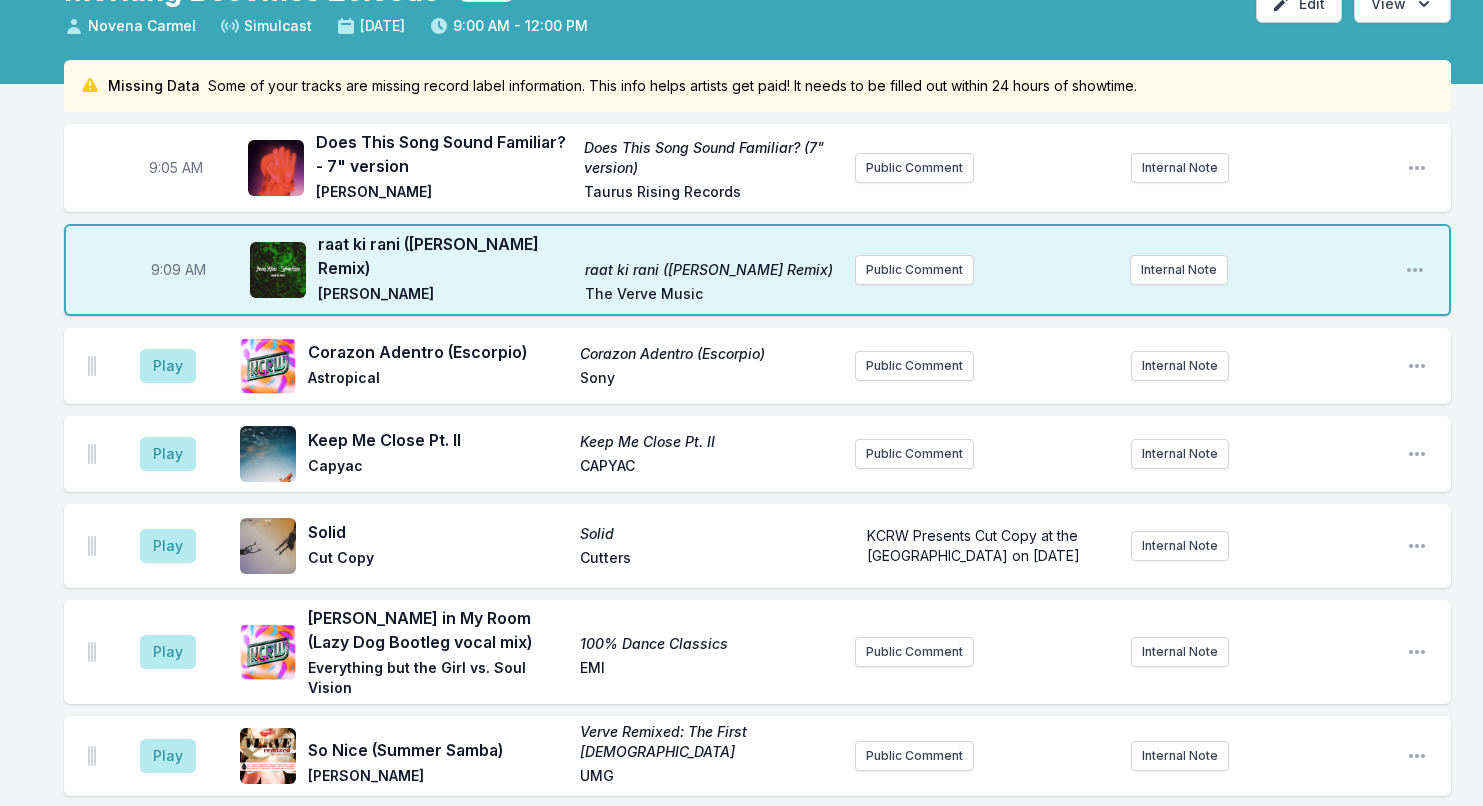 scroll, scrollTop: 140, scrollLeft: 0, axis: vertical 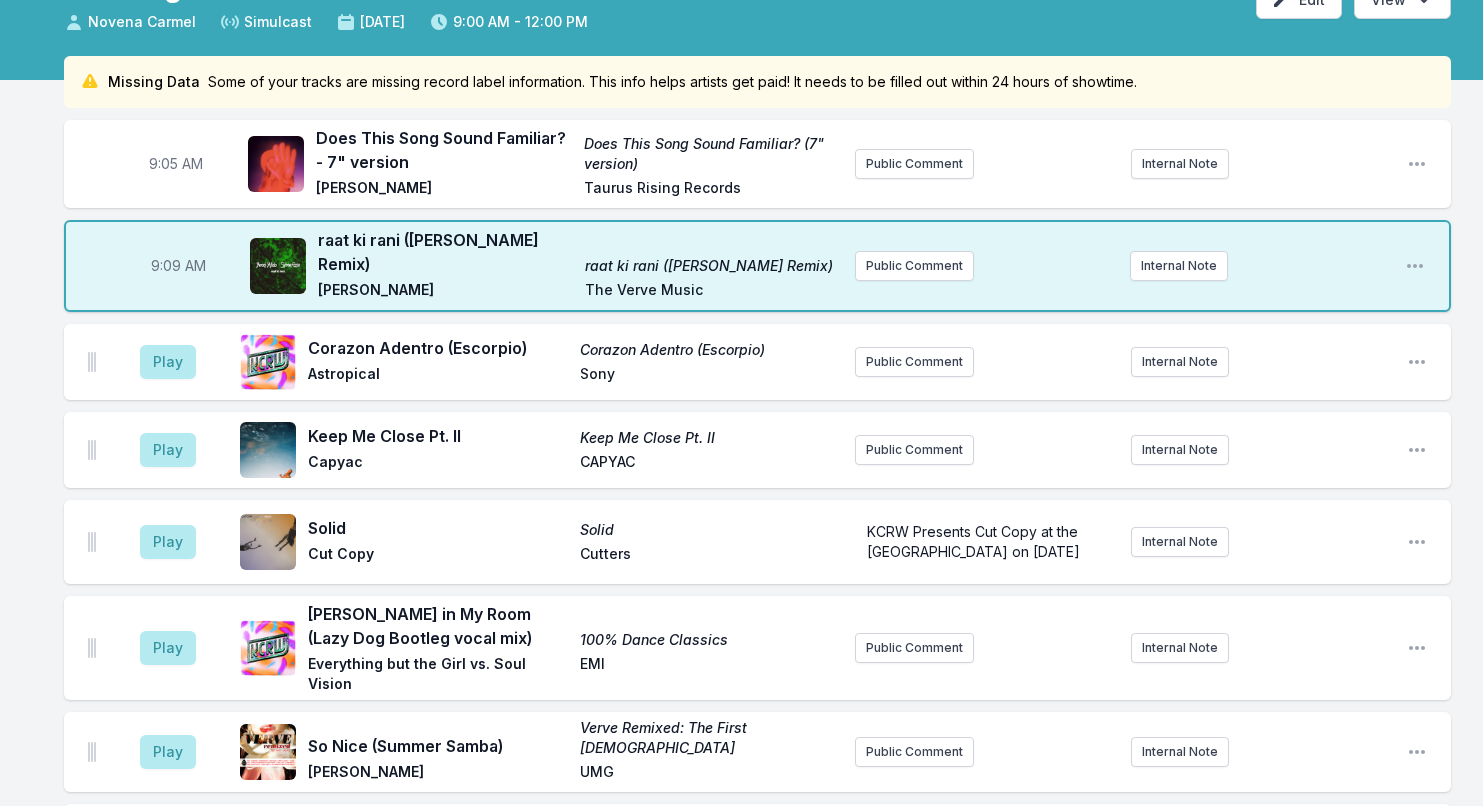 click on "raat ki rani ([PERSON_NAME] Remix)" at bounding box center [445, 252] 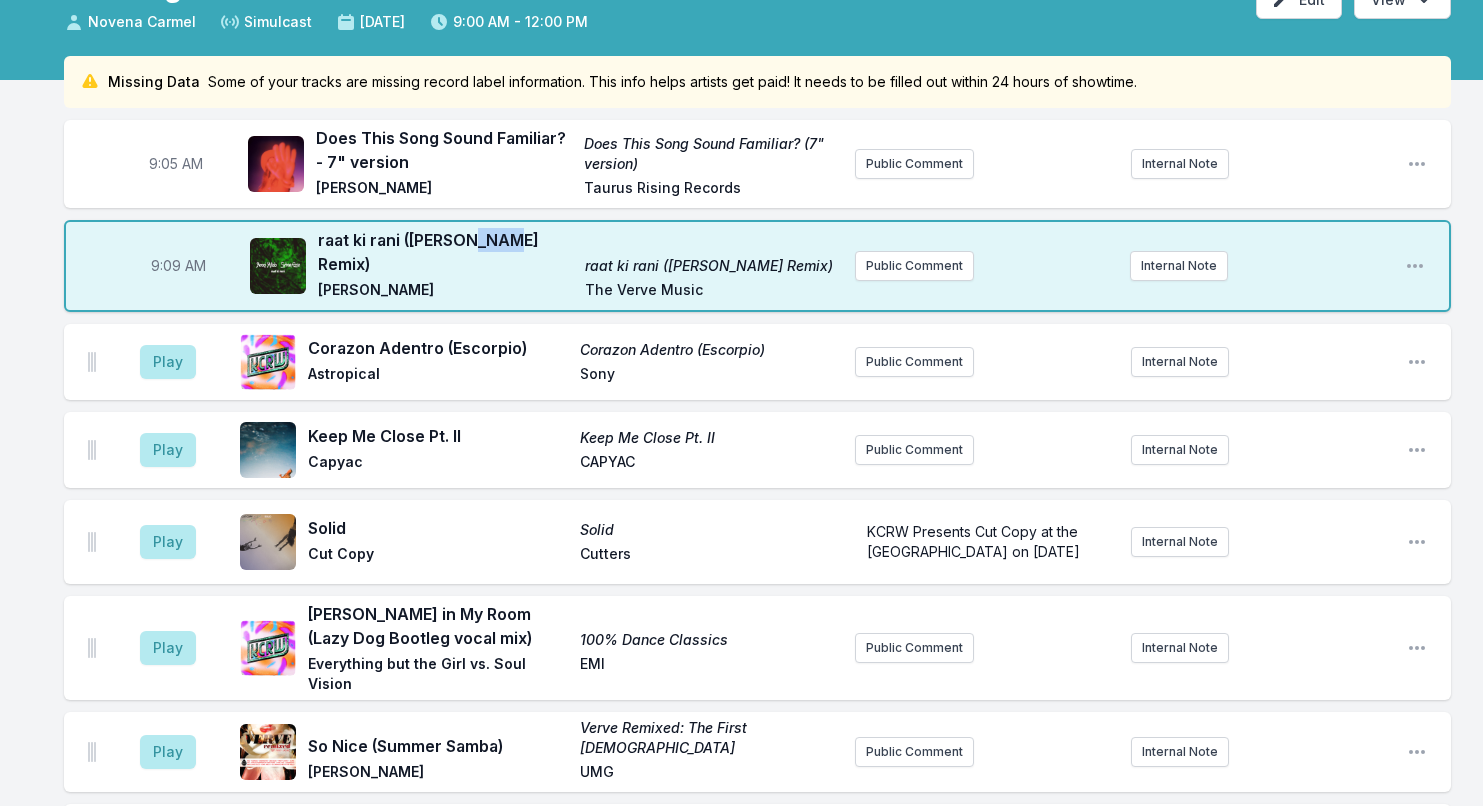 click on "raat ki rani ([PERSON_NAME] Remix)" at bounding box center [445, 252] 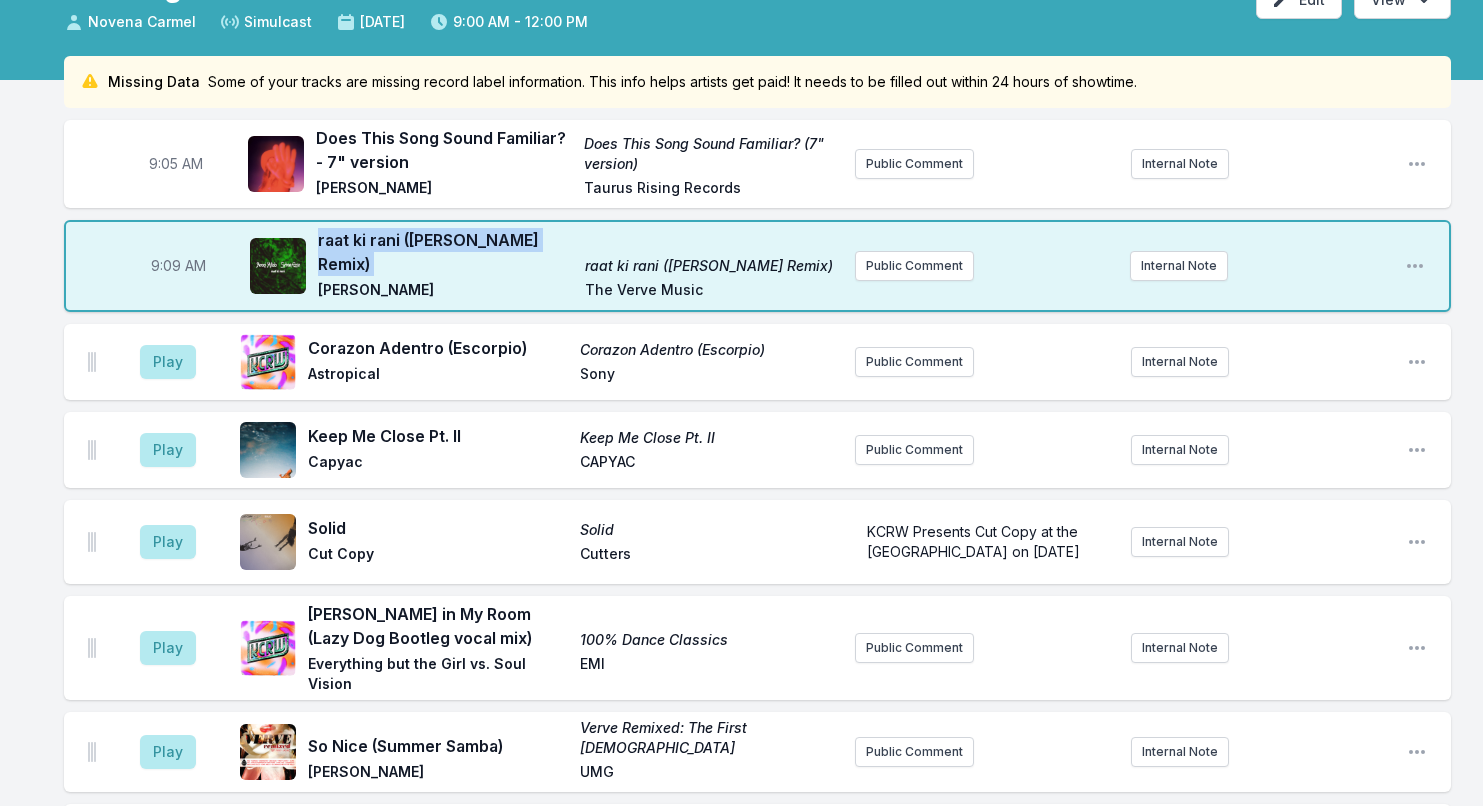 click on "raat ki rani ([PERSON_NAME] Remix)" at bounding box center [445, 252] 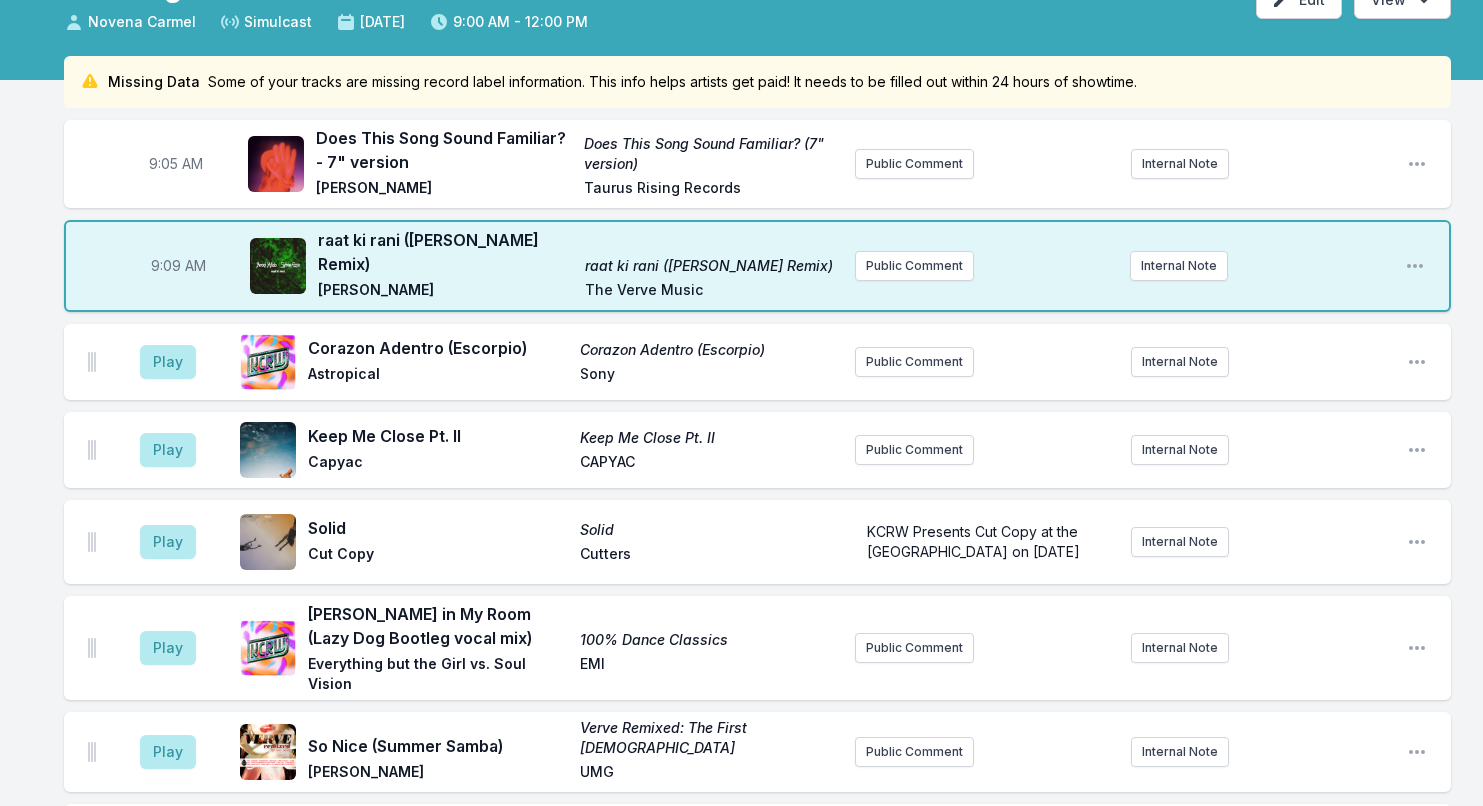 click on "raat ki rani ([PERSON_NAME] Remix)" at bounding box center [712, 266] 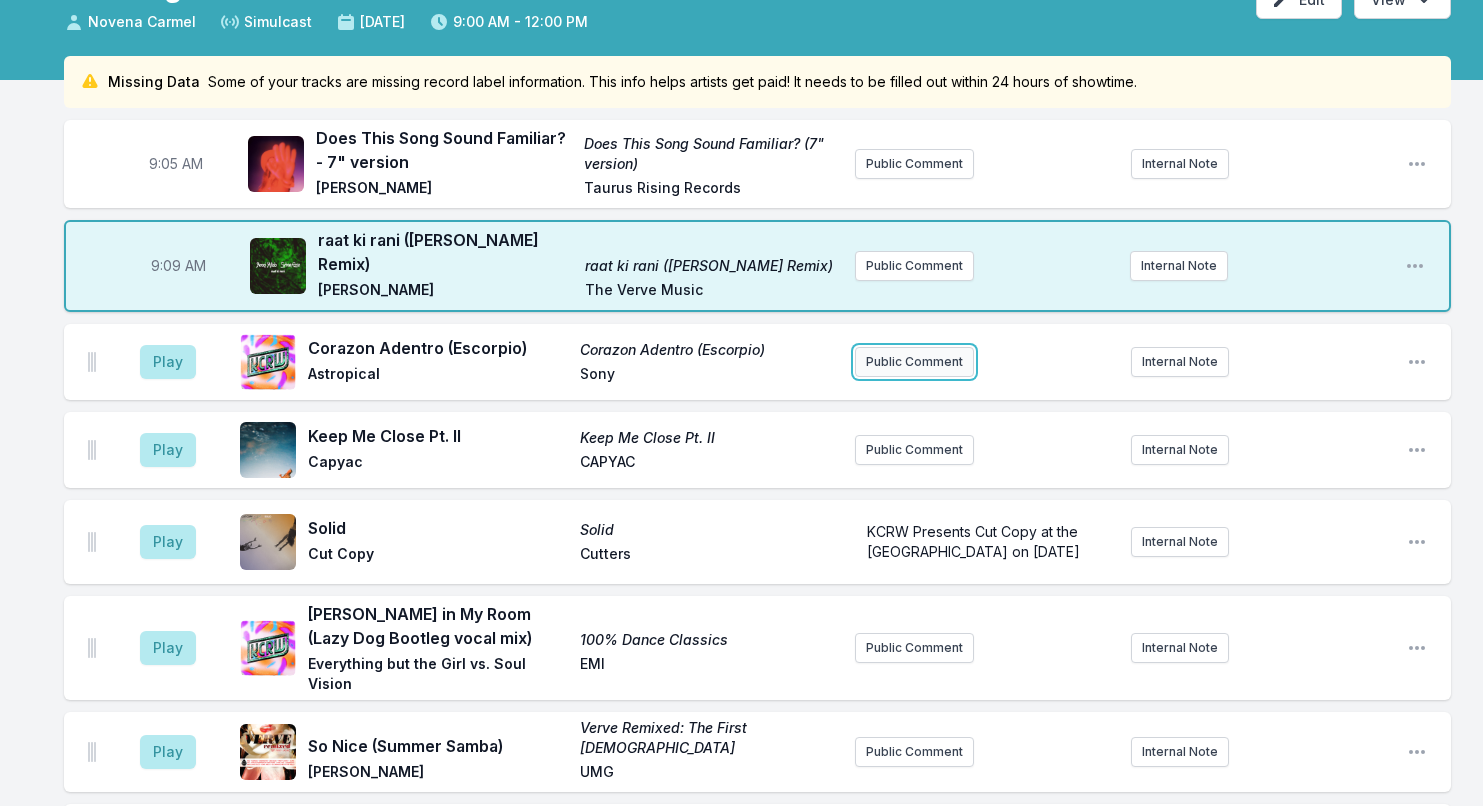 click on "Public Comment" at bounding box center (914, 362) 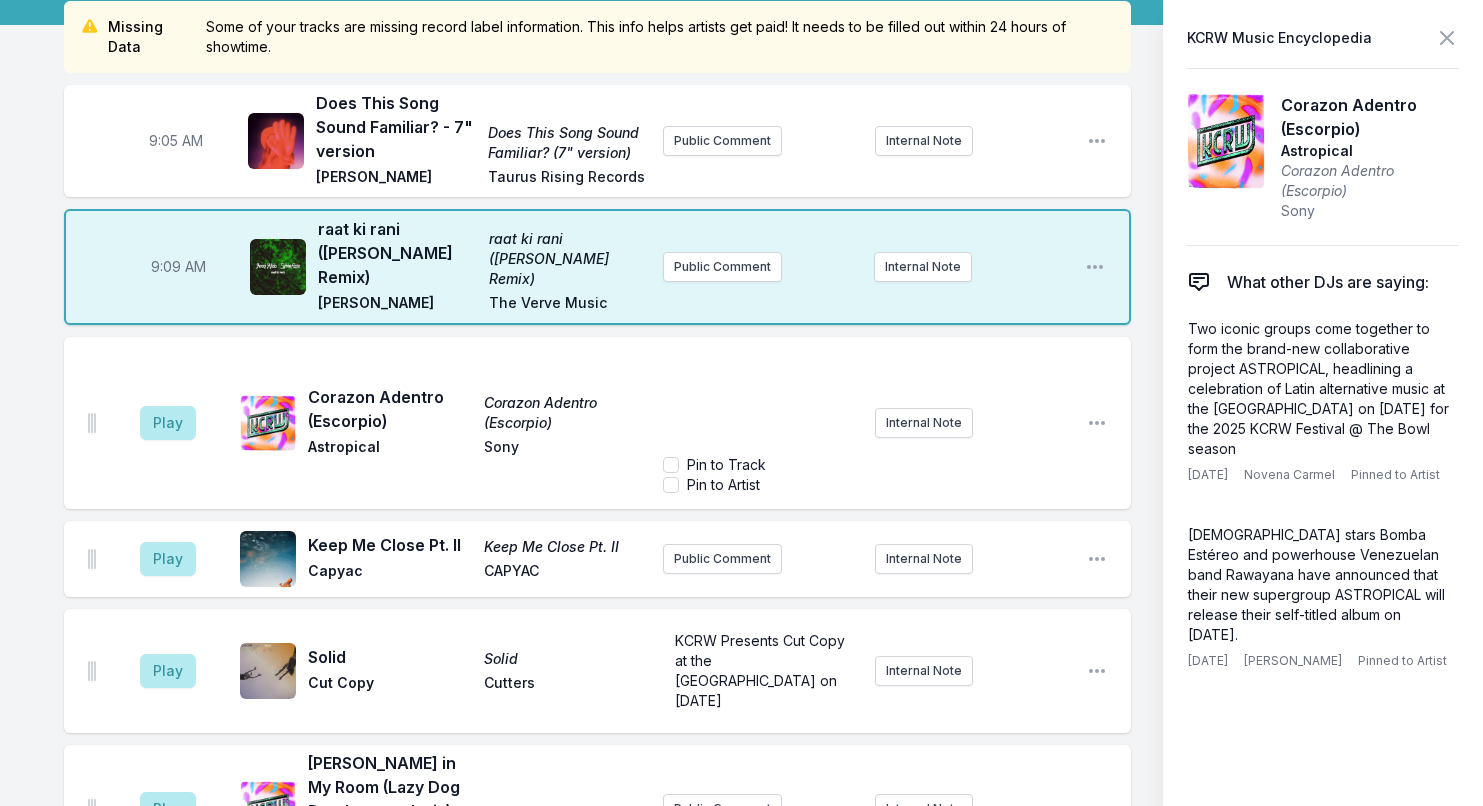 scroll, scrollTop: 199, scrollLeft: 0, axis: vertical 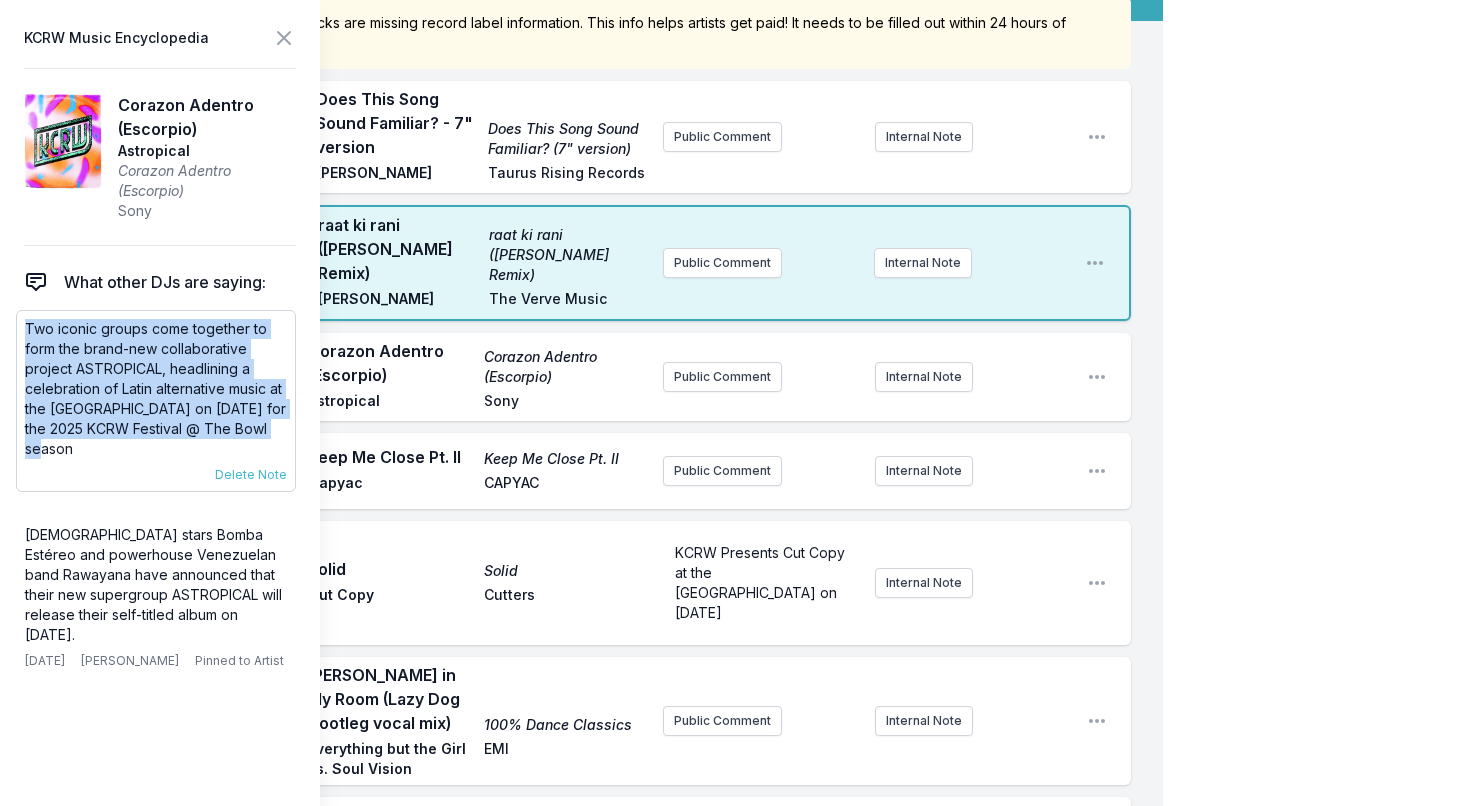 drag, startPoint x: 24, startPoint y: 327, endPoint x: 124, endPoint y: 448, distance: 156.97452 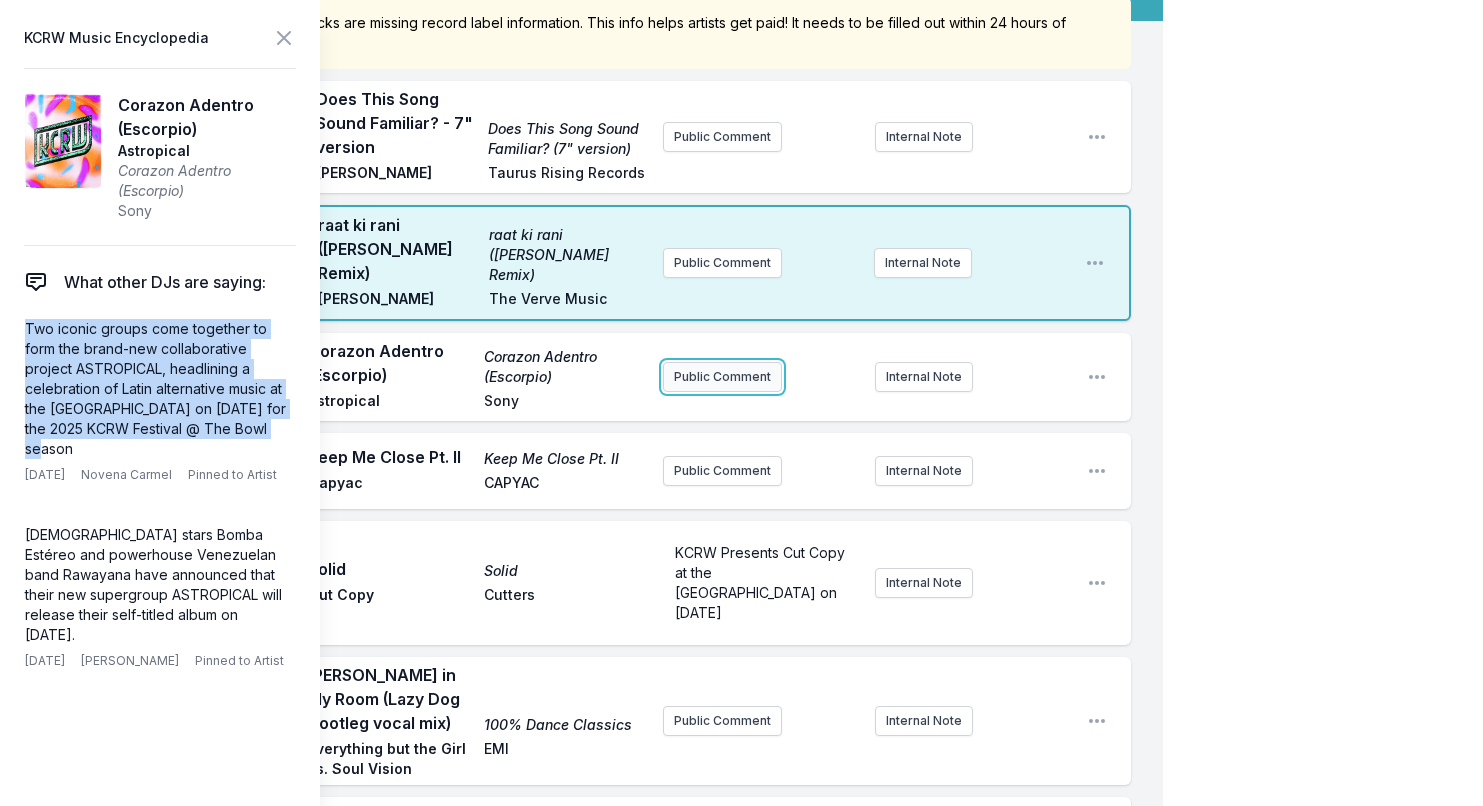 click on "Public Comment" at bounding box center (722, 377) 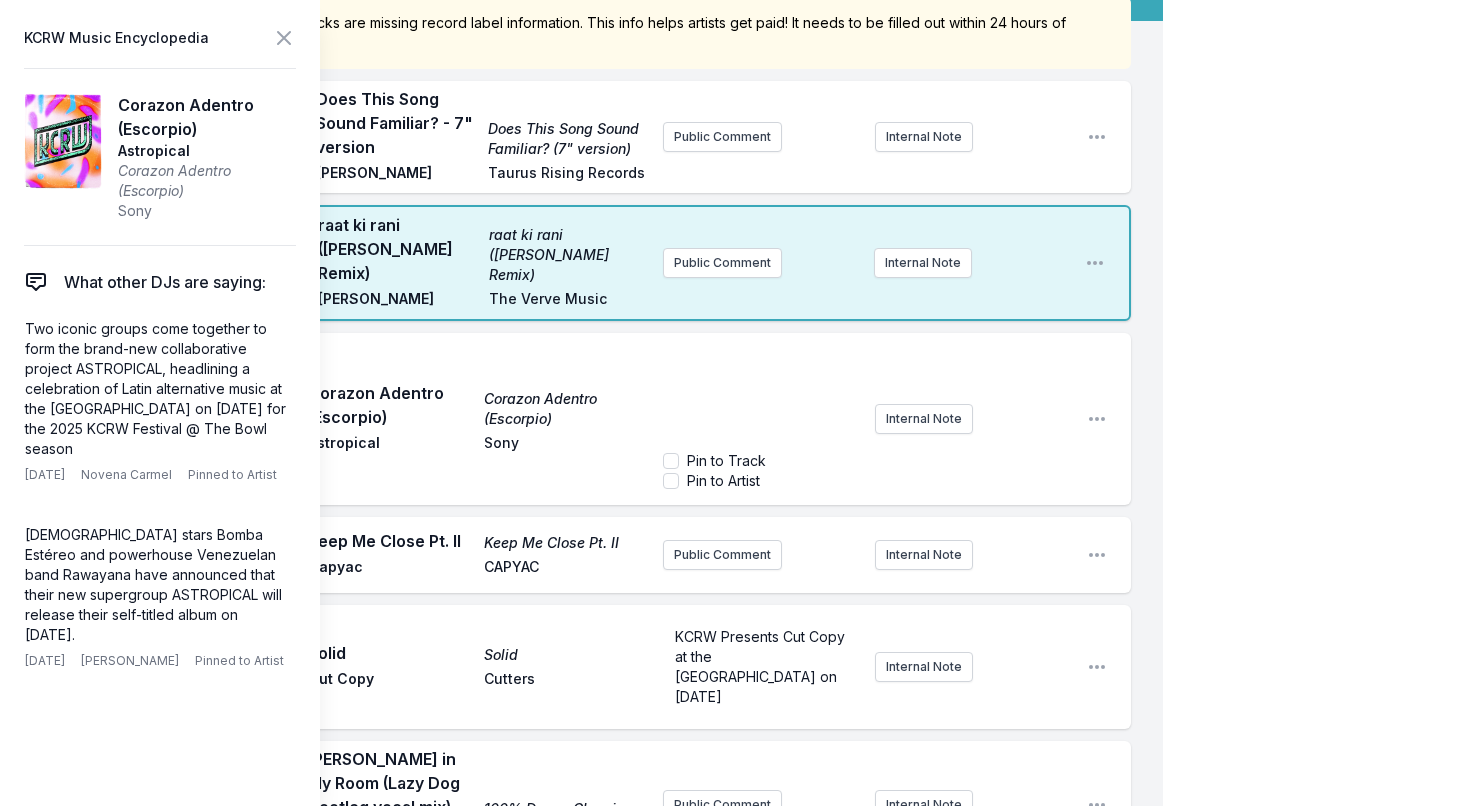 scroll, scrollTop: 120, scrollLeft: 0, axis: vertical 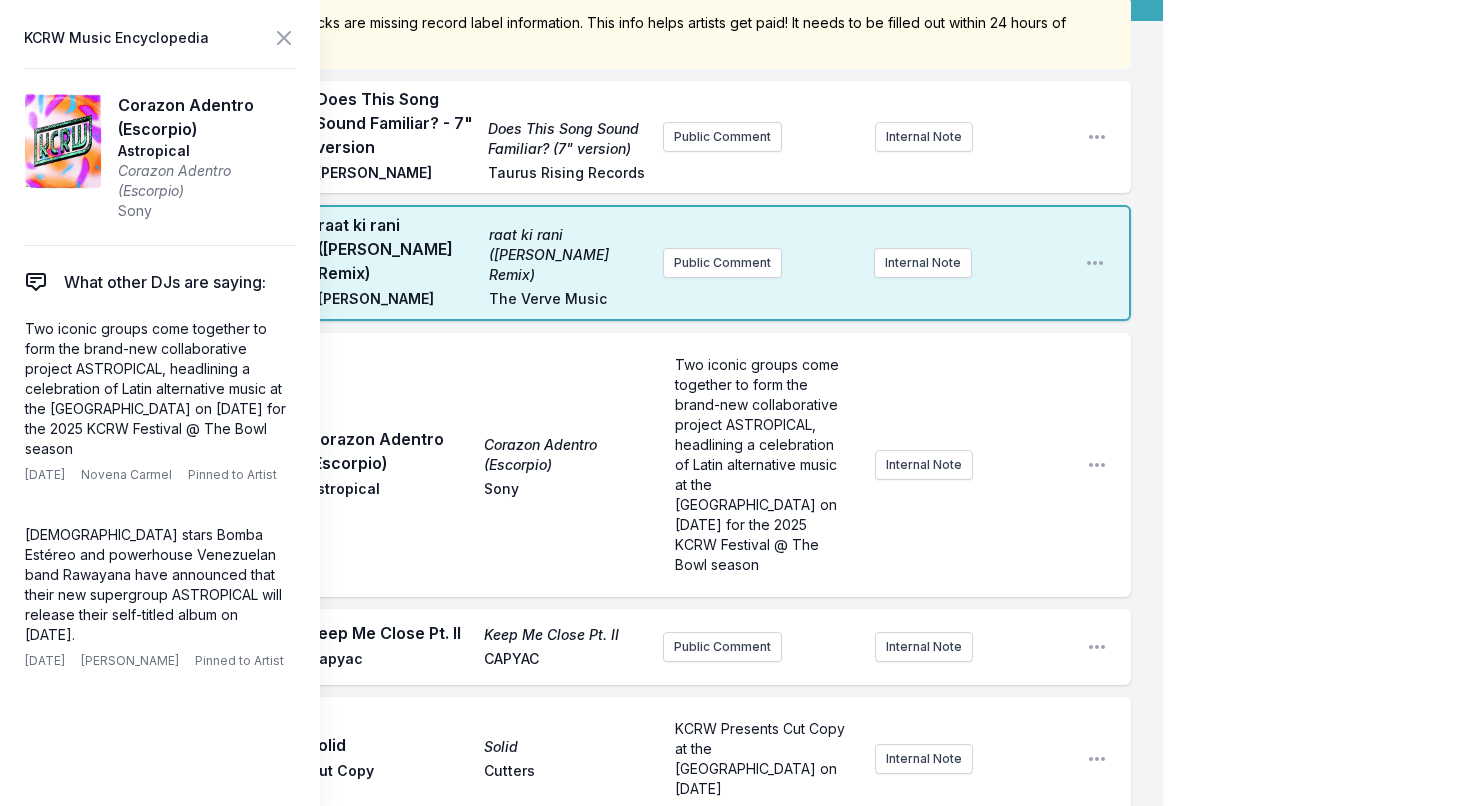 click on "Play Corazon Adentro (Escorpio) Corazon Adentro (Escorpio) Astropical Sony Two iconic groups come together to form the brand-new collaborative project ASTROPICAL, headlining a celebration of Latin alternative music at the Hollywood Bowl on Sep 7 for the 2025 KCRW Festival @ The Bowl season Internal Note Open playlist item options" at bounding box center [597, 465] 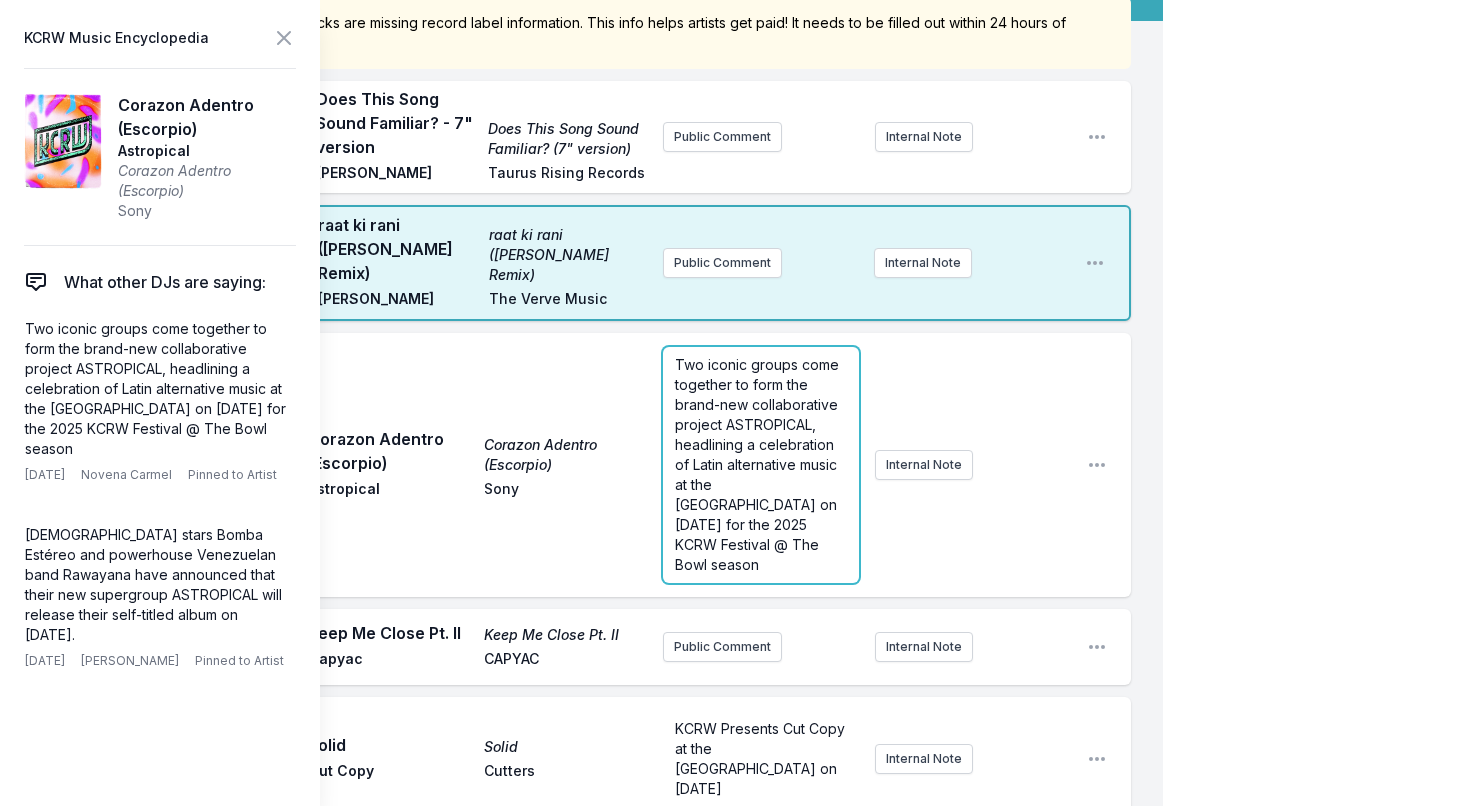 click on "Two iconic groups come together to form the brand-new collaborative project ASTROPICAL, headlining a celebration of Latin alternative music at the Hollywood Bowl on Sep 7 for the 2025 KCRW Festival @ The Bowl season" at bounding box center (759, 464) 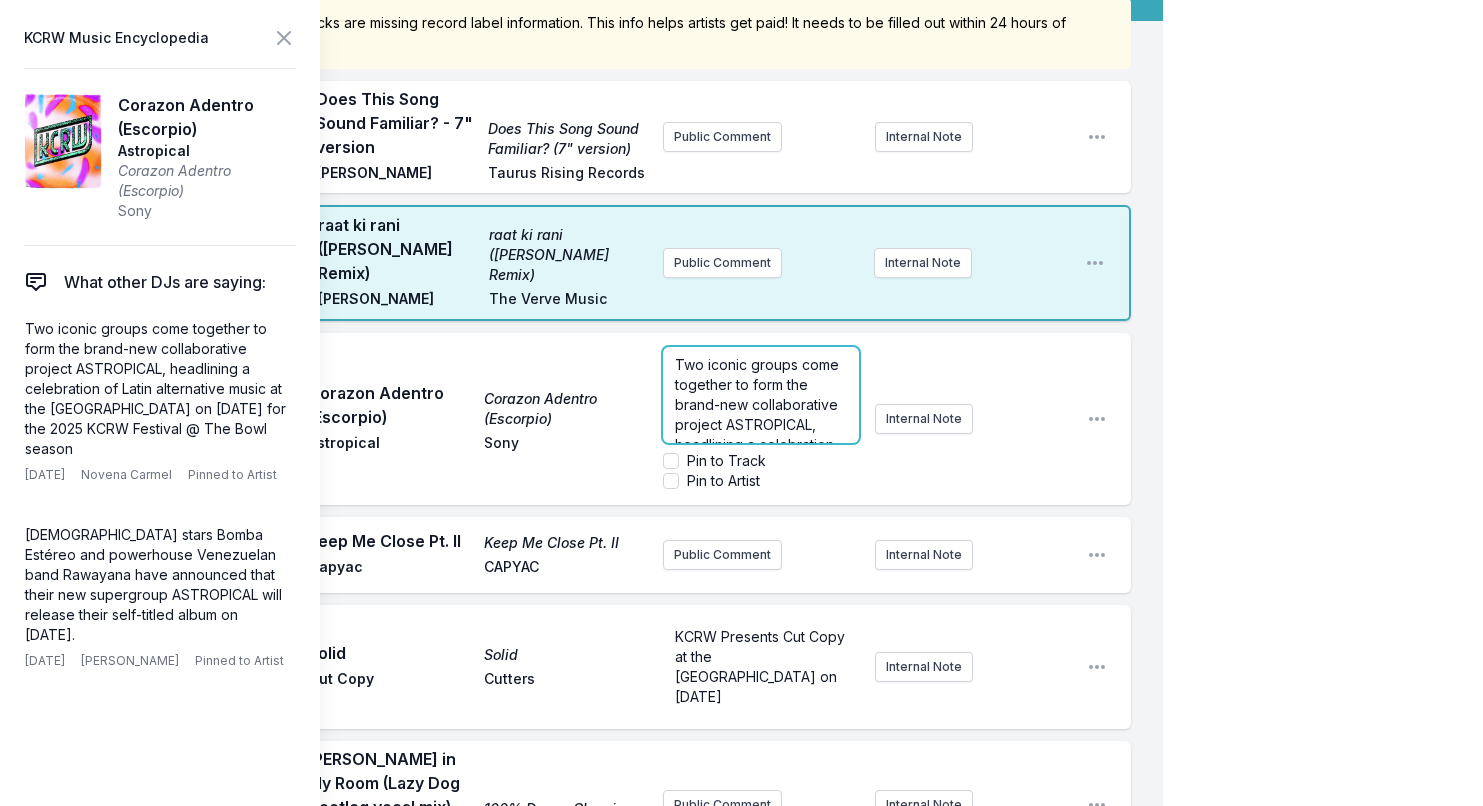 click on "Two iconic groups come together to form the brand-new collaborative project ASTROPICAL, headlining a celebration of Latin alternative music at the Hollywood Bowl on Sep 7 for the 2025 KCRW Festival @ The Bowl season" at bounding box center [759, 464] 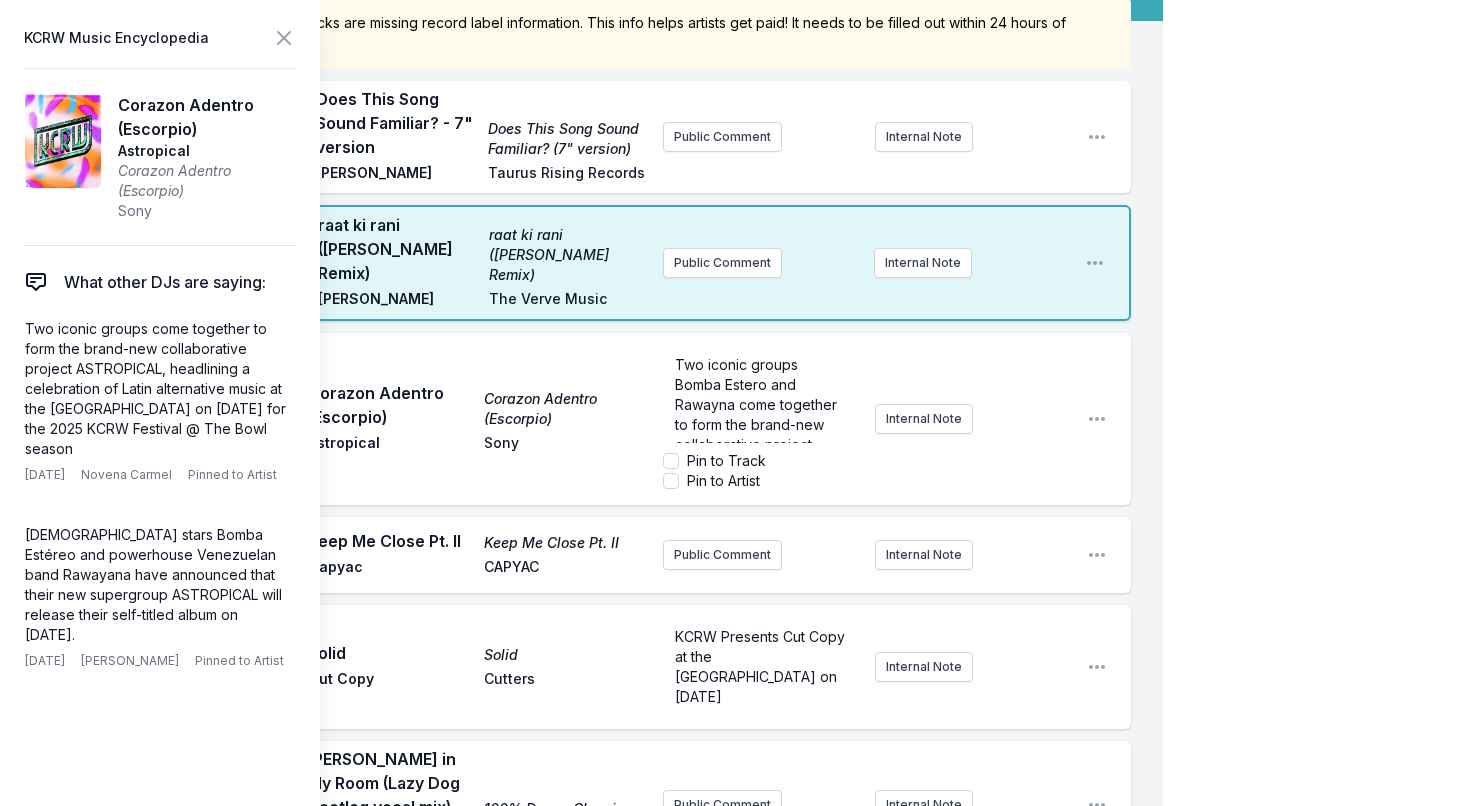 click on "Play Corazon Adentro (Escorpio) Corazon Adentro (Escorpio) Astropical Sony Two iconic groups Bomba Estero and Rawayna come together to form the brand-new collaborative project ASTROPICAL, headlining a celebration of Latin alternative music at the Hollywood Bowl on Sep 7 for the 2025 KCRW Festival @ The Bowl season Pin to Track Pin to Artist Internal Note Open playlist item options" at bounding box center (597, 419) 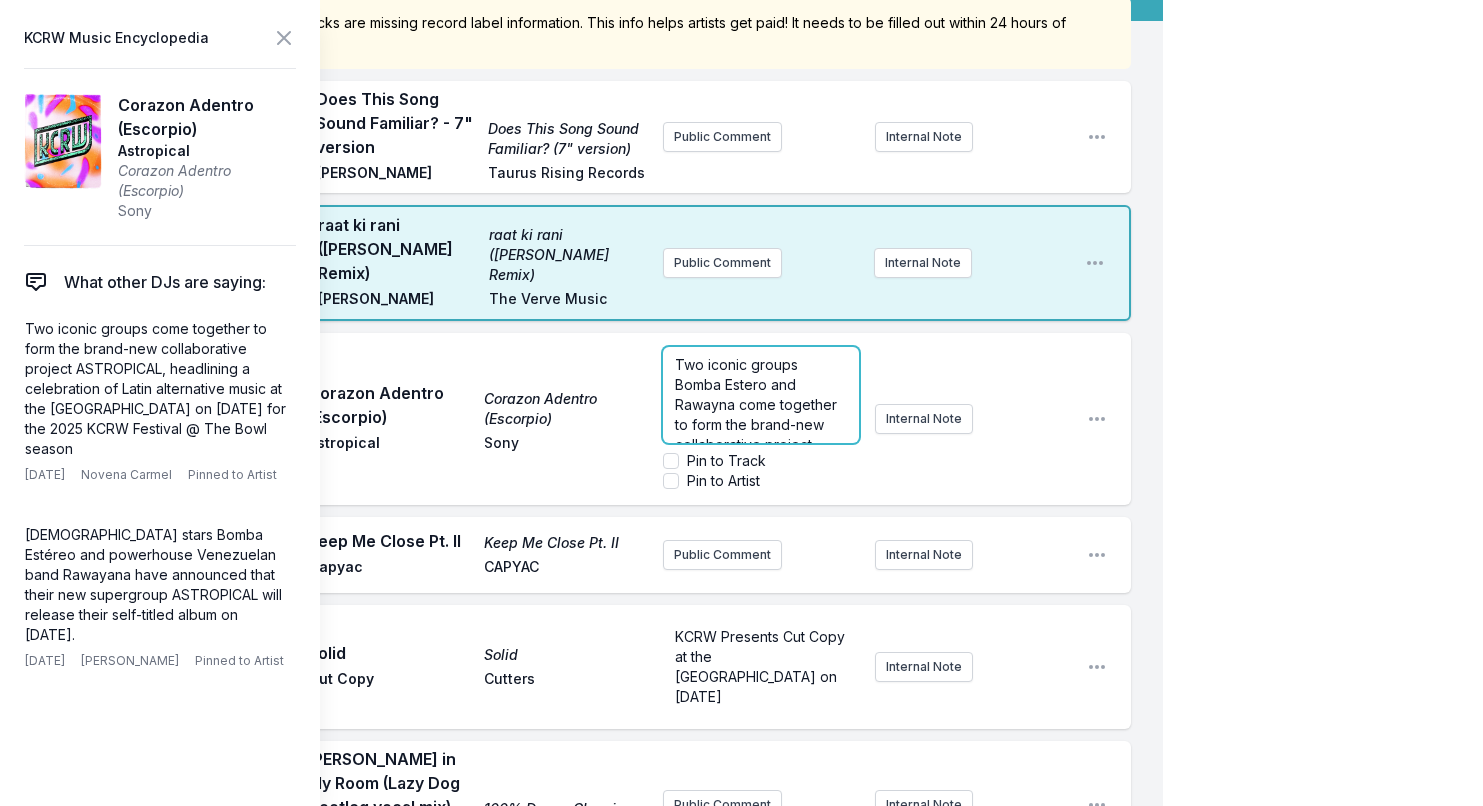 click on "Two iconic groups Bomba Estero and Rawayna come together to form the brand-new collaborative project ASTROPICAL, headlining a celebration of Latin alternative music at the Hollywood Bowl on Sep 7 for the 2025 KCRW Festival @ The Bowl season" at bounding box center [758, 474] 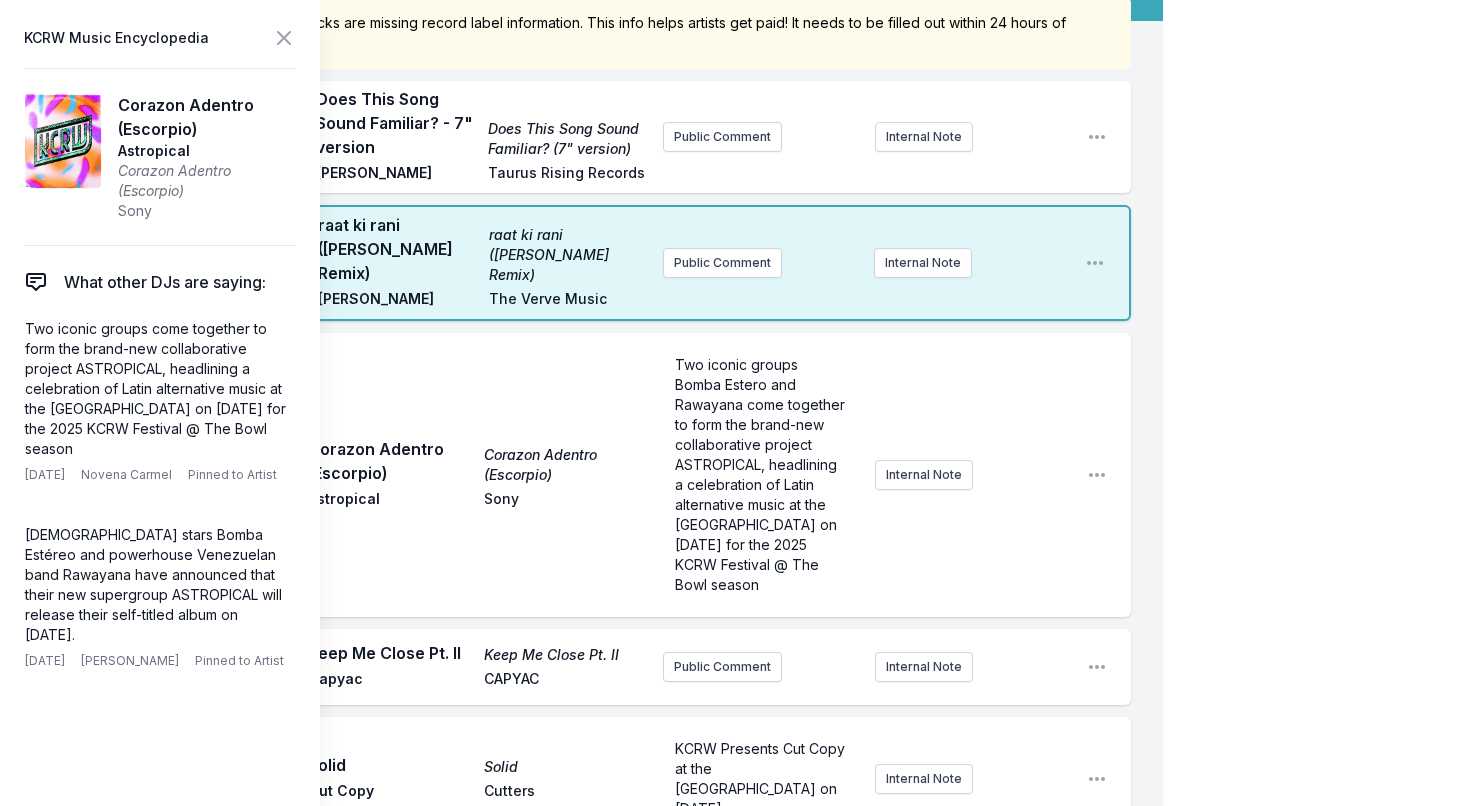 click on "Play Corazon Adentro (Escorpio) Corazon Adentro (Escorpio) Astropical Sony Two iconic groups Bomba Estero and Rawayana come together to form the brand-new collaborative project ASTROPICAL, headlining a celebration of Latin alternative music at the Hollywood Bowl on Sep 7 for the 2025 KCRW Festival @ The Bowl season Internal Note Open playlist item options" at bounding box center (597, 475) 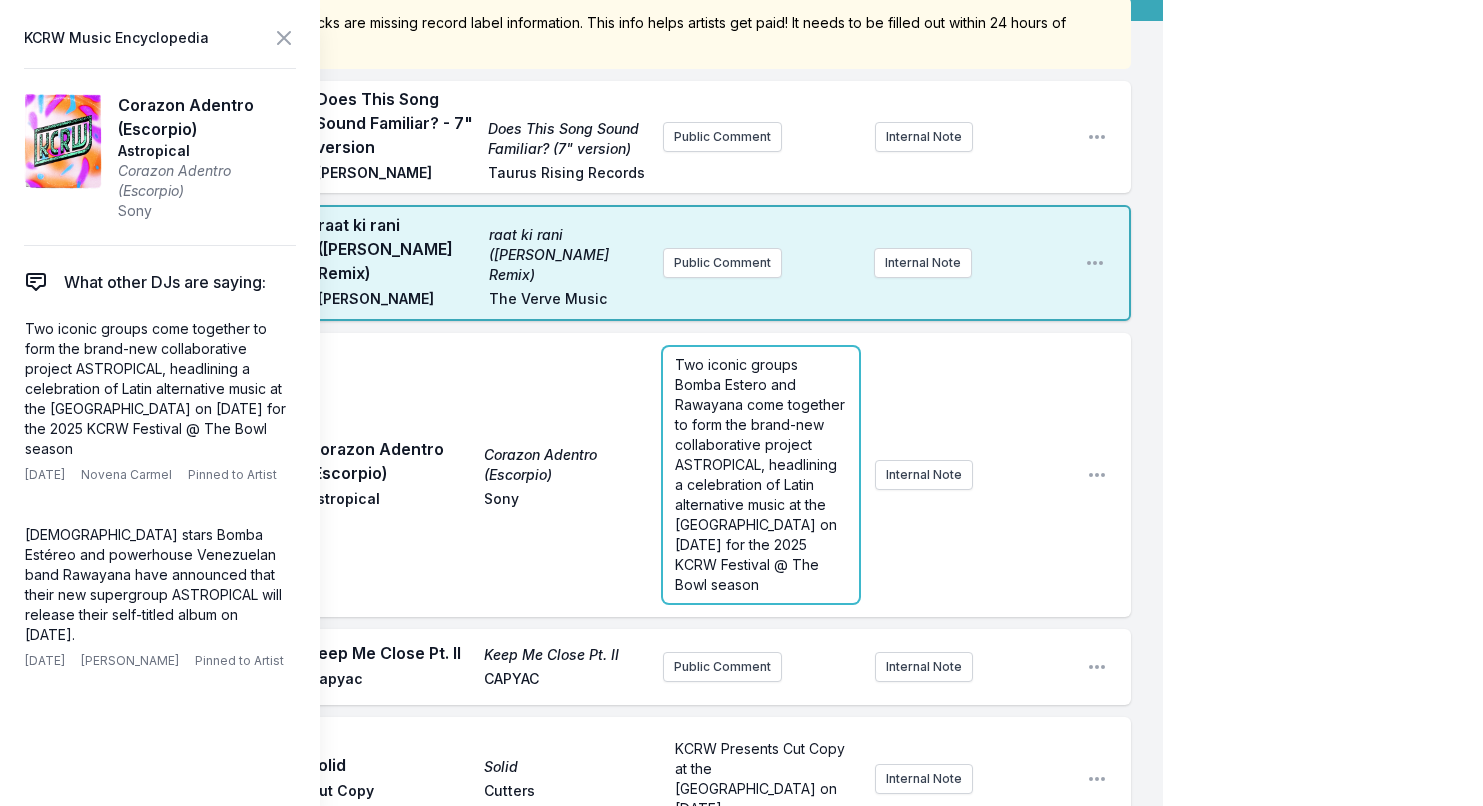 click on "Two iconic groups Bomba Estero and Rawayana come together to form the brand-new collaborative project ASTROPICAL, headlining a celebration of Latin alternative music at the Hollywood Bowl on Sep 7 for the 2025 KCRW Festival @ The Bowl season" at bounding box center [762, 474] 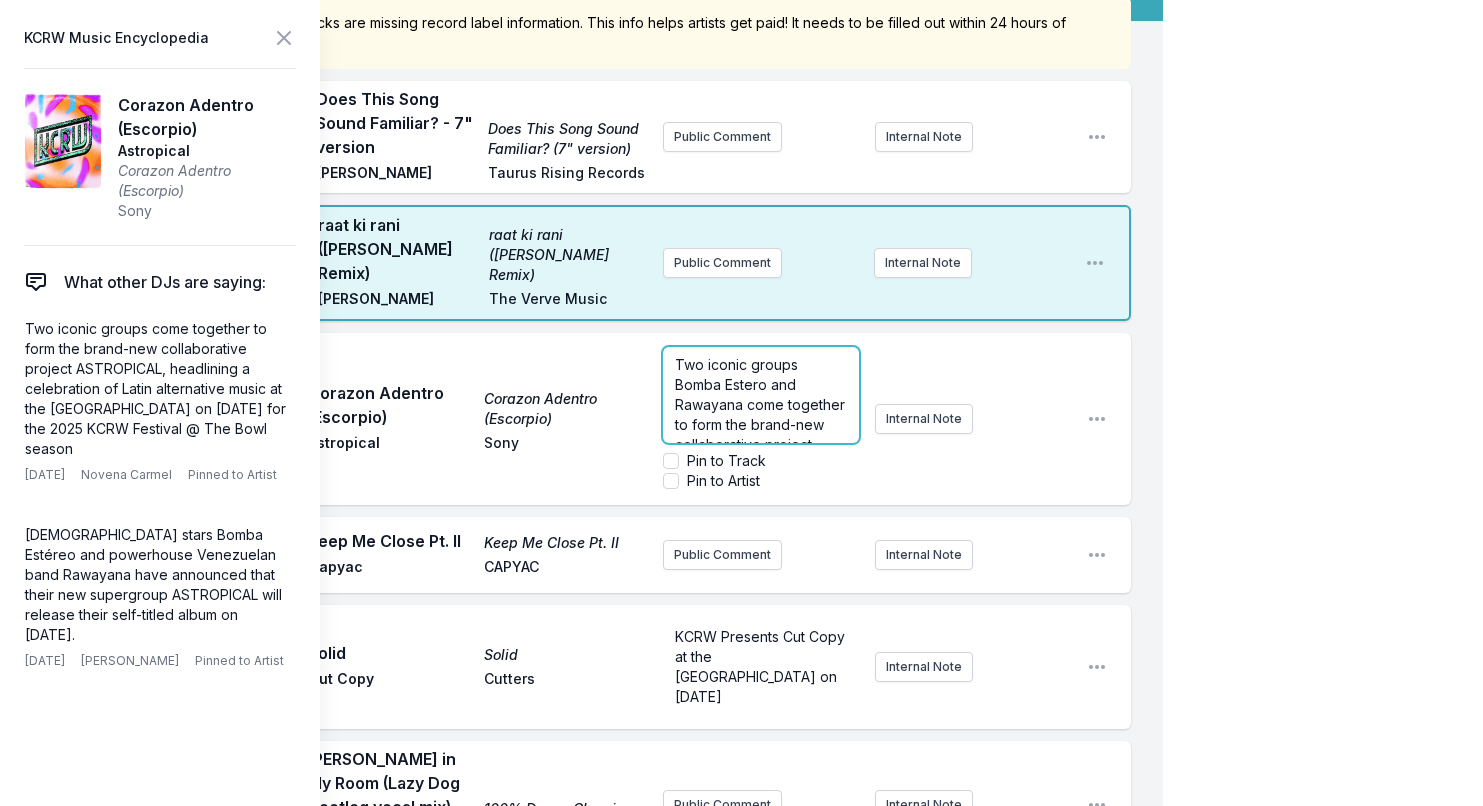 click on "Two iconic groups Bomba Estero and Rawayana come together to form the brand-new collaborative project ASTROPICAL, headlining a celebration of Latin alternative music at the Hollywood Bowl on Sep 7 for the 2025 KCRW Festival @ The Bowl season" at bounding box center (762, 474) 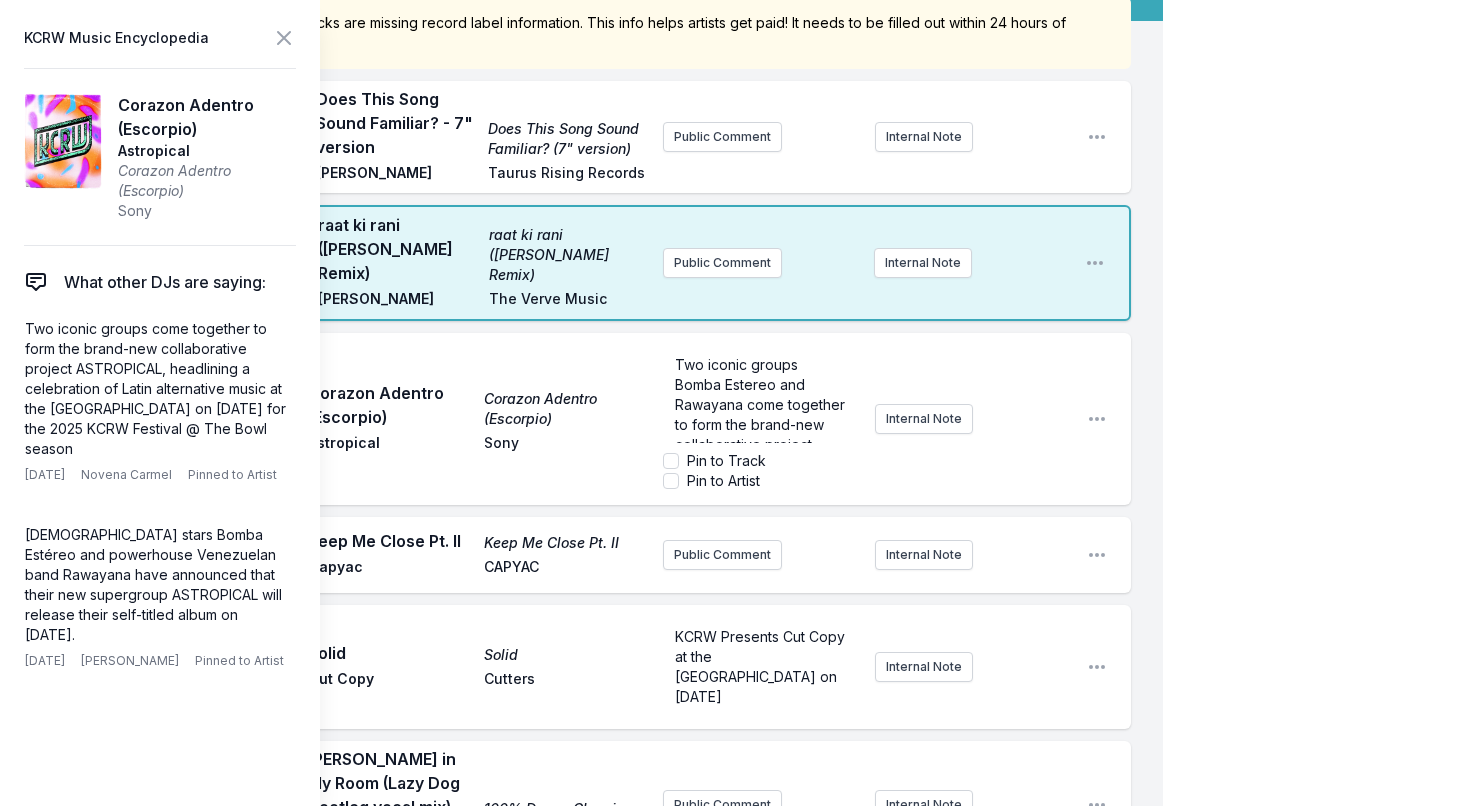 click on "Play Corazon Adentro (Escorpio) Corazon Adentro (Escorpio) Astropical Sony Two iconic groups Bomba Estereo and Rawayana come together to form the brand-new collaborative project ASTROPICAL, headlining a celebration of Latin alternative music at the Hollywood Bowl on Sep 7 for the 2025 KCRW Festival @ The Bowl season Pin to Track Pin to Artist Internal Note Open playlist item options" at bounding box center (597, 419) 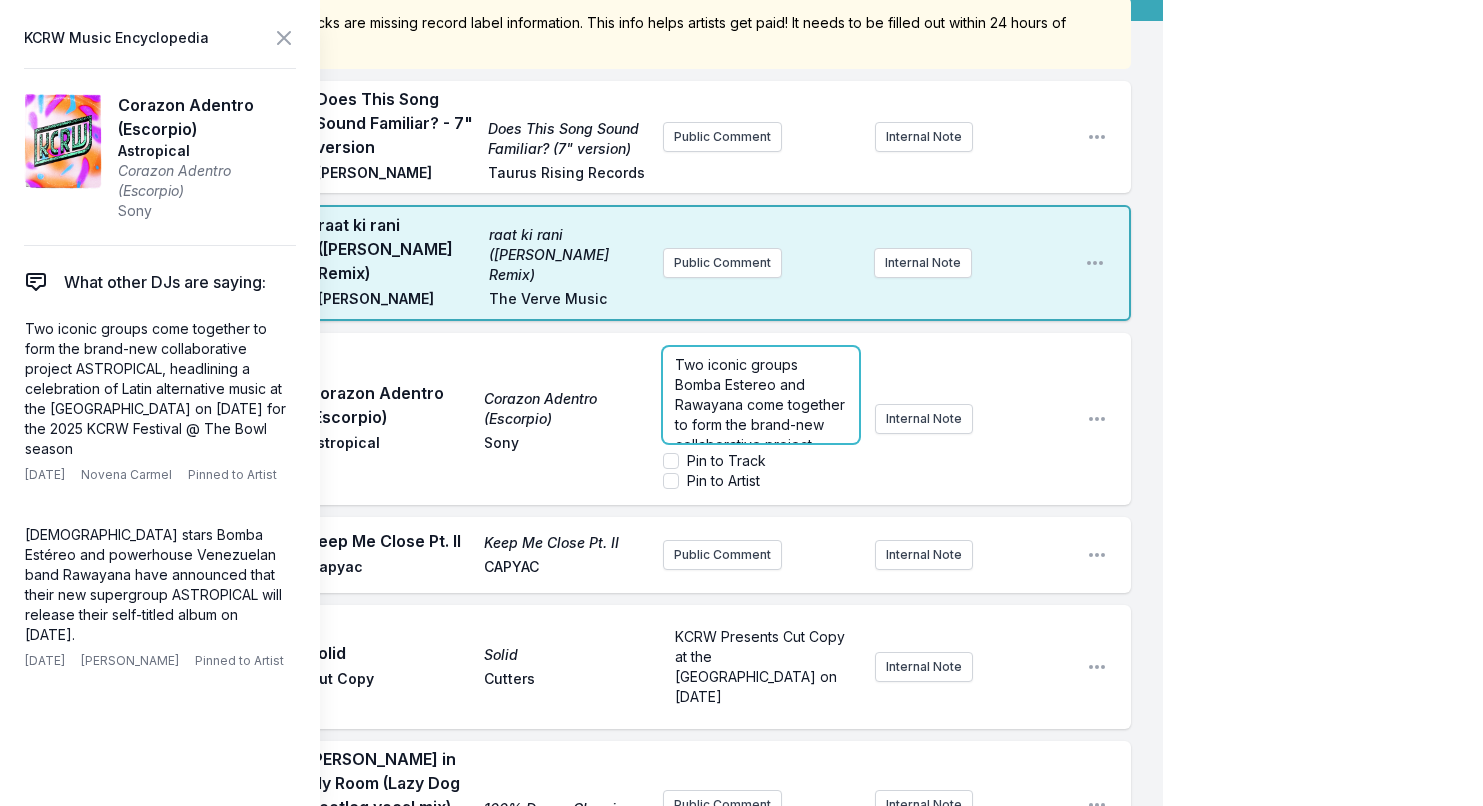 click on "AC Play Corazon Adentro (Escorpio) Corazon Adentro (Escorpio) Astropical Sony Two iconic groups Bomba Estereo and Rawayana come together to form the brand-new collaborative project ASTROPICAL, headlining a celebration of Latin alternative music at the Hollywood Bowl on Sep 7 for the 2025 KCRW Festival @ The Bowl season Pin to Track Pin to Artist Internal Note Open playlist item options Two iconic groups Bomba Estereo and Rawayana come together to form the brand-new collaborative project ASTROPICAL, headlining a celebration of Latin alternative music at the Hollywood Bowl on Sep 7 for the 2025 KCRW Festival @ The Bowl season Play Keep Me Close Pt. II Keep Me Close Pt. II Capyac CAPYAC Public Comment Internal Note Open playlist item options Play Solid Solid Cut Copy Cutters KCRW Presents Cut Copy at the Bellwether on November 14th Internal Note Open playlist item options KCRW Presents Cut Copy at the Bellwether on November 14th Play Tracey in My Room (Lazy Dog Bootleg vocal mix) 100% Dance Classics EMI Play UMG" at bounding box center [597, 2009] 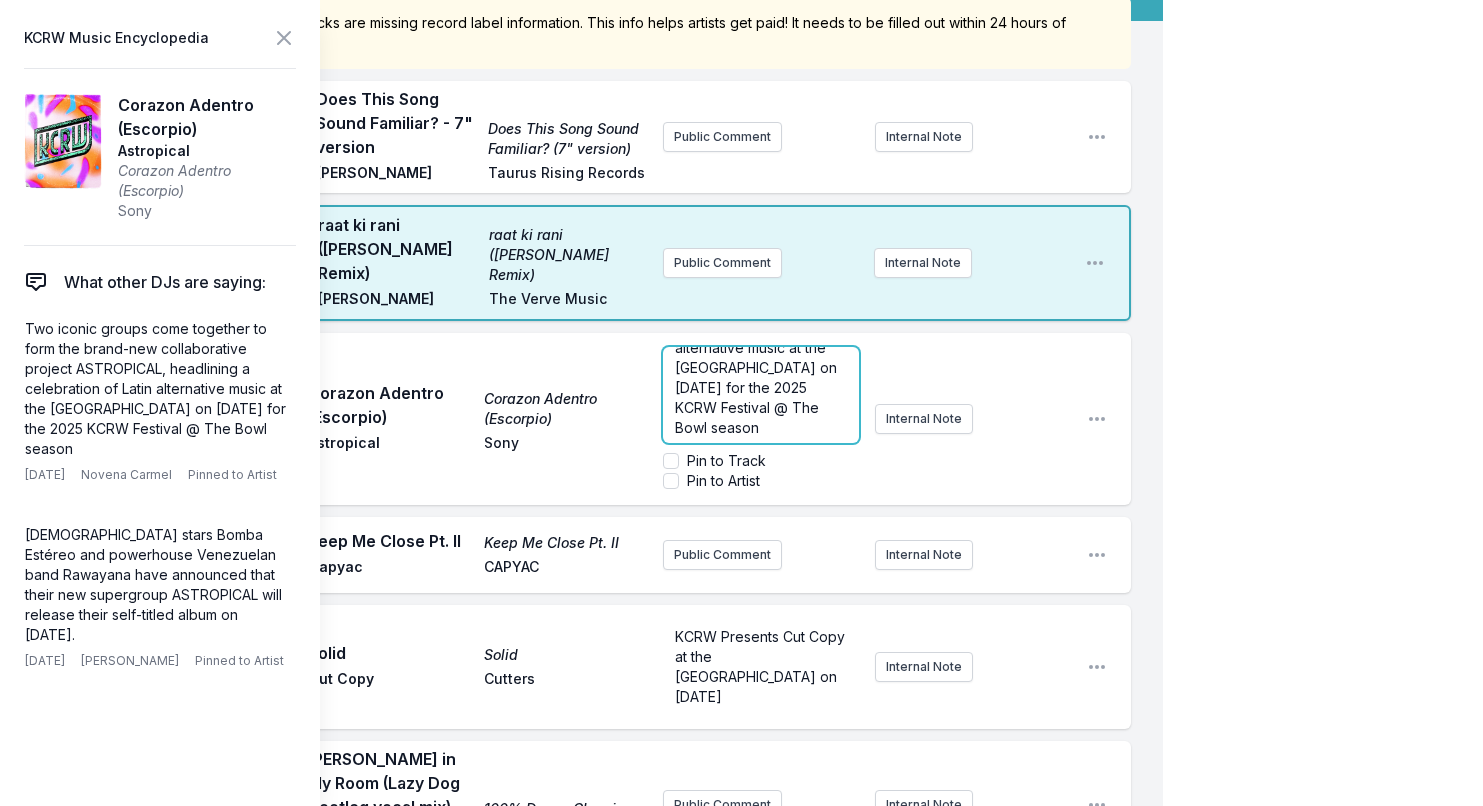 scroll, scrollTop: 160, scrollLeft: 0, axis: vertical 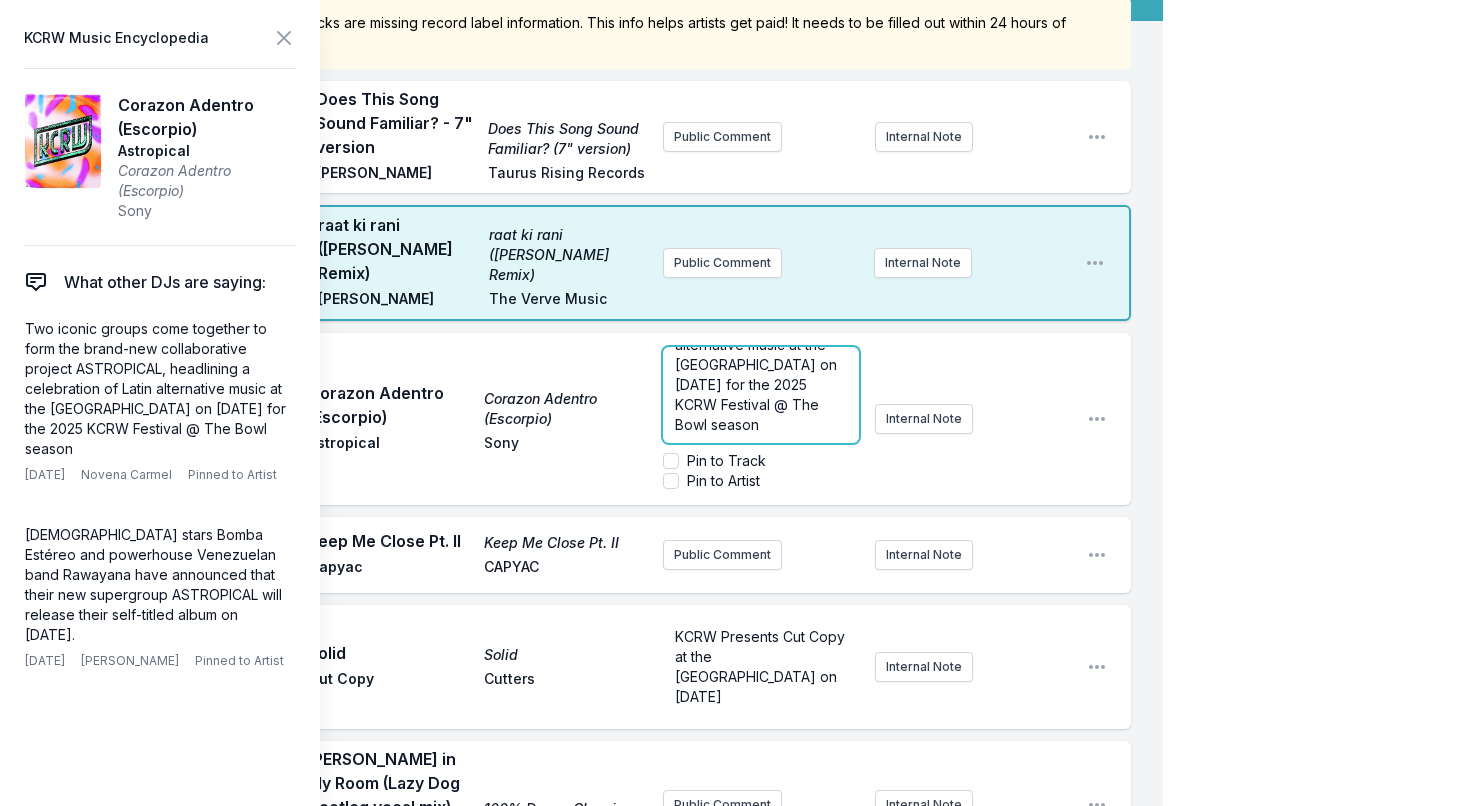 click on "Two iconic groups Bomba Estereo and Rawayana come together to form the brand-new collaborative project ASTROPICAL, headlining a celebration of Latin alternative music at the Hollywood Bowl on Sep 7 for the 2025 KCRW Festival @ The Bowl season" at bounding box center (762, 314) 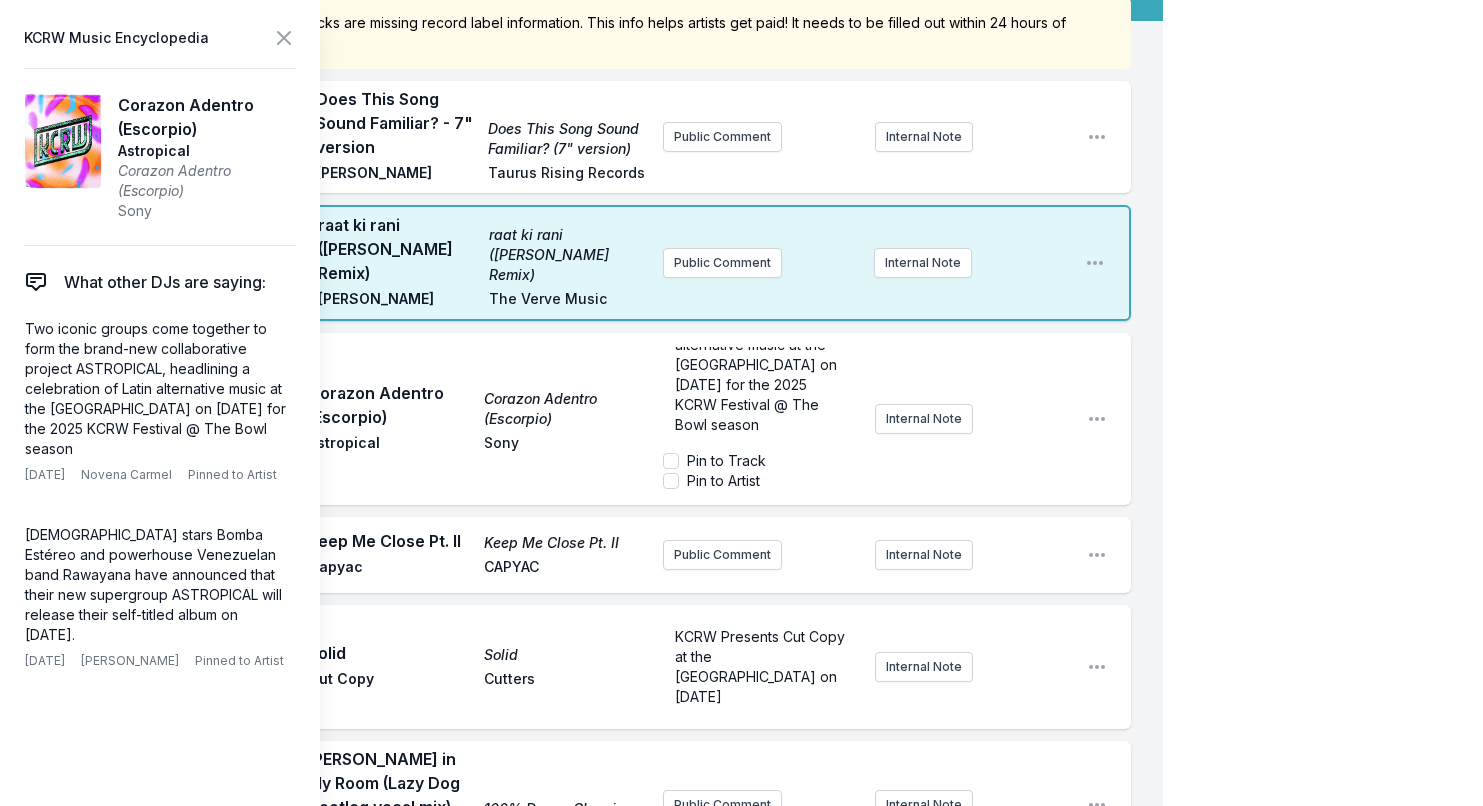 scroll, scrollTop: 0, scrollLeft: 0, axis: both 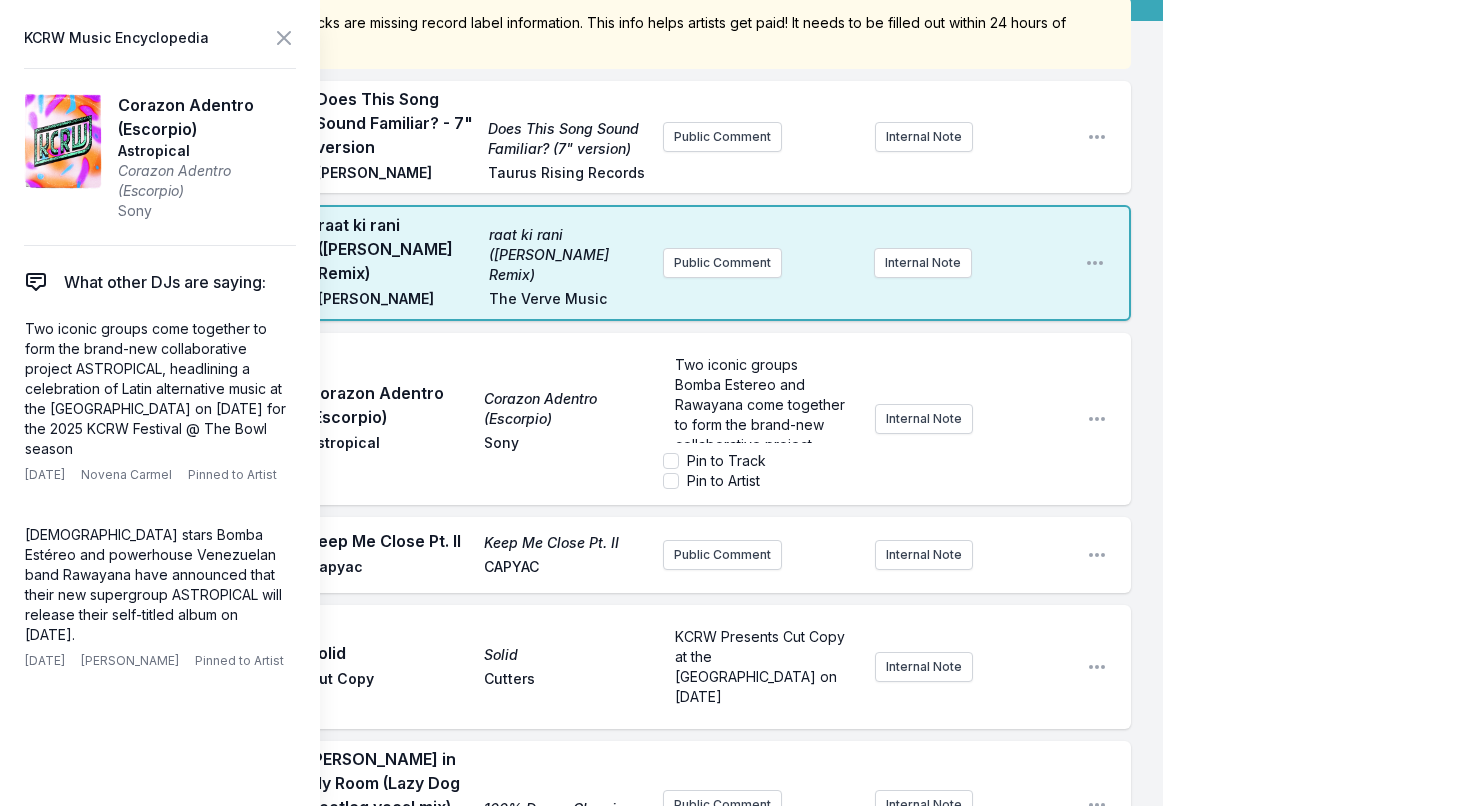 click on "Play Corazon Adentro (Escorpio) Corazon Adentro (Escorpio) Astropical Sony Two iconic groups Bomba Estereo and Rawayana come together to form the brand-new collaborative project ASTROPICAL, headlining a celebration of Latin alternative music at the Hollywood Bowl on September 7 for the 2025 KCRW Festival @ The Bowl season Pin to Track Pin to Artist Internal Note Open playlist item options" at bounding box center (597, 419) 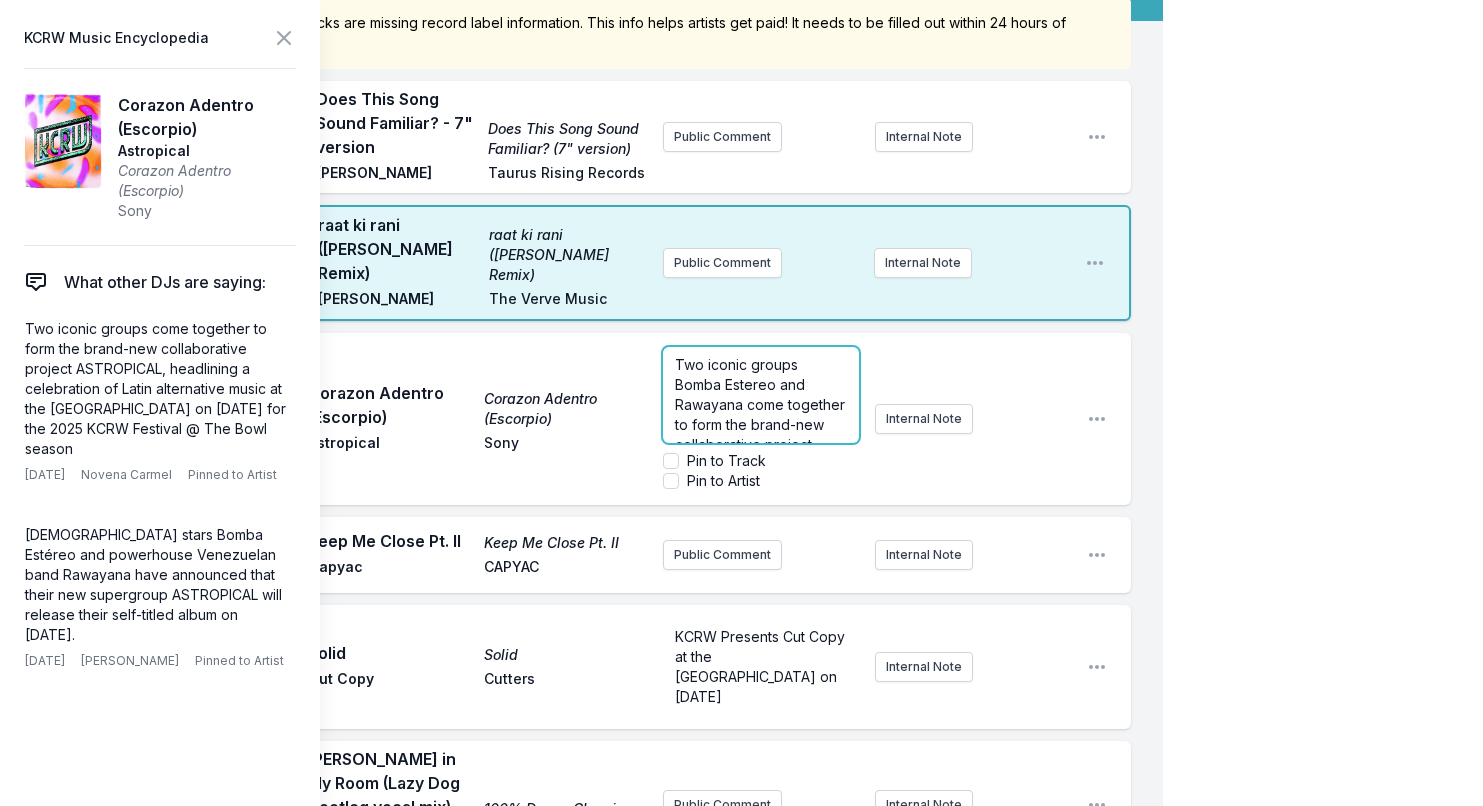 click on "Two iconic groups Bomba Estereo and Rawayana come together to form the brand-new collaborative project ASTROPICAL, headlining a celebration of Latin alternative music at the Hollywood Bowl on September 7 for the 2025 KCRW Festival @ The Bowl season Pin to Track Pin to Artist" at bounding box center [761, 419] 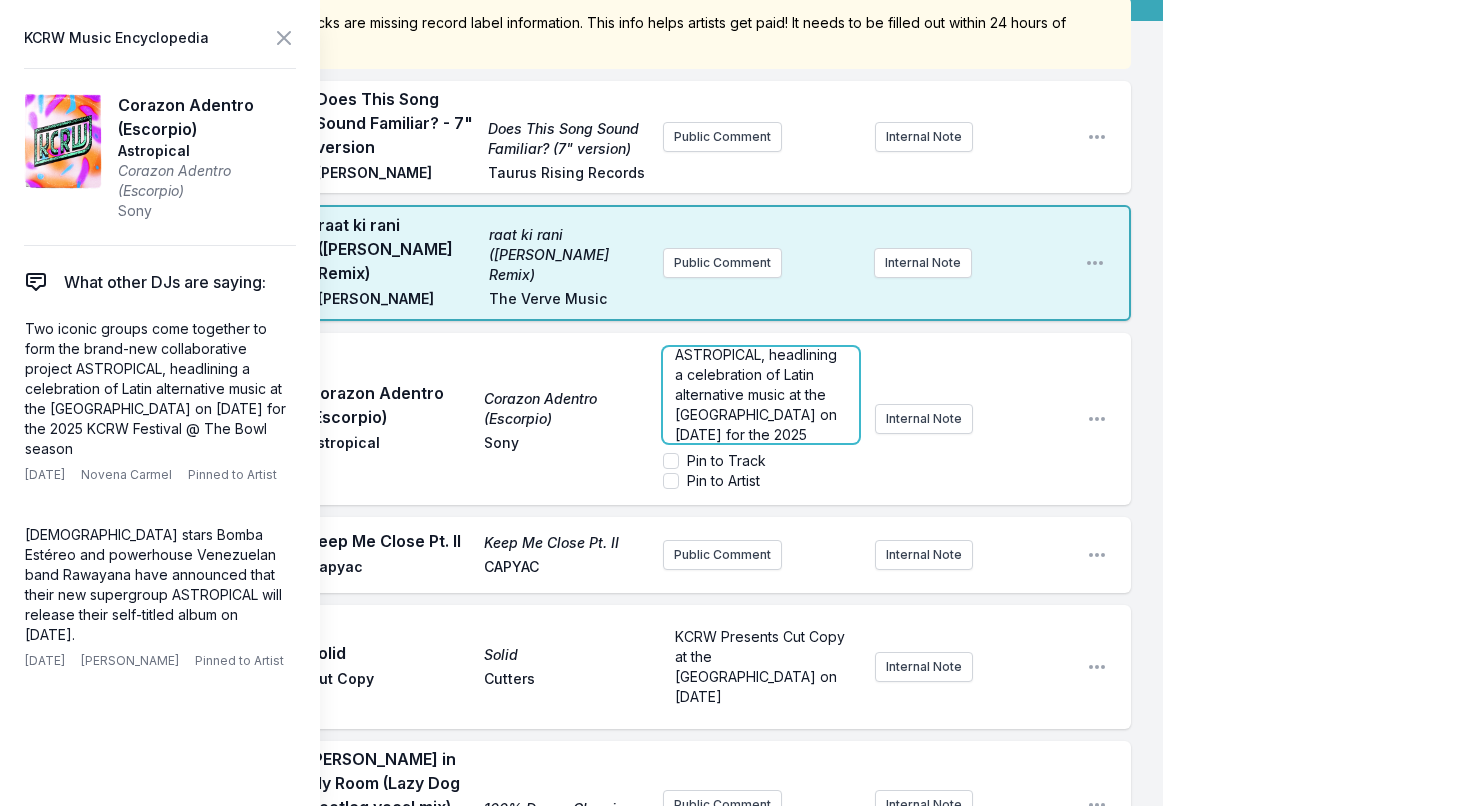 scroll, scrollTop: 160, scrollLeft: 0, axis: vertical 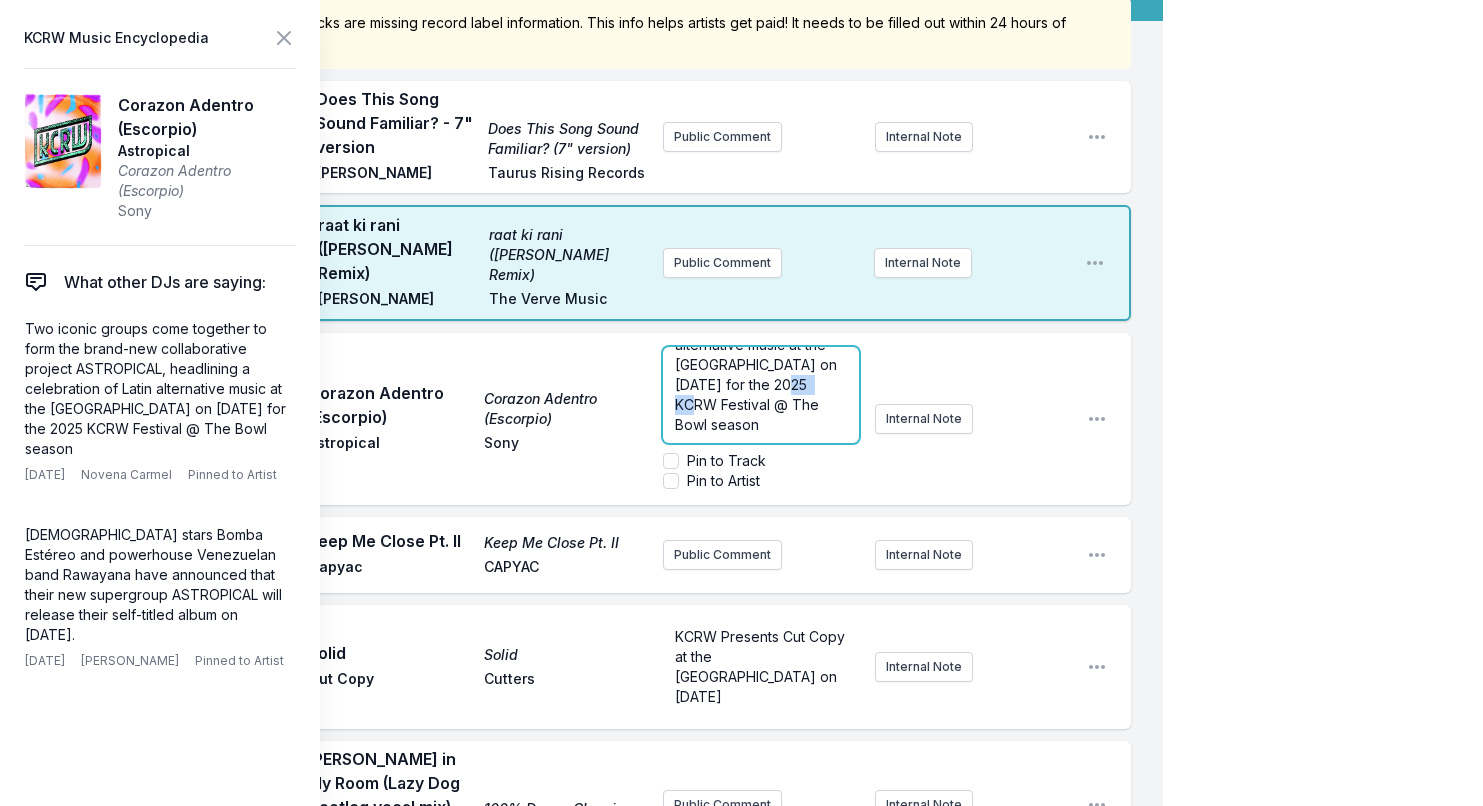 drag, startPoint x: 815, startPoint y: 358, endPoint x: 860, endPoint y: 358, distance: 45 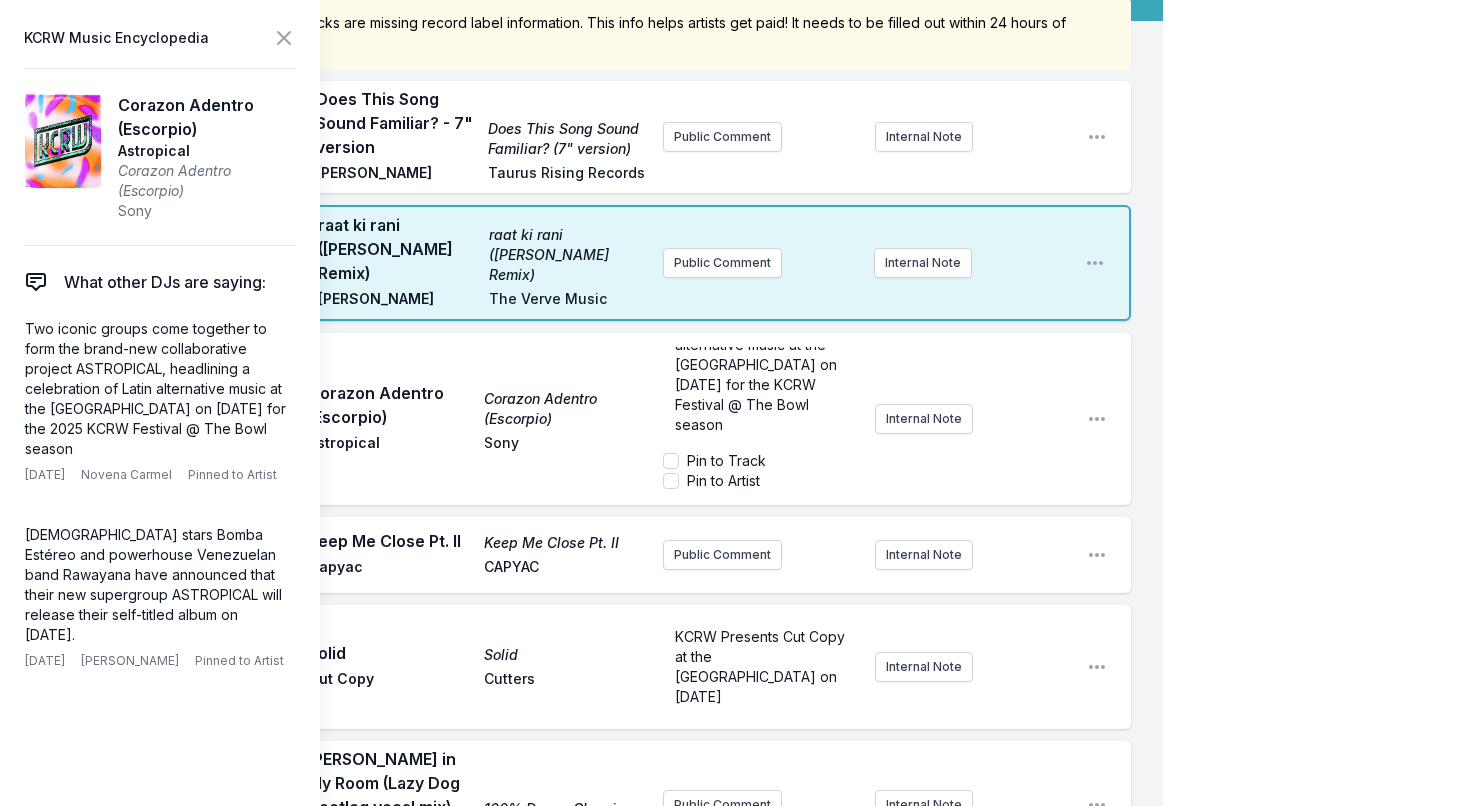 scroll, scrollTop: 0, scrollLeft: 0, axis: both 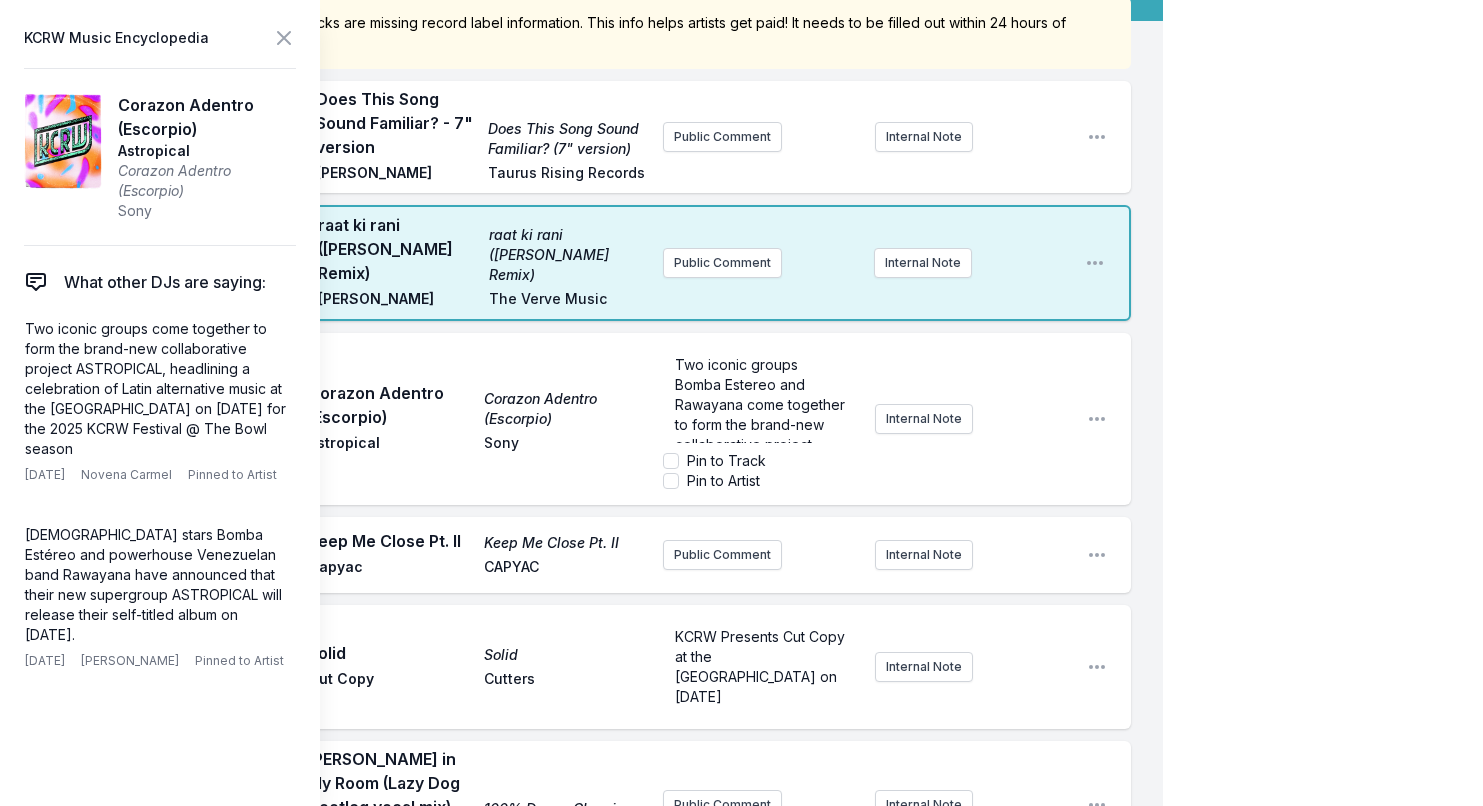 click on "Play Corazon Adentro (Escorpio) Corazon Adentro (Escorpio) Astropical Sony Two iconic groups Bomba Estereo and Rawayana come together to form the brand-new collaborative project ASTROPICAL, headlining a celebration of Latin alternative music at the Hollywood Bowl on September 7 for the KCRW Festival @ The Bowl season Pin to Track Pin to Artist Internal Note Open playlist item options" at bounding box center (597, 419) 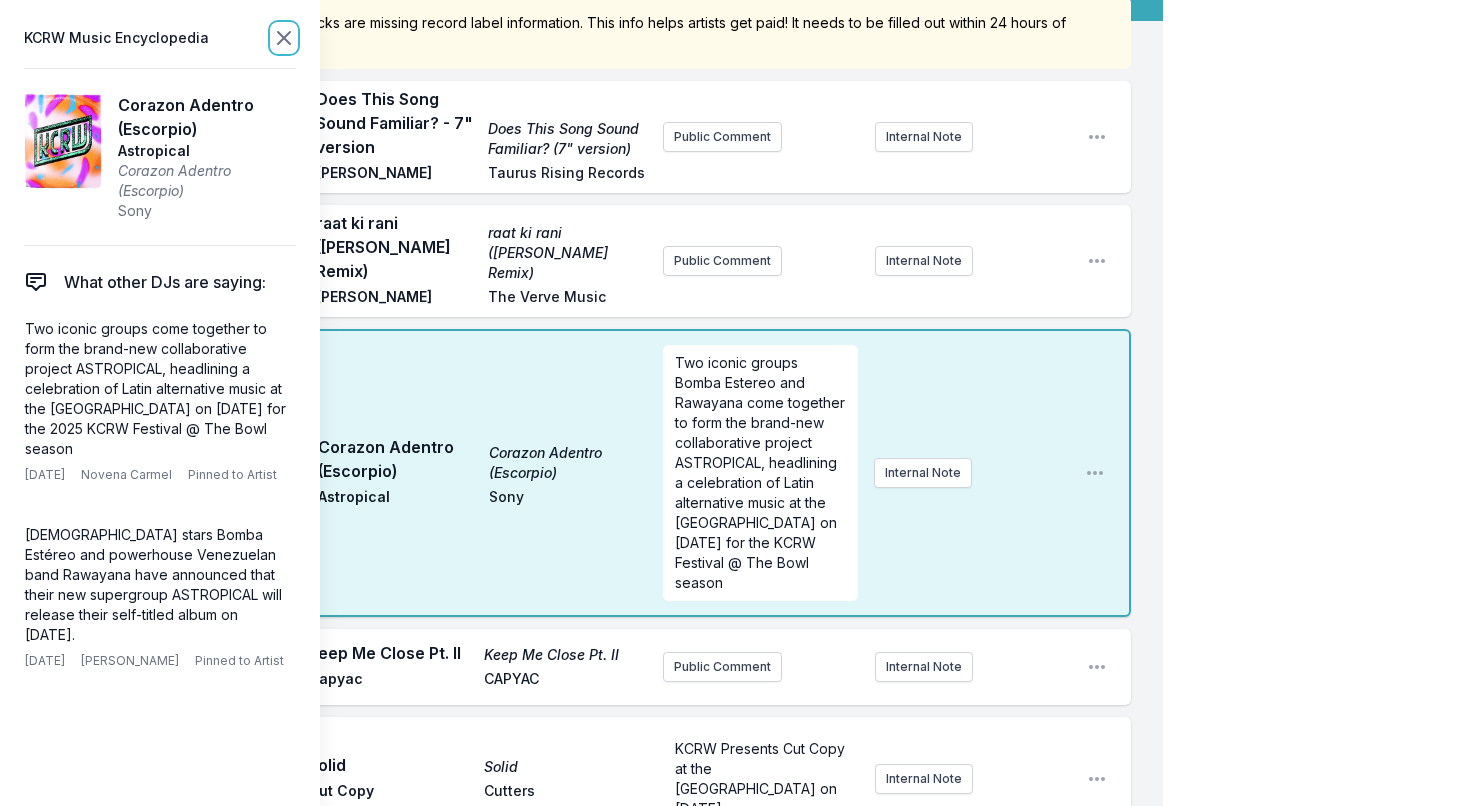 click 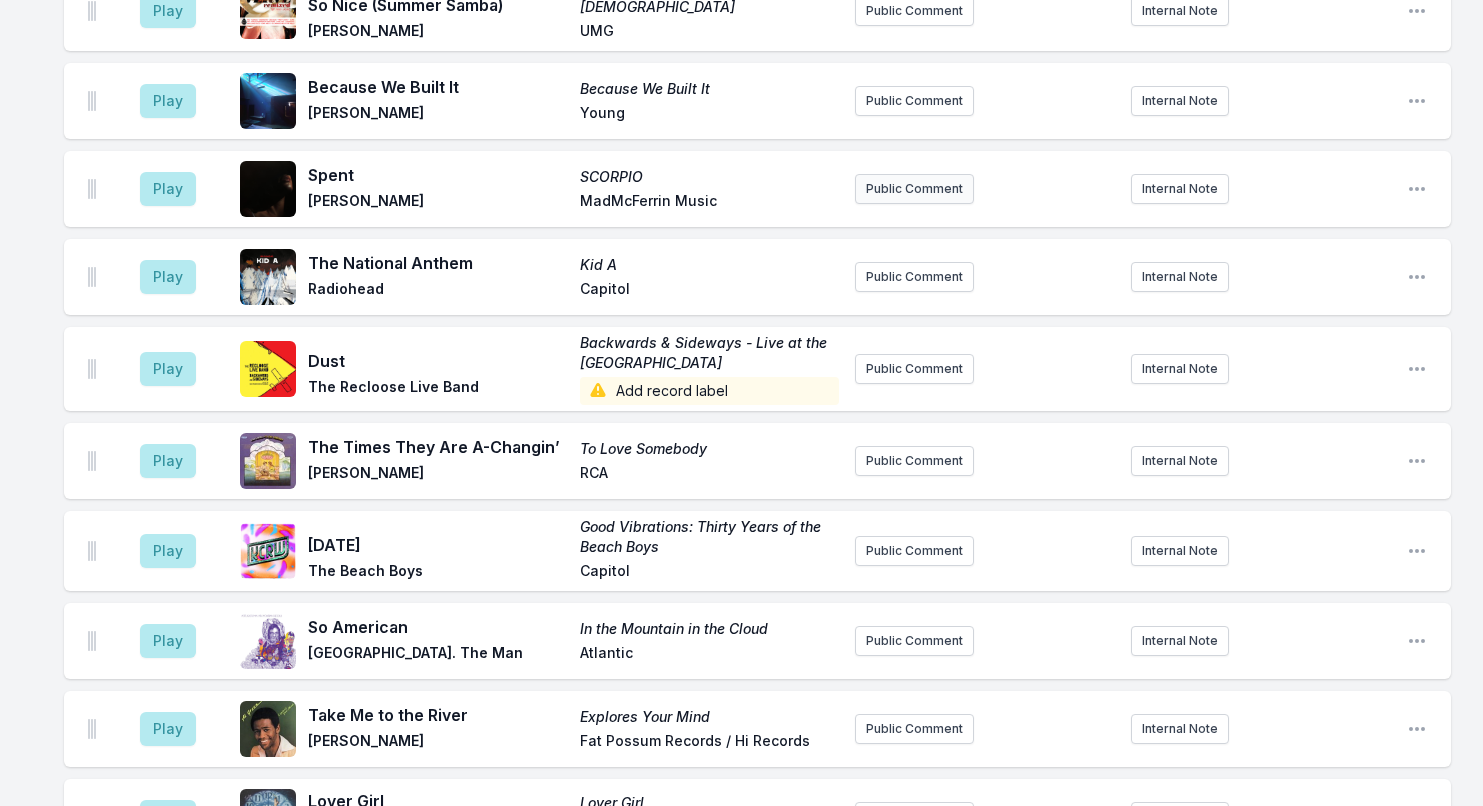 scroll, scrollTop: 1011, scrollLeft: 0, axis: vertical 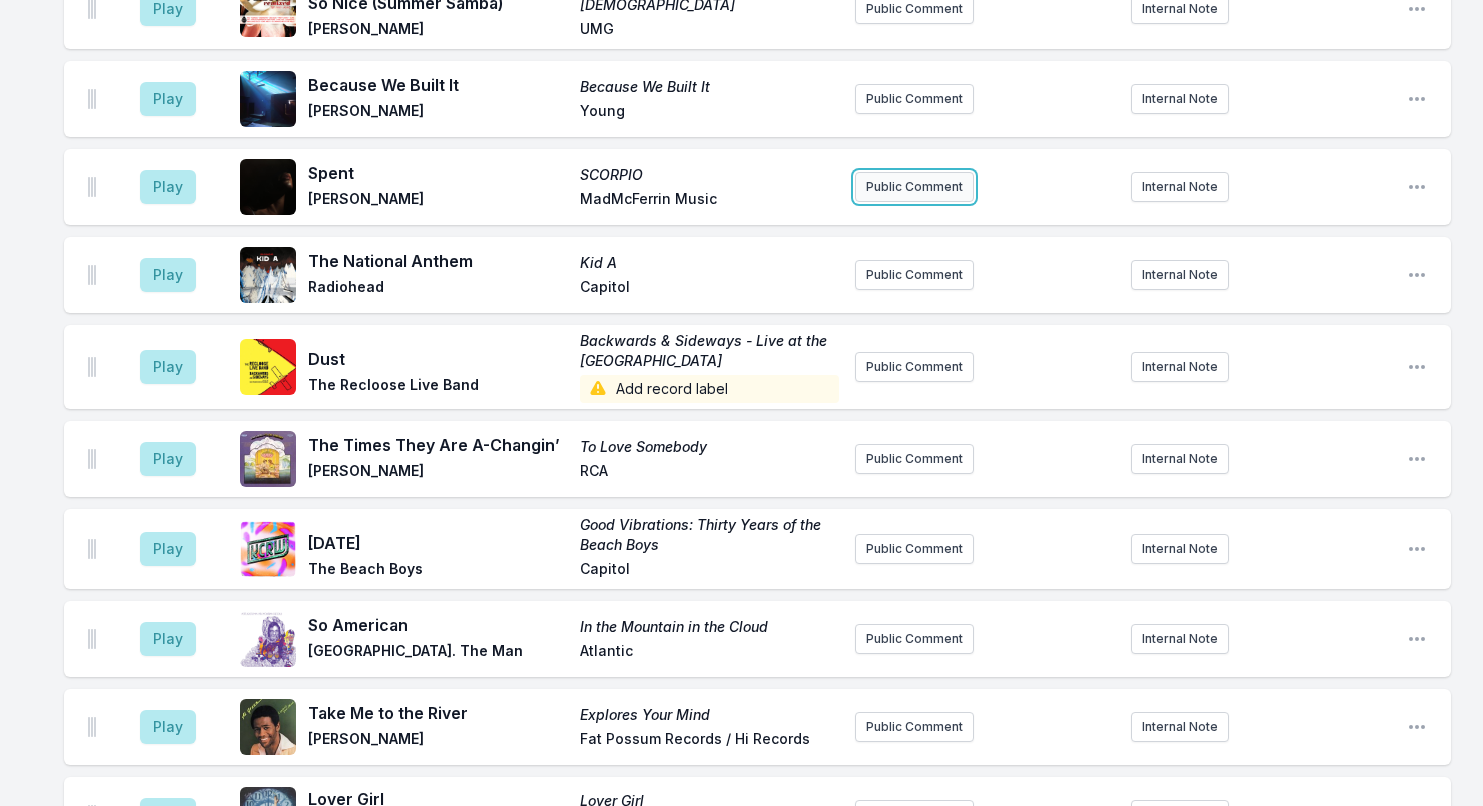 click on "Public Comment" at bounding box center [914, 187] 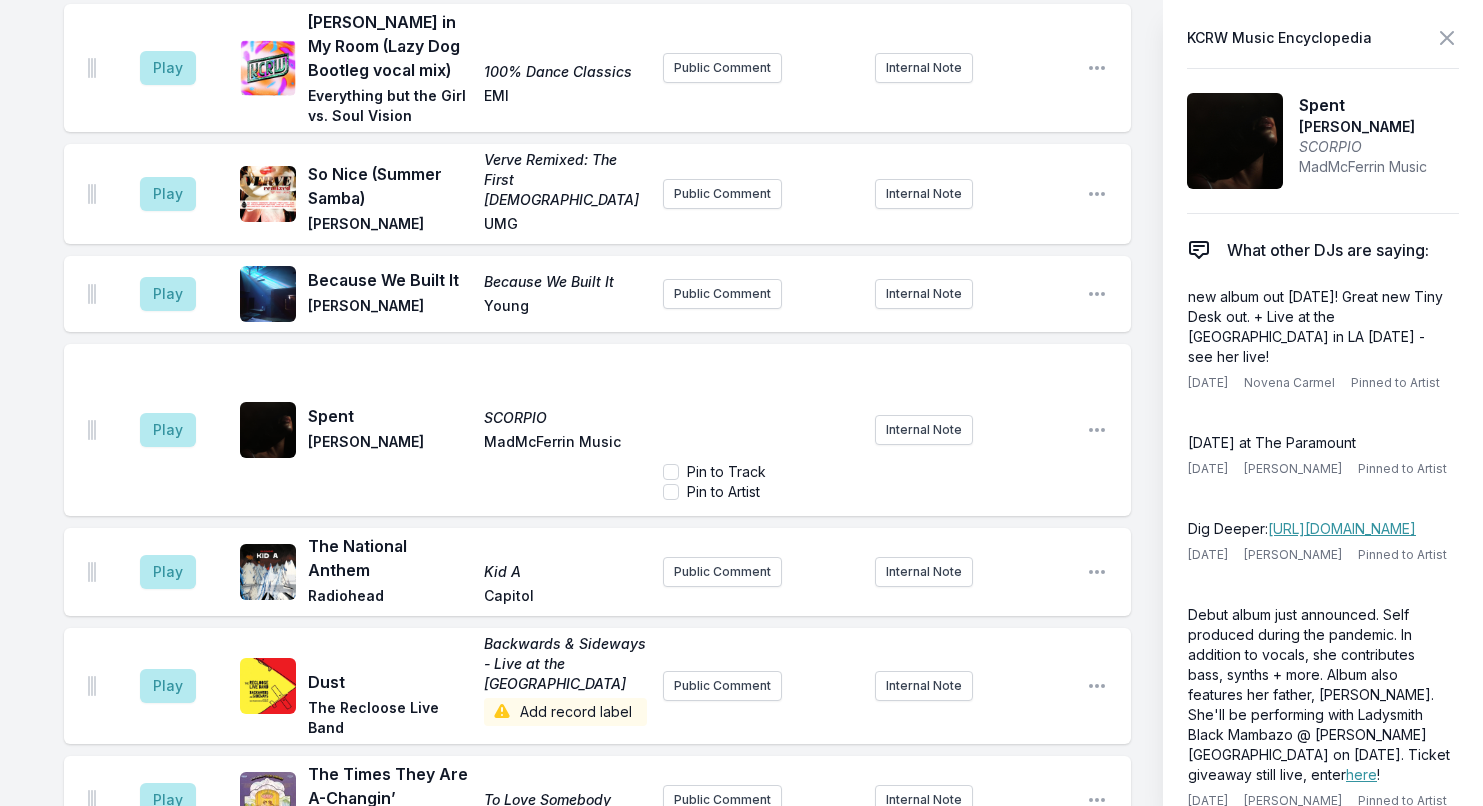 scroll, scrollTop: 1050, scrollLeft: 0, axis: vertical 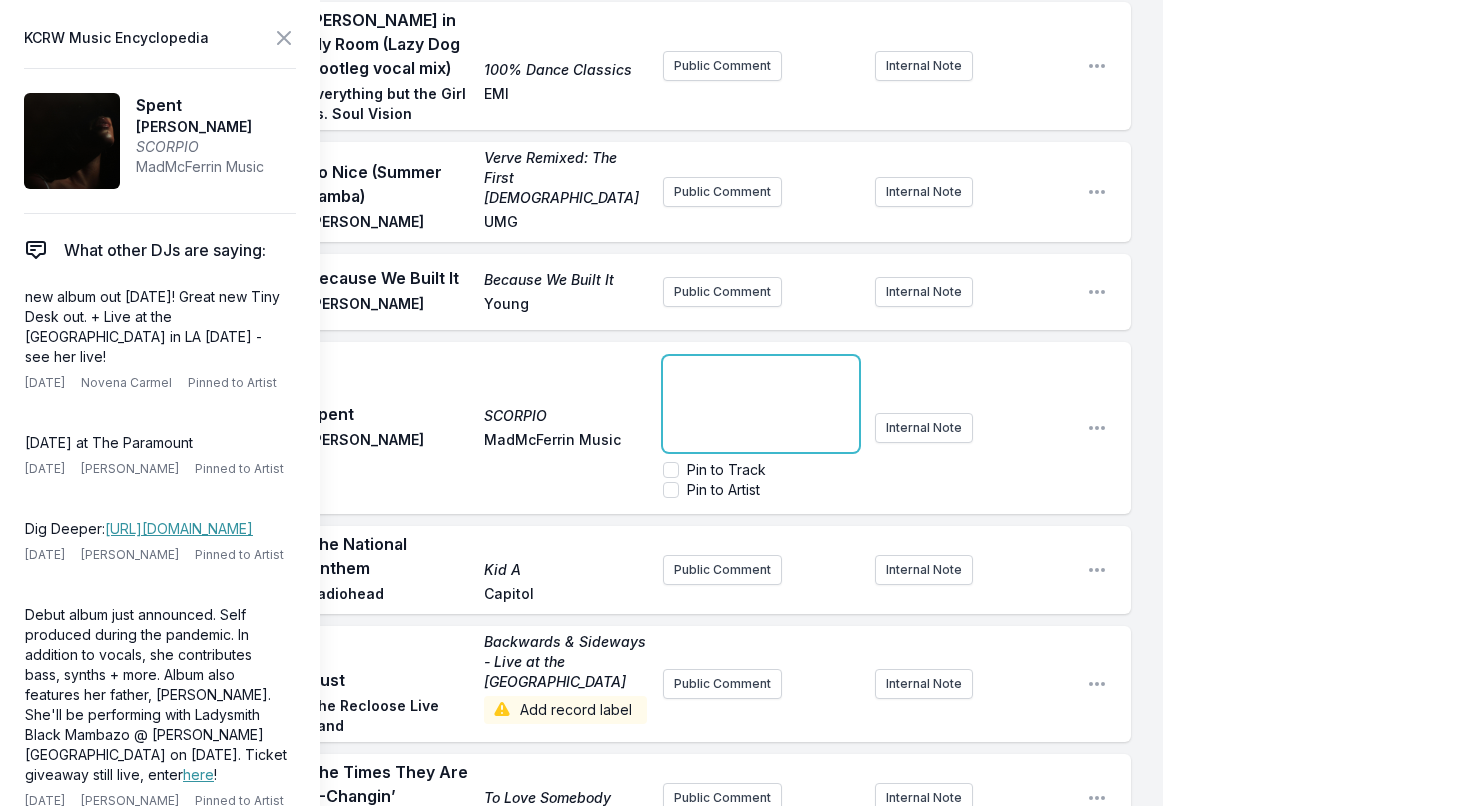 type 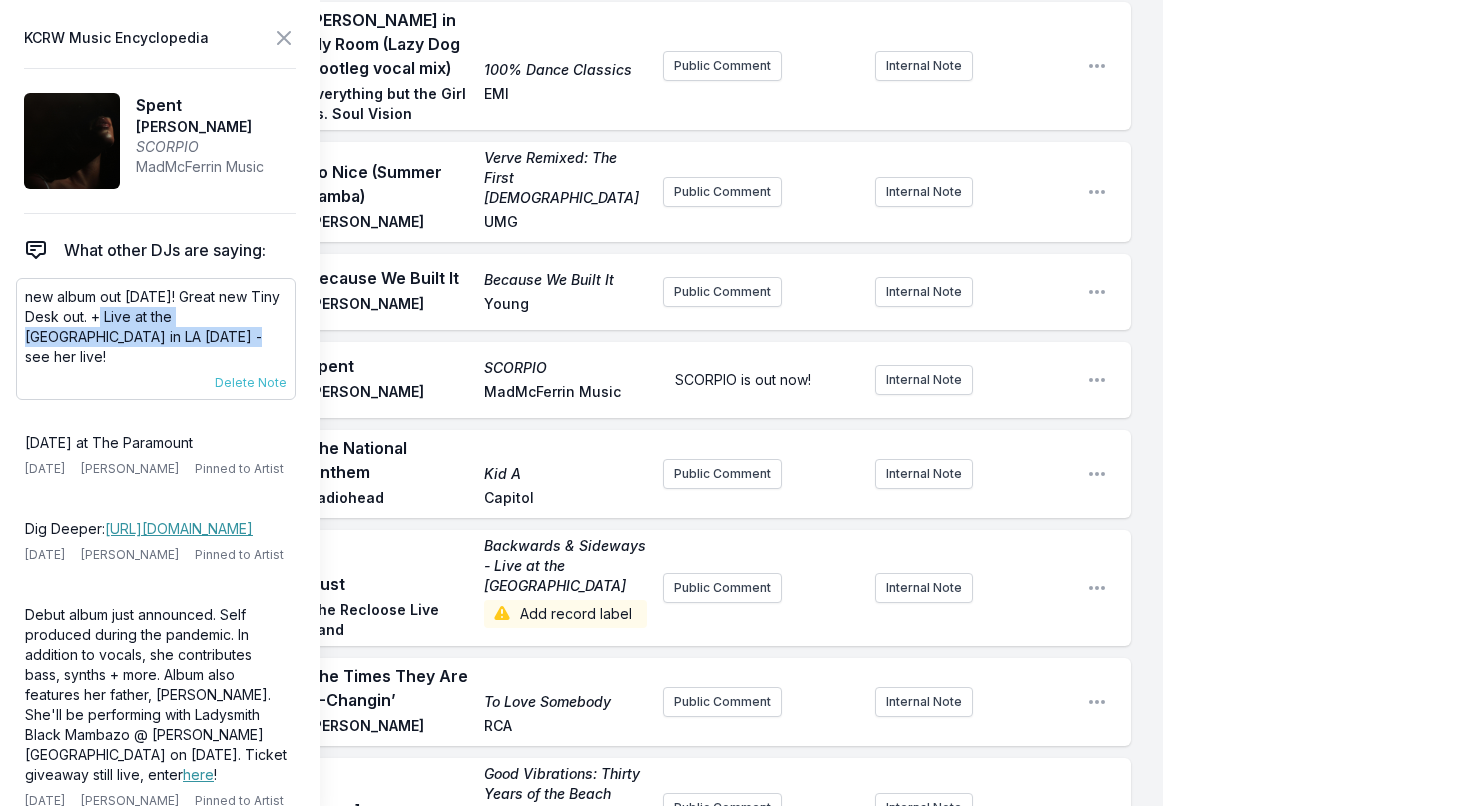 drag, startPoint x: 107, startPoint y: 316, endPoint x: 155, endPoint y: 328, distance: 49.47727 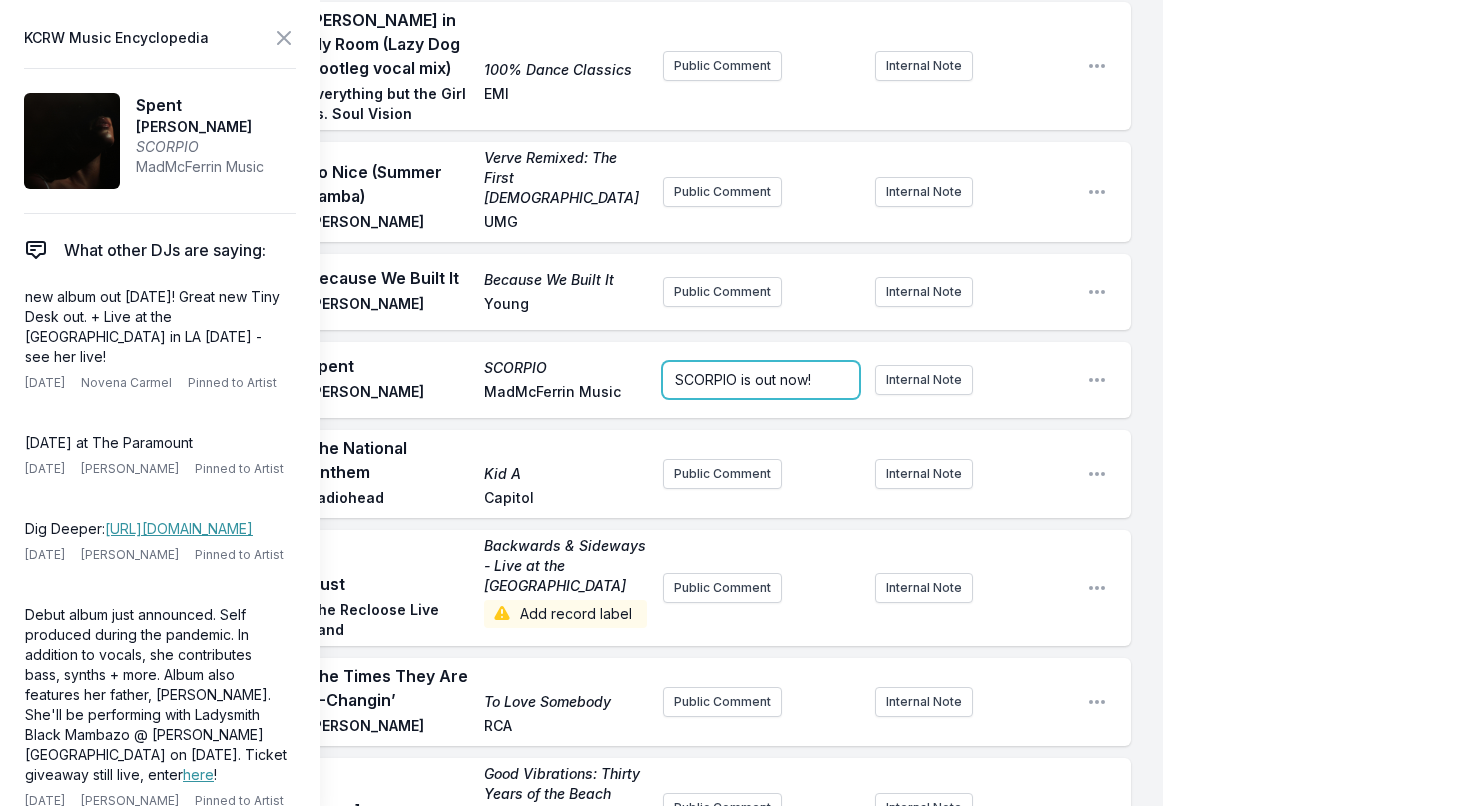 click on "SCORPIO is out now!" at bounding box center (761, 380) 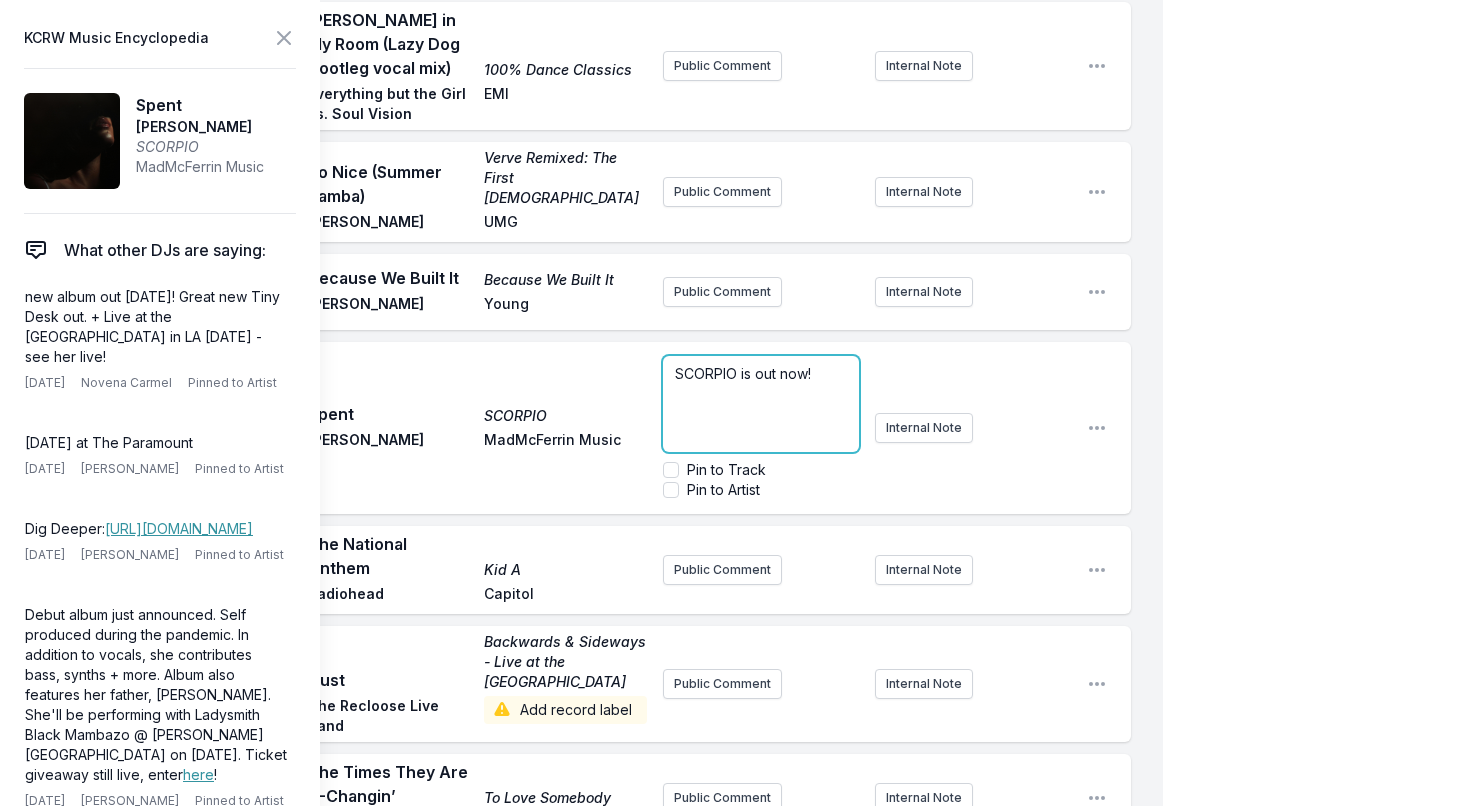 click on "SCORPIO is out now!" at bounding box center (761, 374) 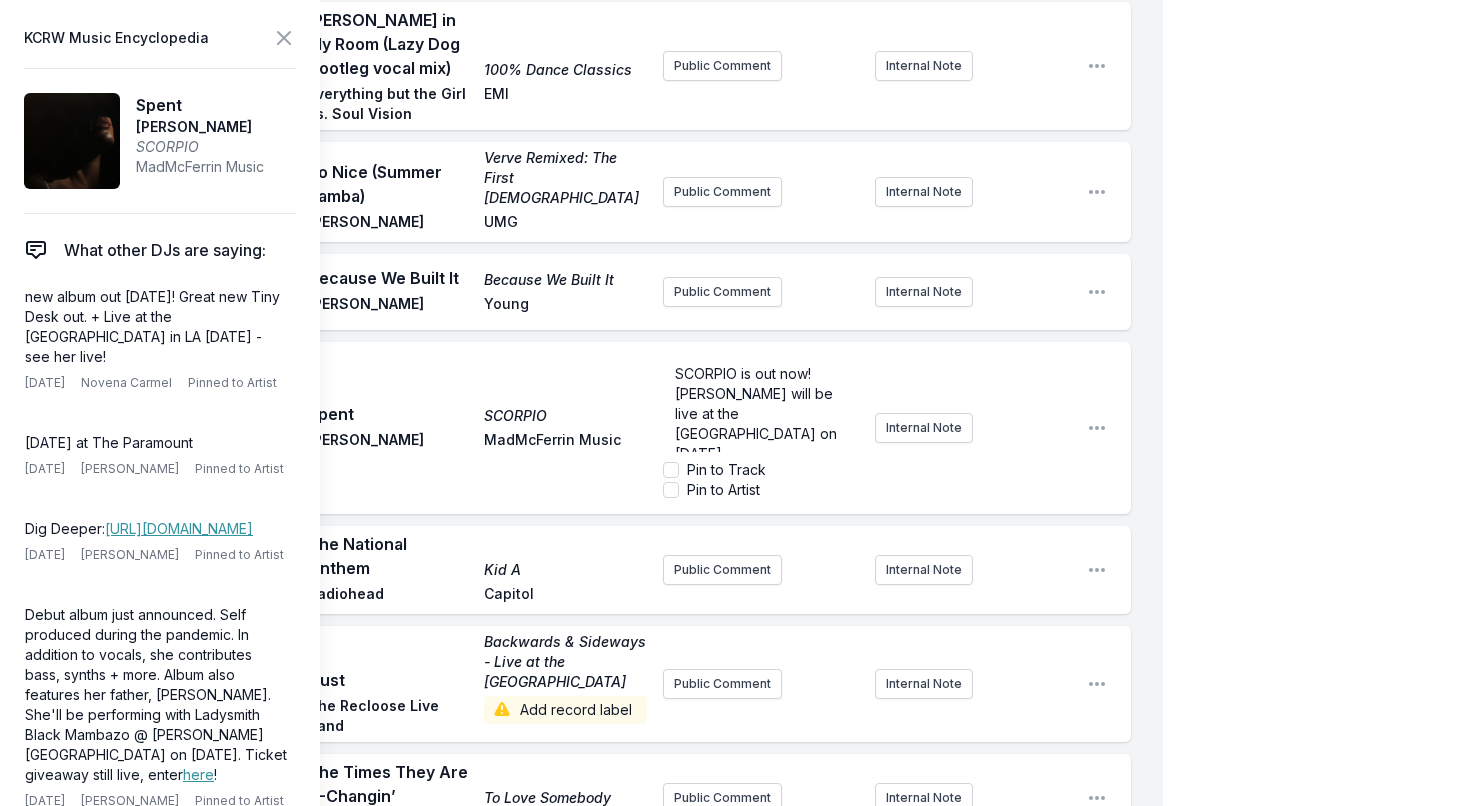 click on "Play Spent SCORPIO Madison McFerrin MadMcFerrin Music SCORPIO is out now! Madison will be live at the Roxy on October 22nd Internal Note Open playlist item options" 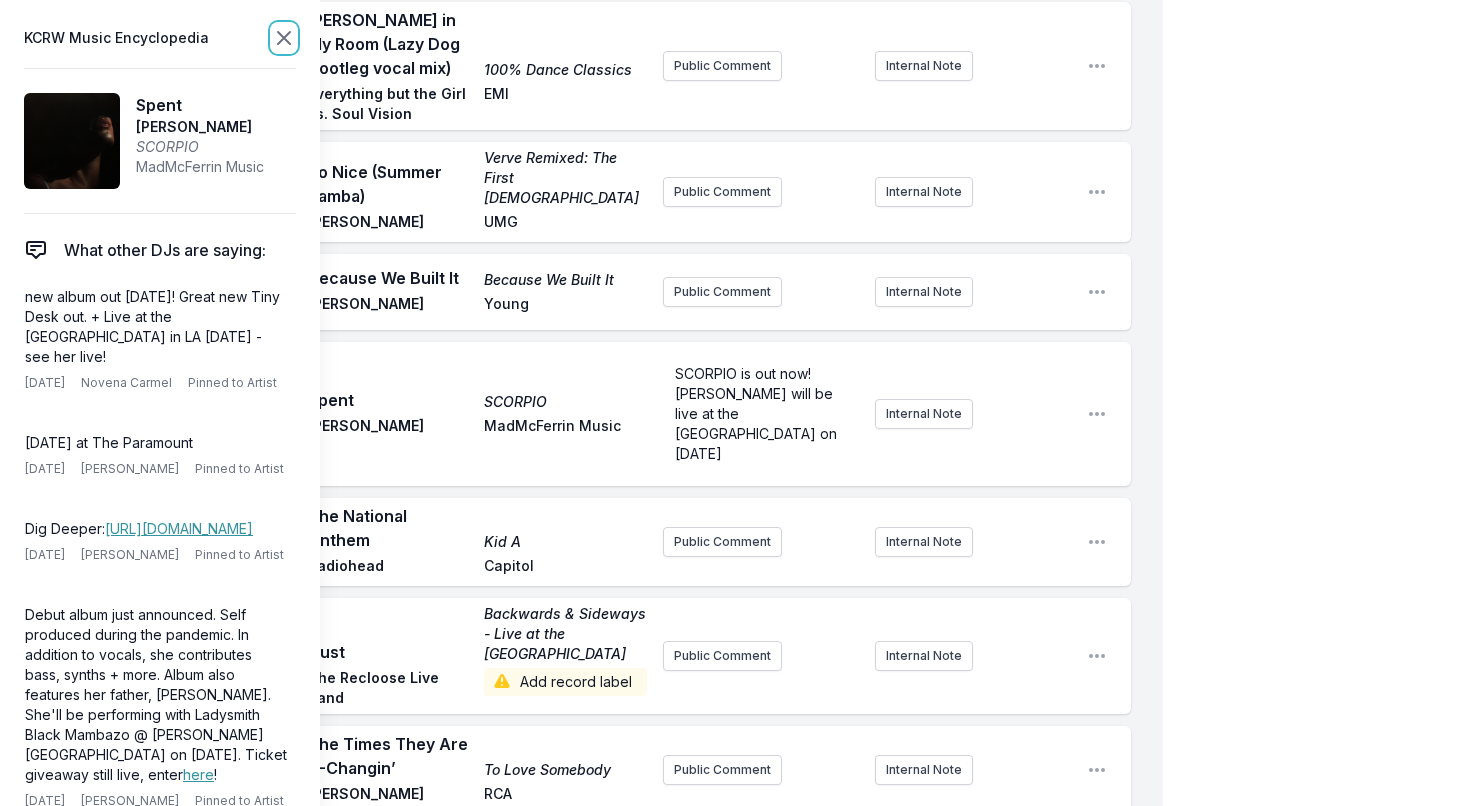 click 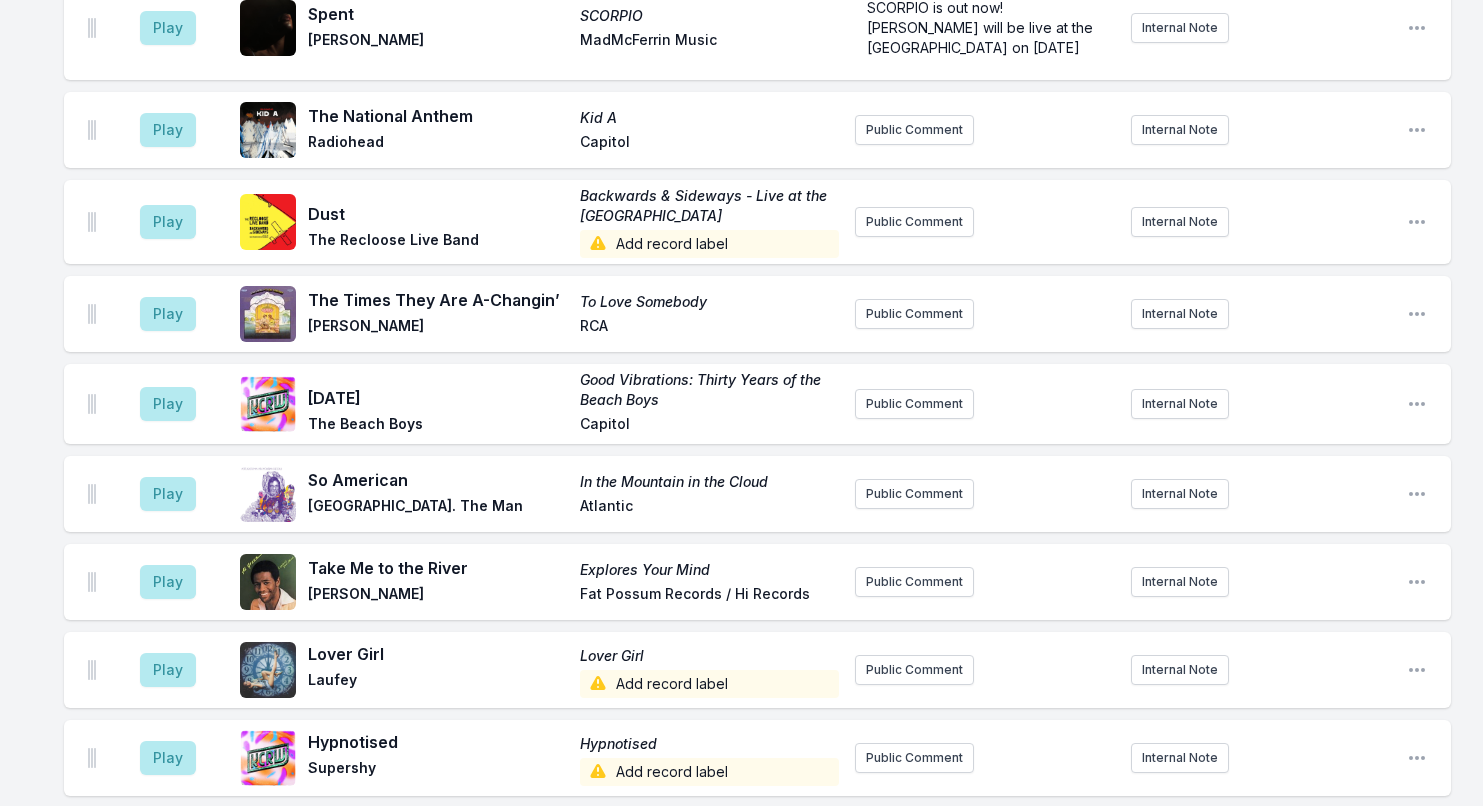 scroll, scrollTop: 1182, scrollLeft: 0, axis: vertical 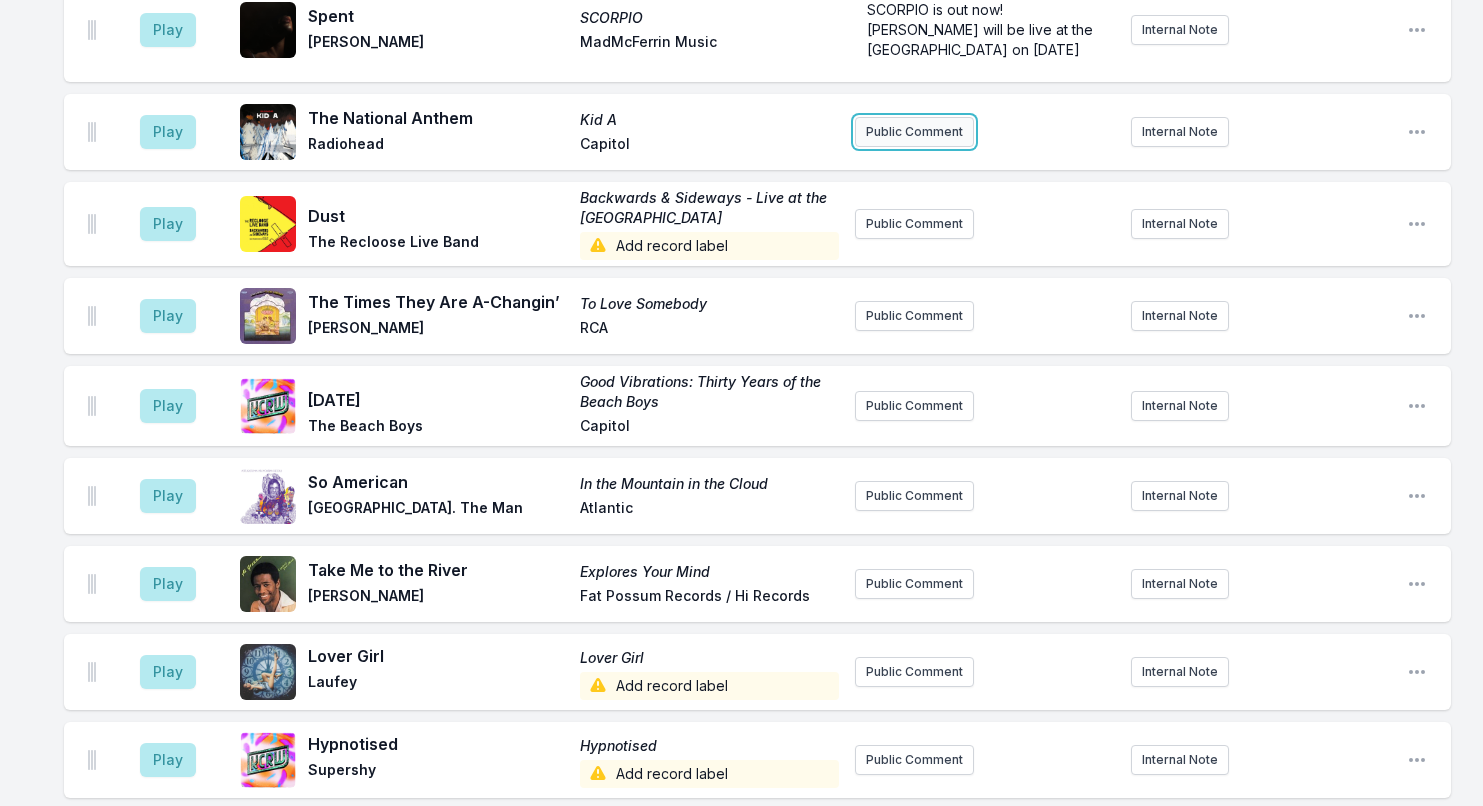 click on "Public Comment" at bounding box center (914, 132) 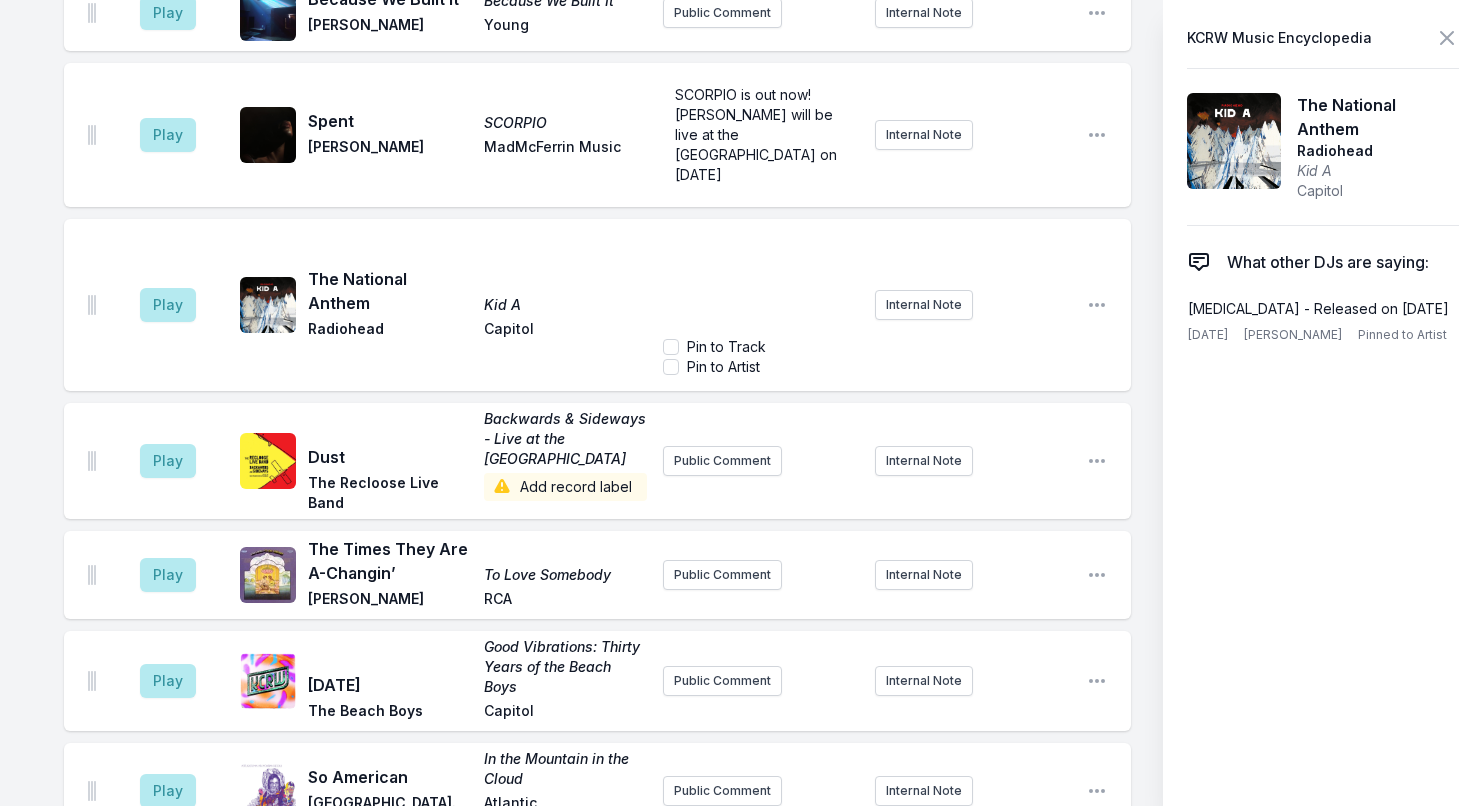 scroll, scrollTop: 1412, scrollLeft: 0, axis: vertical 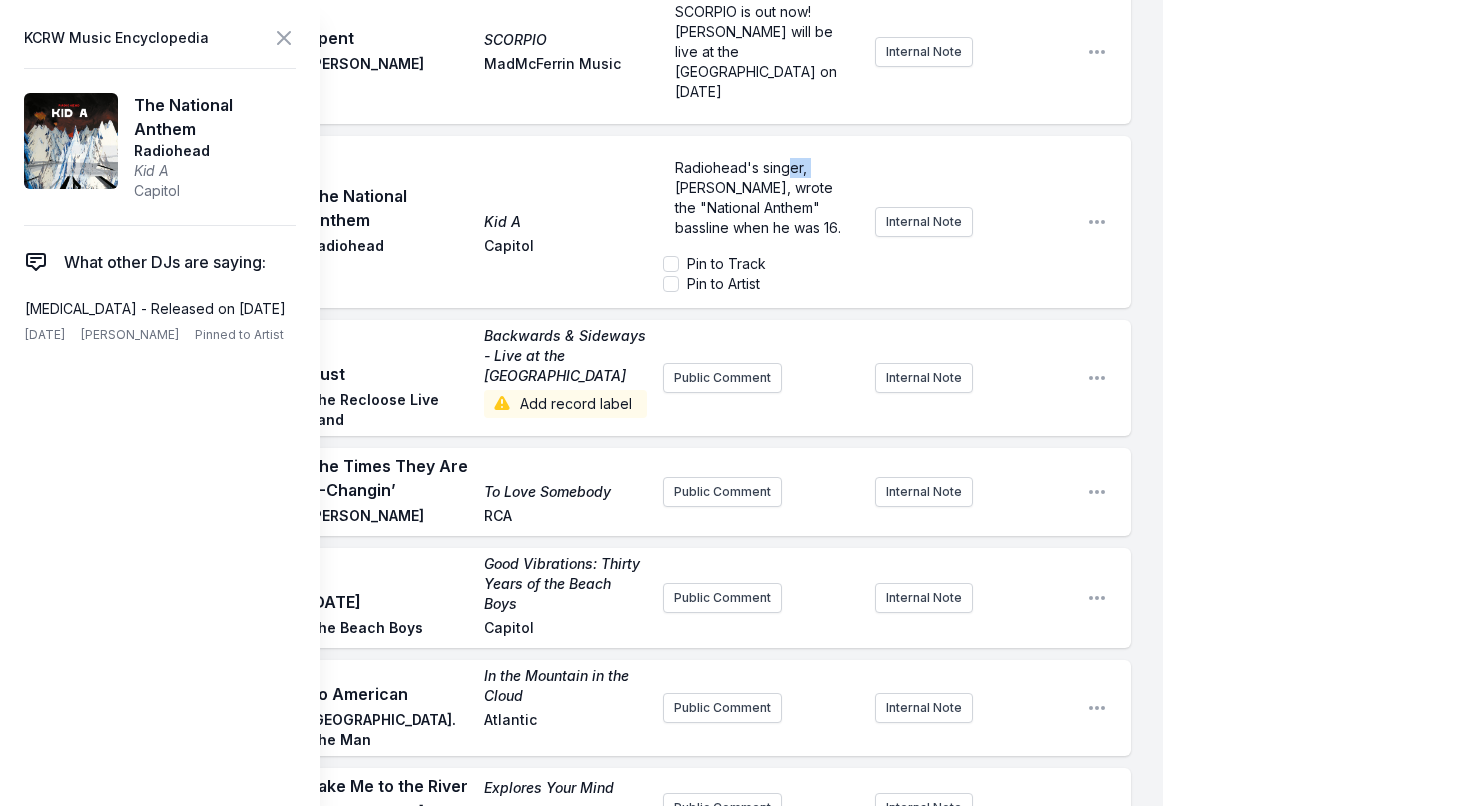 drag, startPoint x: 673, startPoint y: 83, endPoint x: 792, endPoint y: 81, distance: 119.01681 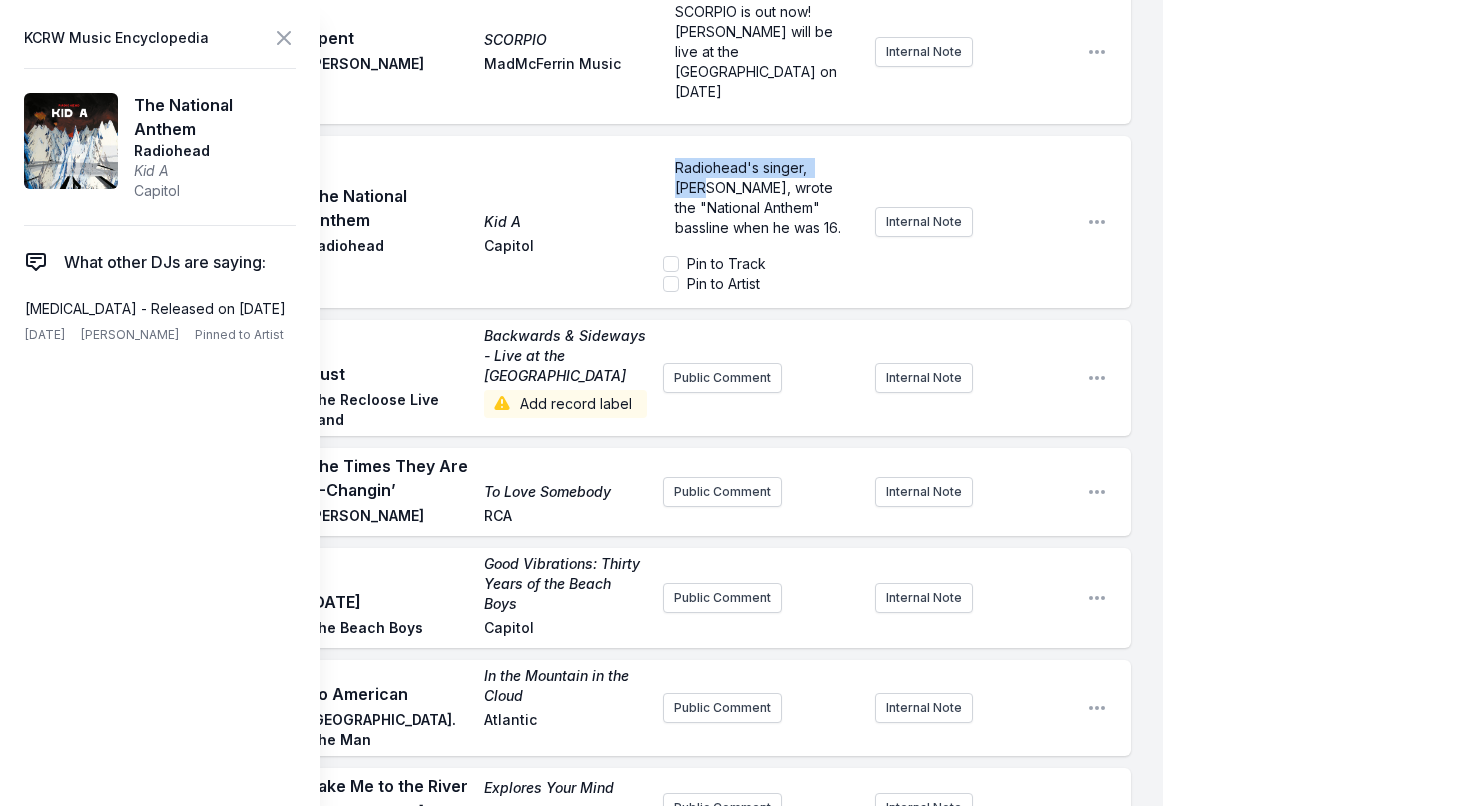 drag, startPoint x: 825, startPoint y: 76, endPoint x: 664, endPoint y: 68, distance: 161.19864 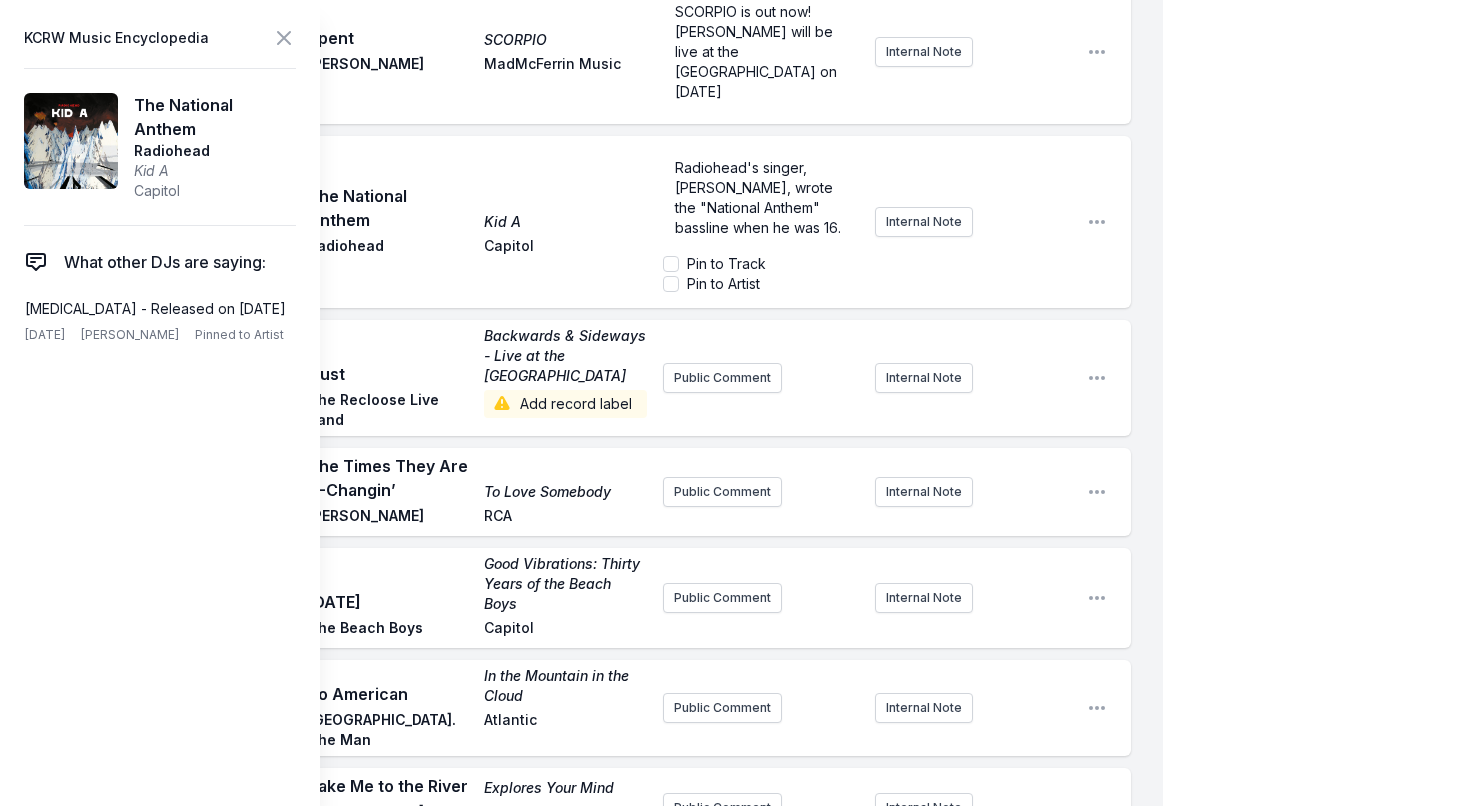 click on "Radiohead's singer, Thom Yorke, wrote the "National Anthem" bassline when he was 16." at bounding box center [758, 197] 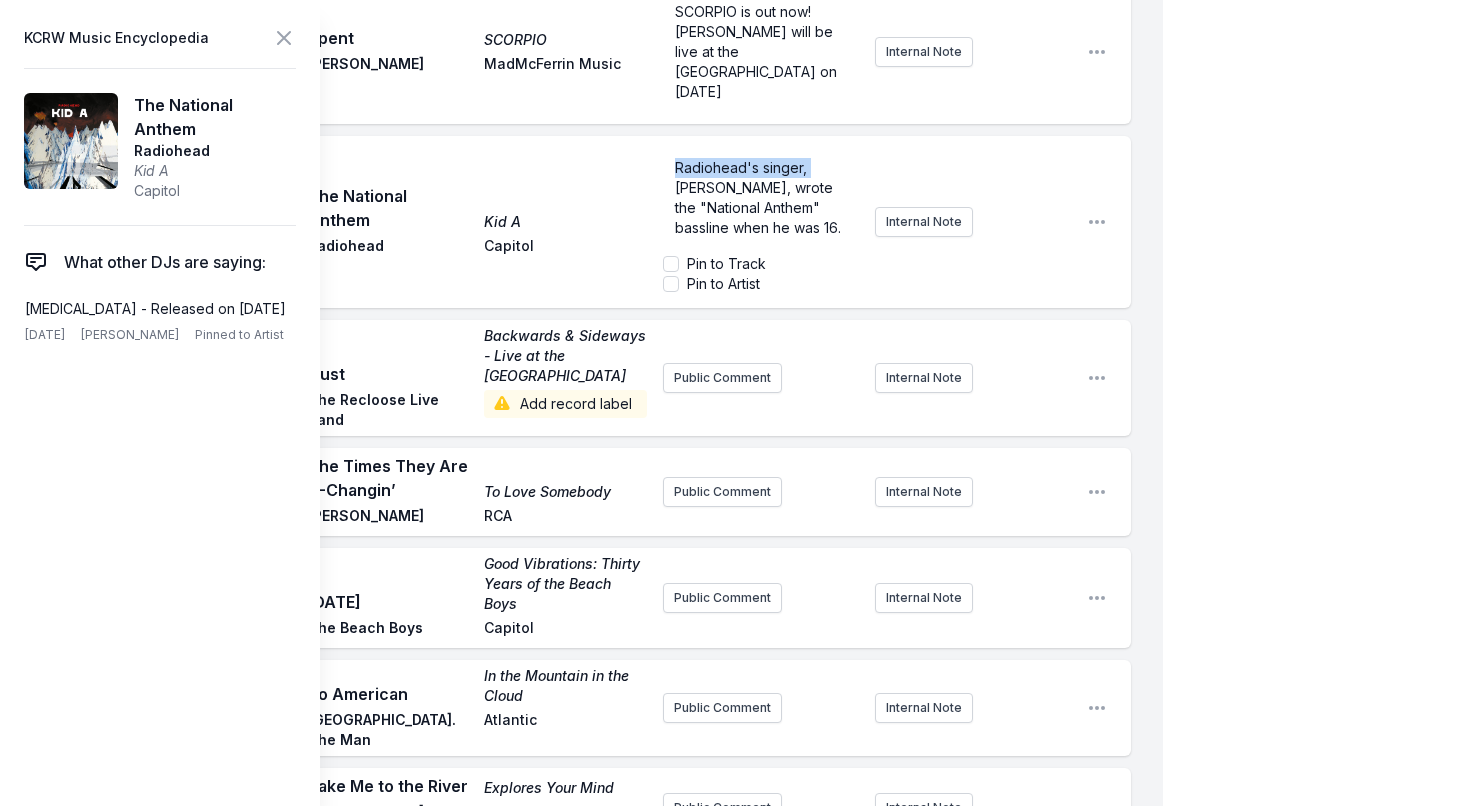 drag, startPoint x: 672, startPoint y: 67, endPoint x: 813, endPoint y: 62, distance: 141.08862 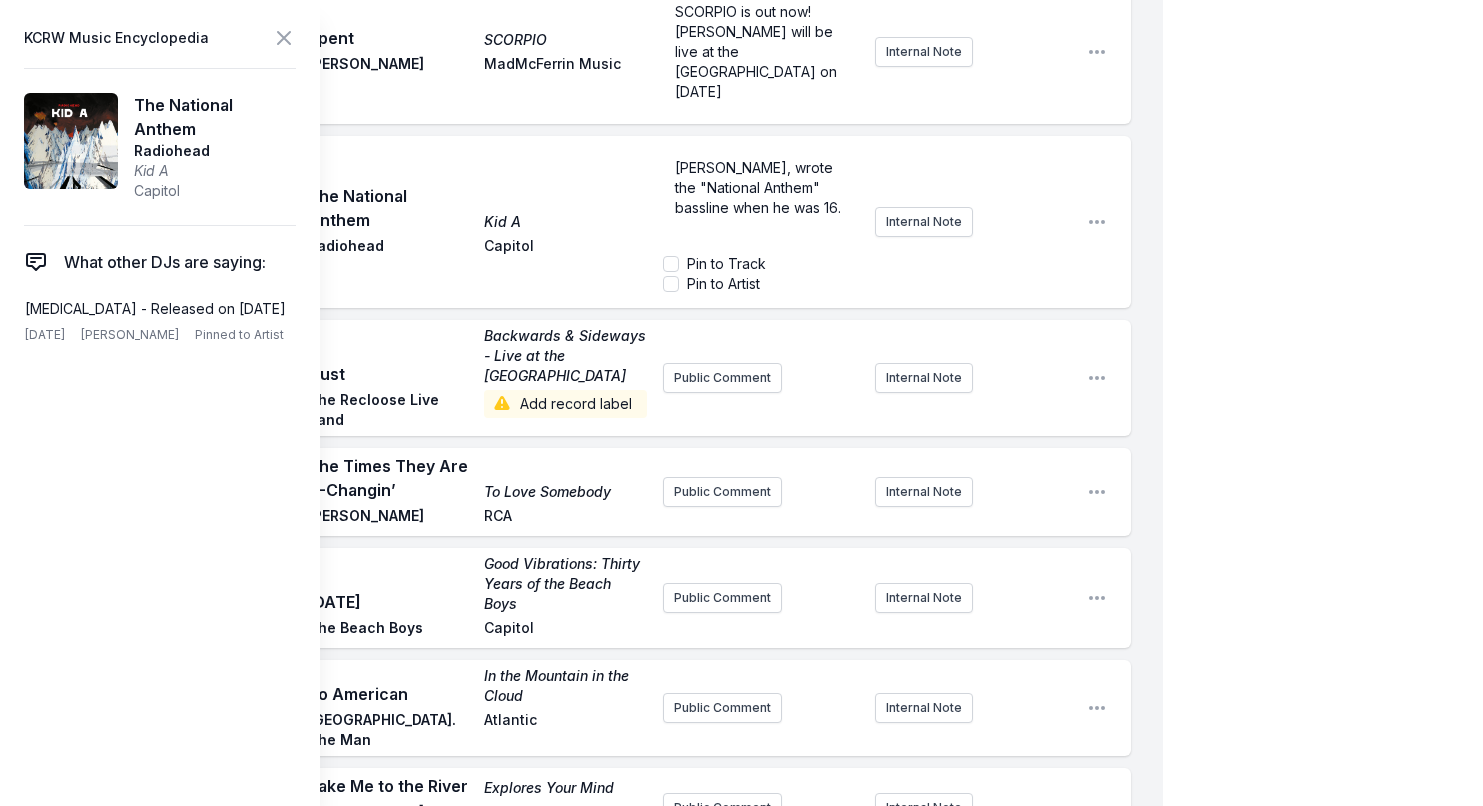 click on "Thom Yorke, wrote the "National Anthem" bassline when he was 16." at bounding box center [761, 188] 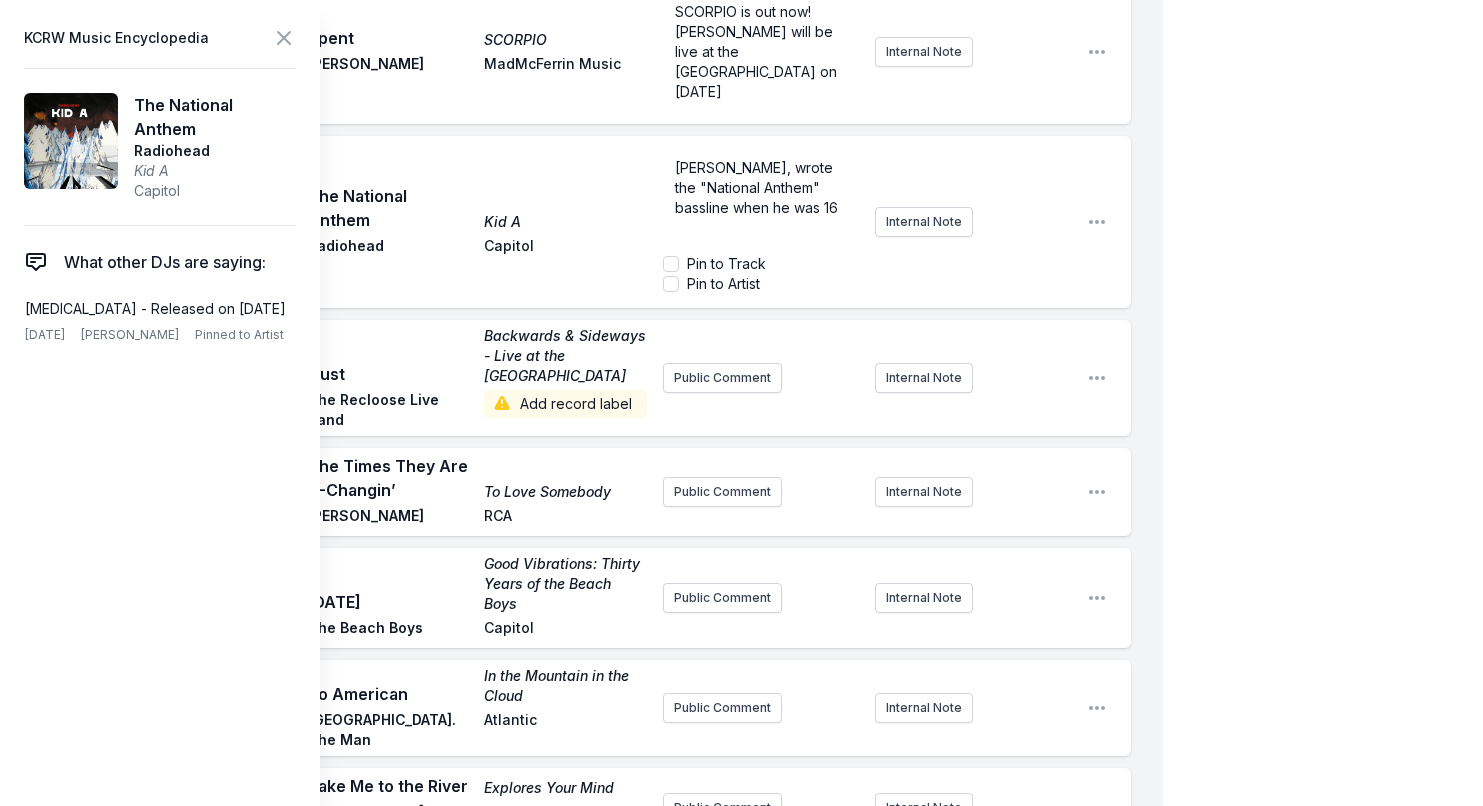type 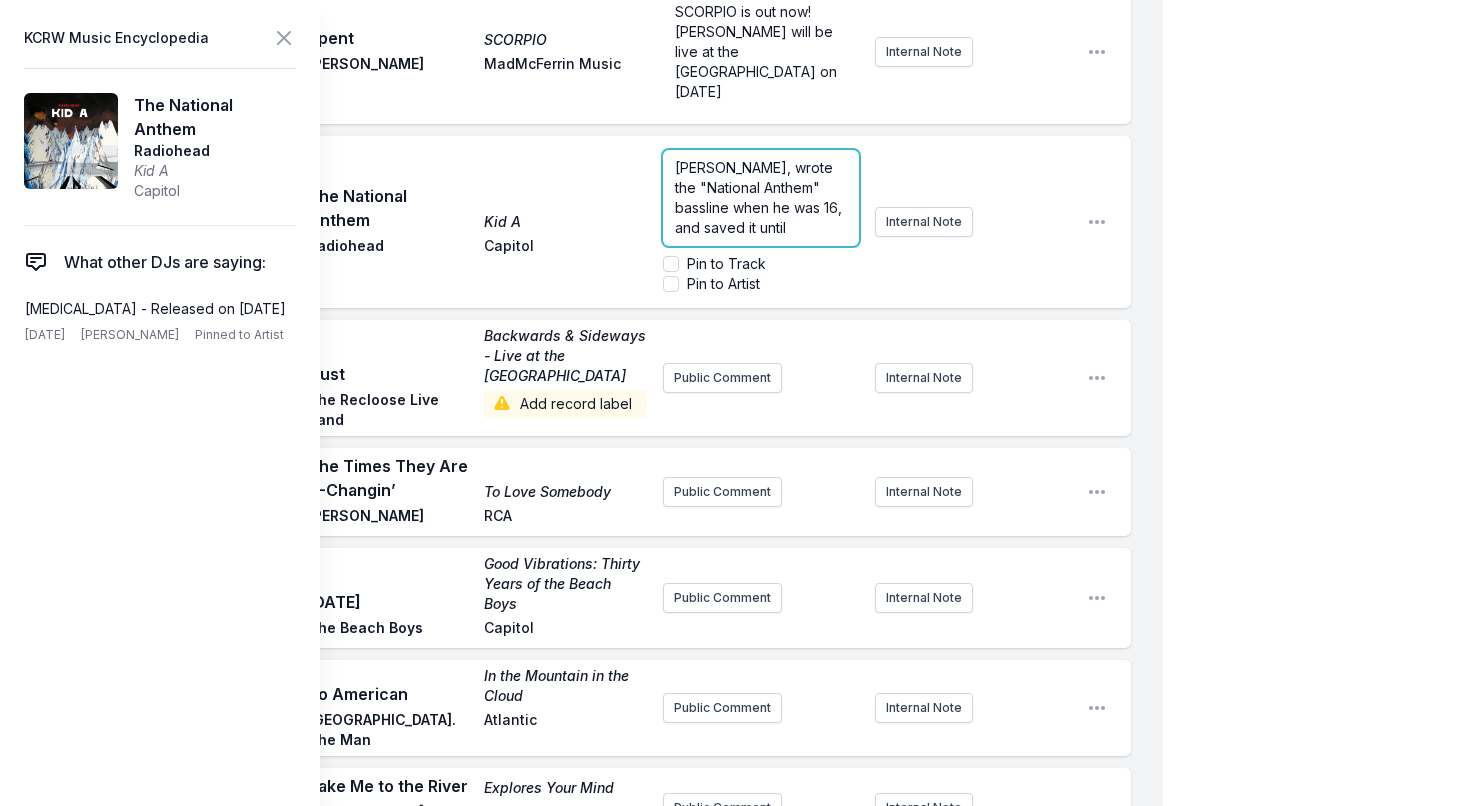 click on "Thom Yorke, wrote the "National Anthem" bassline when he was 16, and saved it until" at bounding box center (761, 198) 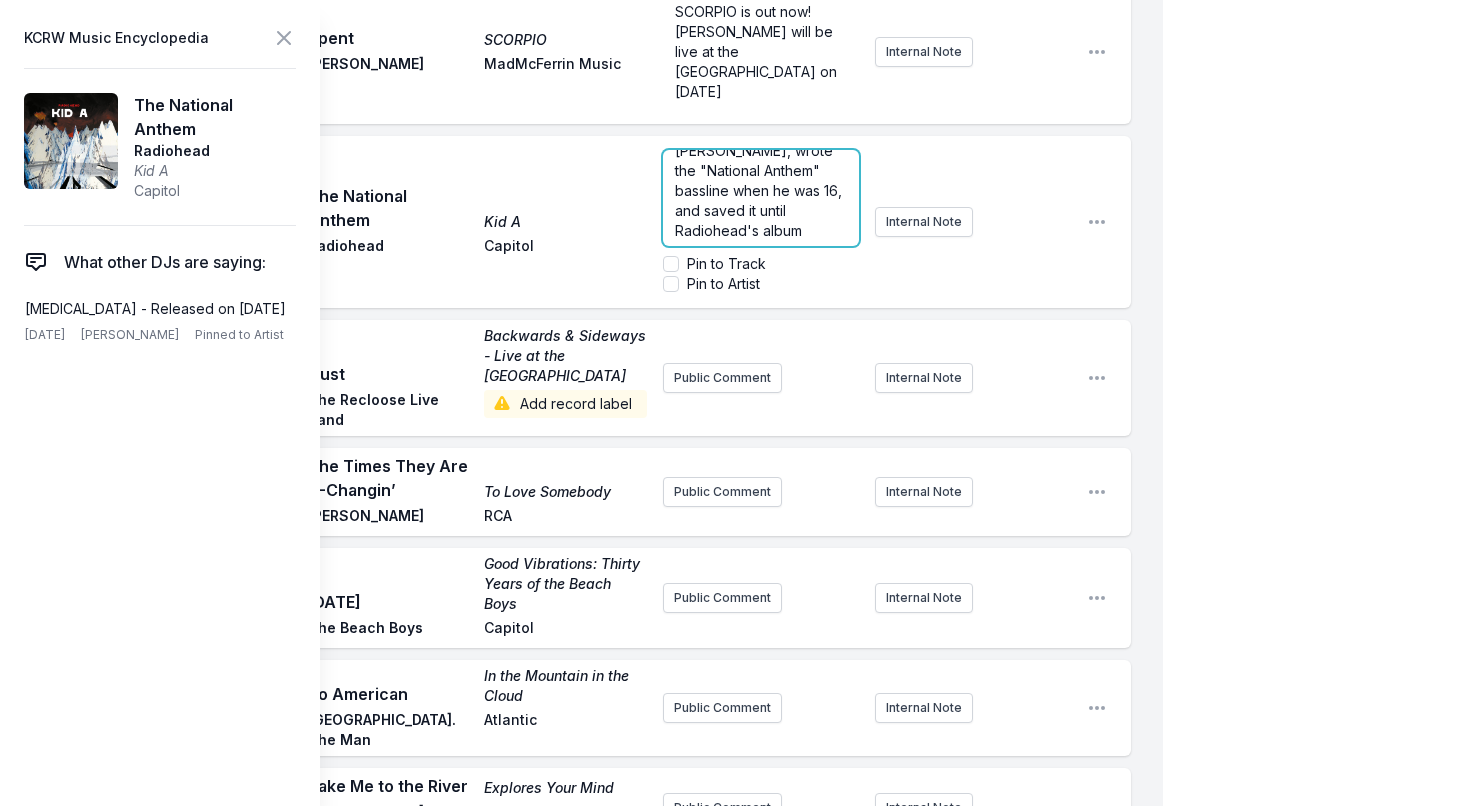 scroll, scrollTop: 18, scrollLeft: 0, axis: vertical 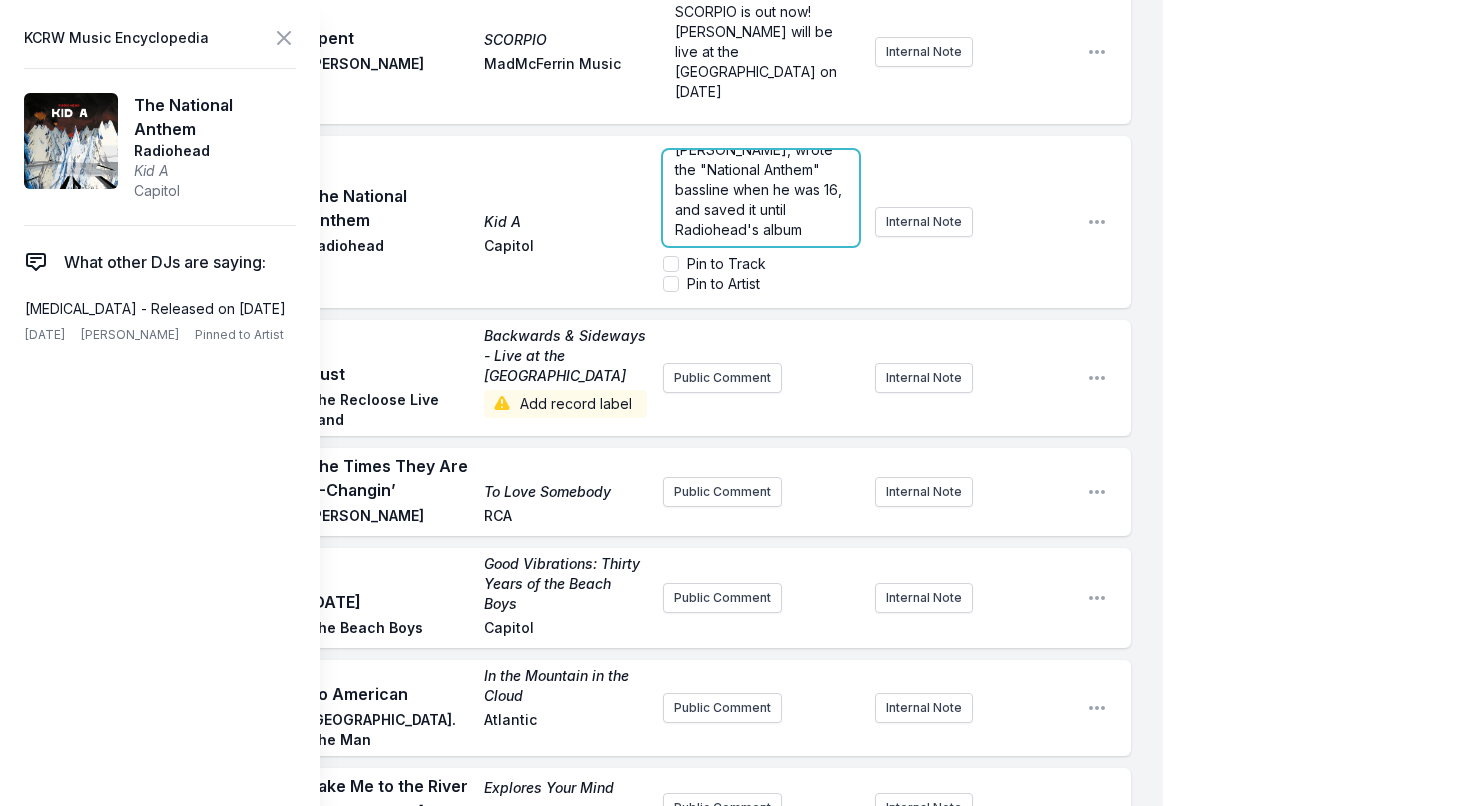 click on "Thom Yorke, wrote the "National Anthem" bassline when he was 16, and saved it until Radiohead's album" at bounding box center (761, 190) 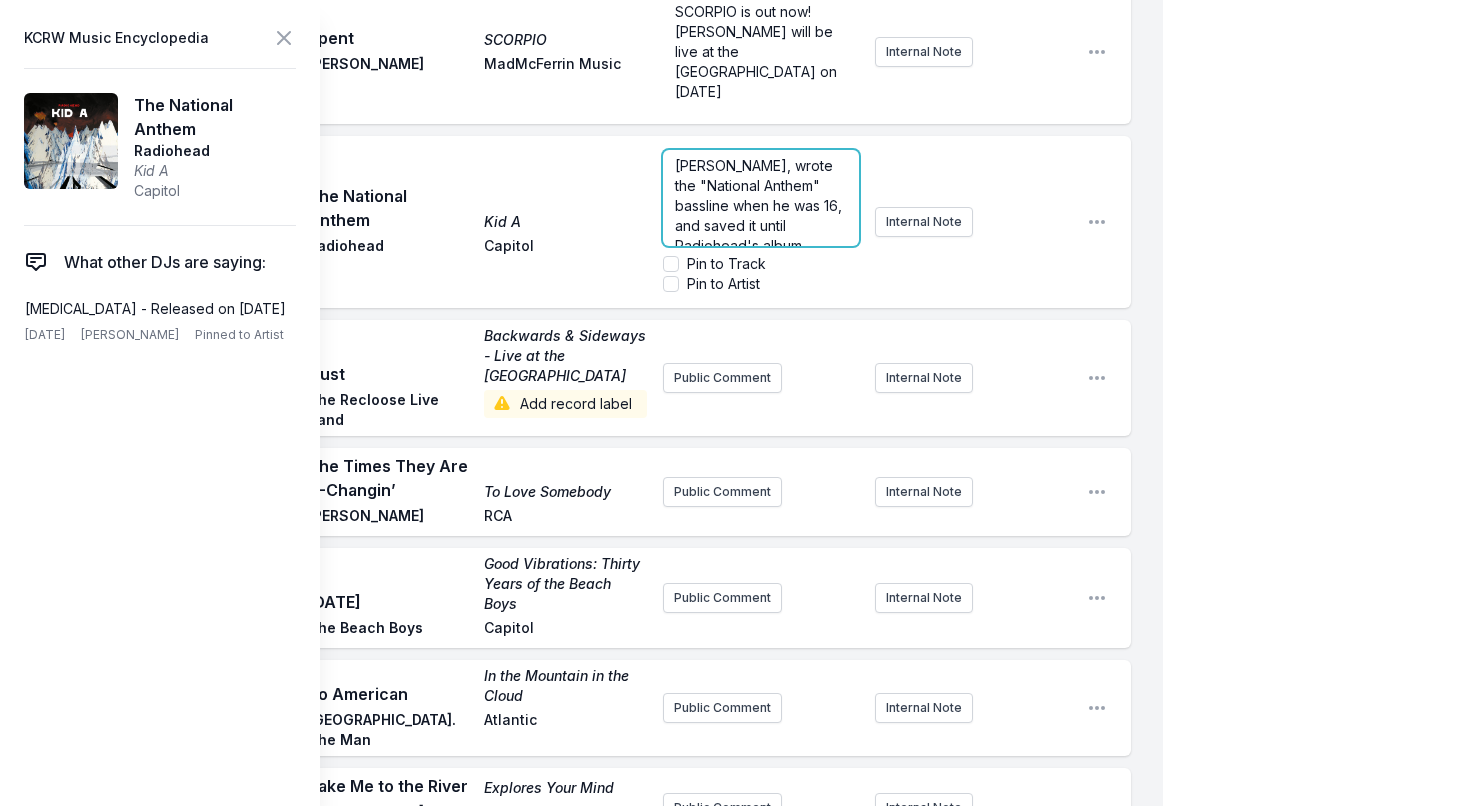 scroll, scrollTop: 0, scrollLeft: 0, axis: both 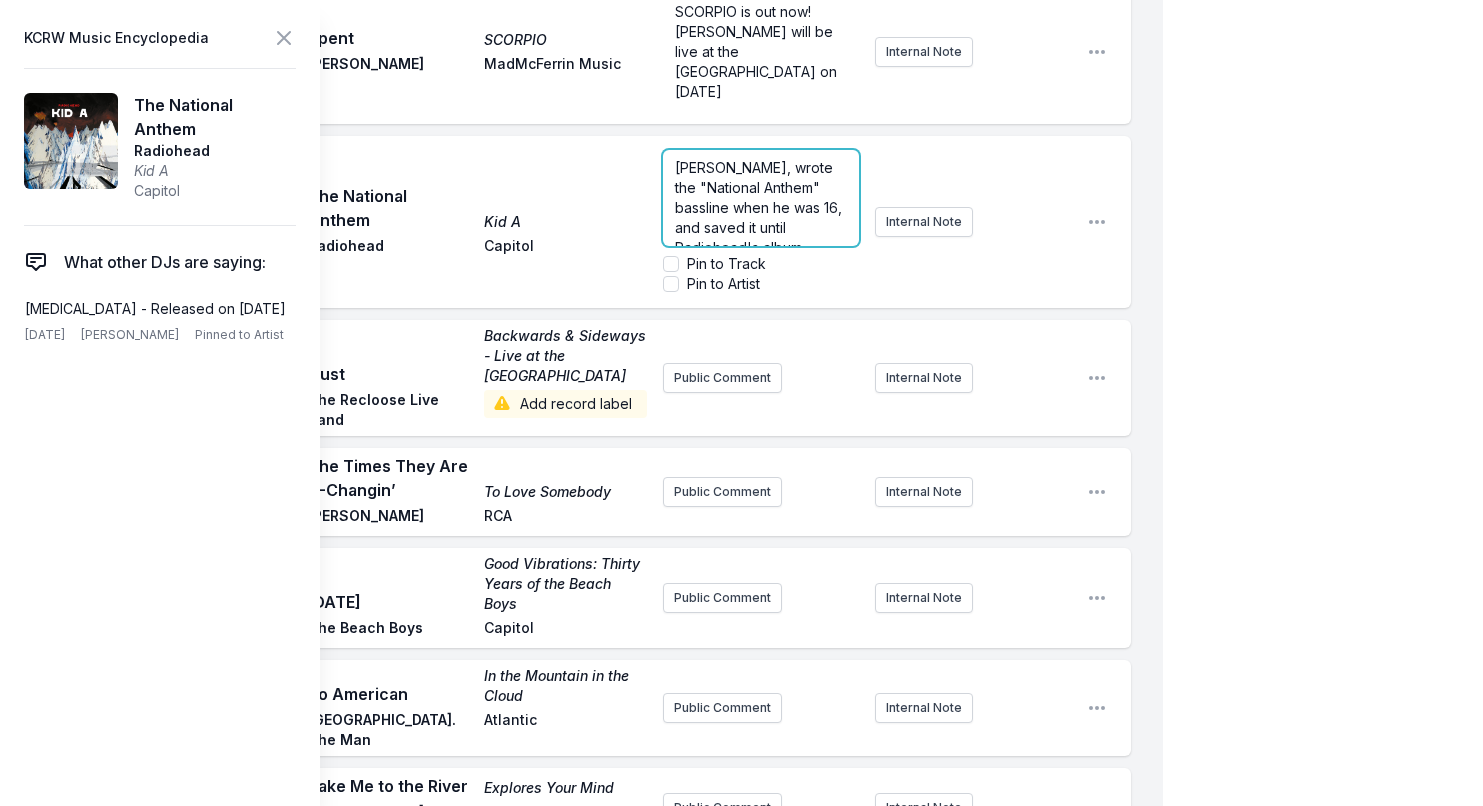 click on "Thom Yorke, wrote the "National Anthem" bassline when he was 16, and saved it until Radiohead's album" at bounding box center (760, 207) 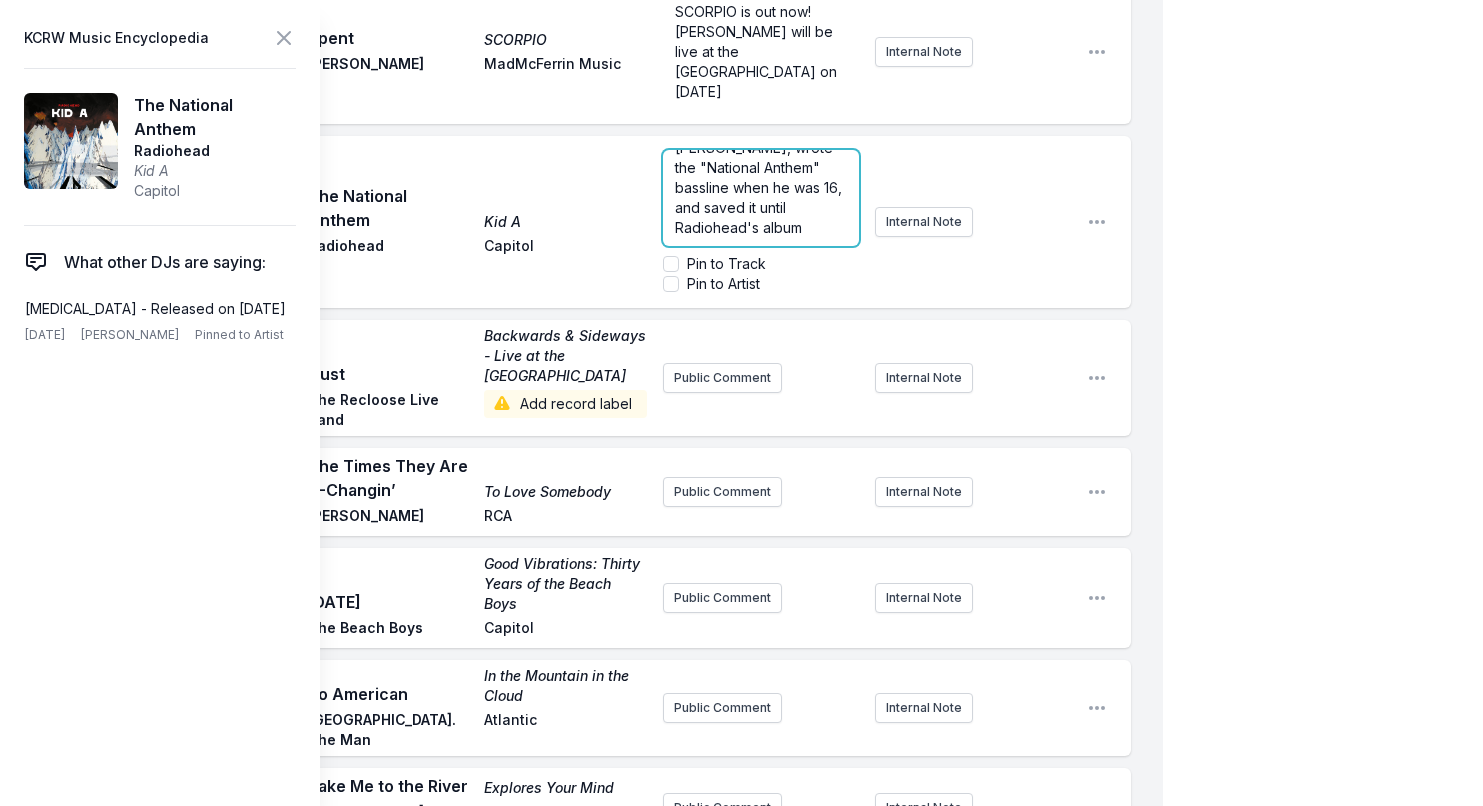 scroll, scrollTop: 18, scrollLeft: 0, axis: vertical 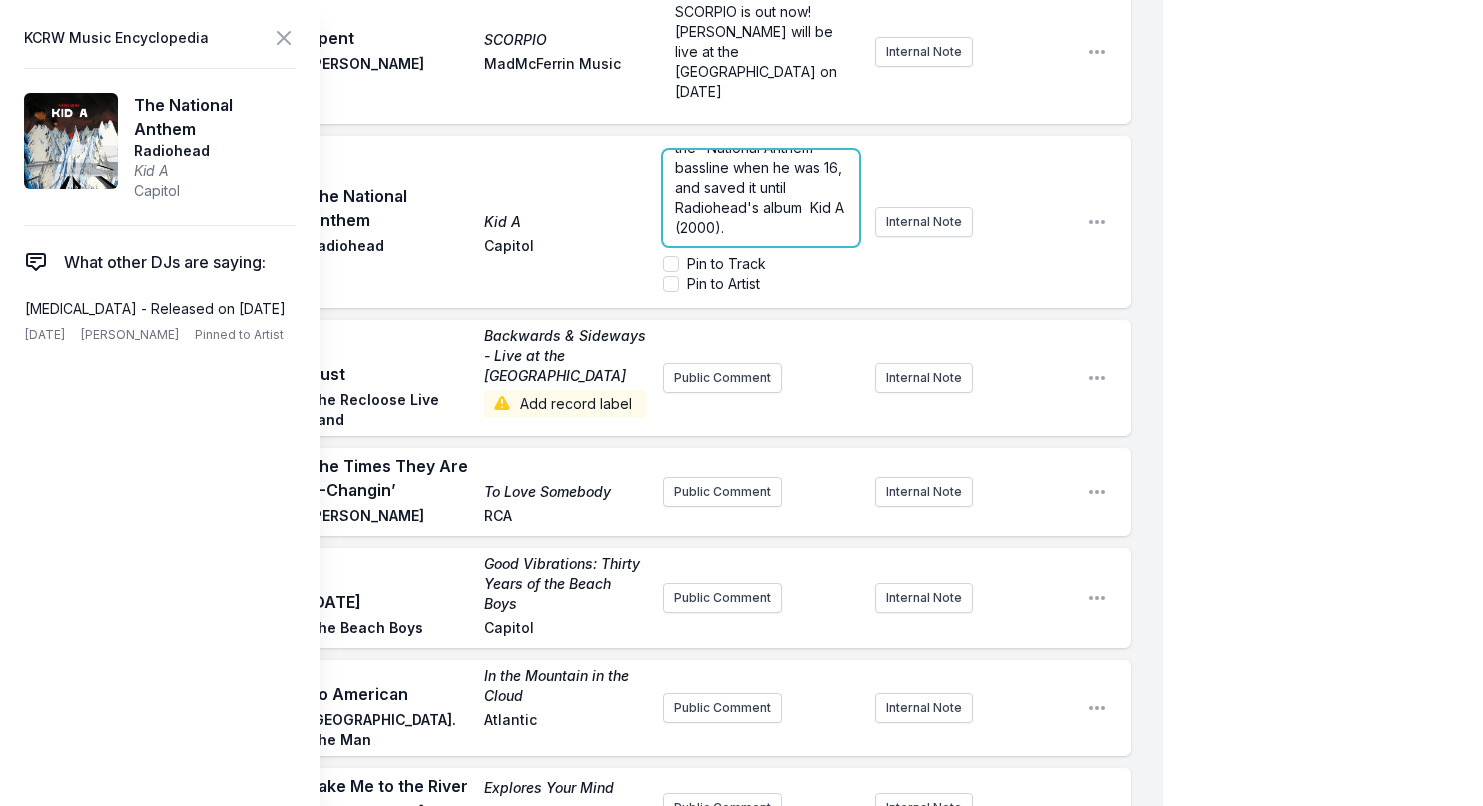 click on "Thom Yorke, wrote the "National Anthem" bassline when he was 16, and saved it until Radiohead's album  Kid A (2000)." at bounding box center (761, 177) 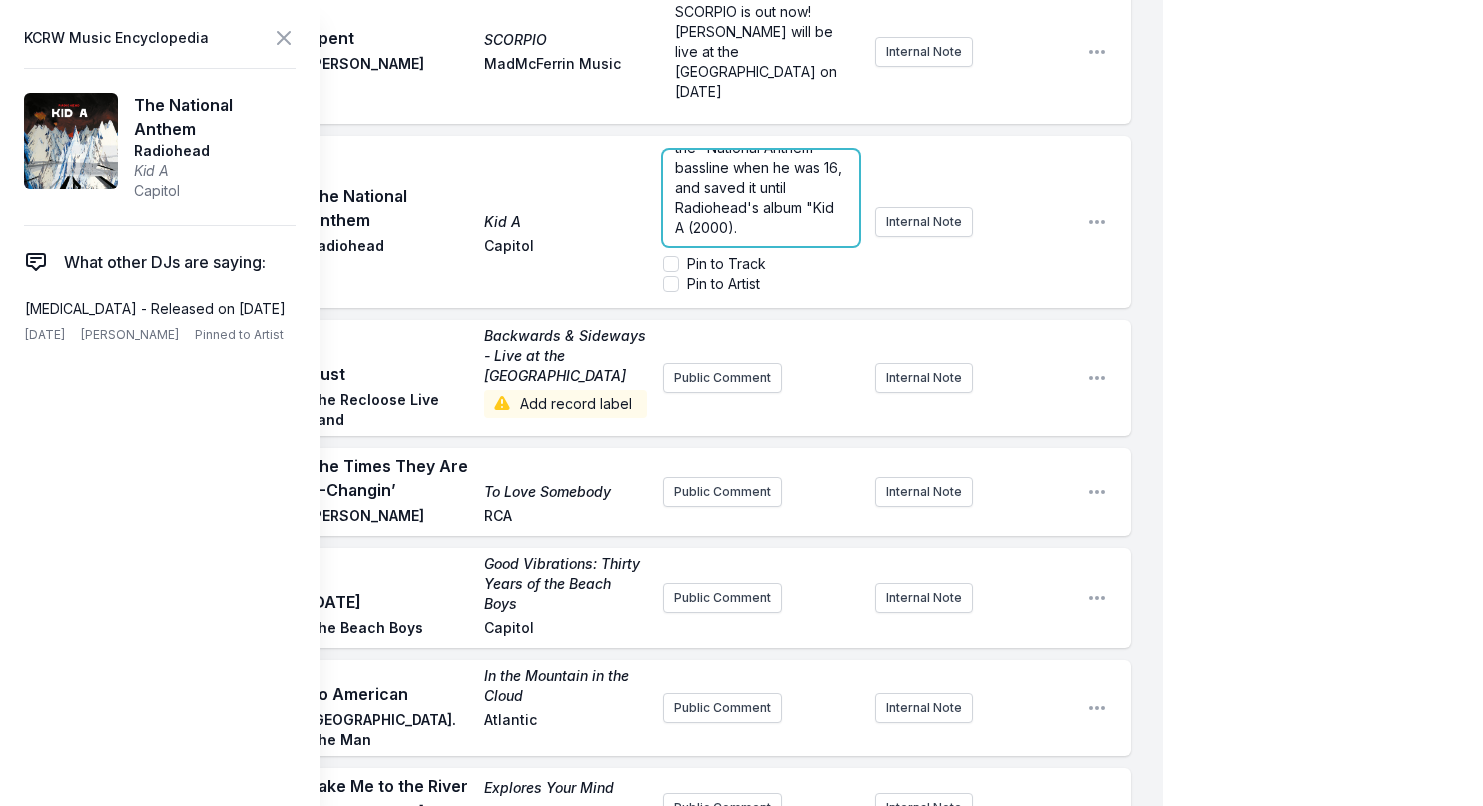 click on "Thom Yorke, wrote the "National Anthem" bassline when he was 16, and saved it until Radiohead's album "Kid A (2000)." at bounding box center (760, 177) 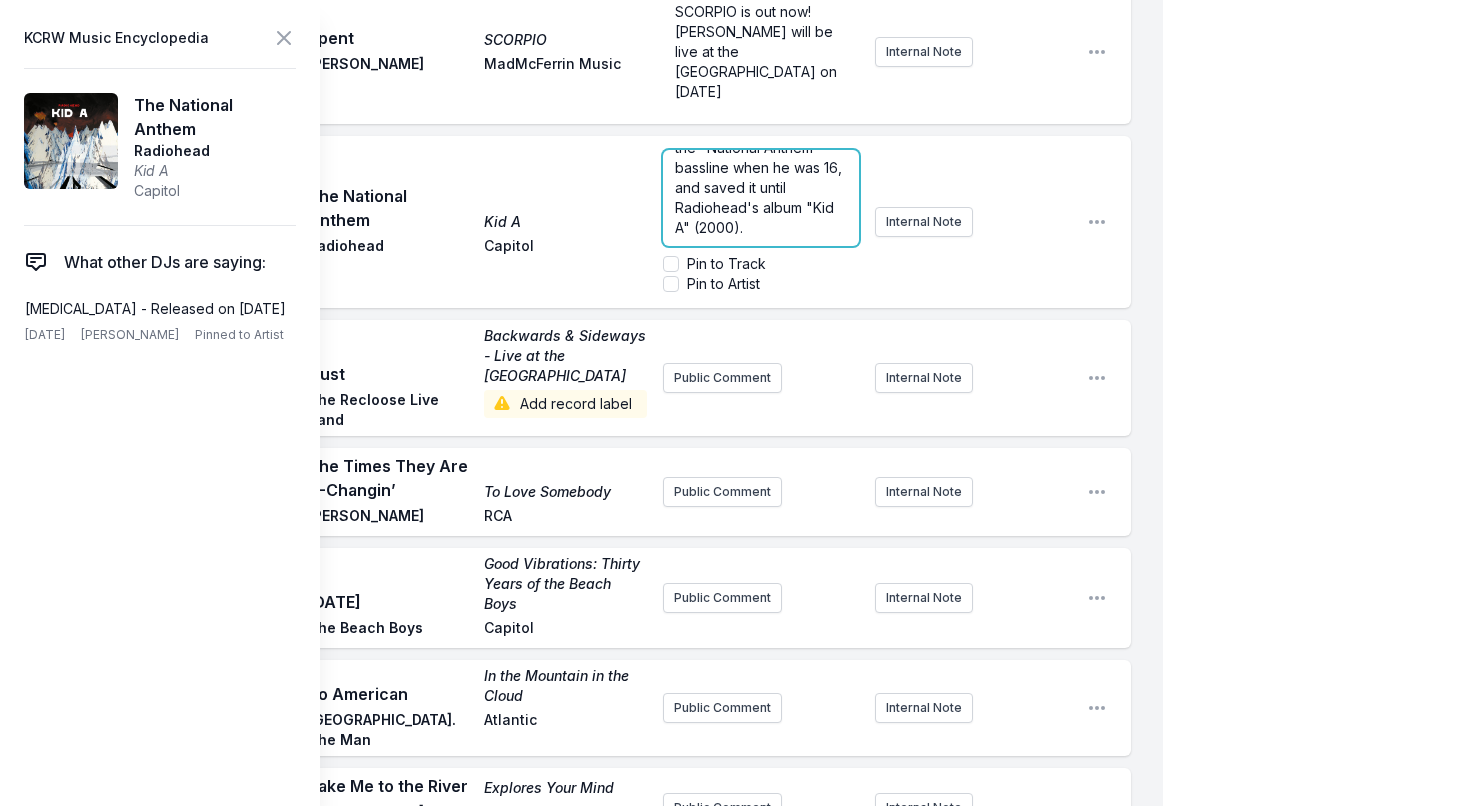 click on "Thom Yorke, wrote the "National Anthem" bassline when he was 16, and saved it until Radiohead's album "Kid A" (2000)." at bounding box center [760, 177] 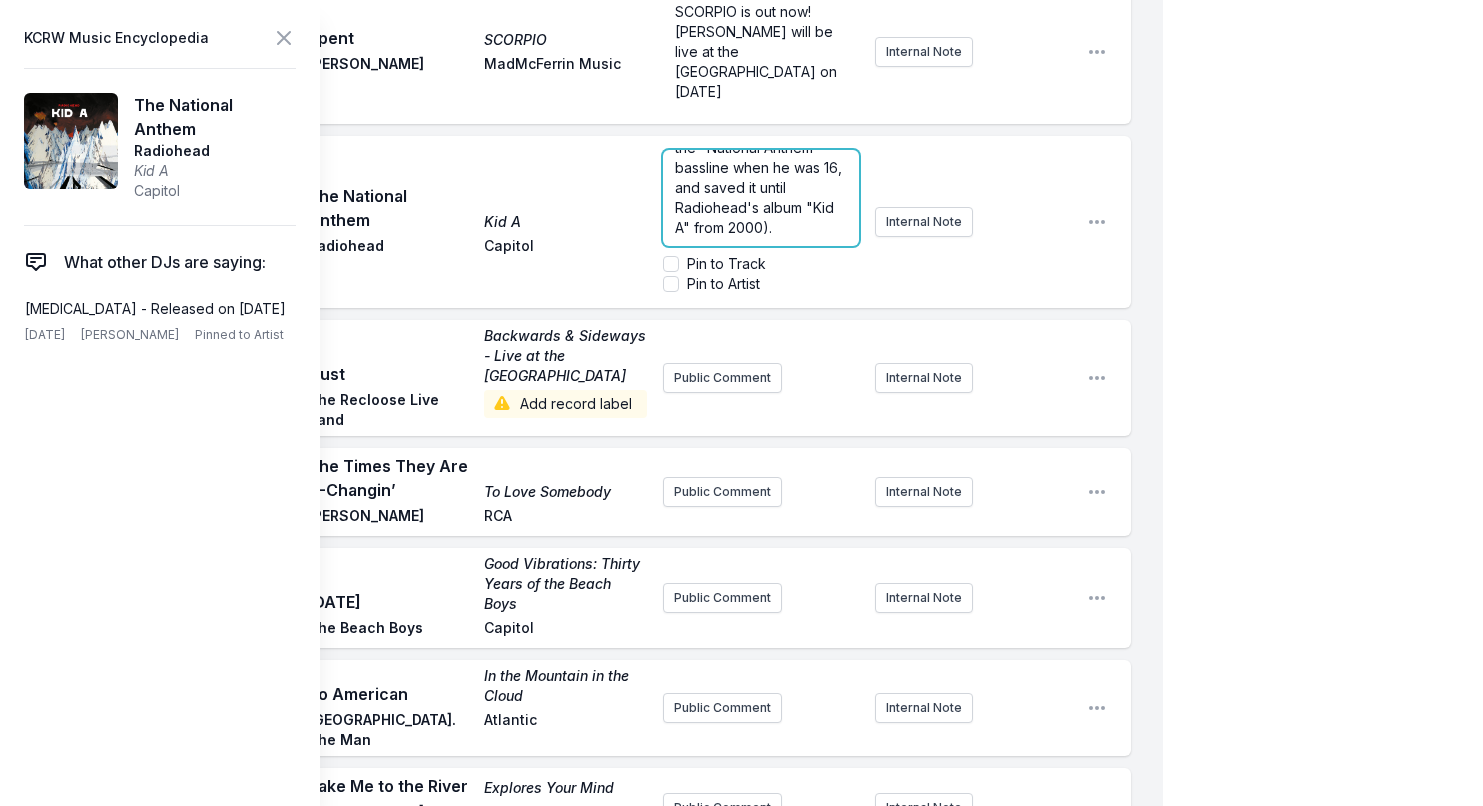 click on "Thom Yorke, wrote the "National Anthem" bassline when he was 16, and saved it until Radiohead's album "Kid A" from 2000)." at bounding box center (761, 198) 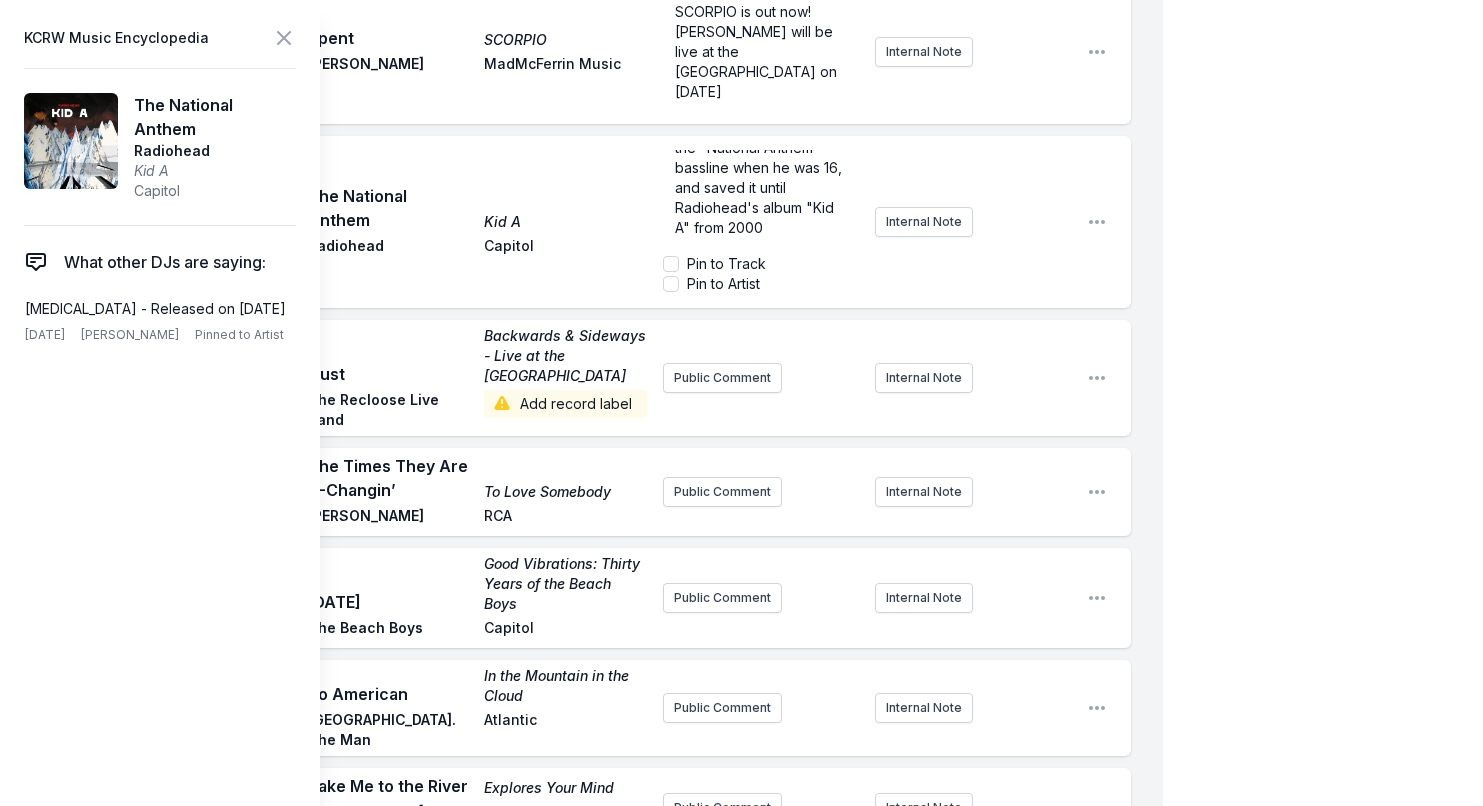 scroll, scrollTop: 0, scrollLeft: 0, axis: both 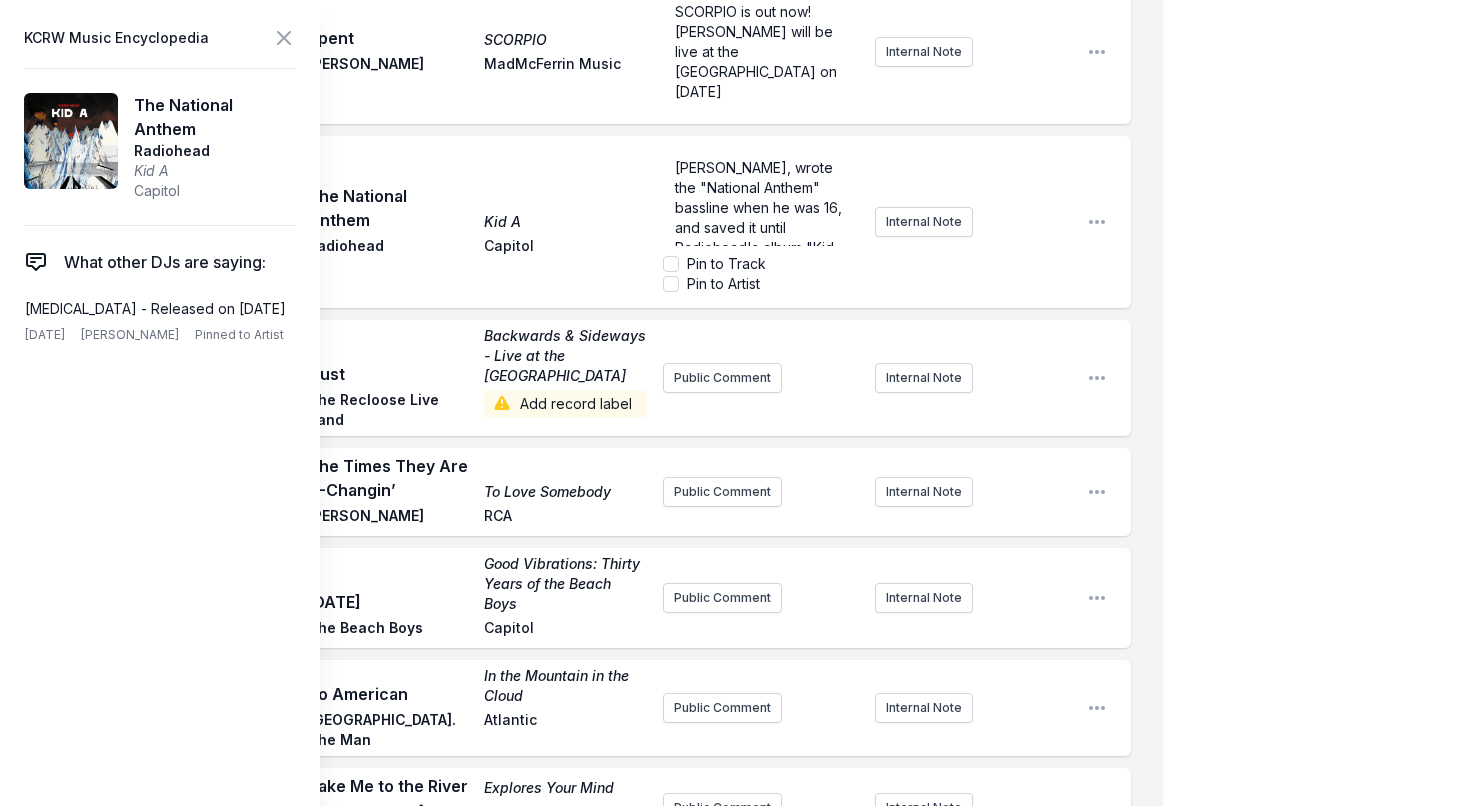 click on "Capitol" at bounding box center (566, 248) 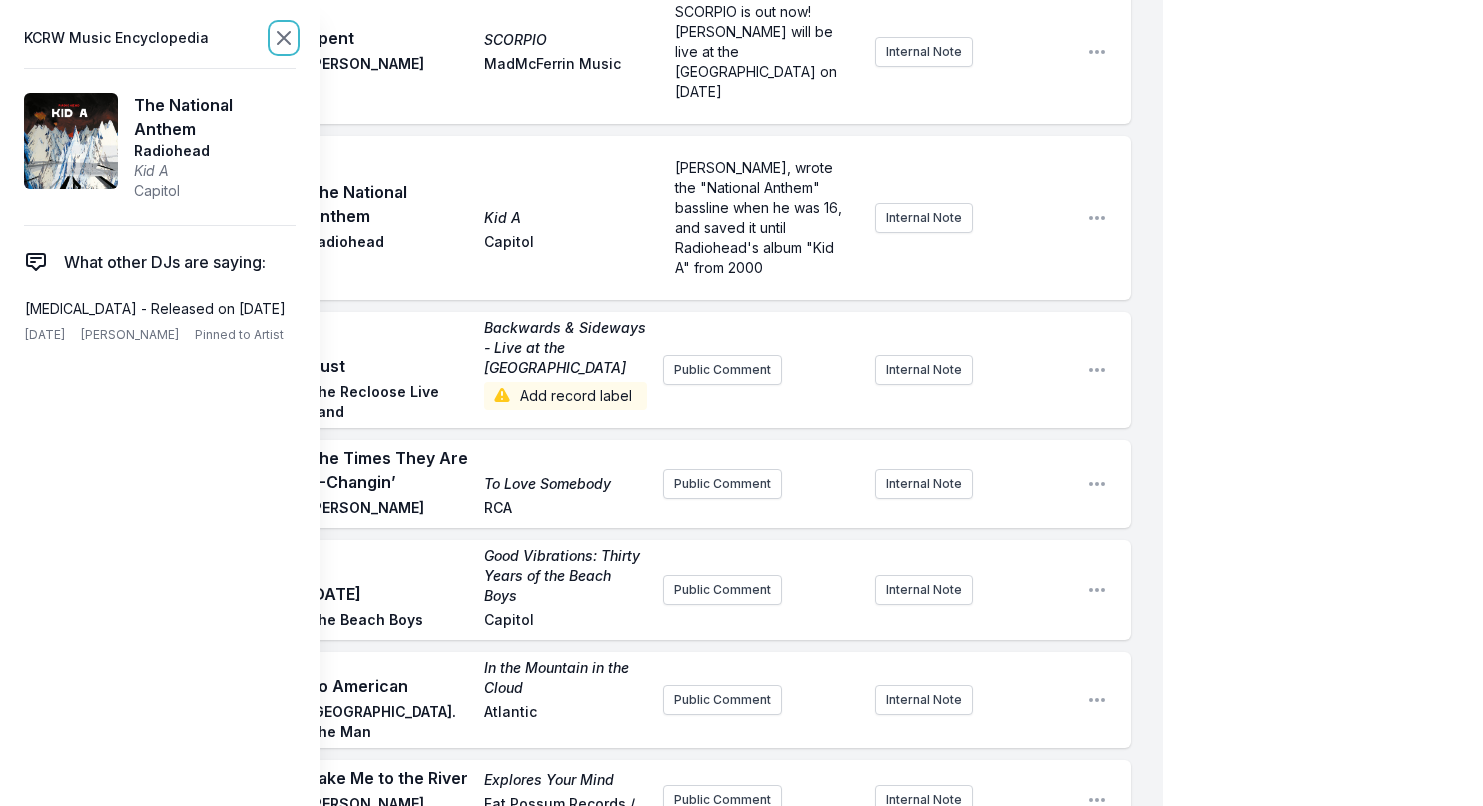 click 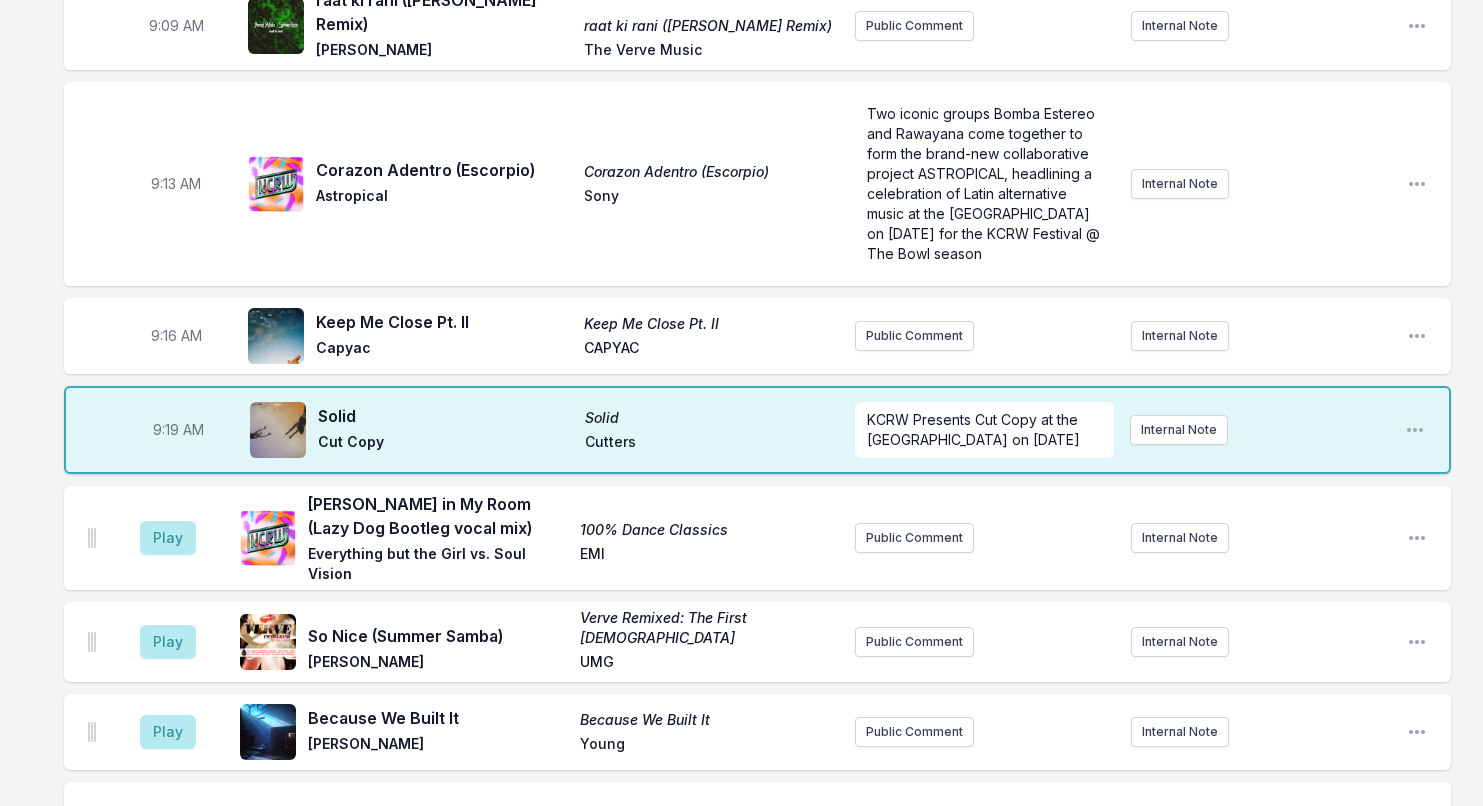 scroll, scrollTop: 376, scrollLeft: 0, axis: vertical 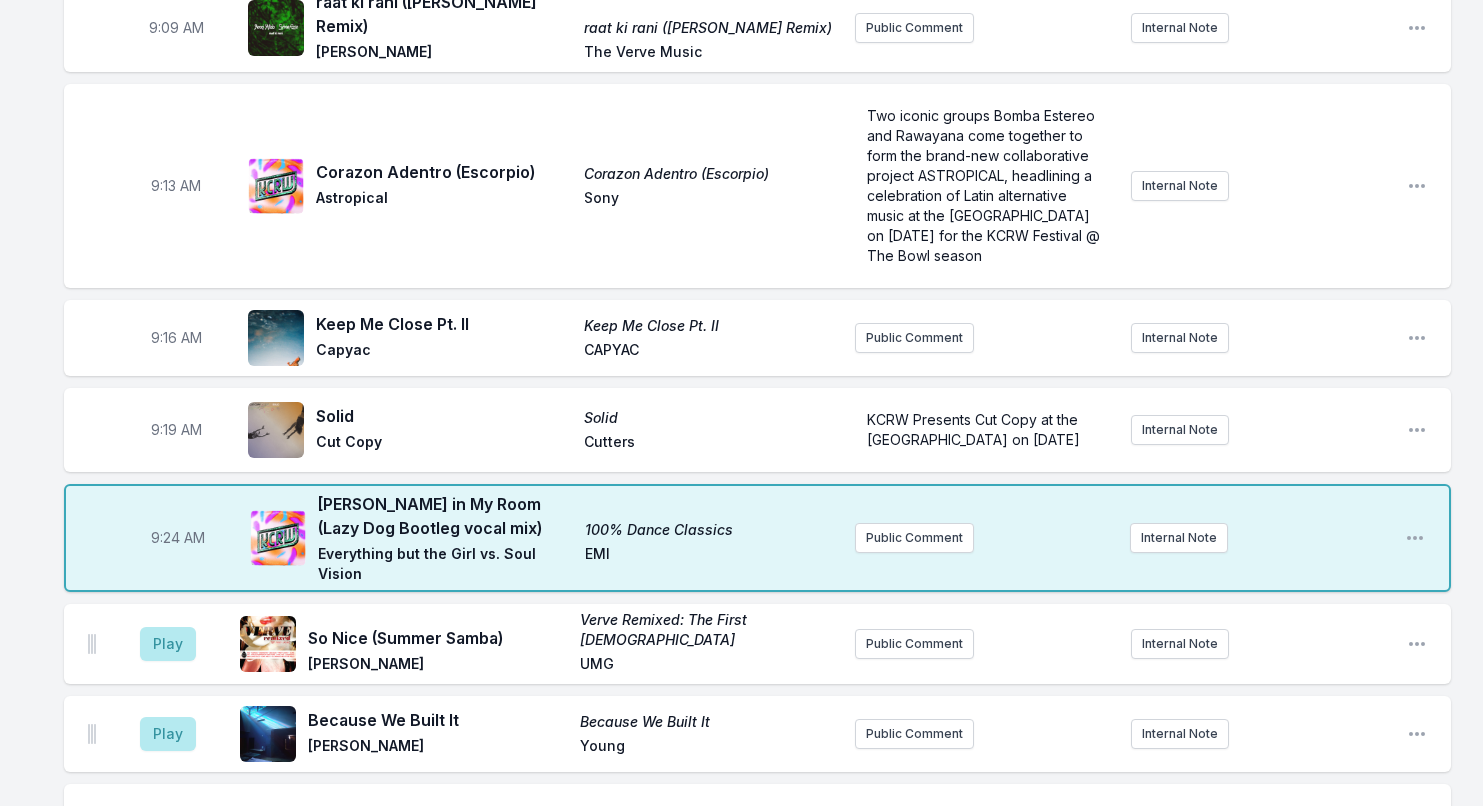 click on "[PERSON_NAME] in My Room (Lazy Dog Bootleg vocal mix)" at bounding box center [445, 516] 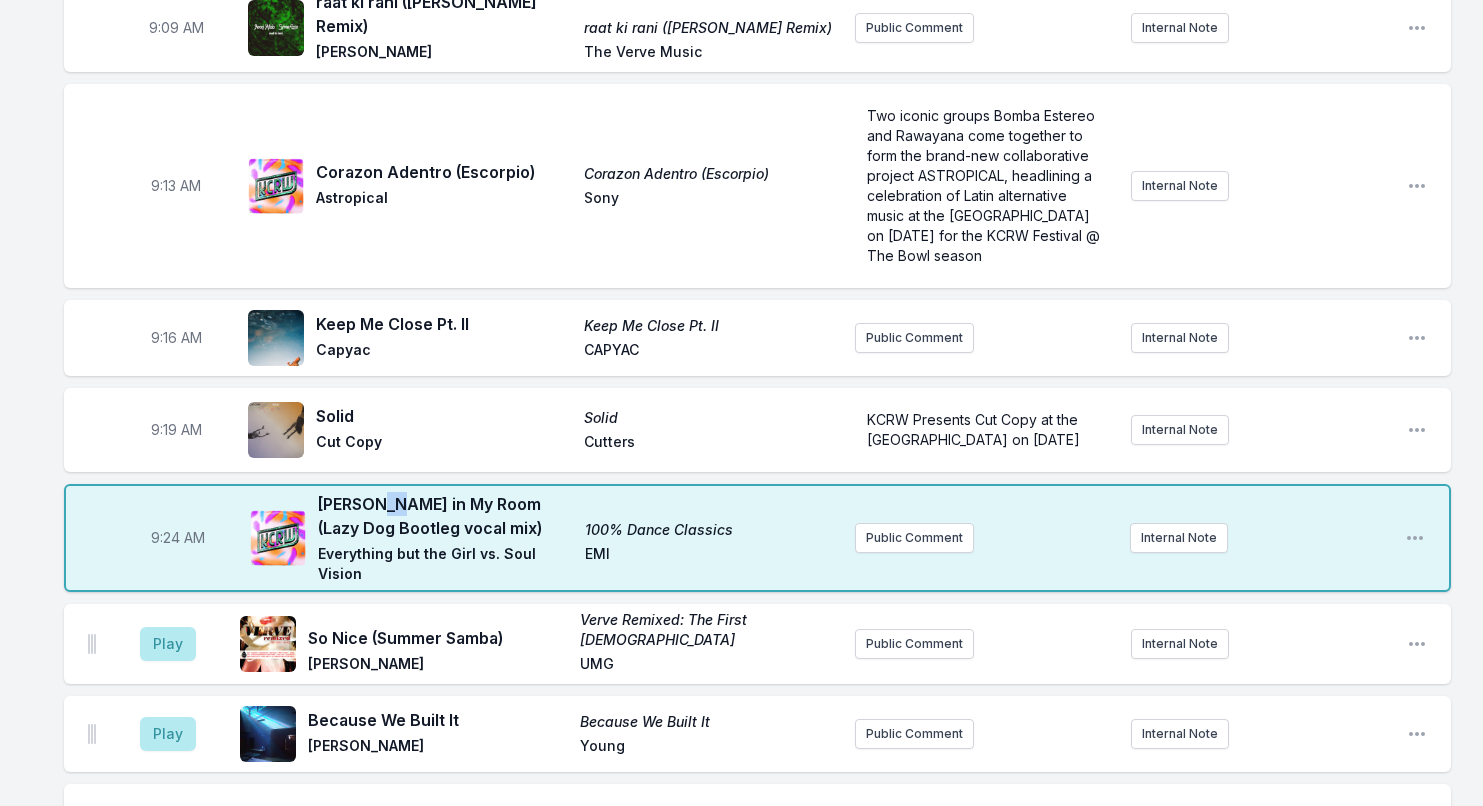 click on "[PERSON_NAME] in My Room (Lazy Dog Bootleg vocal mix)" at bounding box center [445, 516] 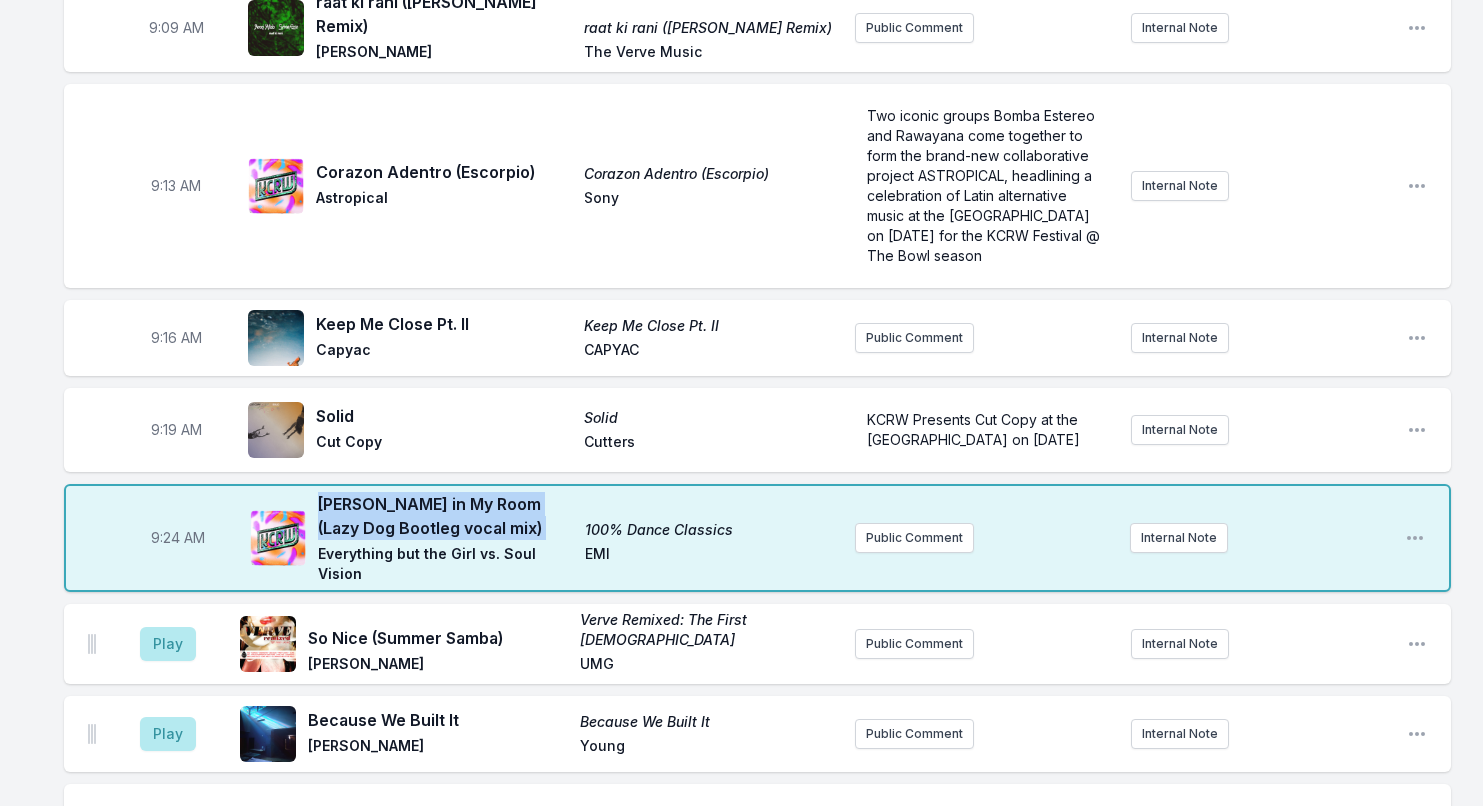 click on "[PERSON_NAME] in My Room (Lazy Dog Bootleg vocal mix)" at bounding box center (445, 516) 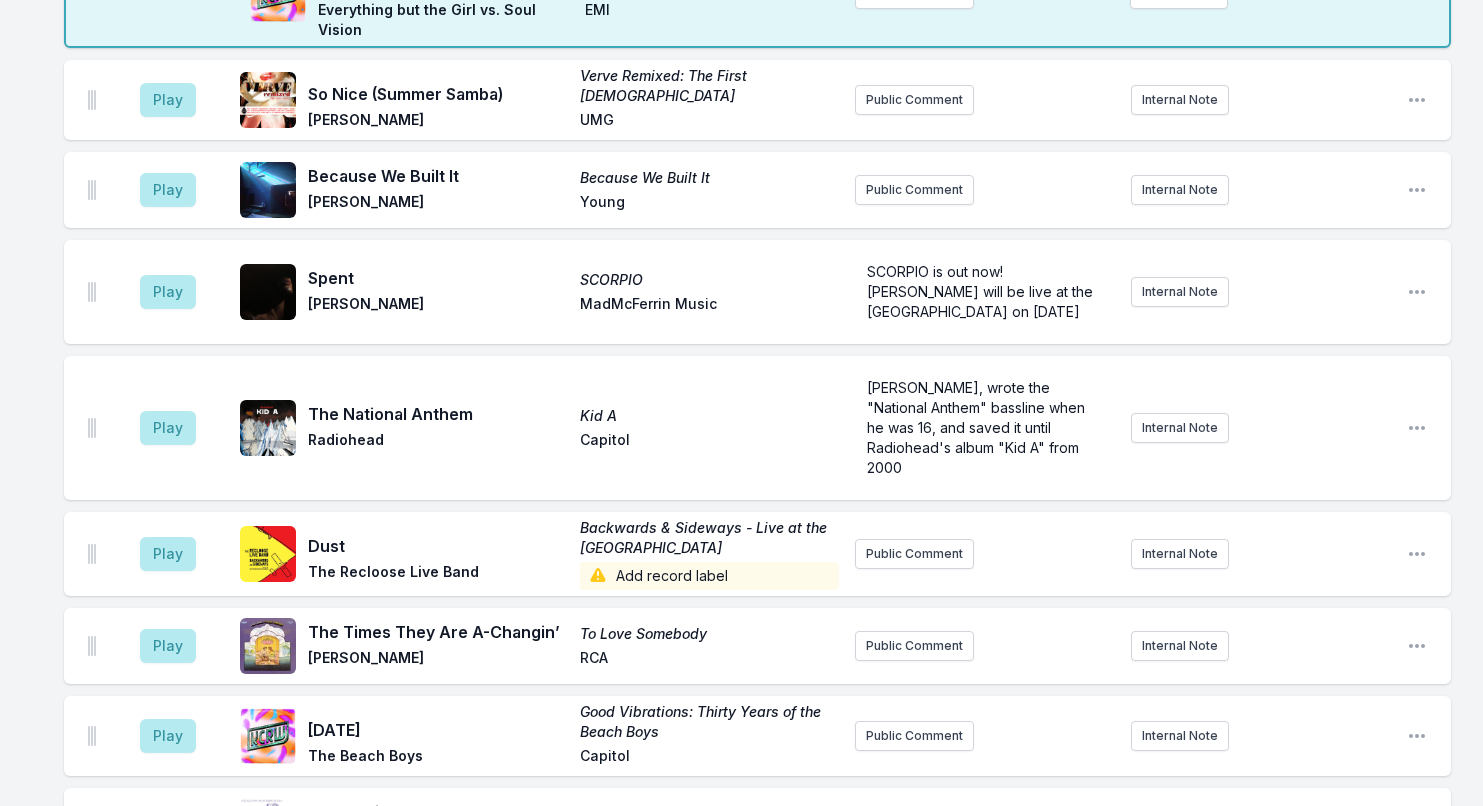scroll, scrollTop: 930, scrollLeft: 0, axis: vertical 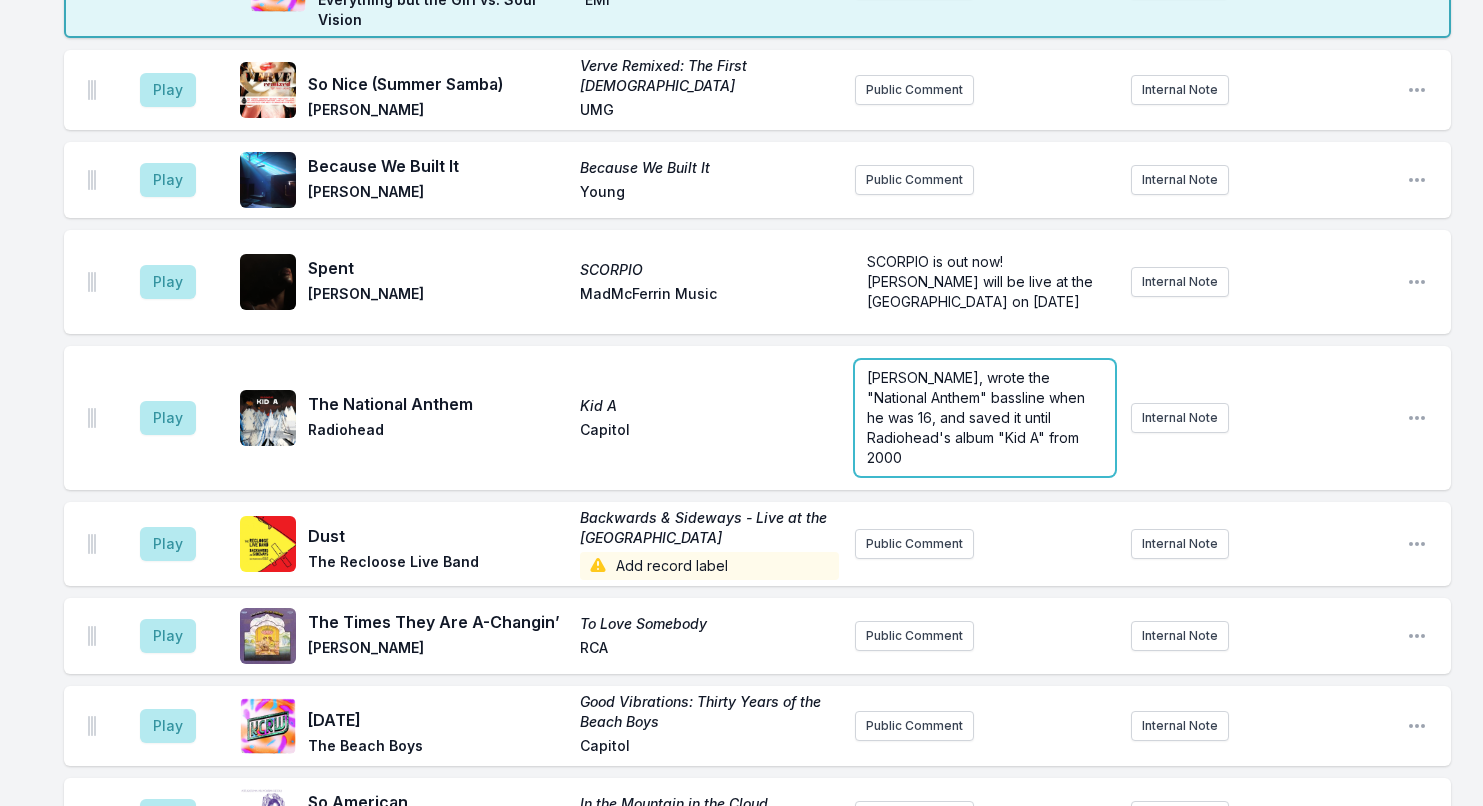click on "Thom Yorke, wrote the "National Anthem" bassline when he was 16, and saved it until Radiohead's album "Kid A" from 2000" at bounding box center [978, 417] 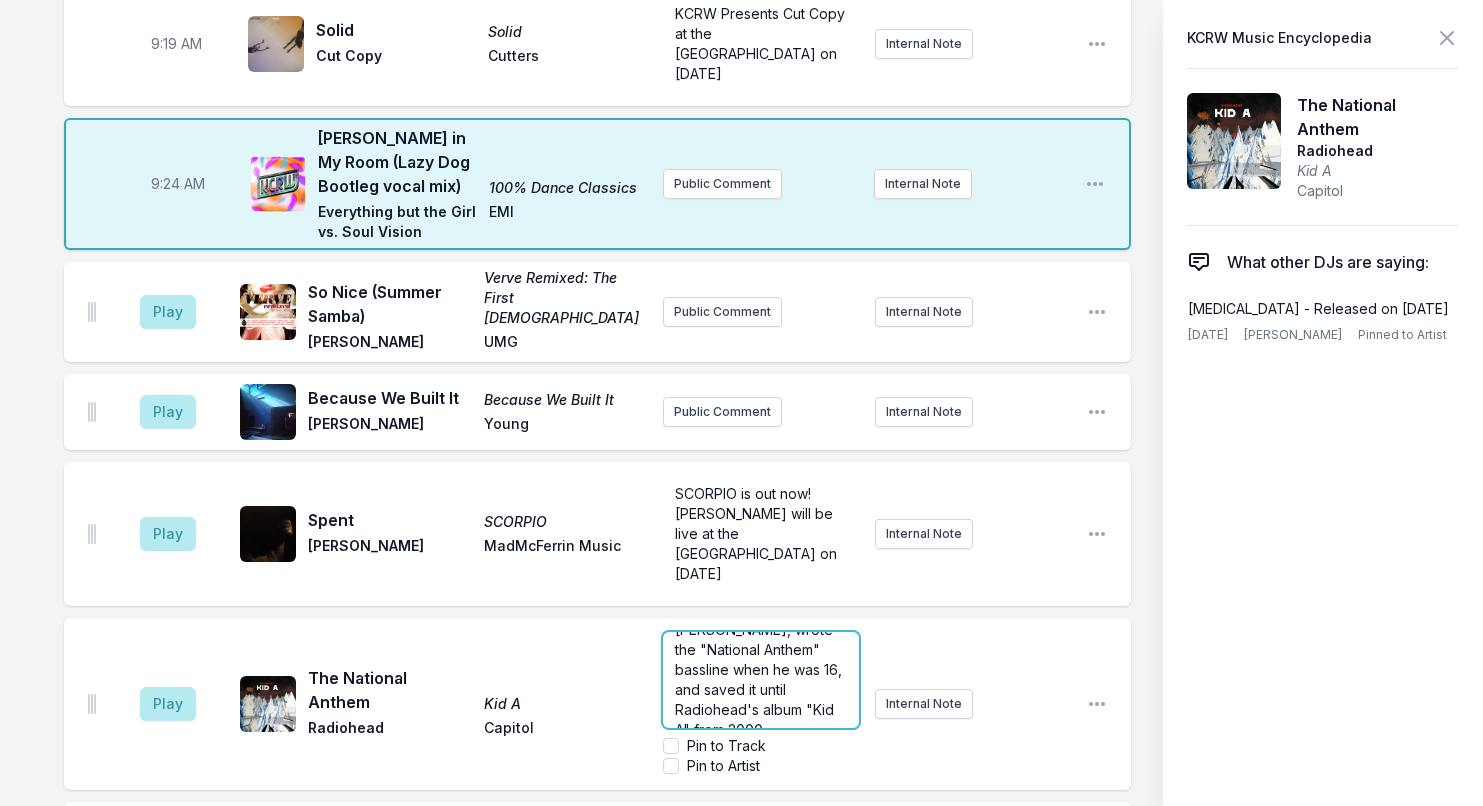 scroll, scrollTop: 40, scrollLeft: 0, axis: vertical 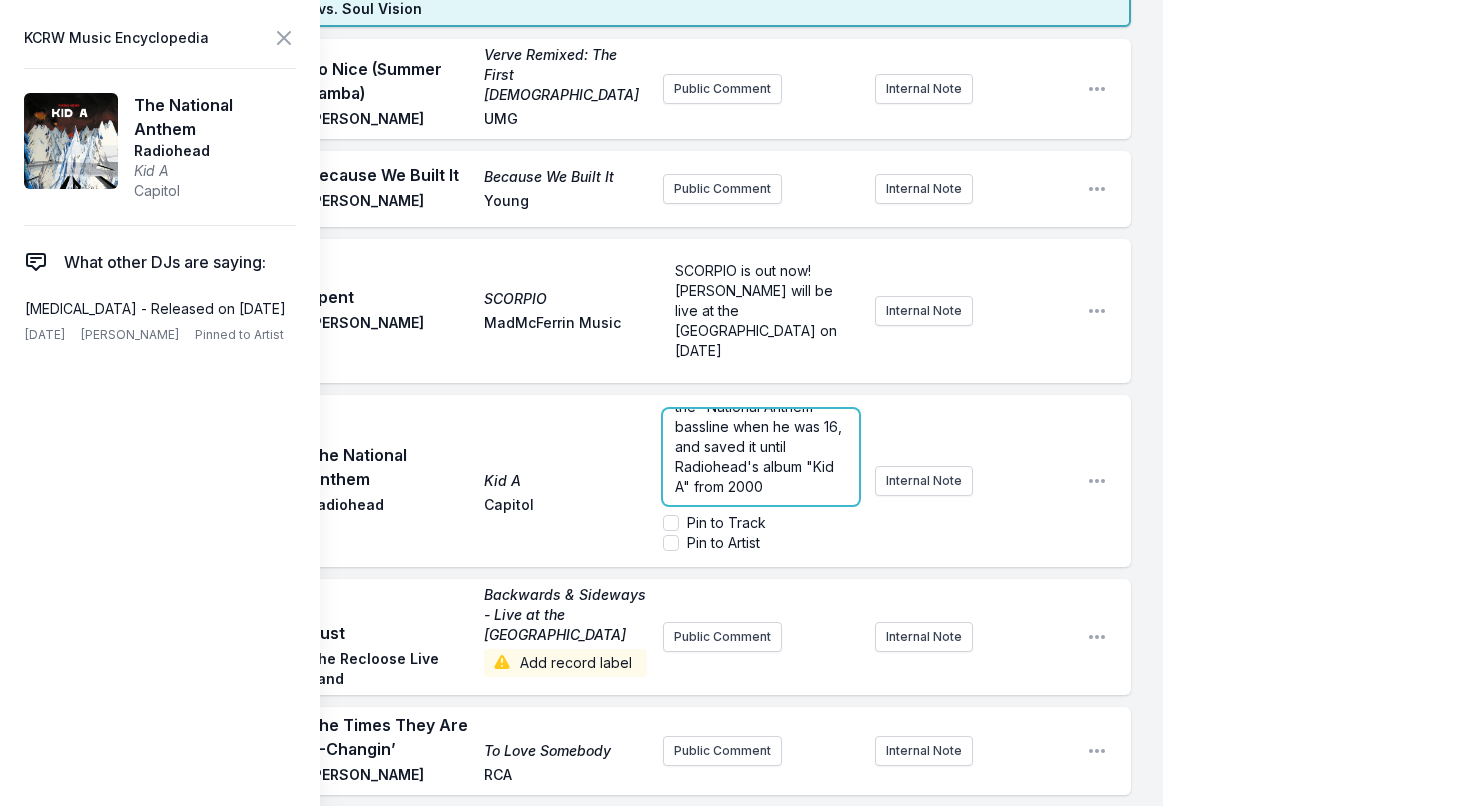 click on "Thom Yorke, wrote the "National Anthem" bassline when he was 16, and saved it until Radiohead's album "Kid A" from 2000" at bounding box center (760, 436) 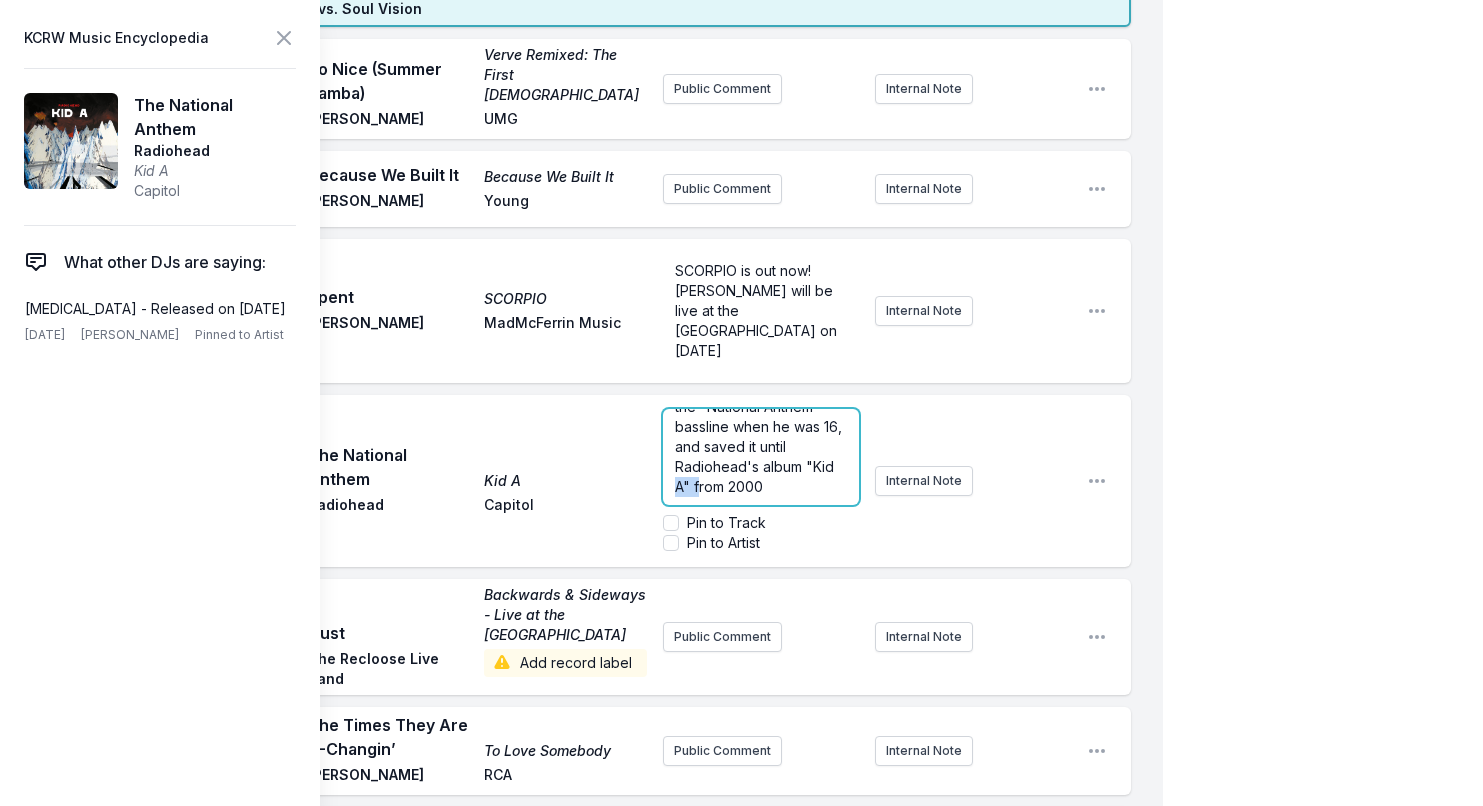 click on "Thom Yorke, wrote the "National Anthem" bassline when he was 16, and saved it until Radiohead's album "Kid A" from 2000" at bounding box center [760, 436] 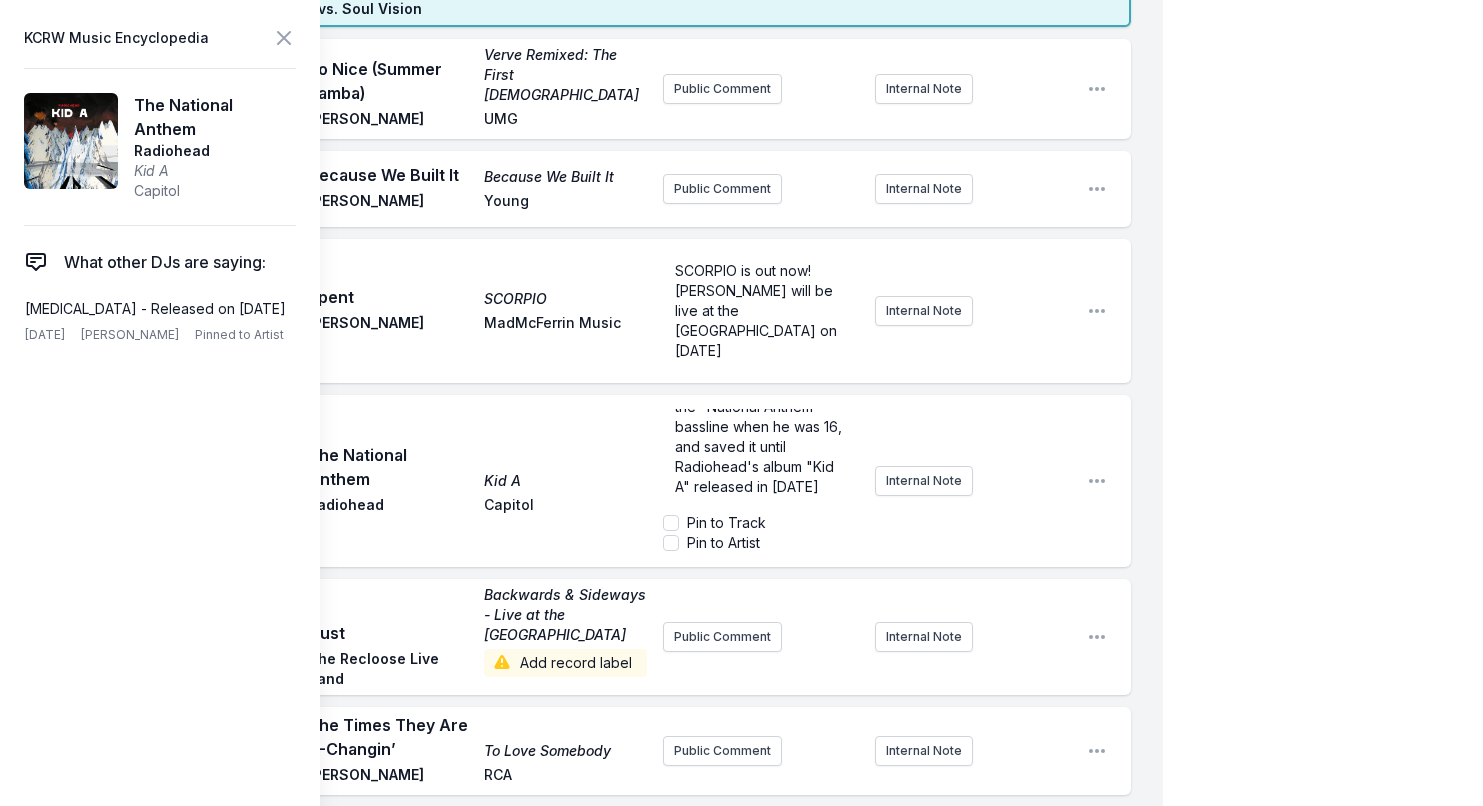 click on "Radiohead" at bounding box center (390, 507) 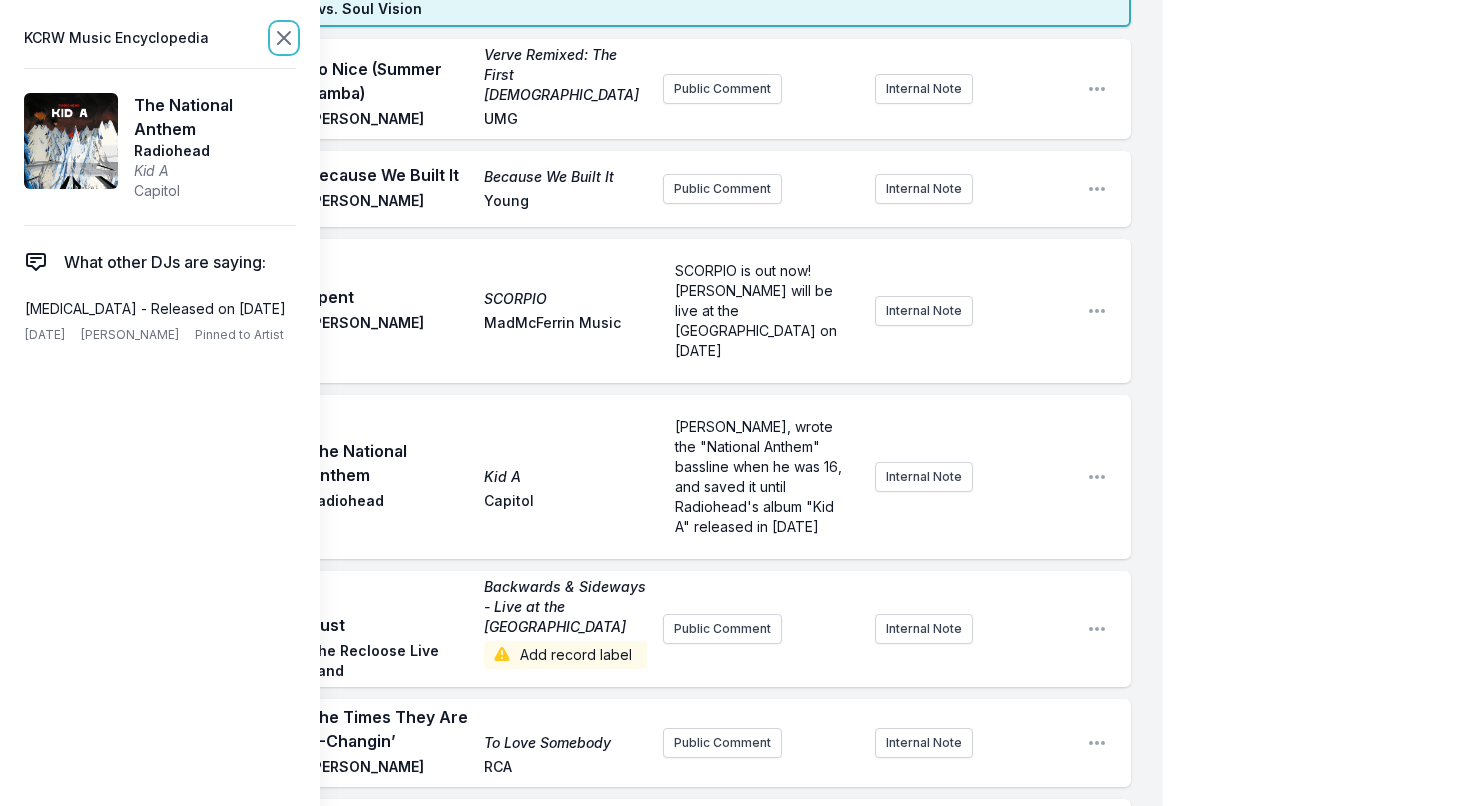 click 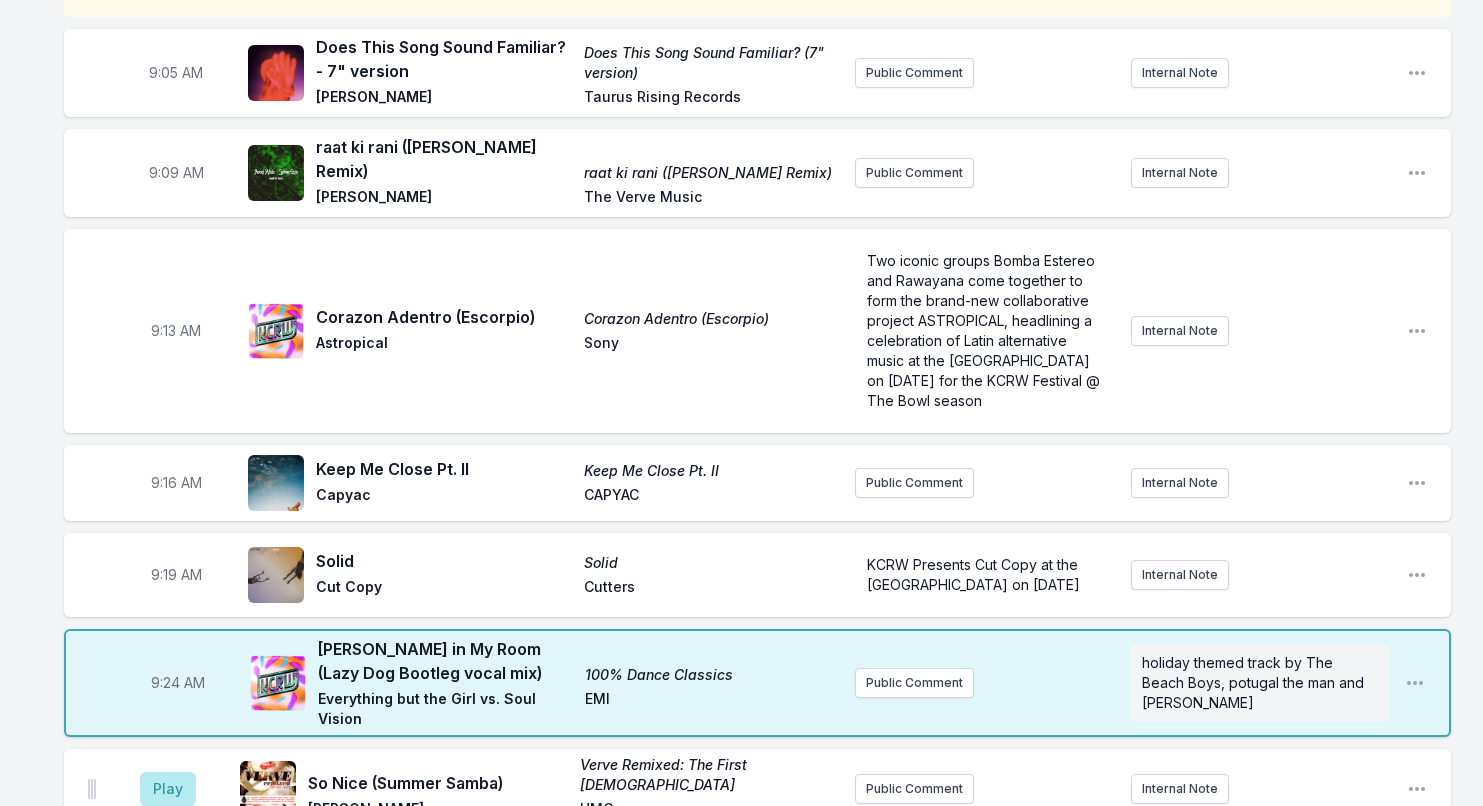 scroll, scrollTop: 250, scrollLeft: 0, axis: vertical 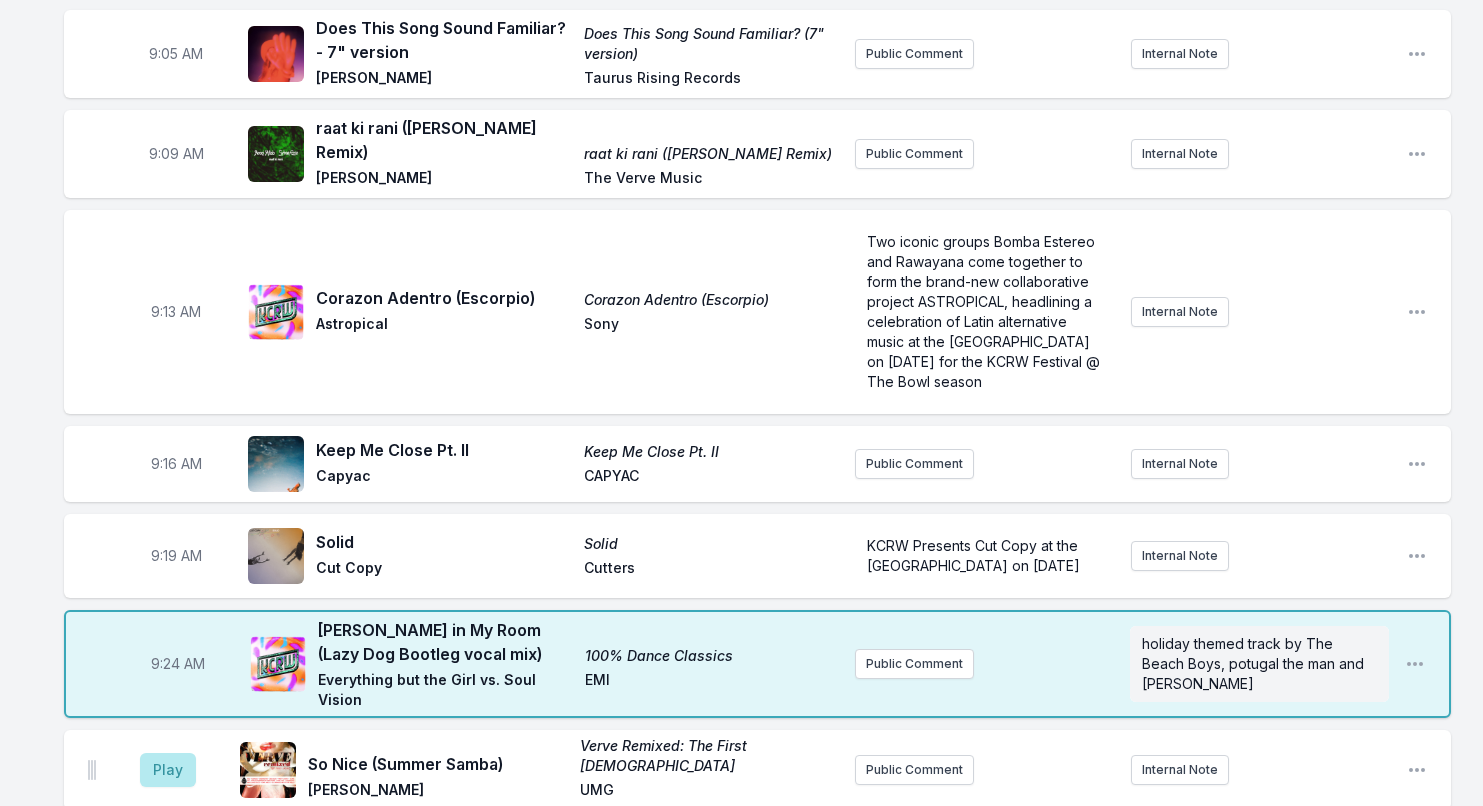 click on "Keep Me Close Pt. II" at bounding box center [444, 450] 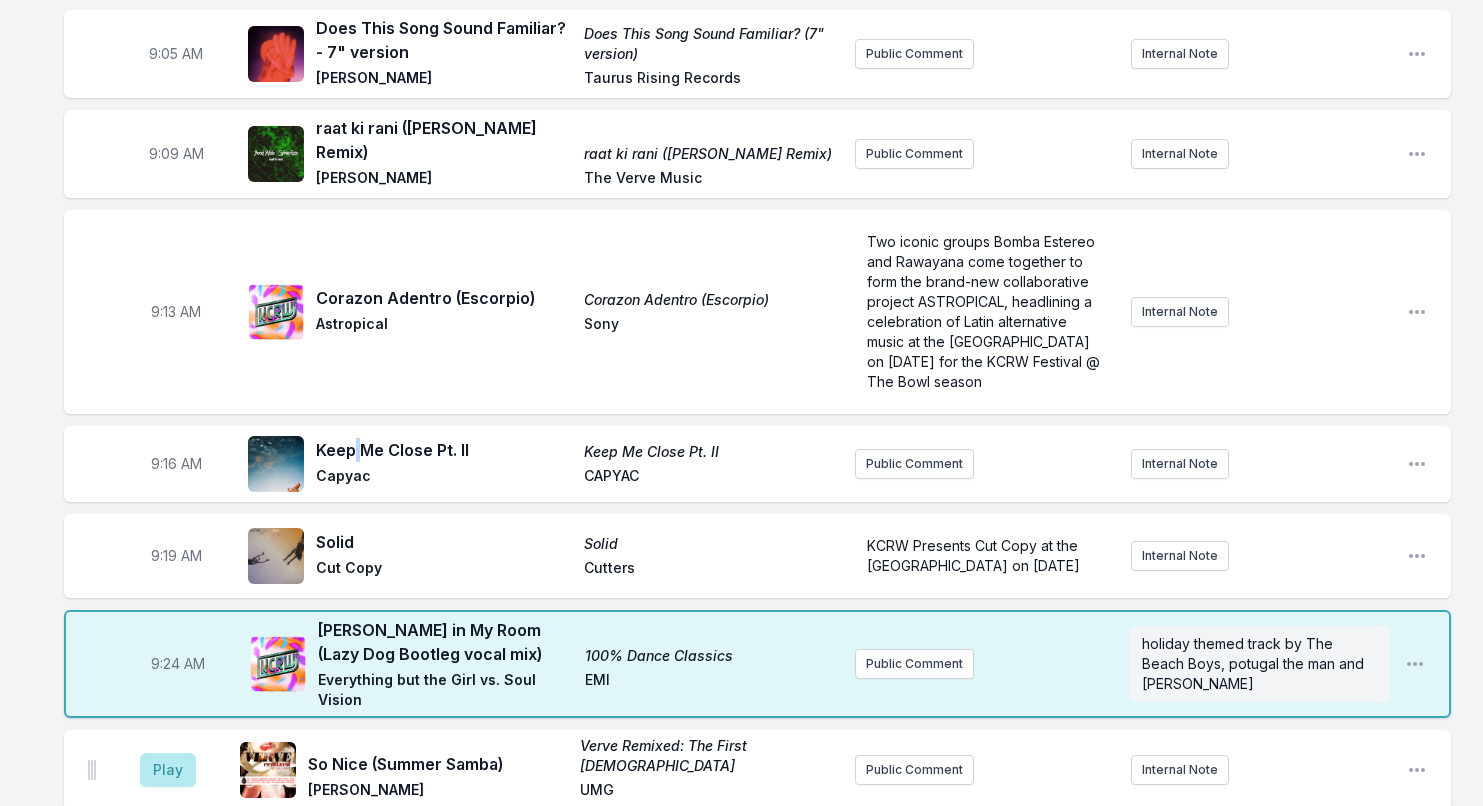 click on "Keep Me Close Pt. II" at bounding box center (444, 450) 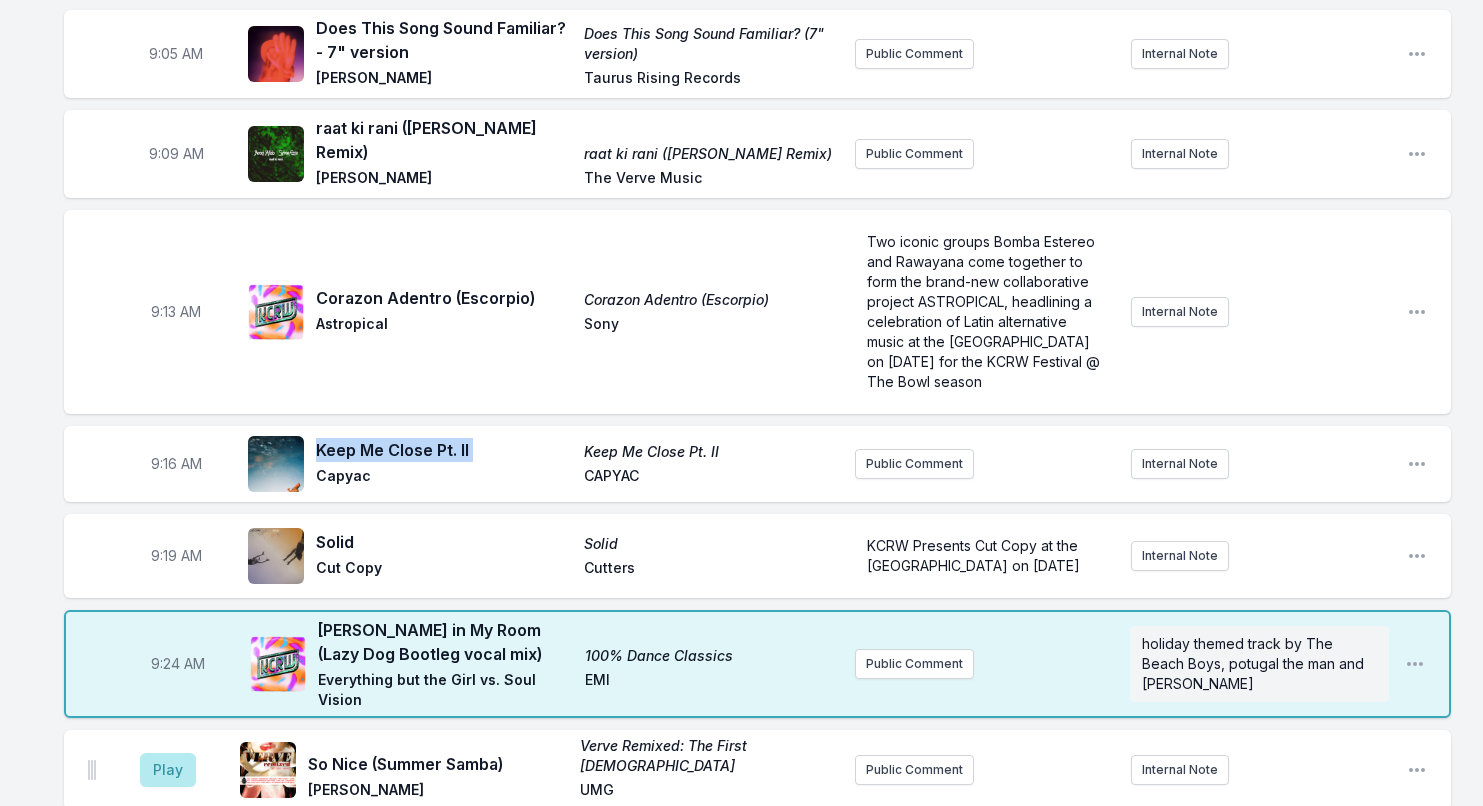 click on "Keep Me Close Pt. II" at bounding box center (444, 450) 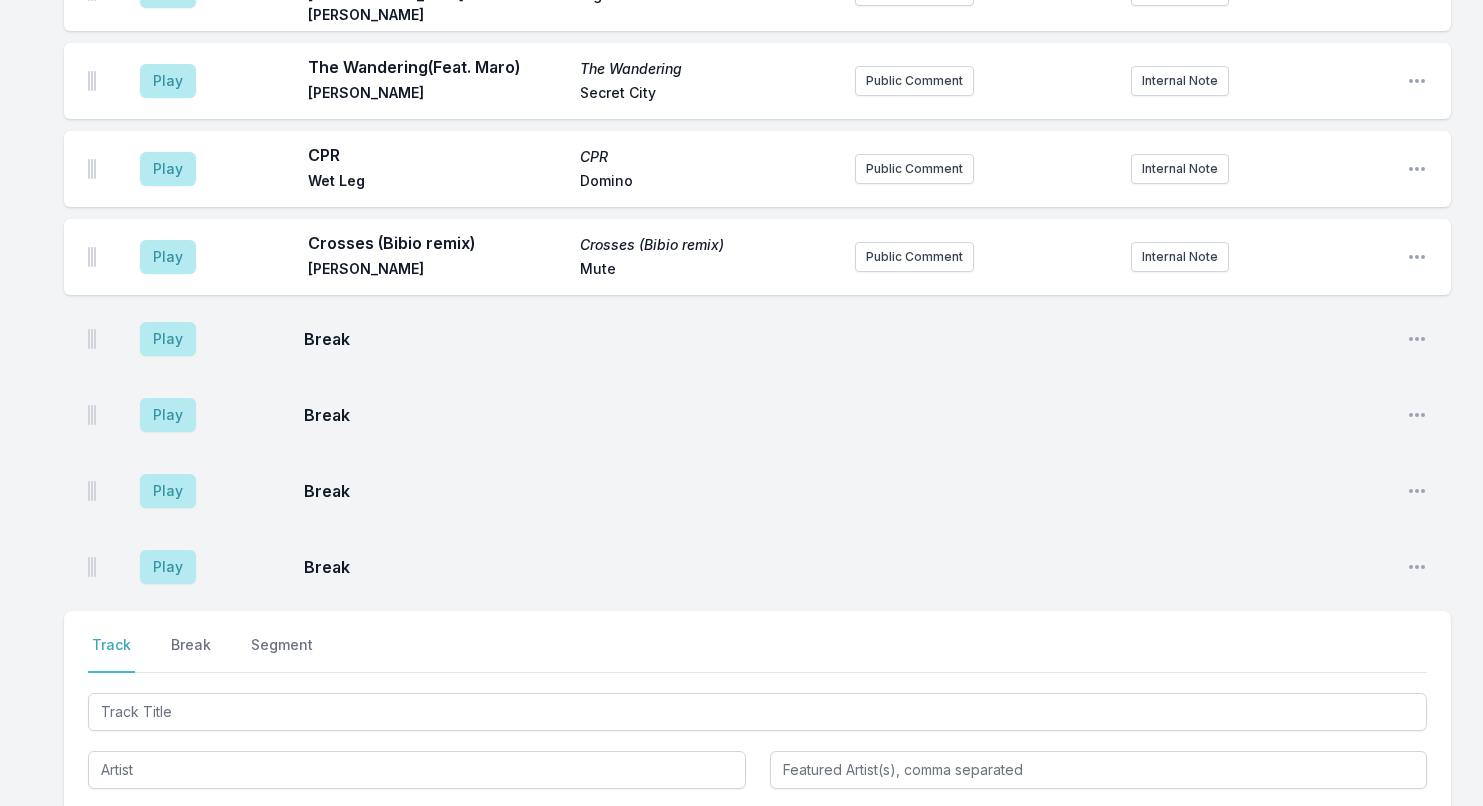 scroll, scrollTop: 3316, scrollLeft: 0, axis: vertical 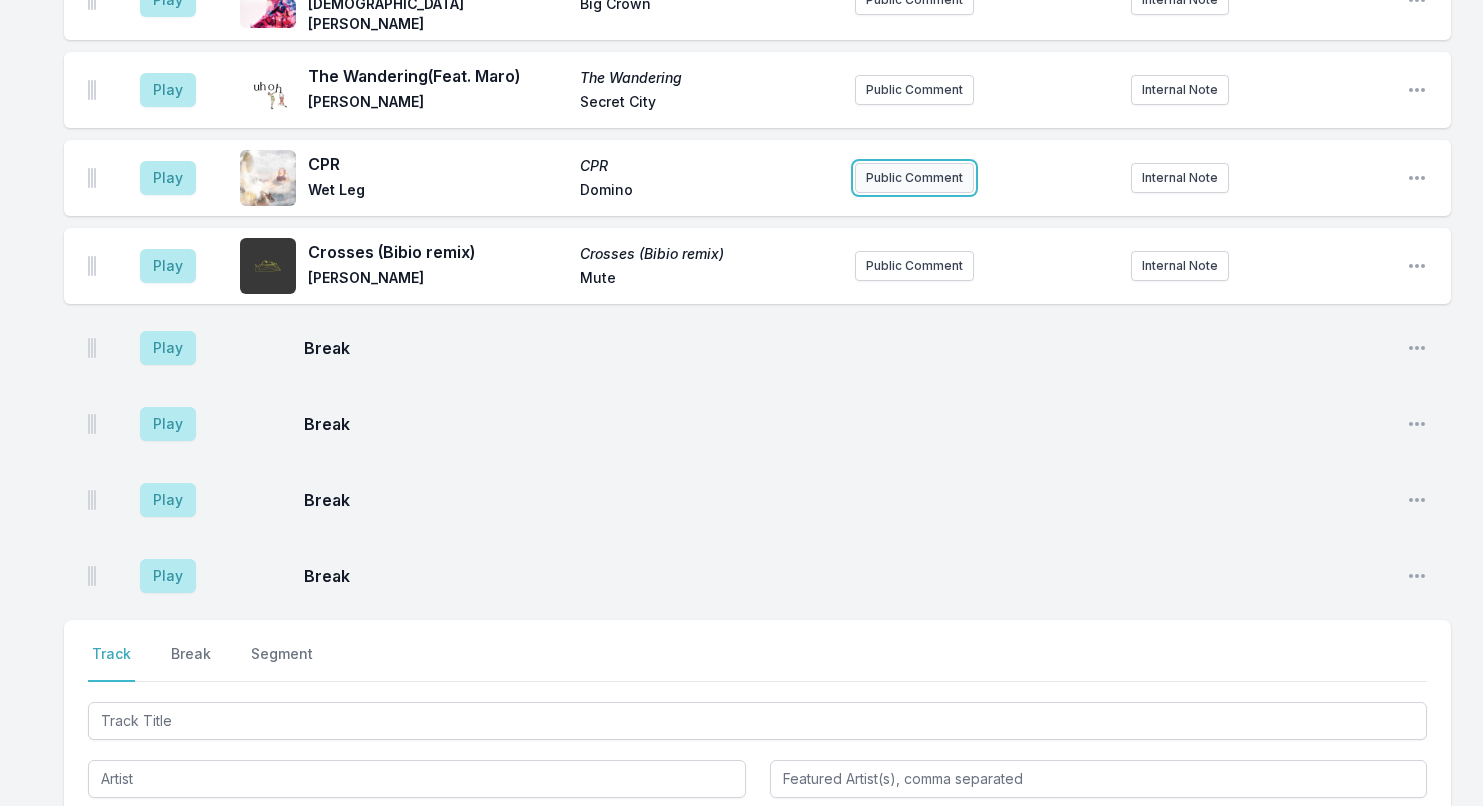 click on "Public Comment" at bounding box center [914, 178] 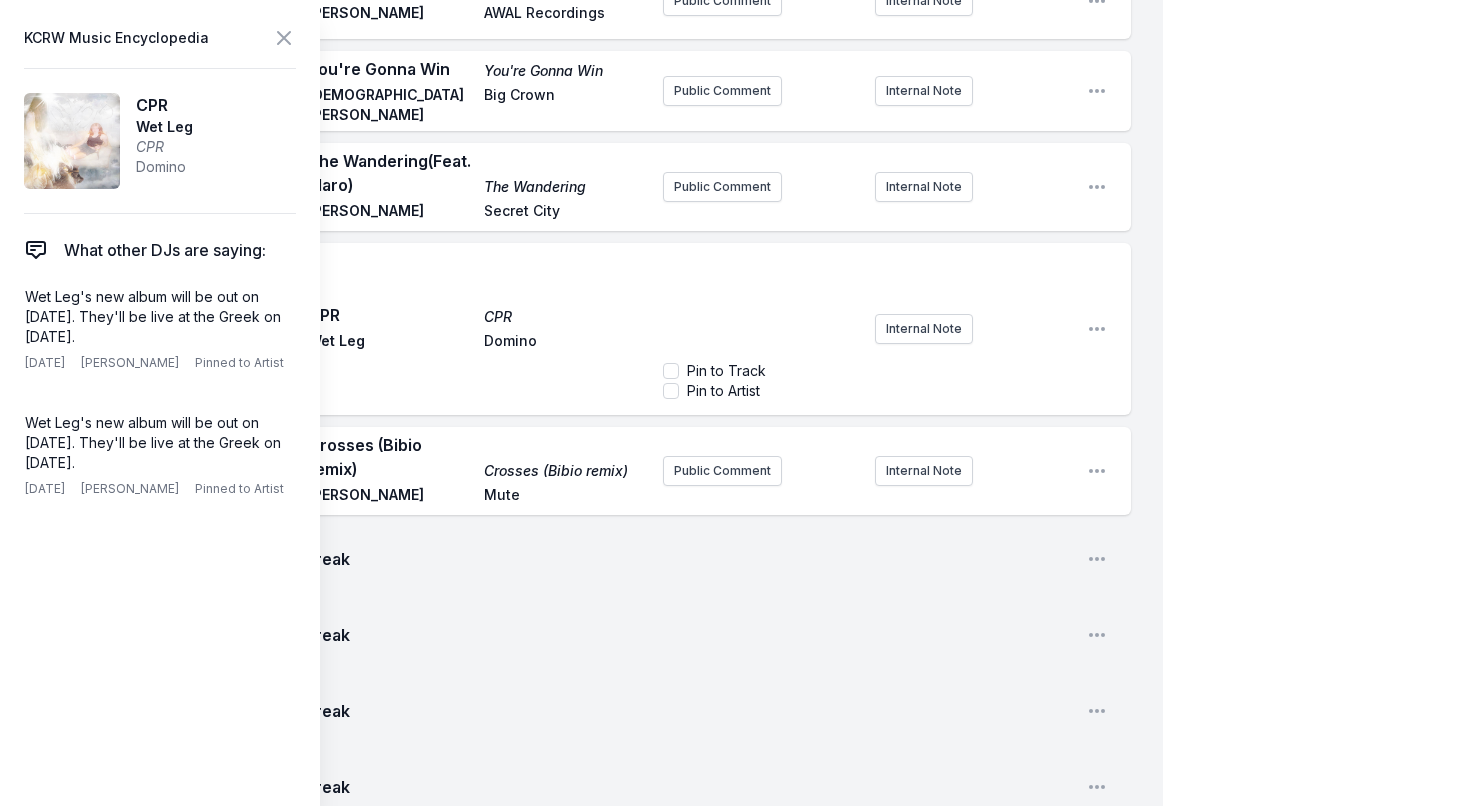 scroll, scrollTop: 3717, scrollLeft: 0, axis: vertical 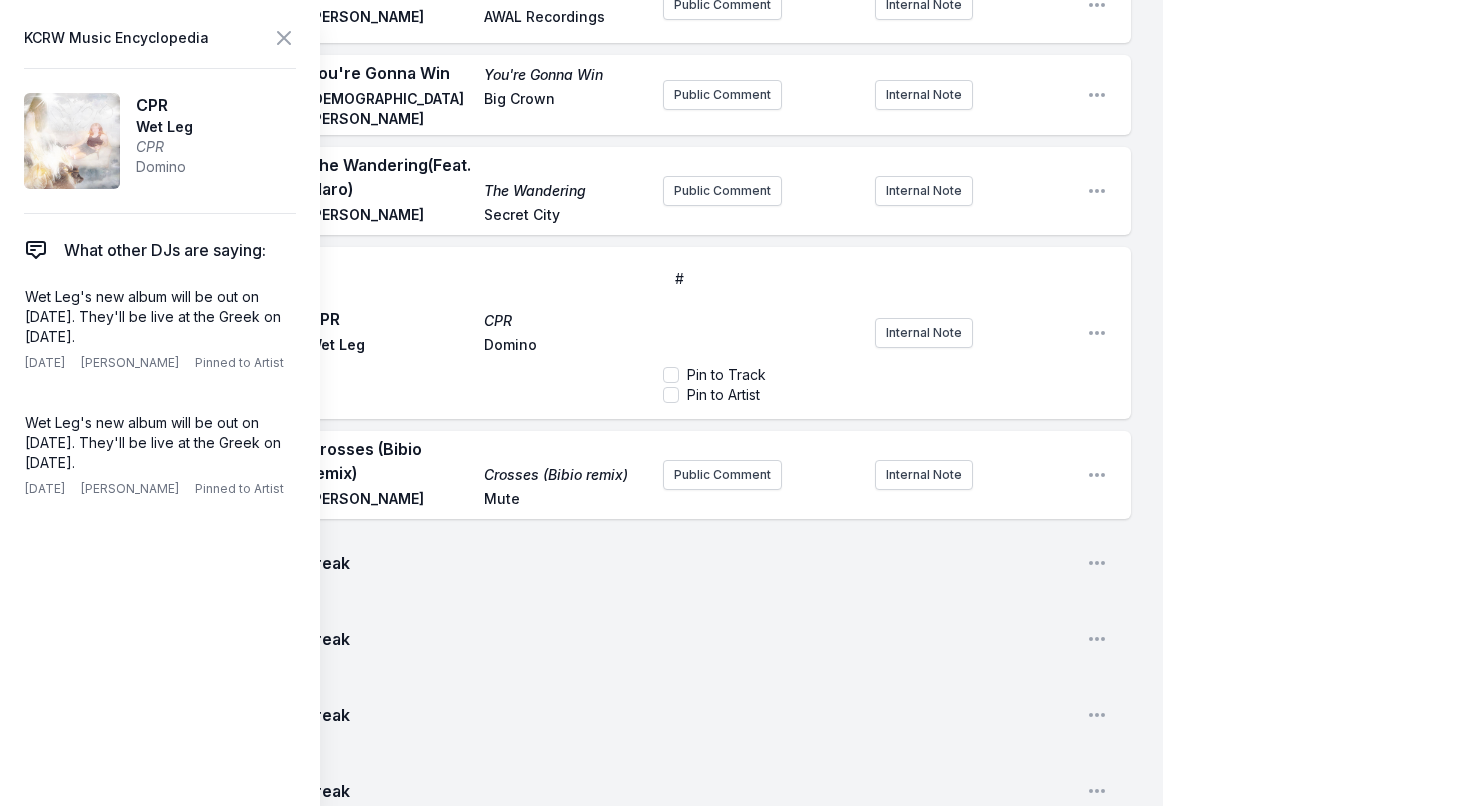 type 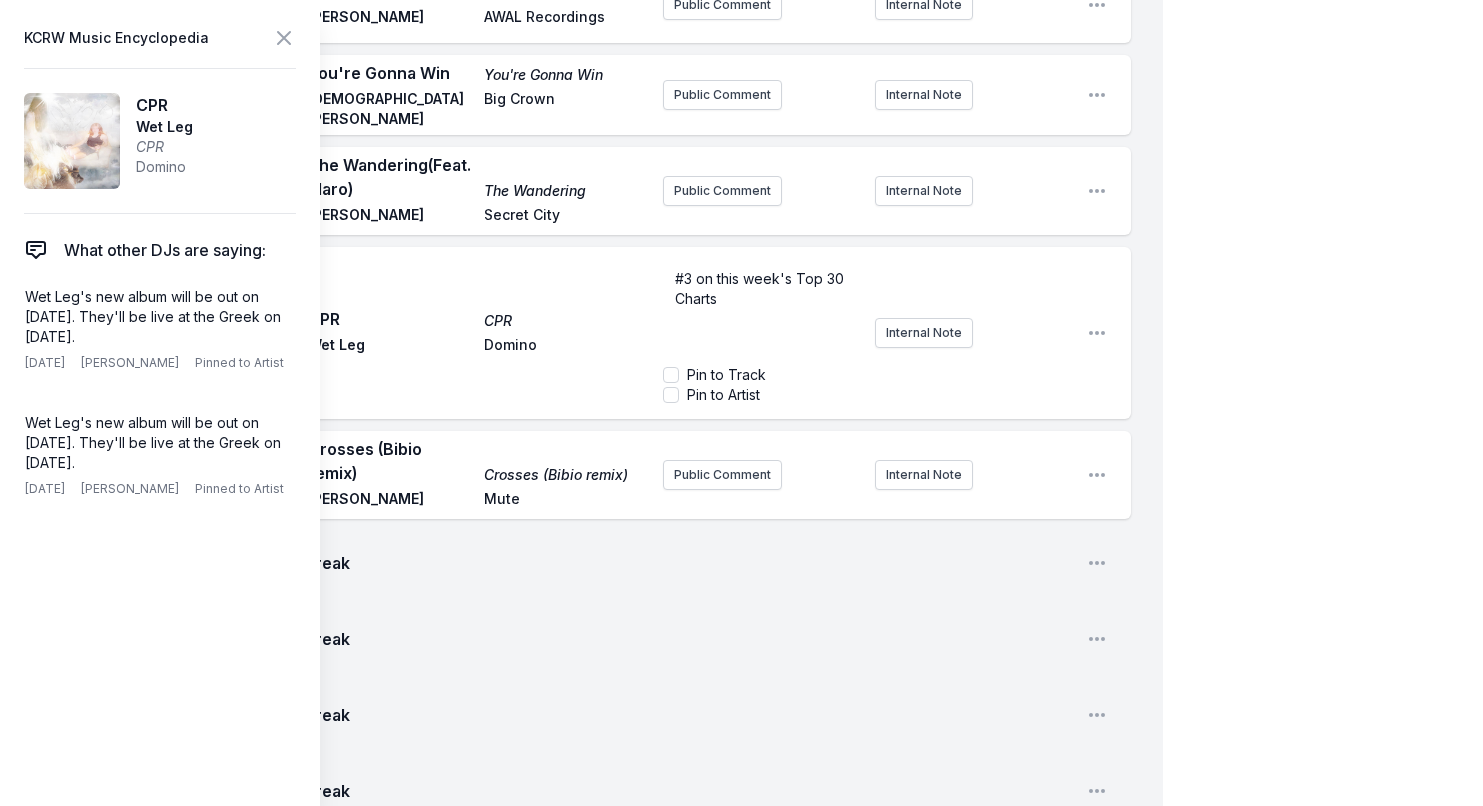 click on "#3 on this week's Top 30 Charts" at bounding box center (761, 288) 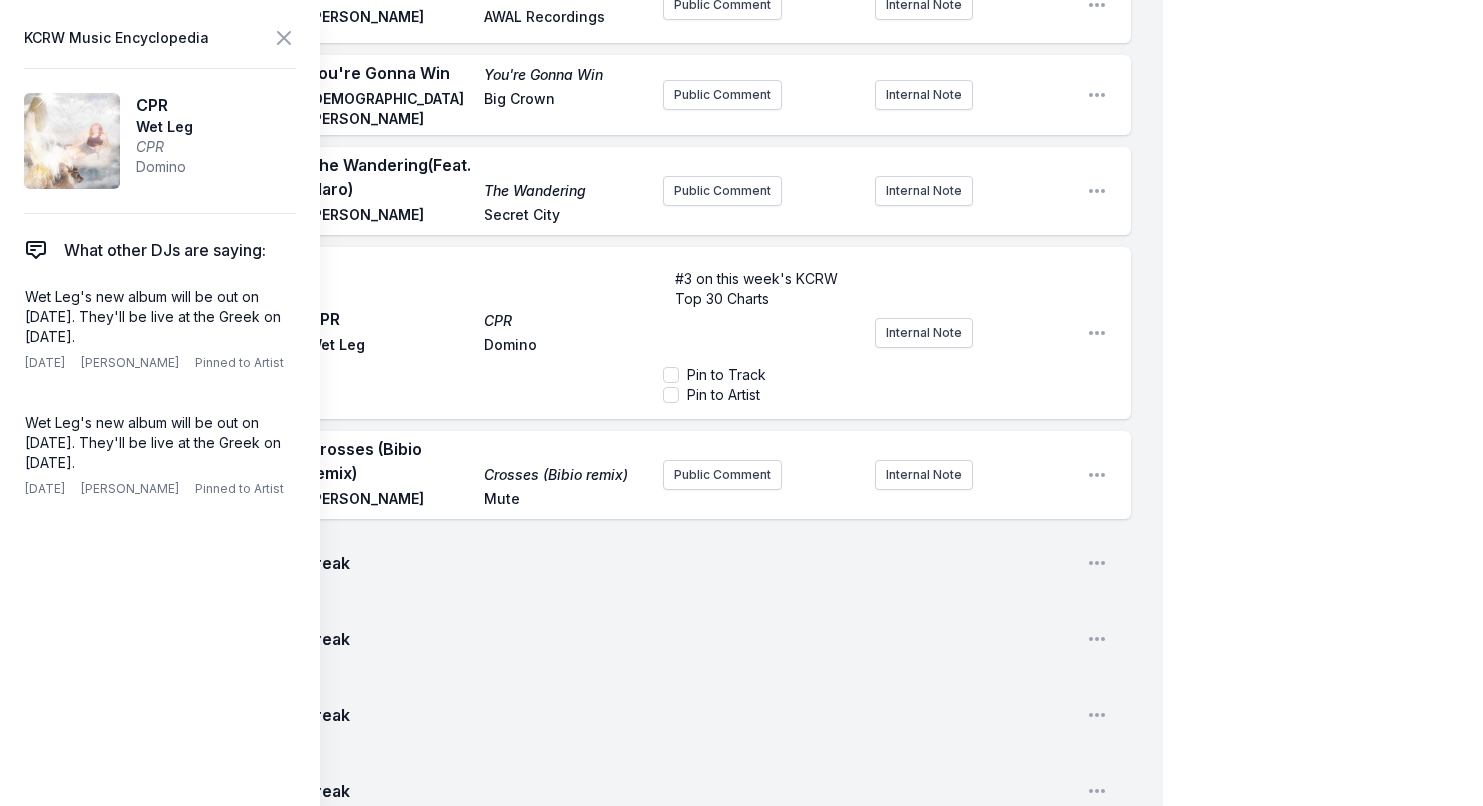 click on "#3 on this week's KCRW Top 30 Charts" at bounding box center [761, 309] 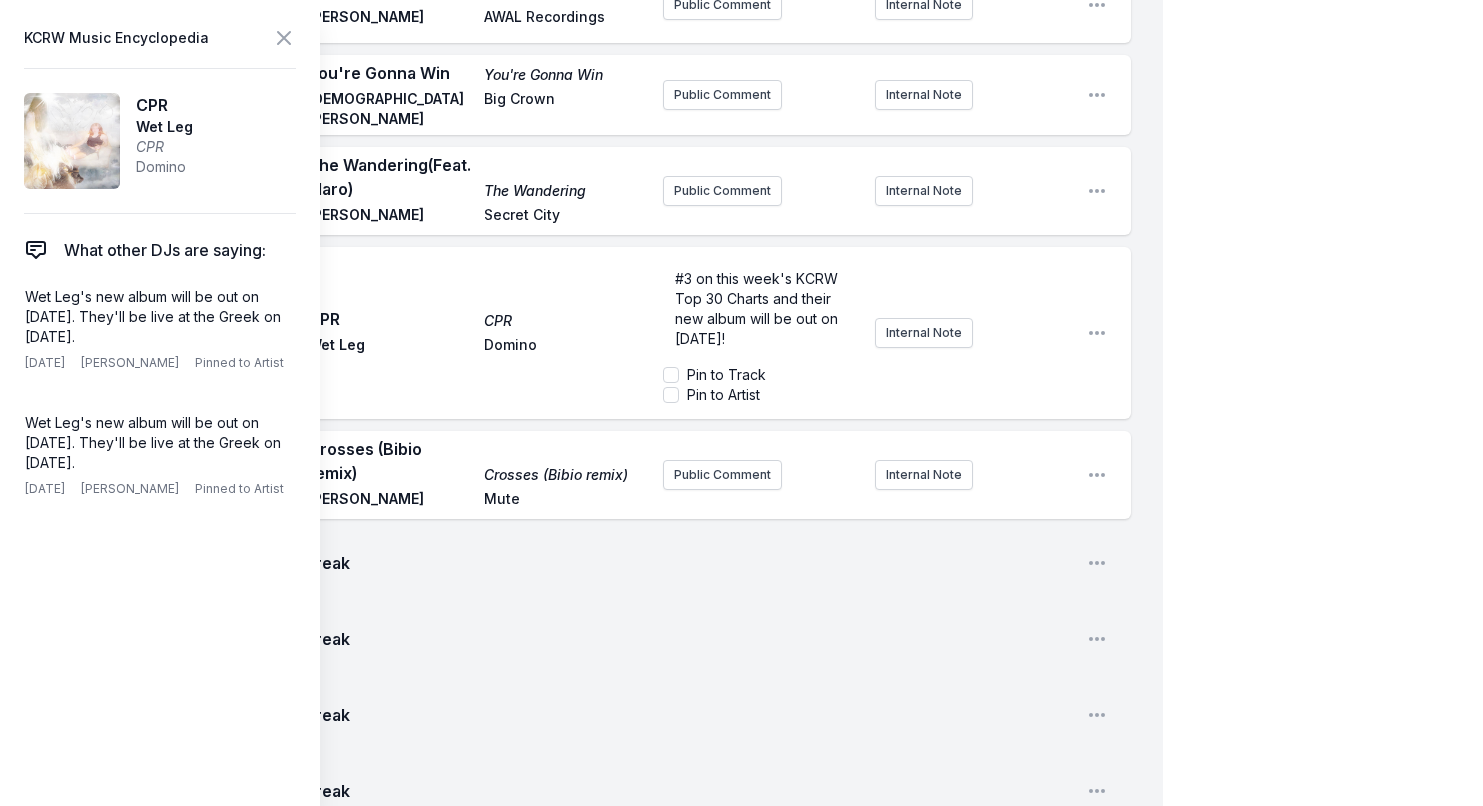 click on "Play CPR CPR Wet Leg Domino #3 on this week's KCRW Top 30 Charts and their new album will be out on July 11th! Pin to Track Pin to Artist Internal Note Open playlist item options" at bounding box center [597, 333] 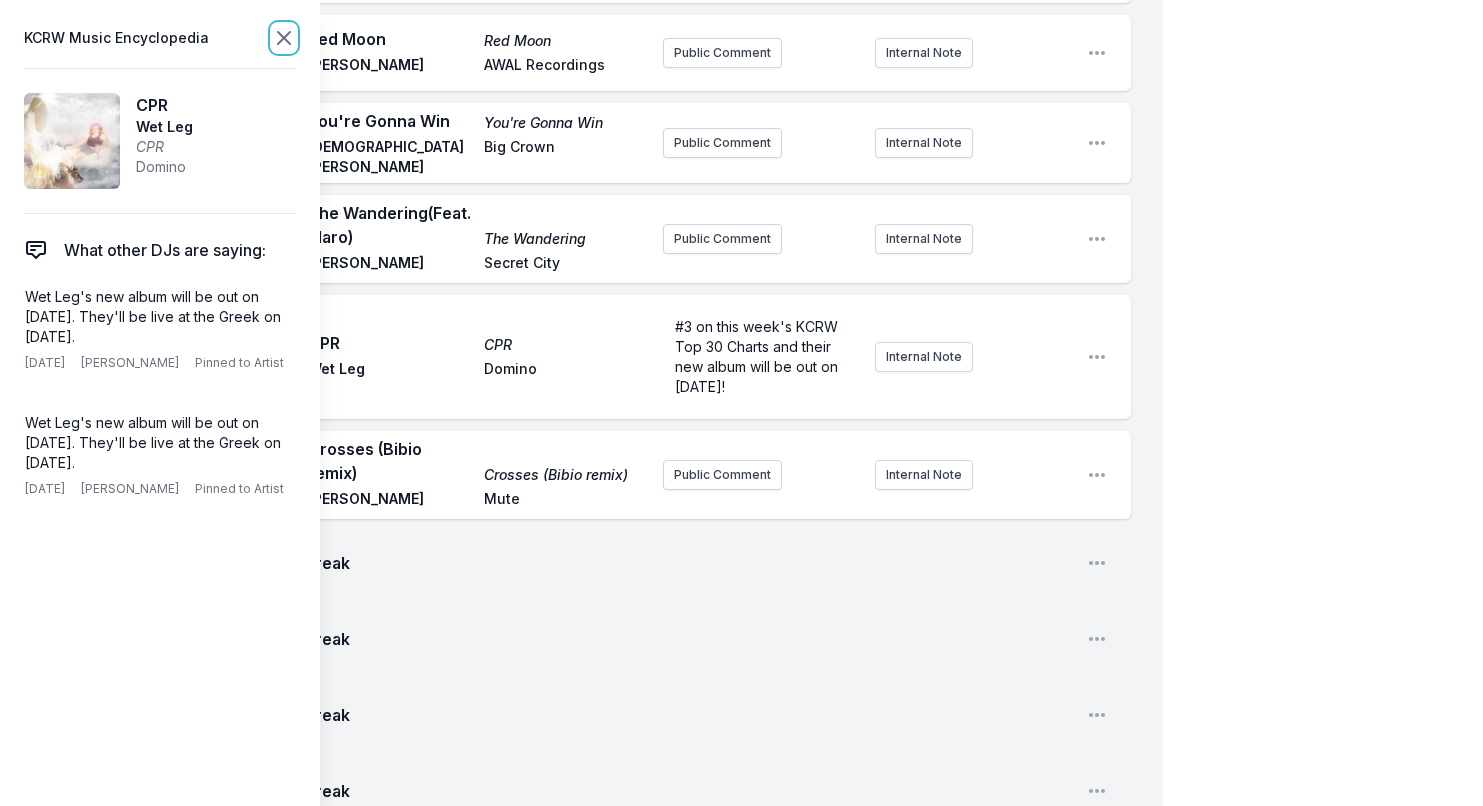click 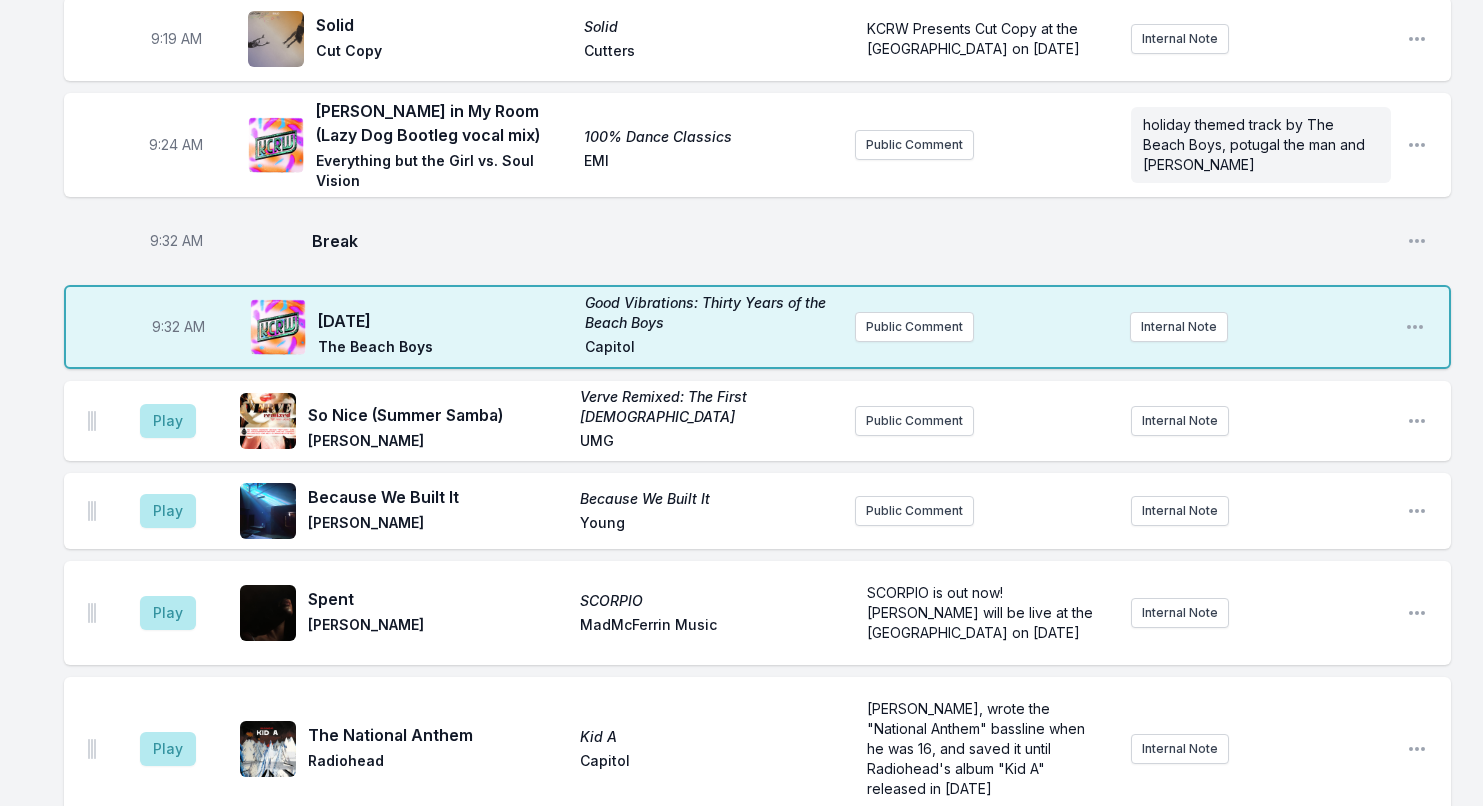 scroll, scrollTop: 765, scrollLeft: 0, axis: vertical 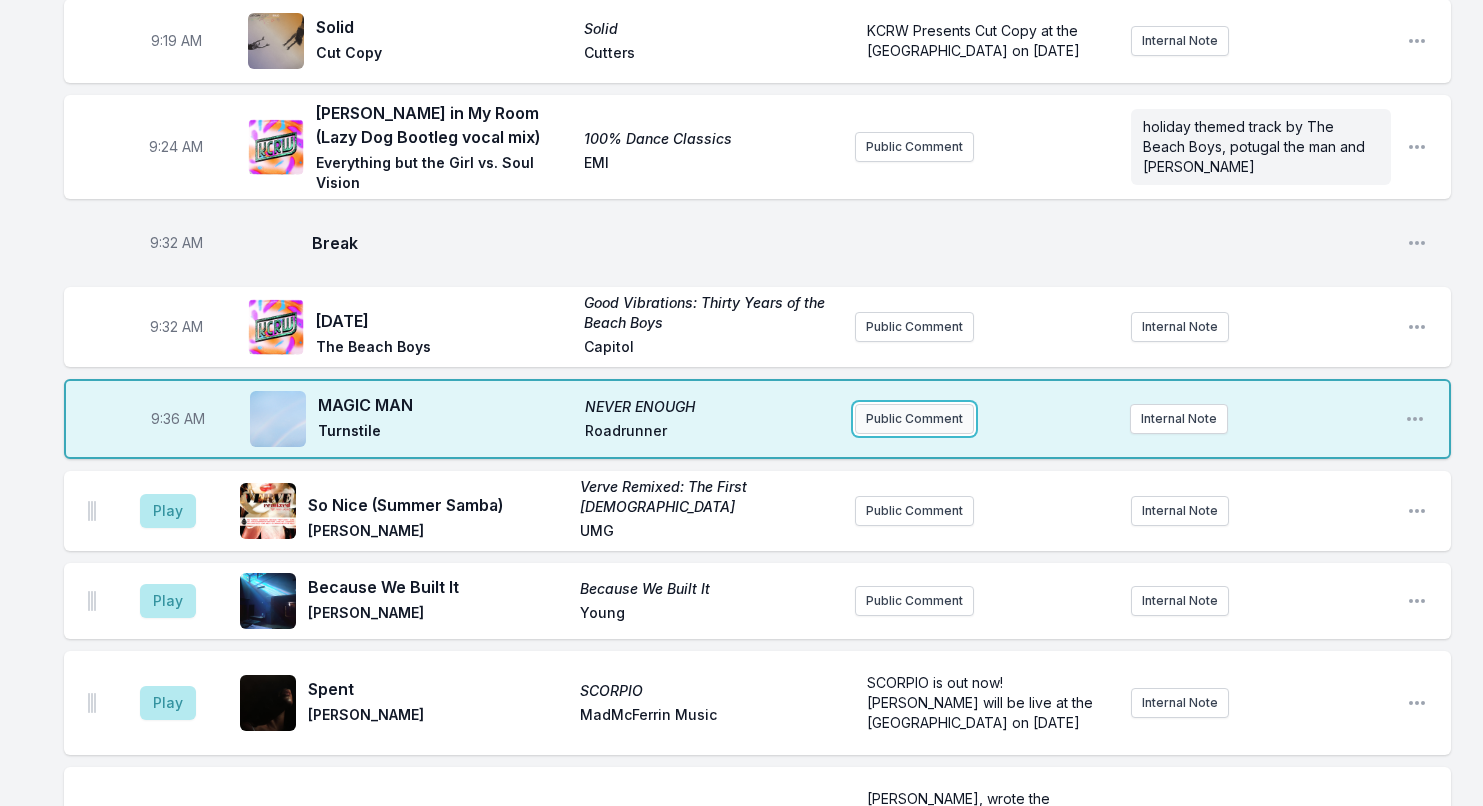 click on "Public Comment" at bounding box center (914, 419) 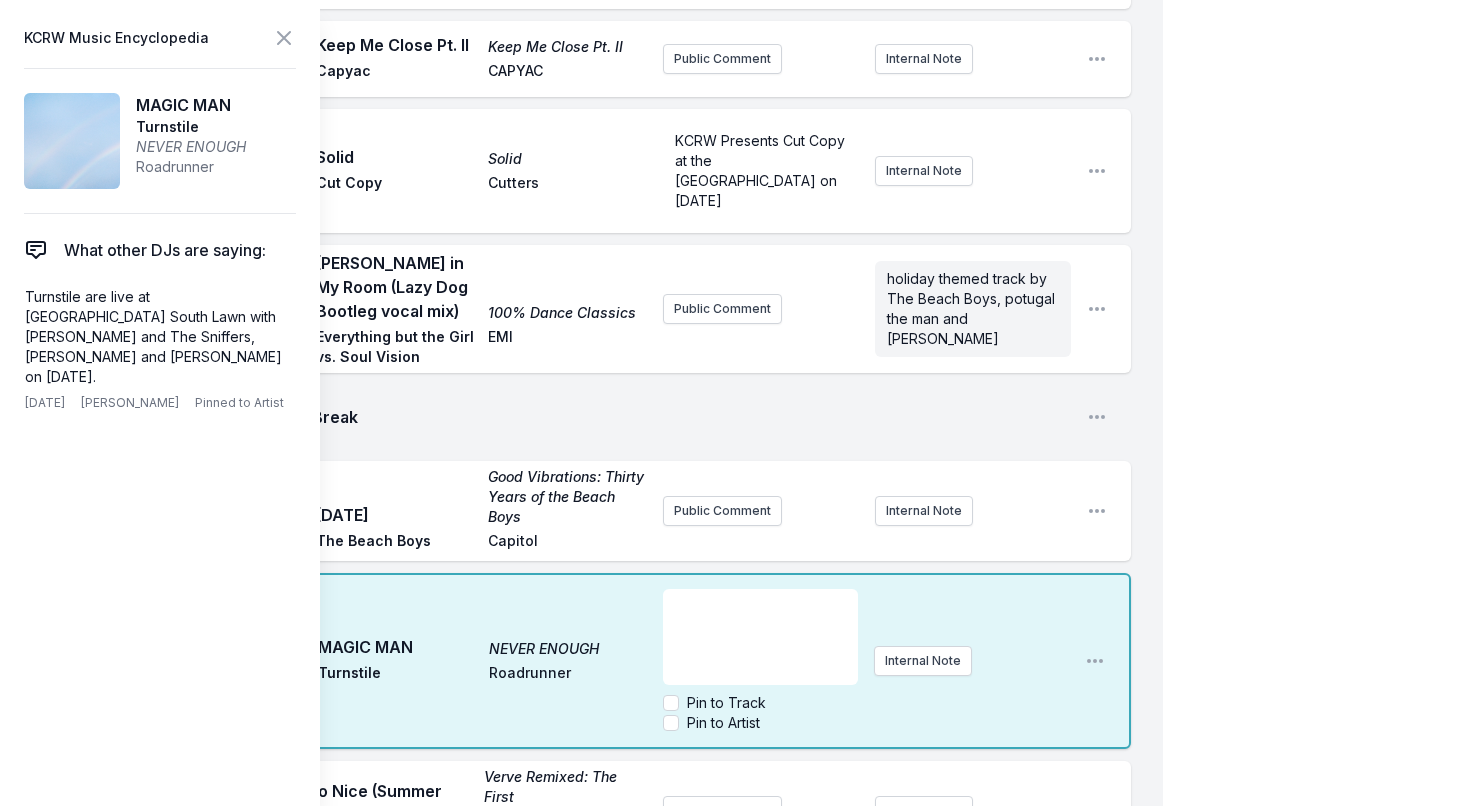 scroll, scrollTop: 797, scrollLeft: 0, axis: vertical 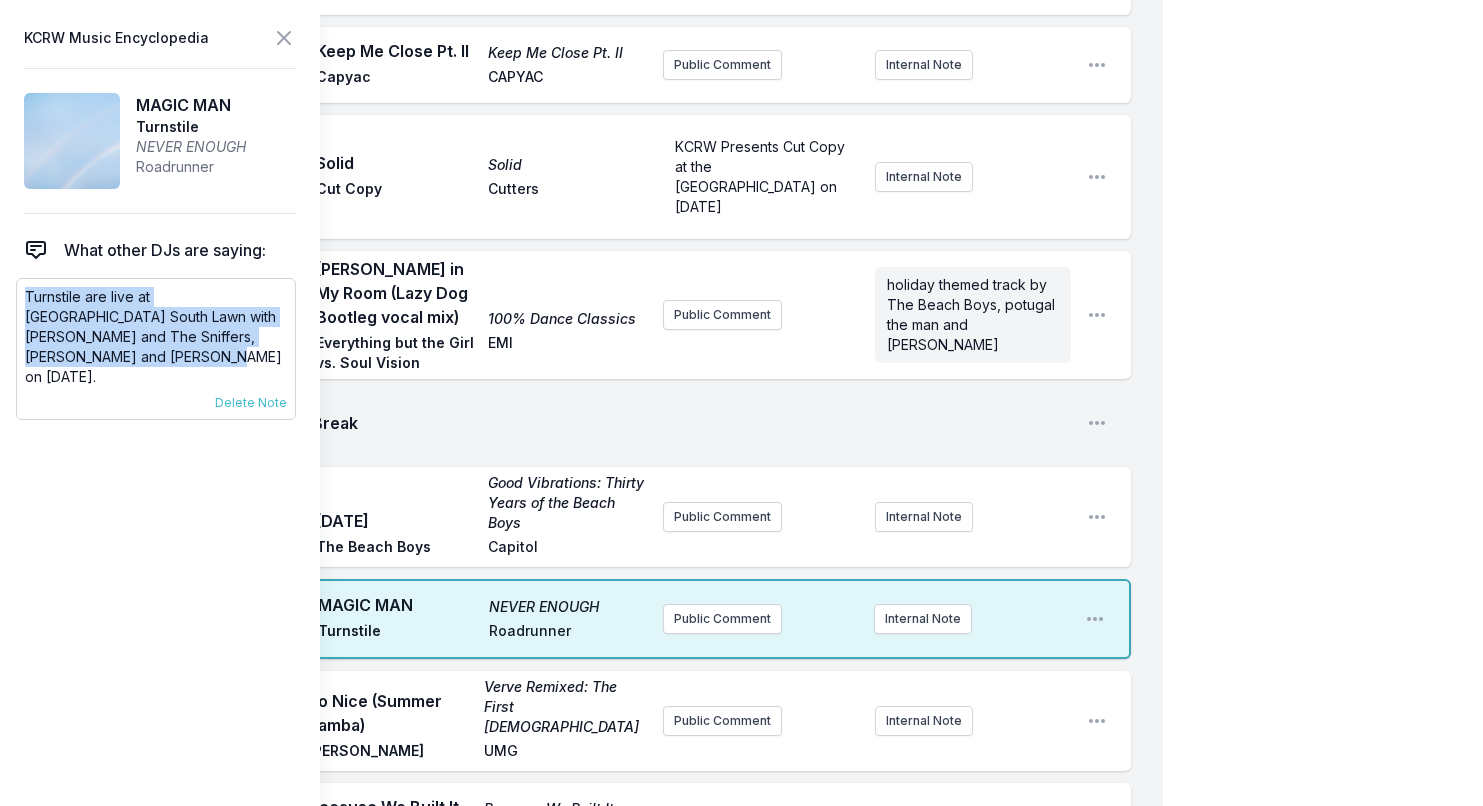 drag, startPoint x: 135, startPoint y: 362, endPoint x: 24, endPoint y: 296, distance: 129.13947 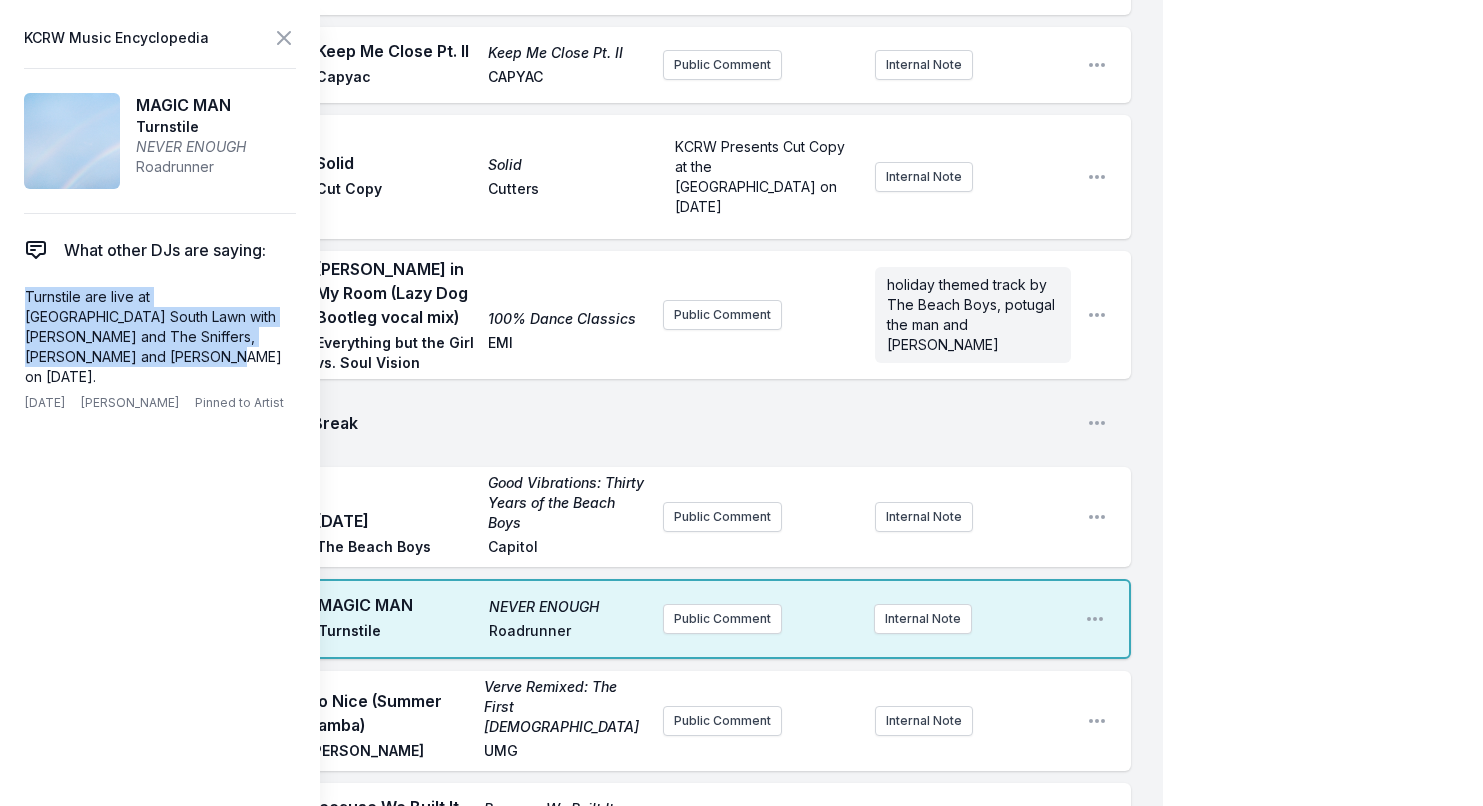 copy on "Turnstile are live at [GEOGRAPHIC_DATA] South Lawn with [PERSON_NAME] and The Sniffers, [PERSON_NAME] and [PERSON_NAME] on [DATE]." 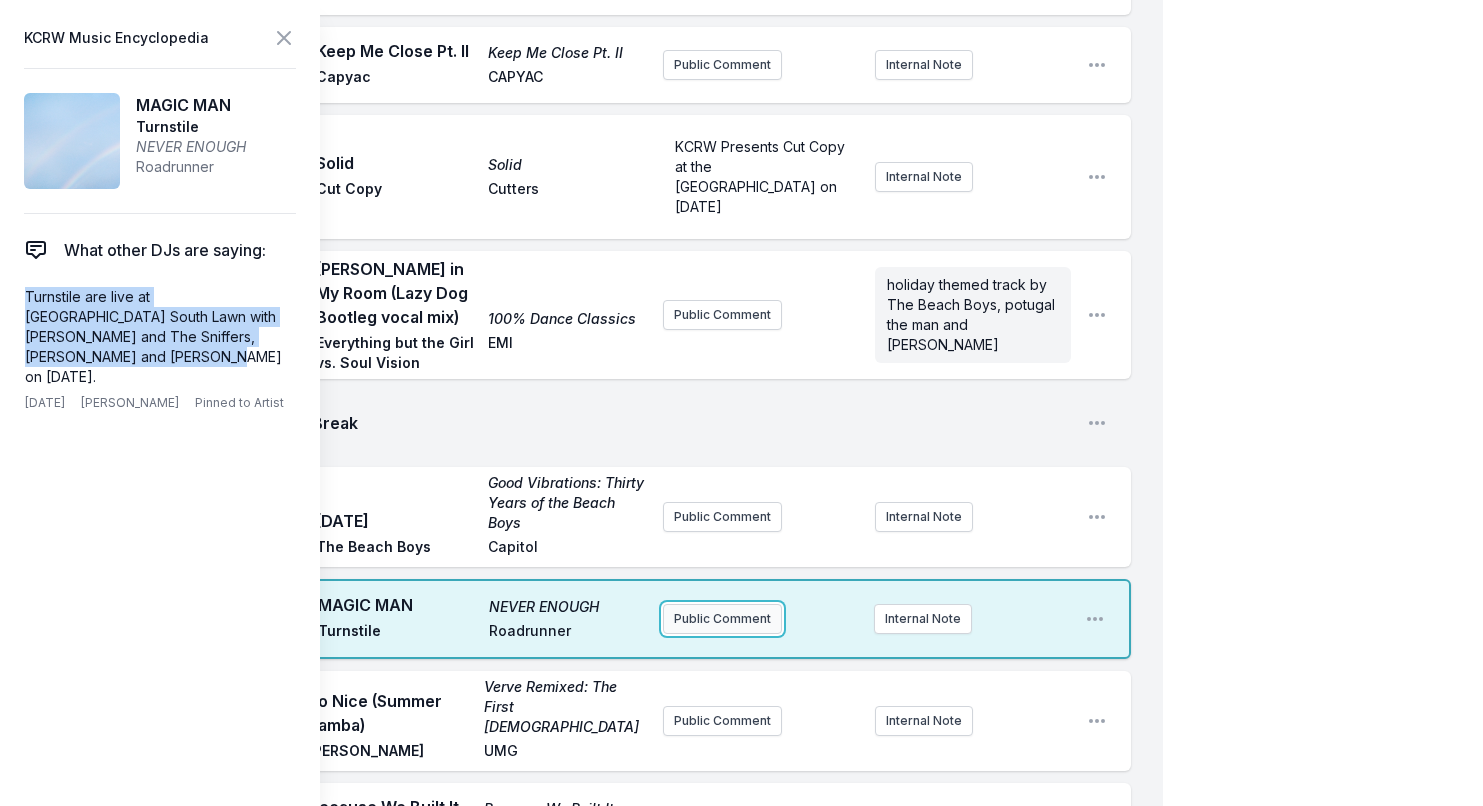 click on "Public Comment" at bounding box center [722, 619] 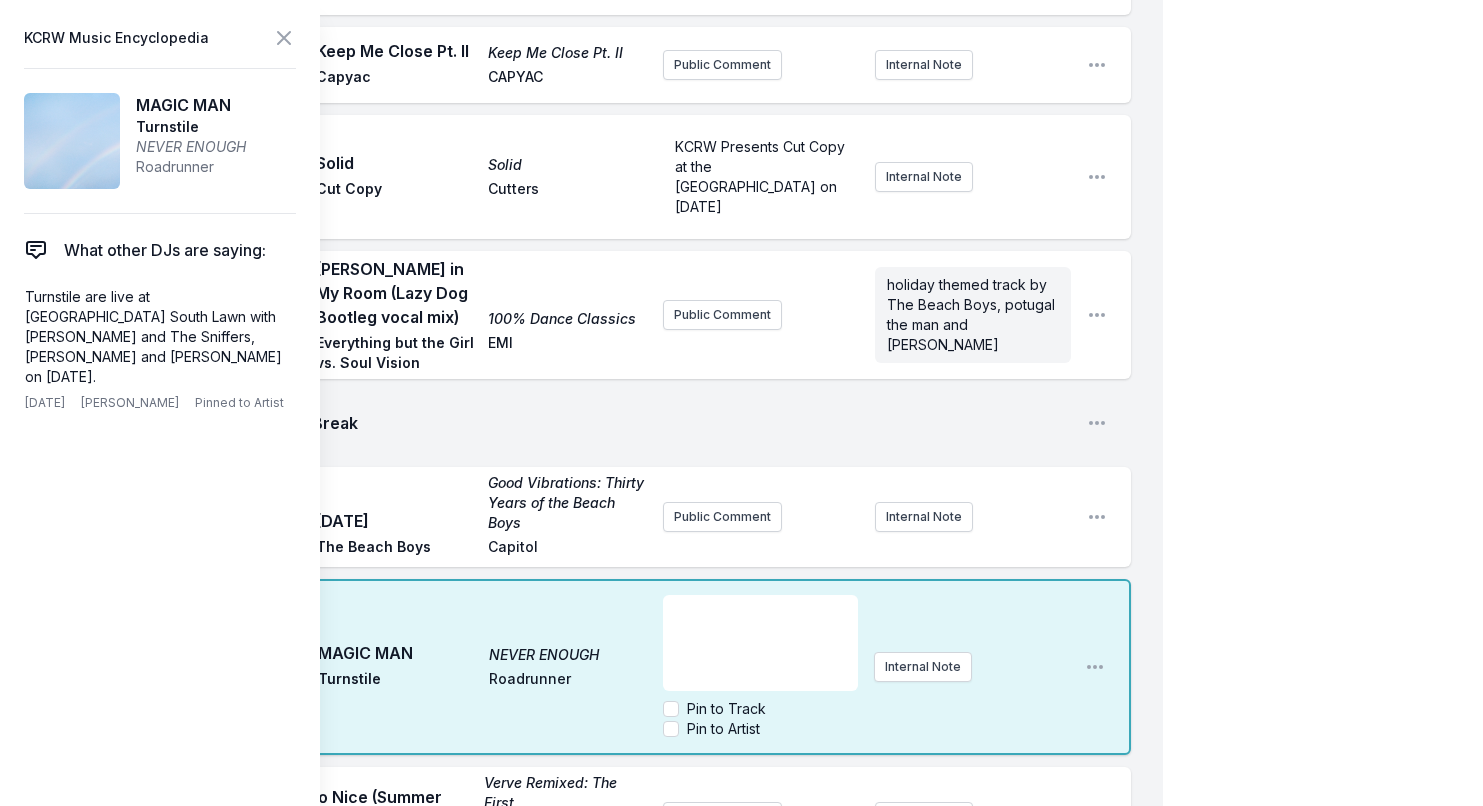 scroll, scrollTop: 20, scrollLeft: 0, axis: vertical 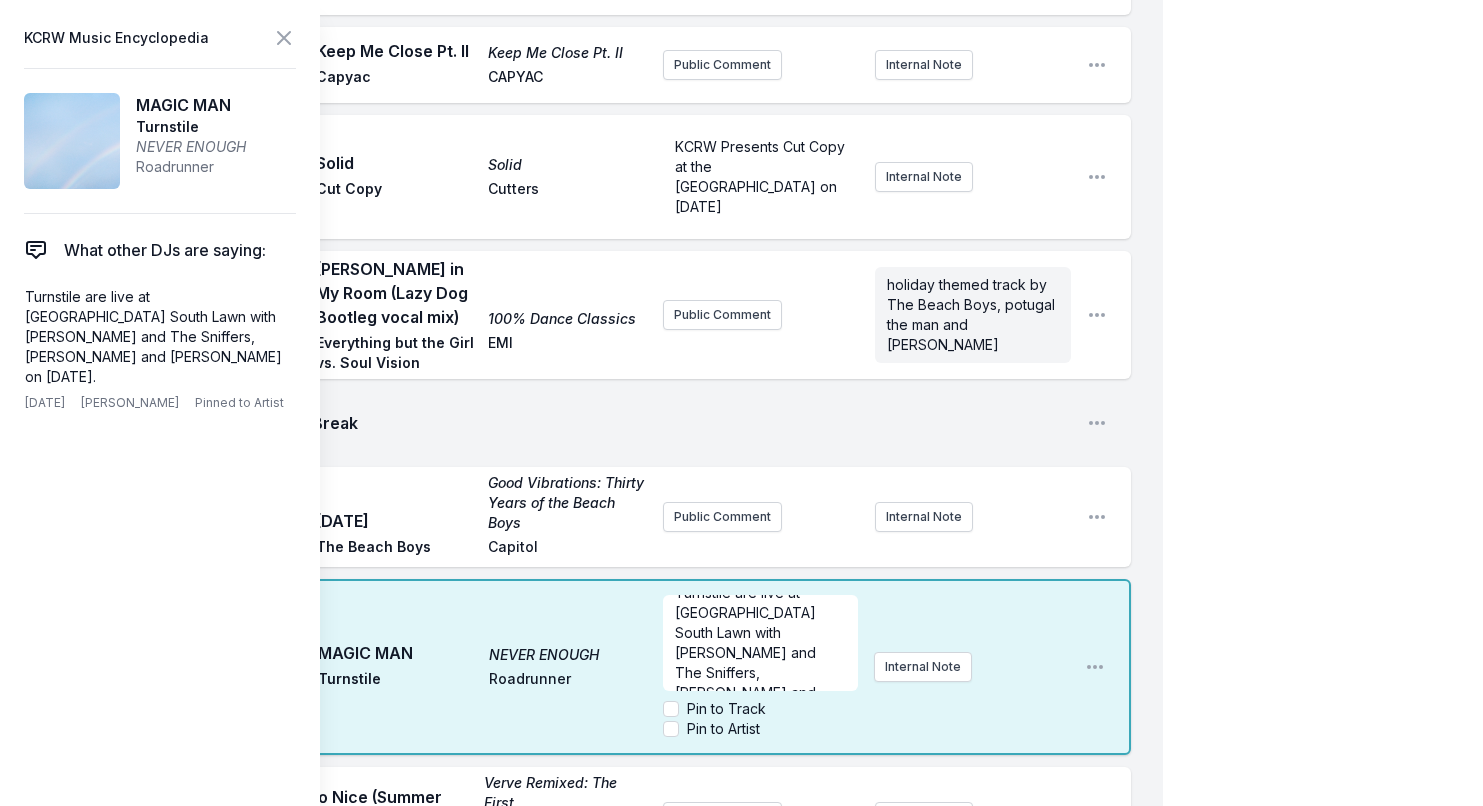 click on "9:36 AM MAGIC MAN NEVER ENOUGH Turnstile Roadrunner Turnstile are live at Exposition Park South Lawn with Amyl and The Sniffers, Speed and Jane Remover on October 4th. Pin to Track Pin to Artist Internal Note Open playlist item options" at bounding box center (597, 667) 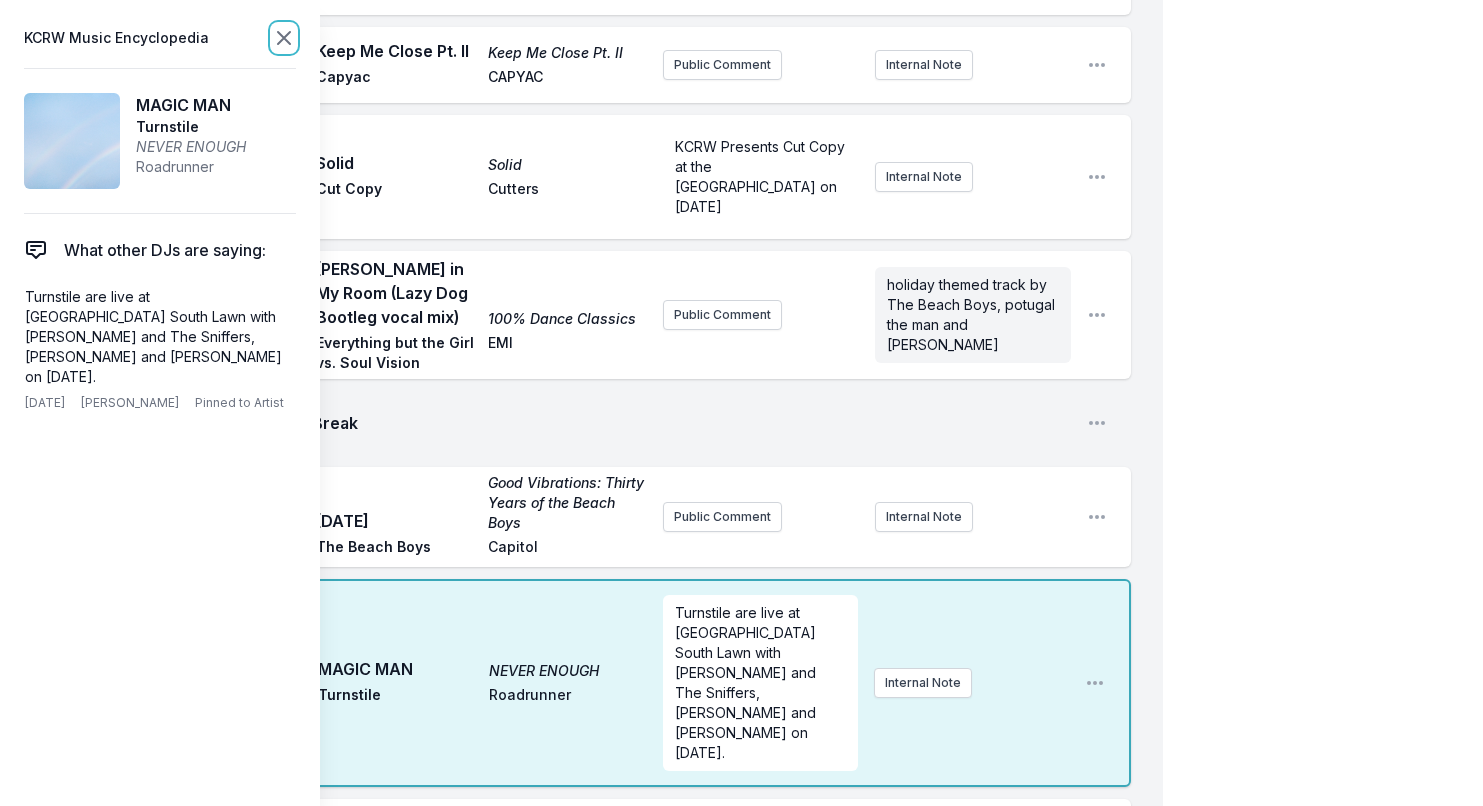 click 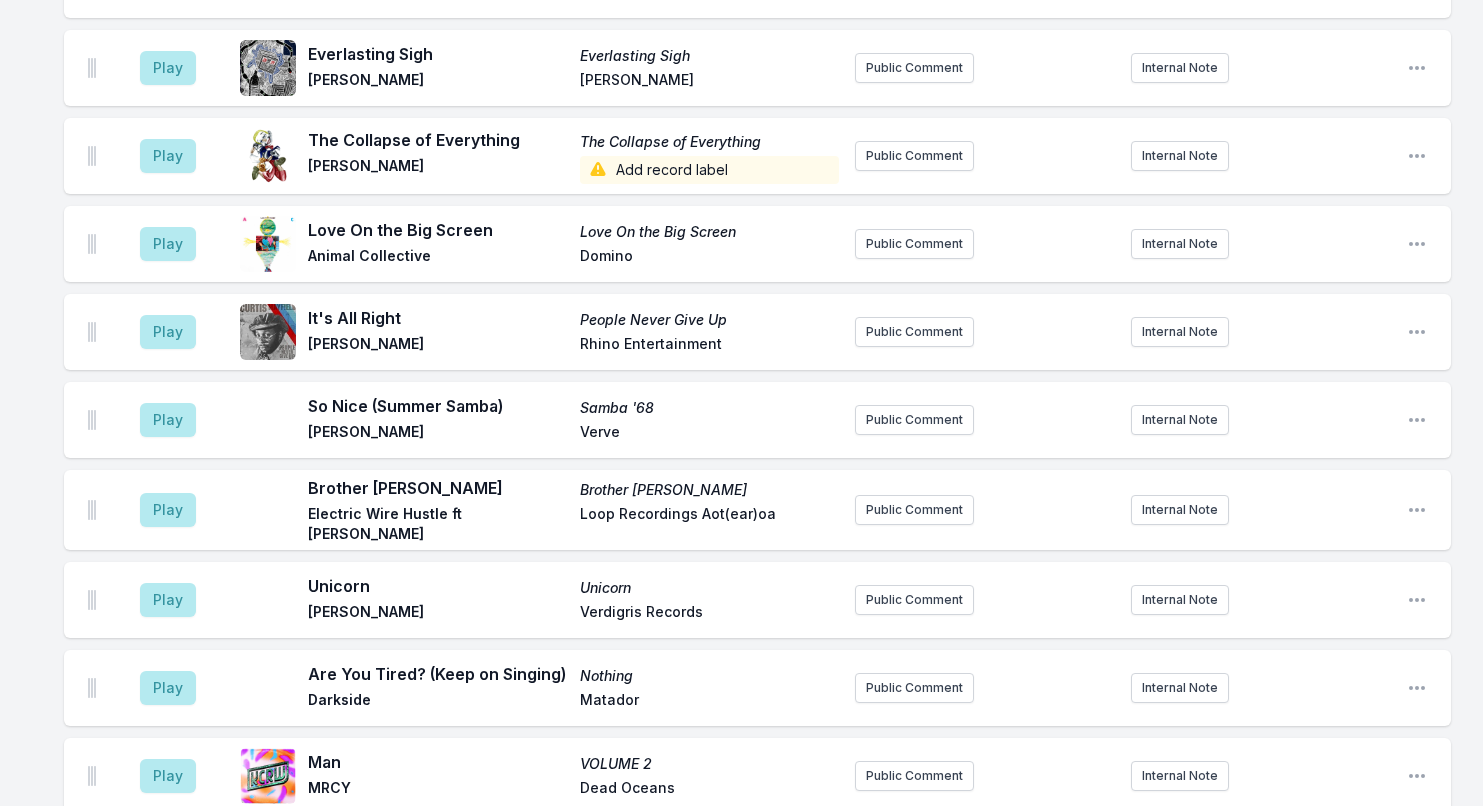 scroll, scrollTop: 2425, scrollLeft: 0, axis: vertical 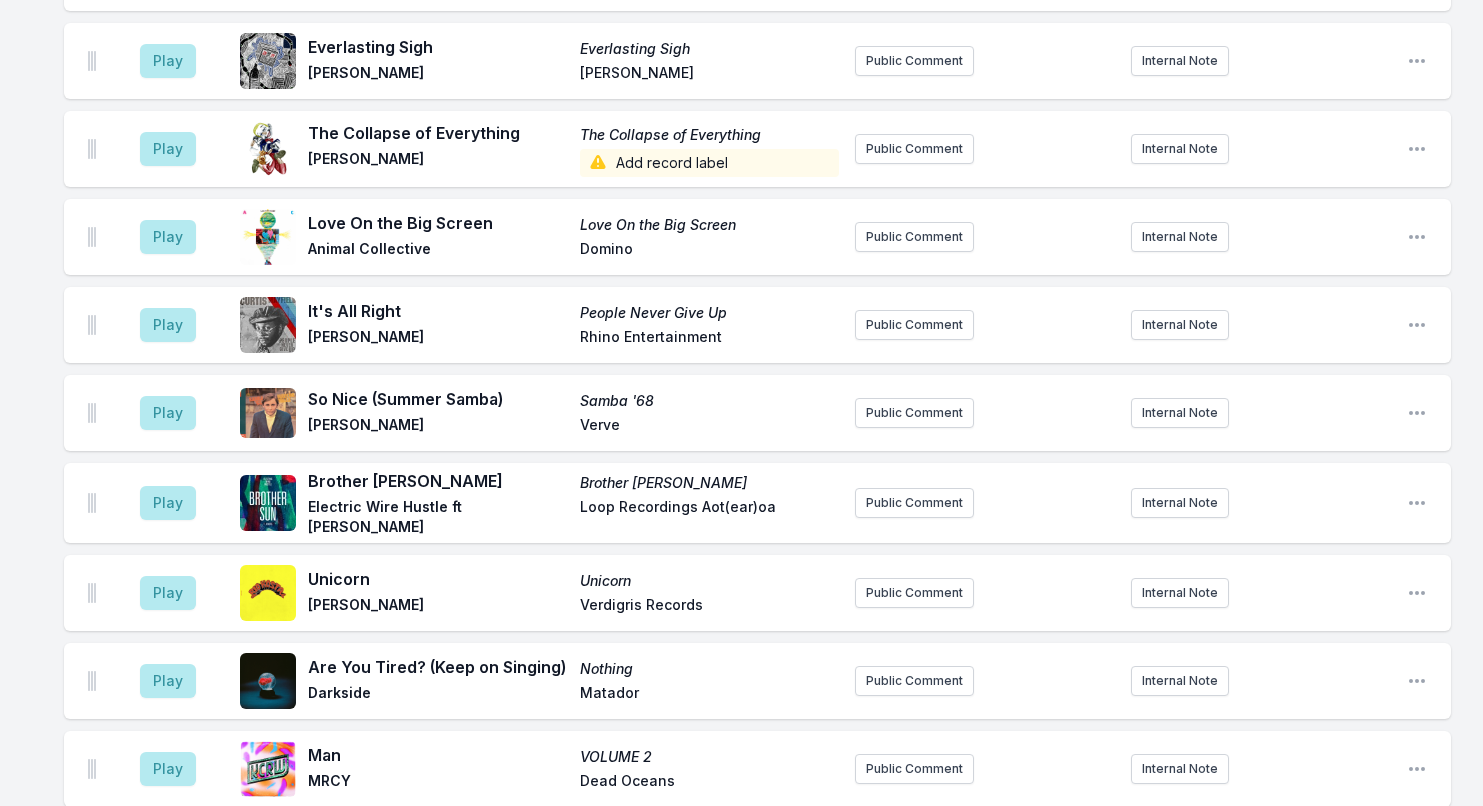 click on "The Collapse of Everything" at bounding box center (438, 133) 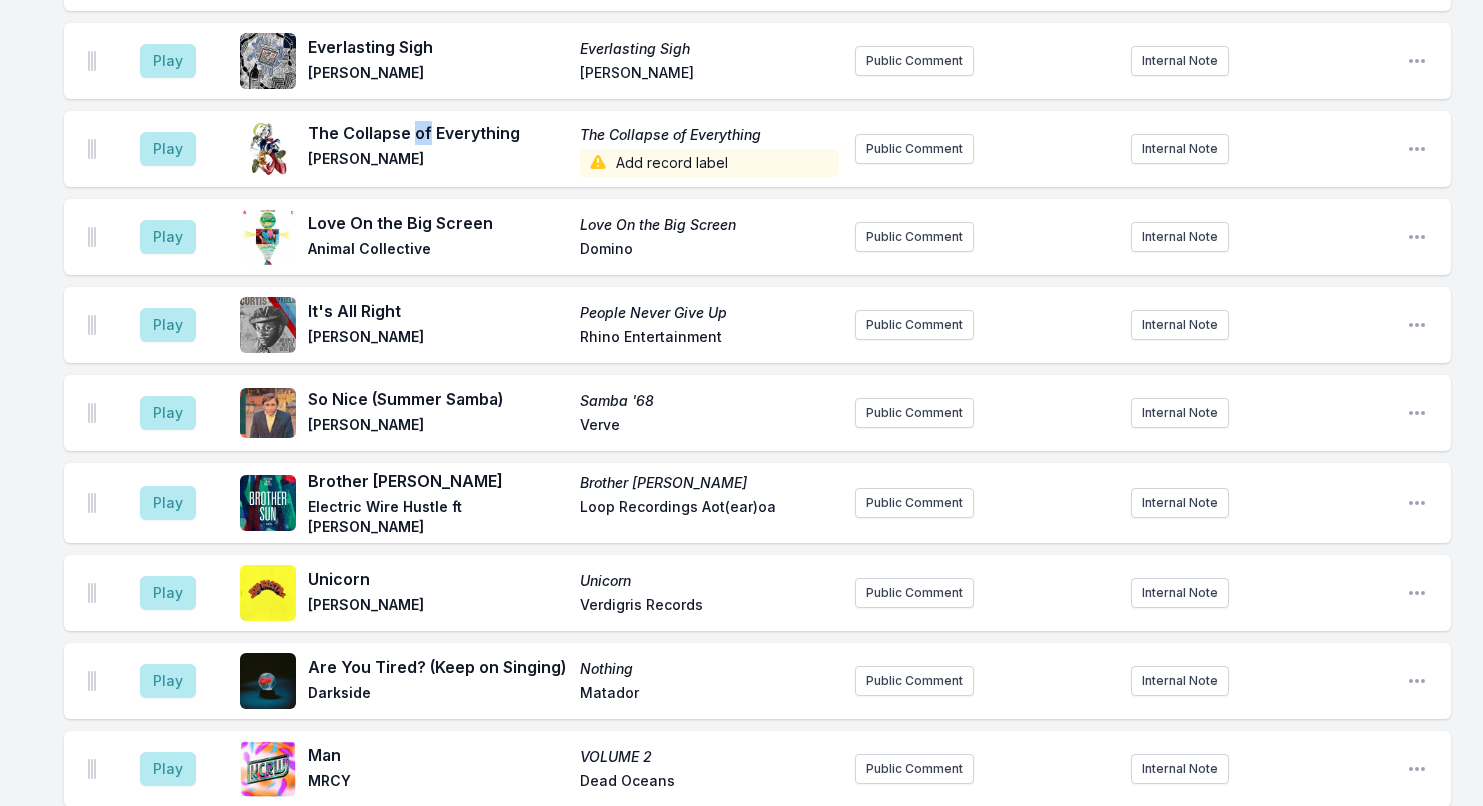 click on "The Collapse of Everything" at bounding box center [438, 133] 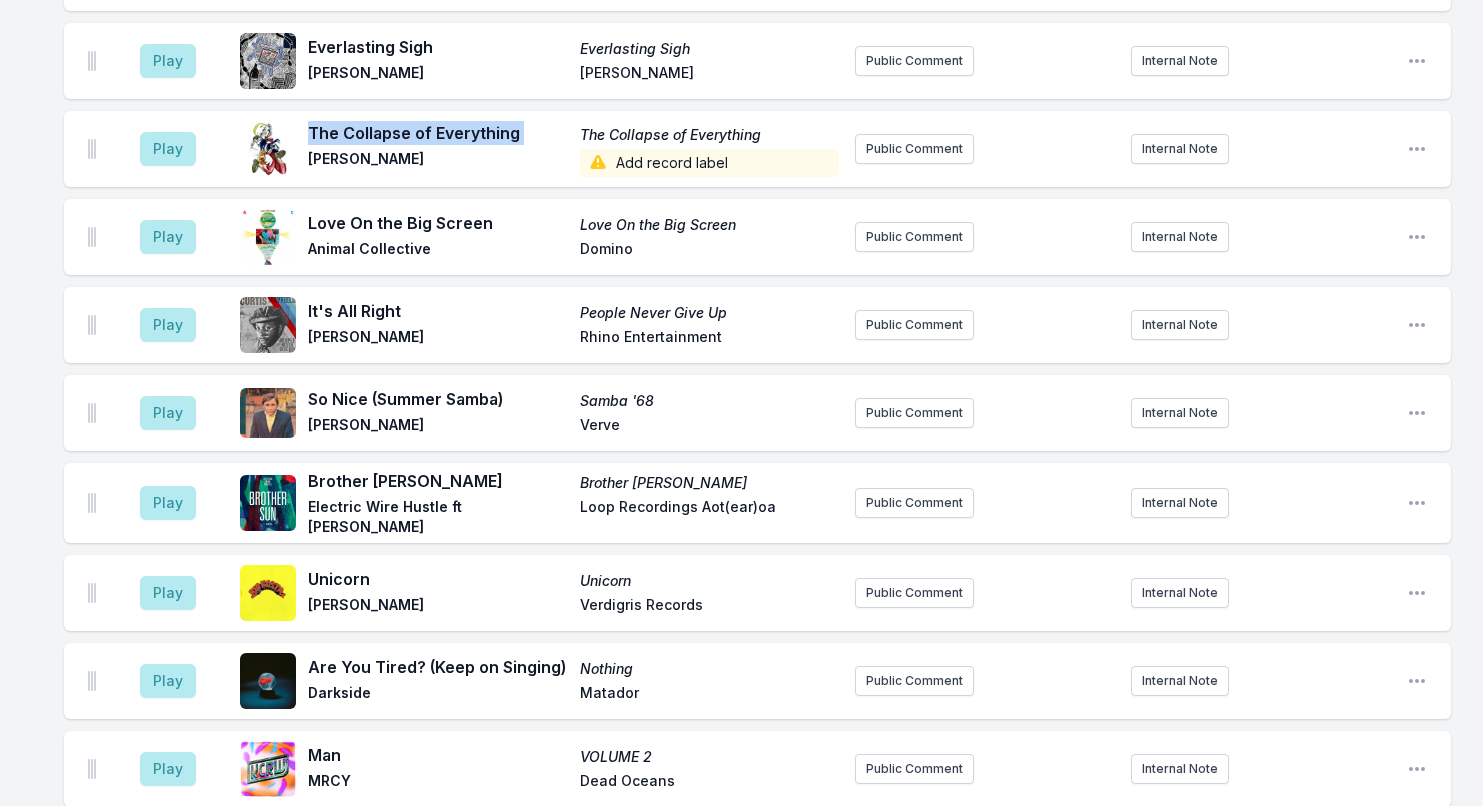 click on "The Collapse of Everything" at bounding box center [438, 133] 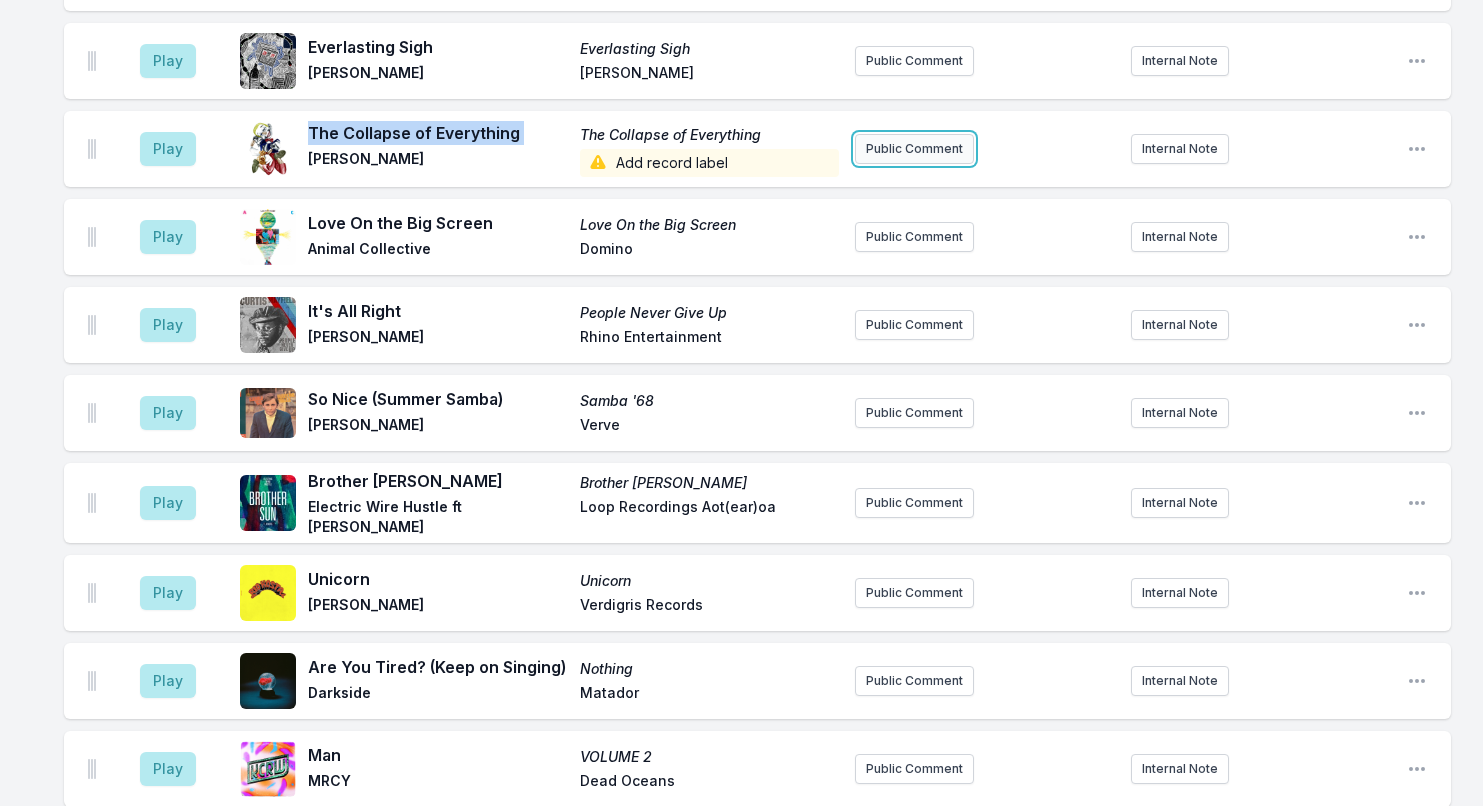 click on "Public Comment" at bounding box center (914, 149) 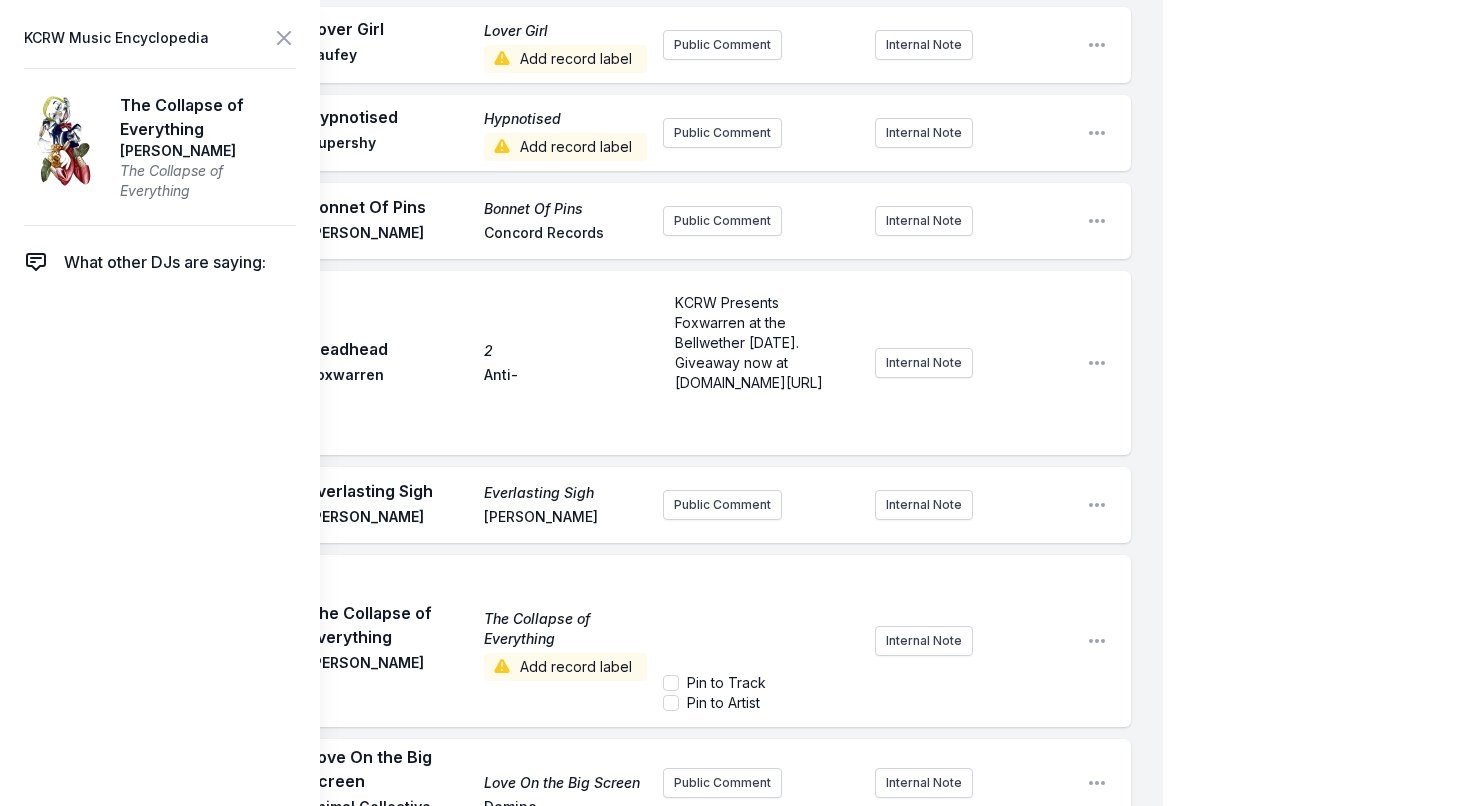 scroll, scrollTop: 2463, scrollLeft: 0, axis: vertical 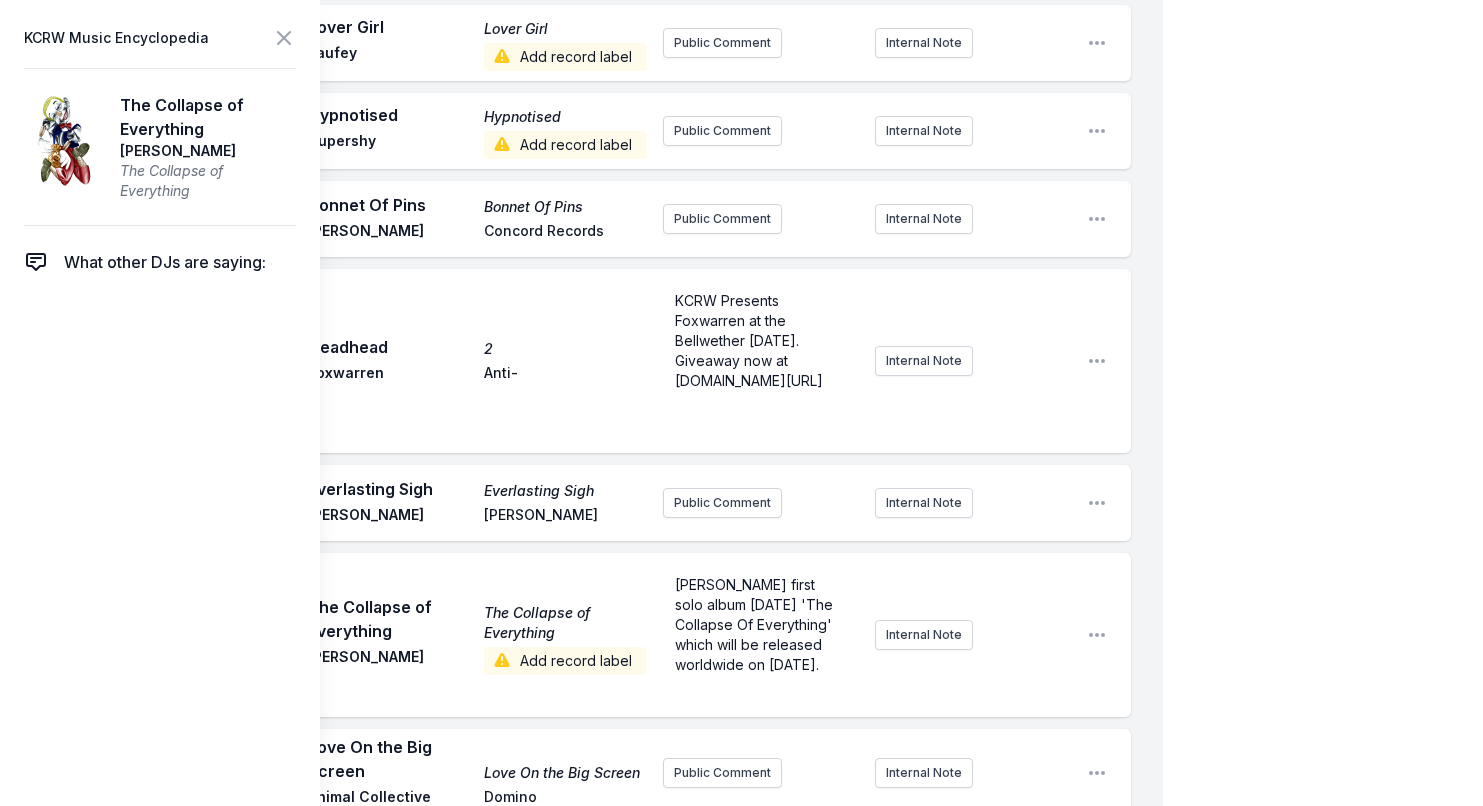 click on "Play The Collapse of Everything The Collapse of Everything Adrian Sherwood Add record label Adrian Sherwood's first solo album in 13 years 'The Collapse Of Everything' which will be released worldwide on 22nd August 2025. ﻿ Internal Note Open playlist item options" at bounding box center [597, 635] 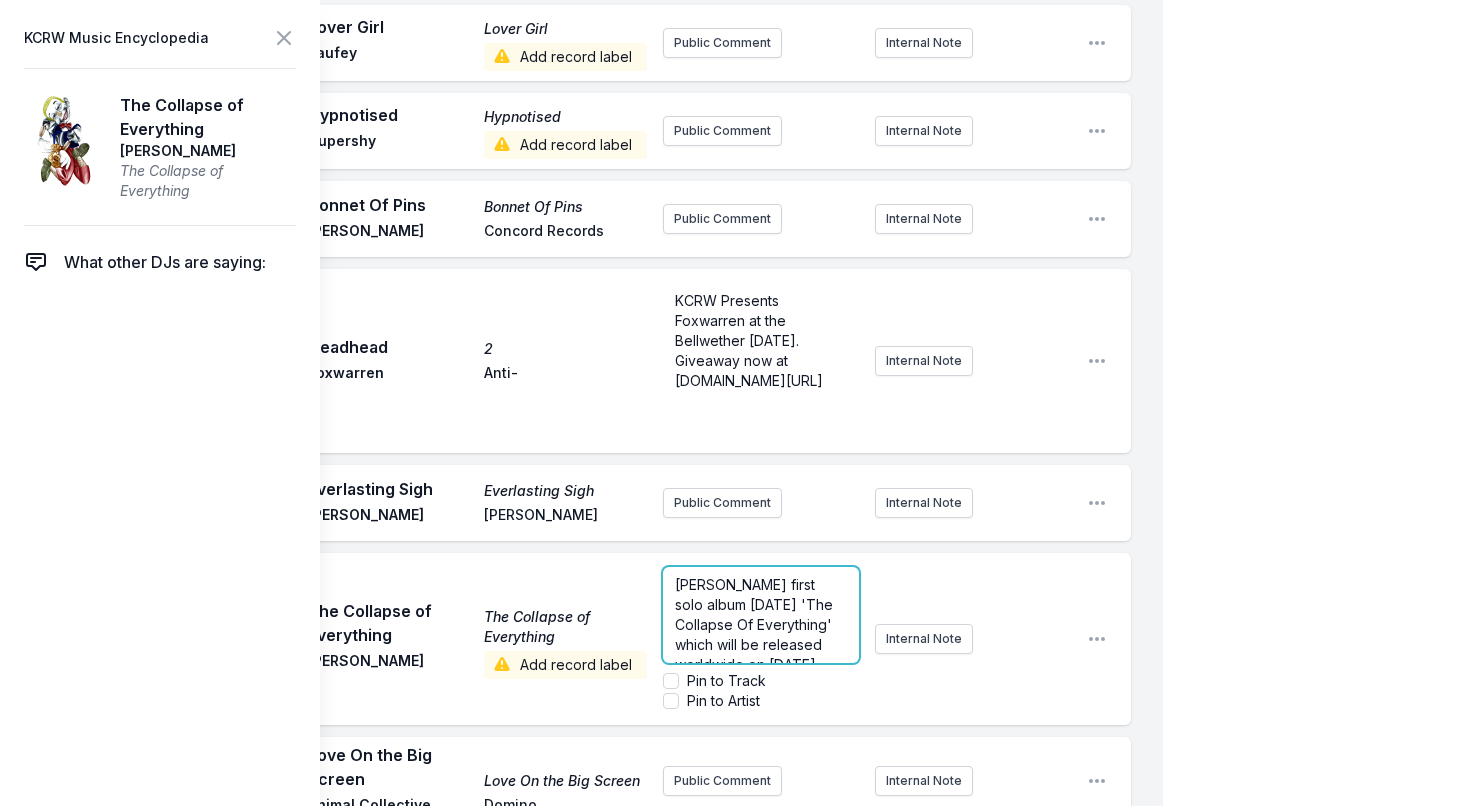 click on "Adrian Sherwood's first solo album in 13 years 'The Collapse Of Everything' which will be released worldwide on 22nd August 2025." at bounding box center [756, 624] 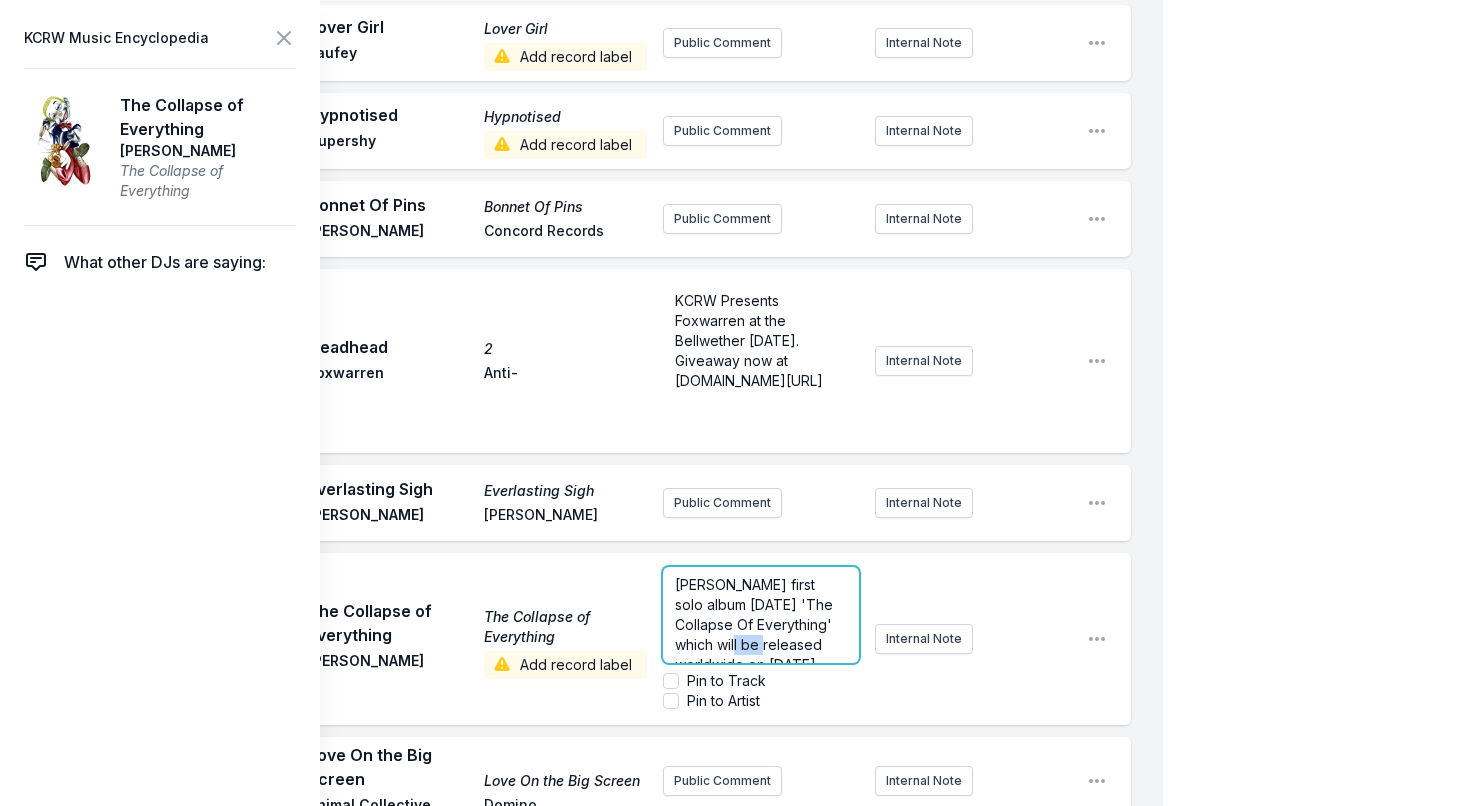 click on "Adrian Sherwood's first solo album in 13 years 'The Collapse Of Everything' which will be released worldwide on 22nd August 2025." at bounding box center (756, 624) 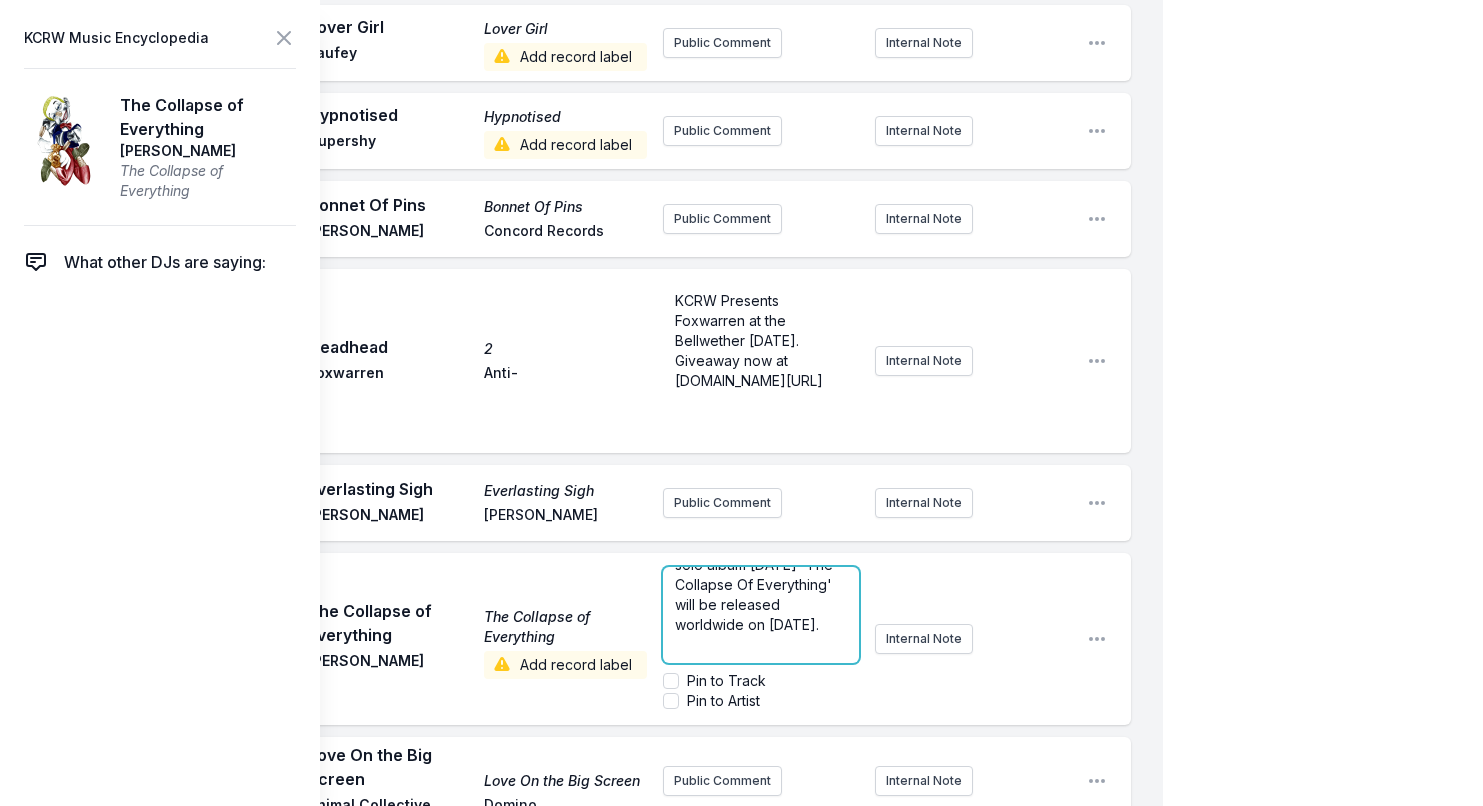 scroll, scrollTop: 60, scrollLeft: 0, axis: vertical 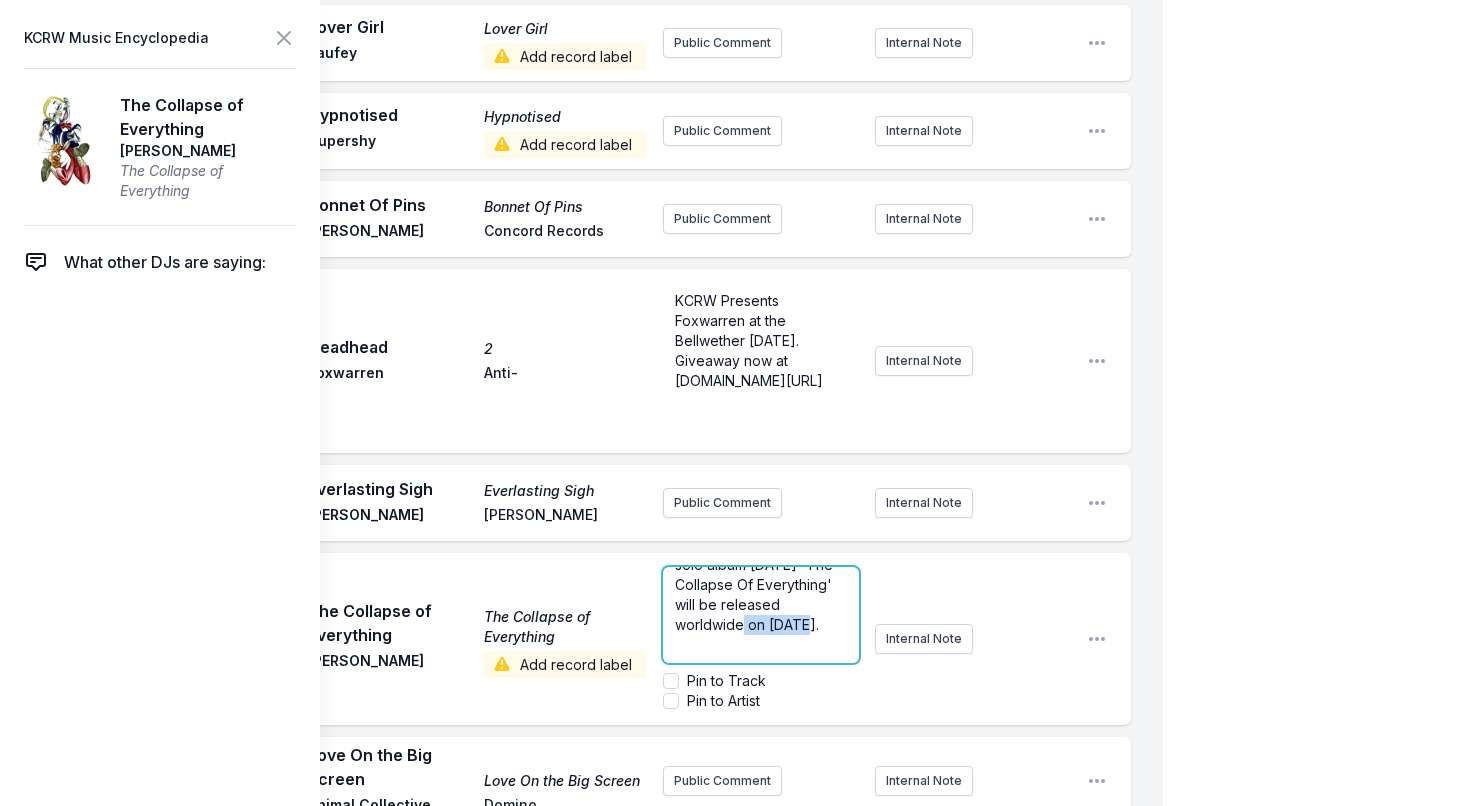 click on "Adrian Sherwood's first solo album in 13 years 'The Collapse Of Everything'  will be released worldwide on 22nd August 2025." at bounding box center [757, 584] 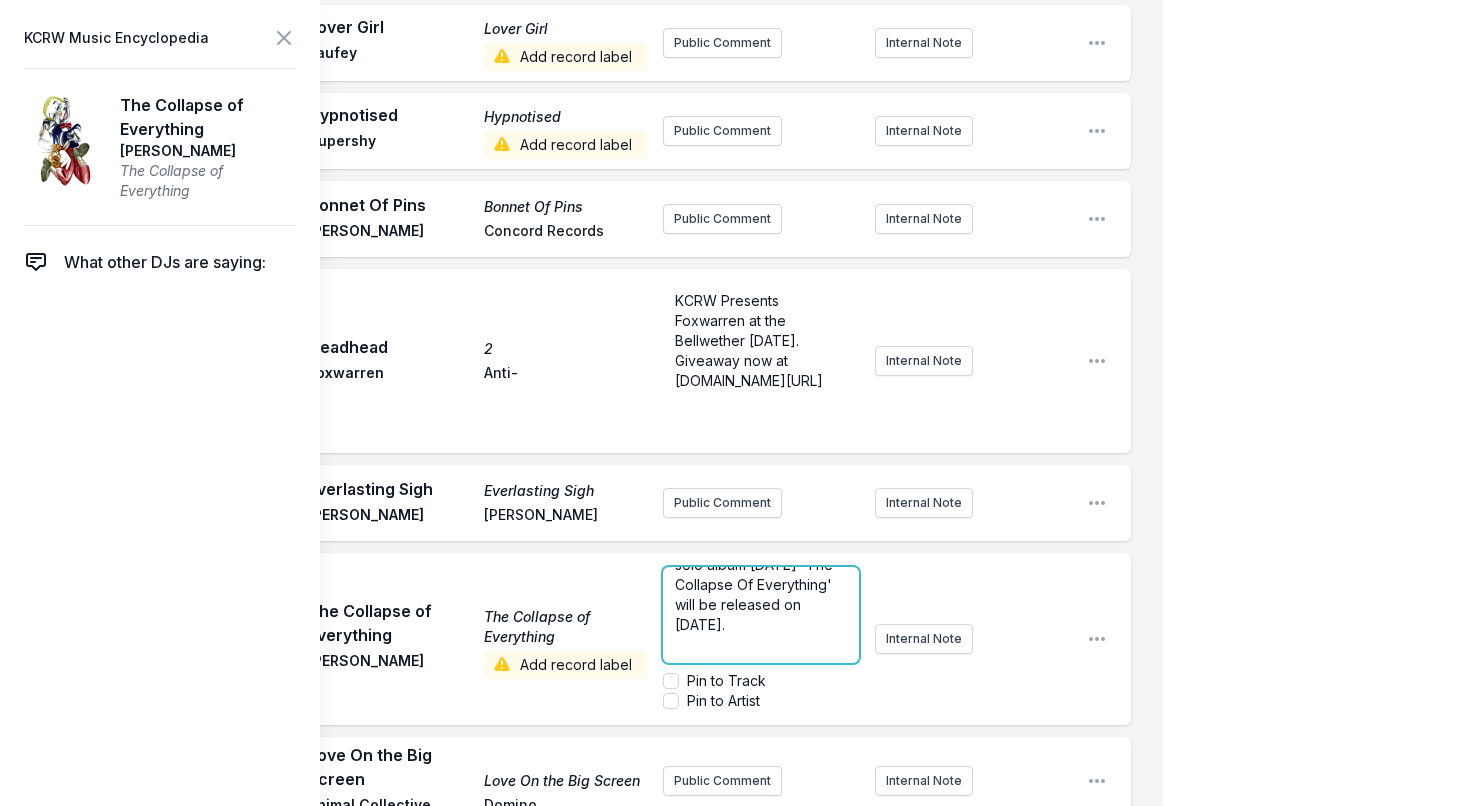 drag, startPoint x: 753, startPoint y: 420, endPoint x: 770, endPoint y: 426, distance: 18.027756 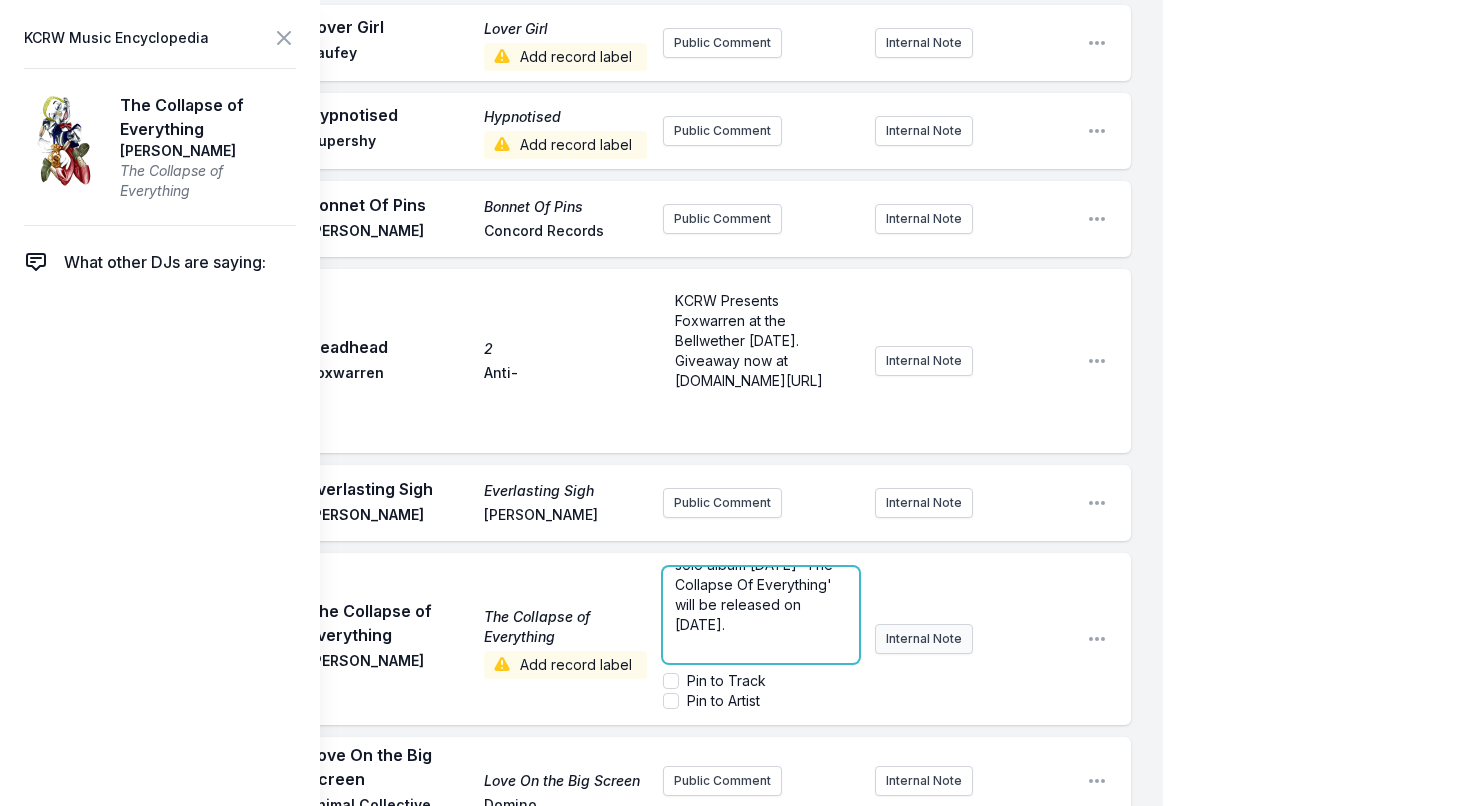 scroll, scrollTop: 40, scrollLeft: 0, axis: vertical 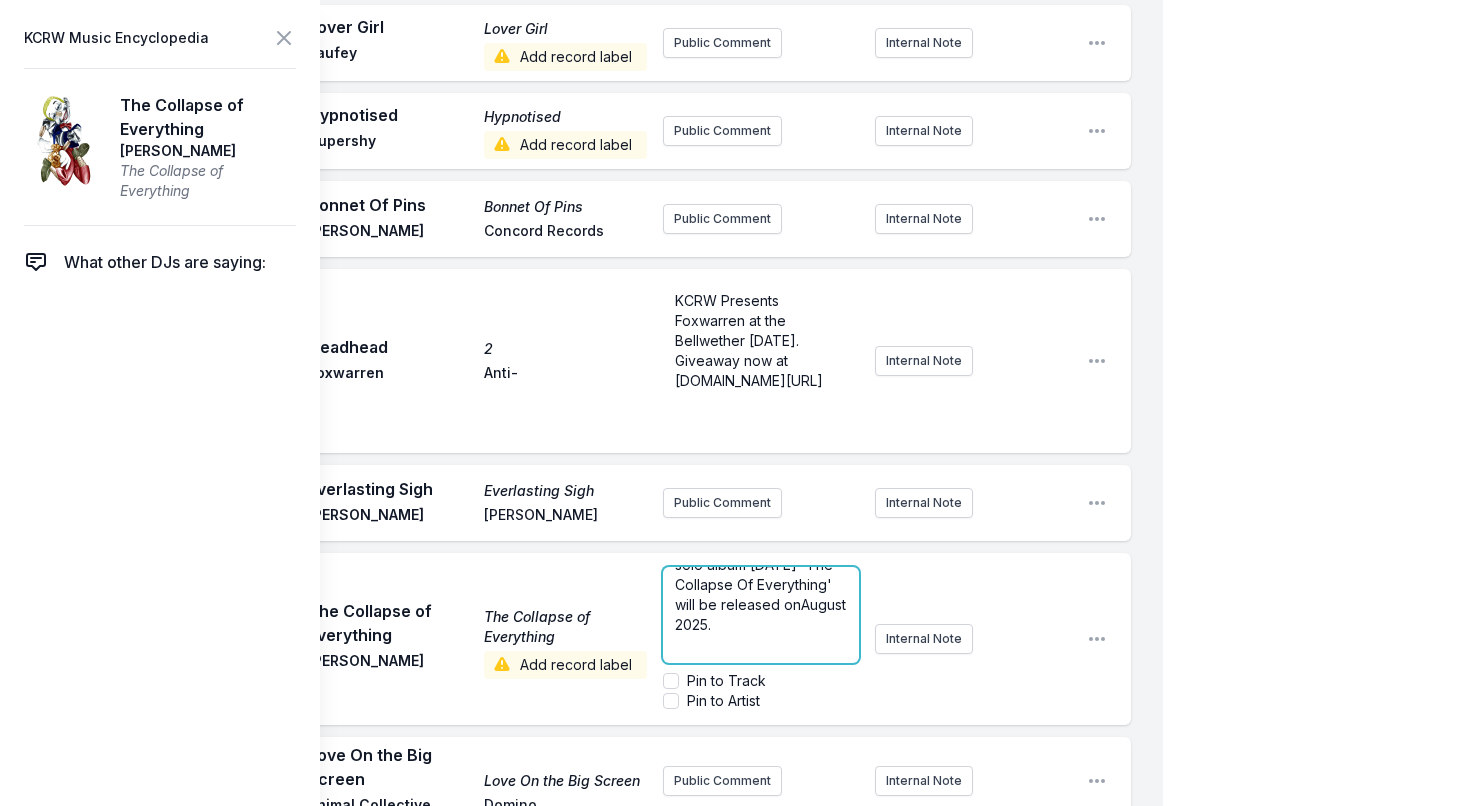 type 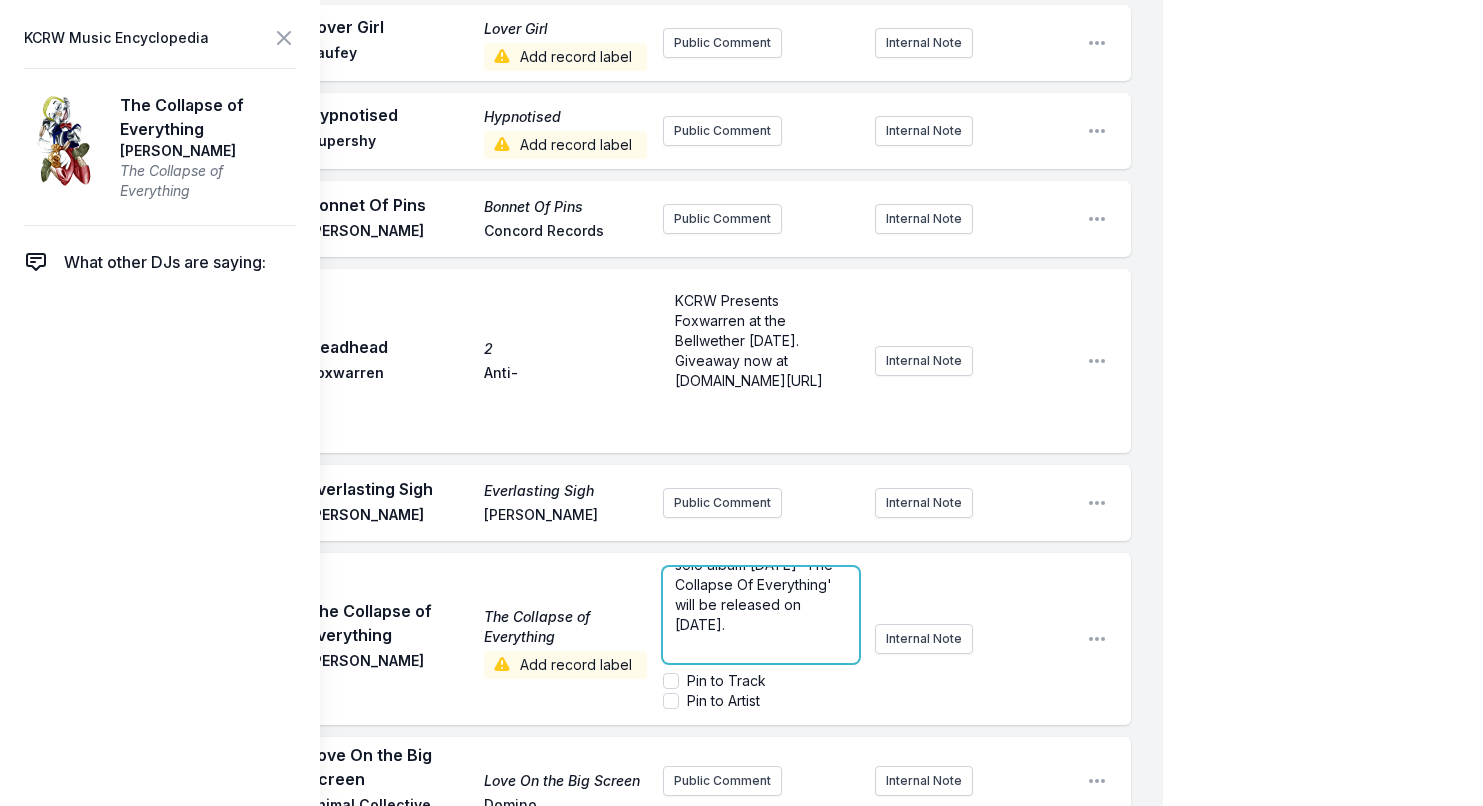 click on "Adrian Sherwood's first solo album in 13 years 'The Collapse Of Everything'  will be released on August 2025." at bounding box center (757, 584) 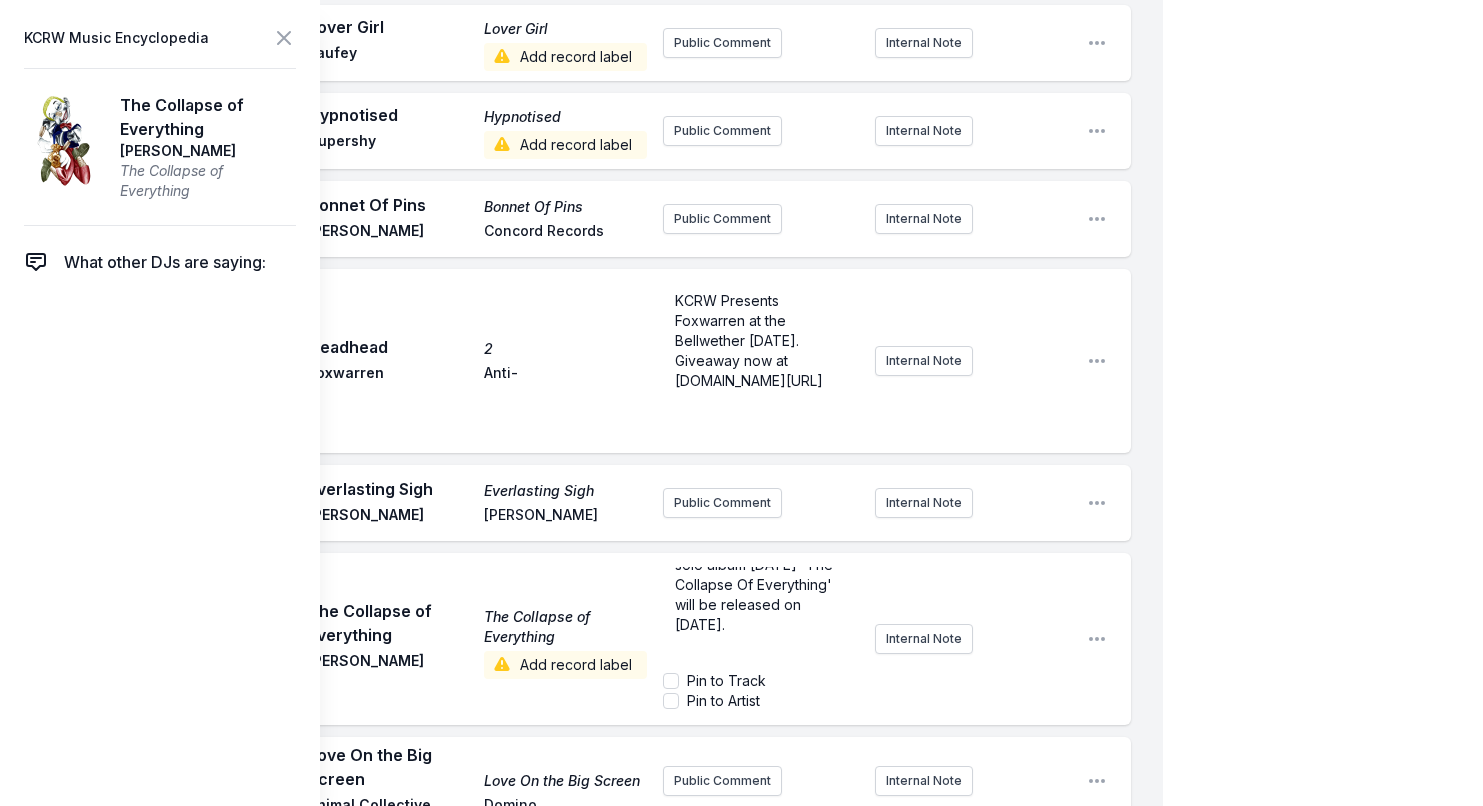 click on "Play The Collapse of Everything The Collapse of Everything Adrian Sherwood Add record label Adrian Sherwood's first solo album in 13 years 'The Collapse Of Everything'  will be released on August 22nd 2025. ﻿ Pin to Track Pin to Artist Internal Note Open playlist item options" at bounding box center (597, 639) 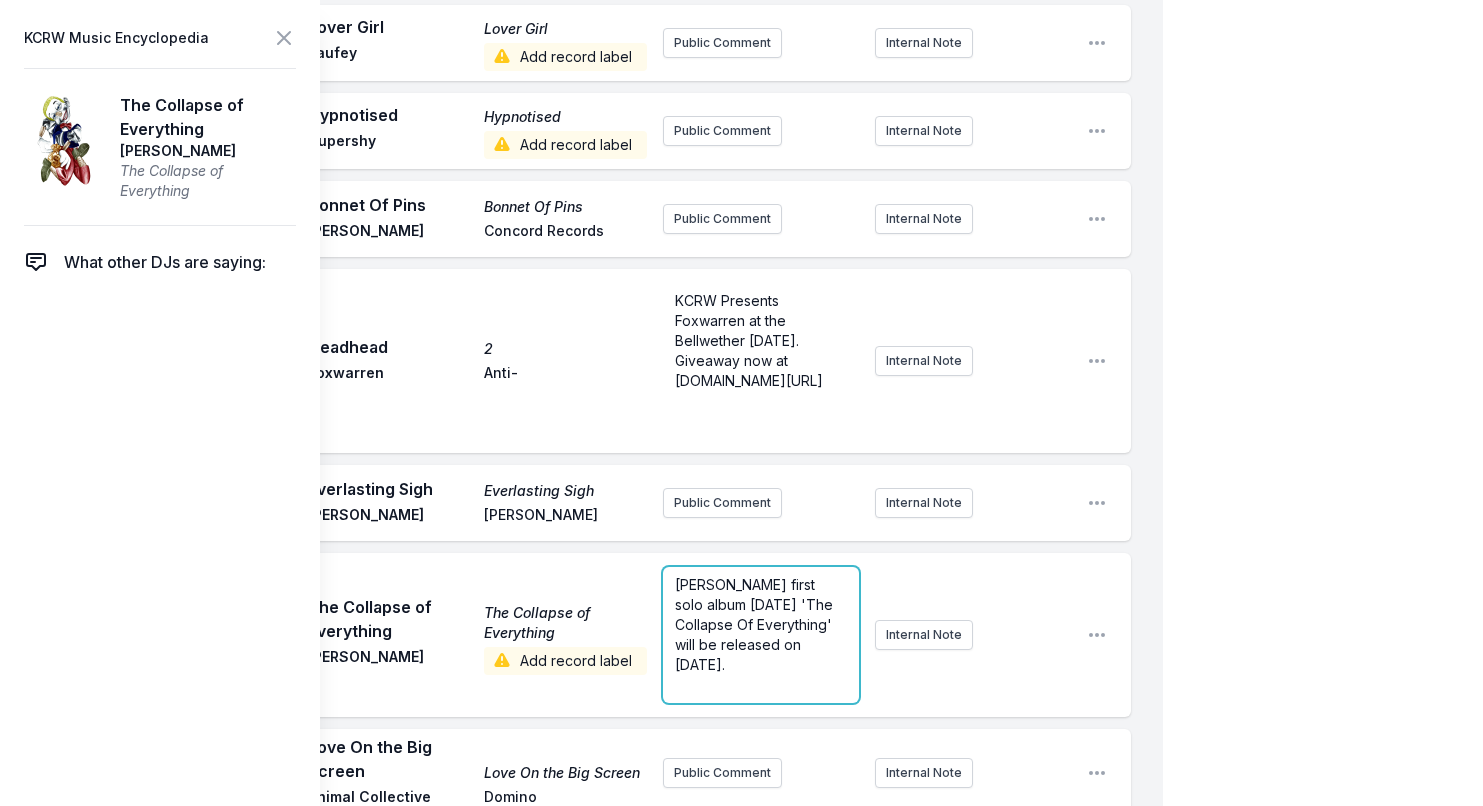 click on "Adrian Sherwood's first solo album in 13 years 'The Collapse Of Everything'  will be released on August 22nd 2025." at bounding box center [757, 624] 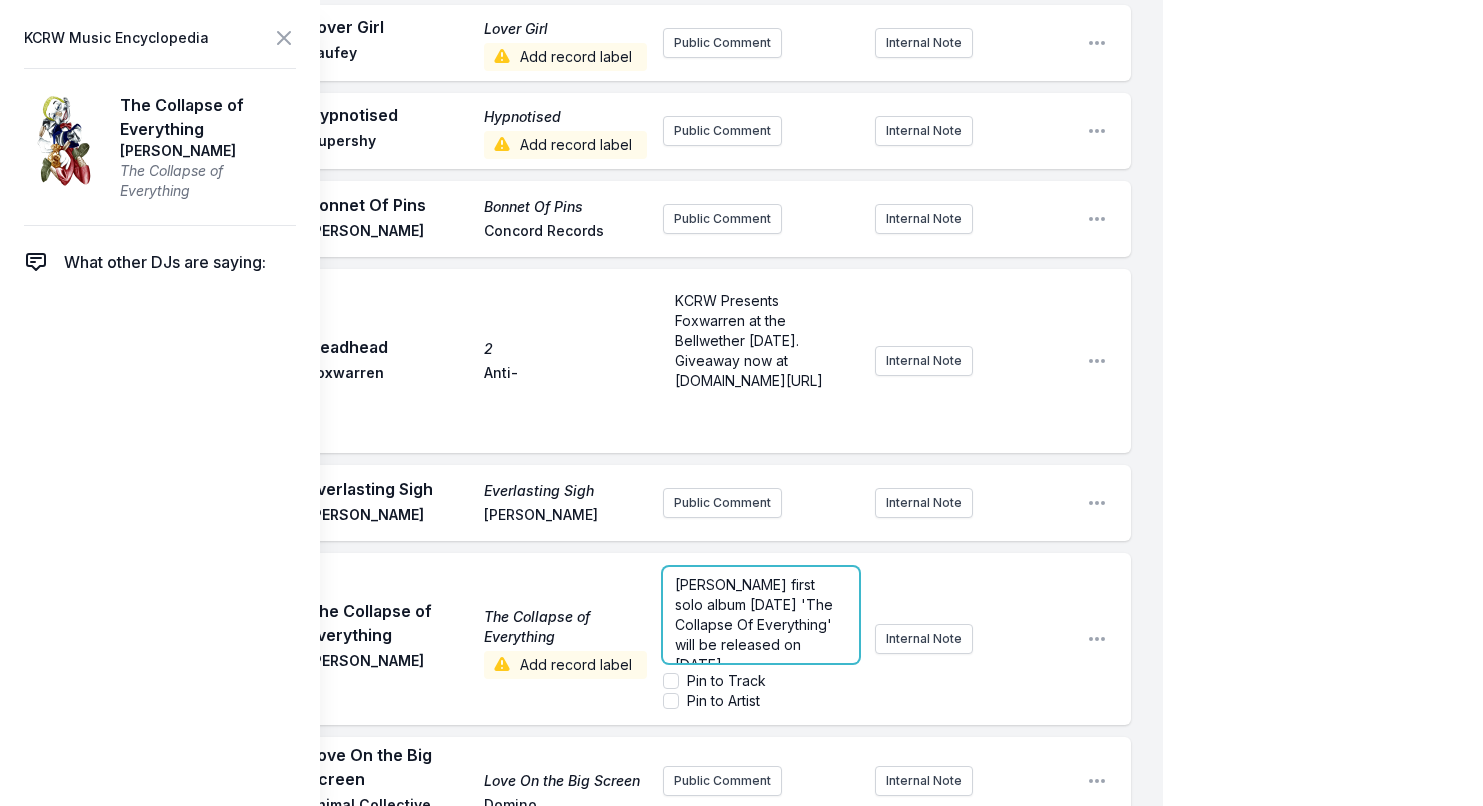 scroll, scrollTop: 60, scrollLeft: 0, axis: vertical 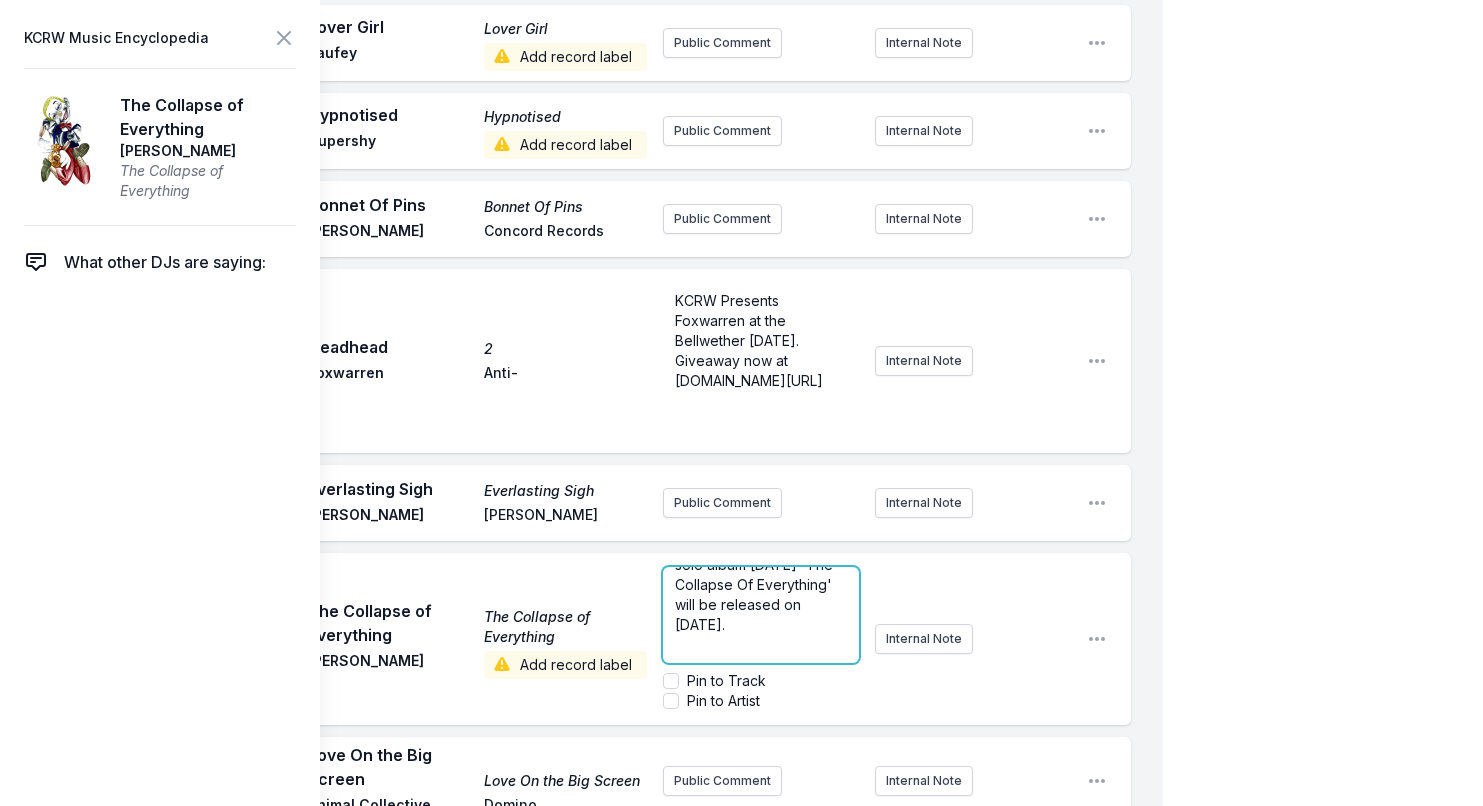 drag, startPoint x: 772, startPoint y: 441, endPoint x: 661, endPoint y: 441, distance: 111 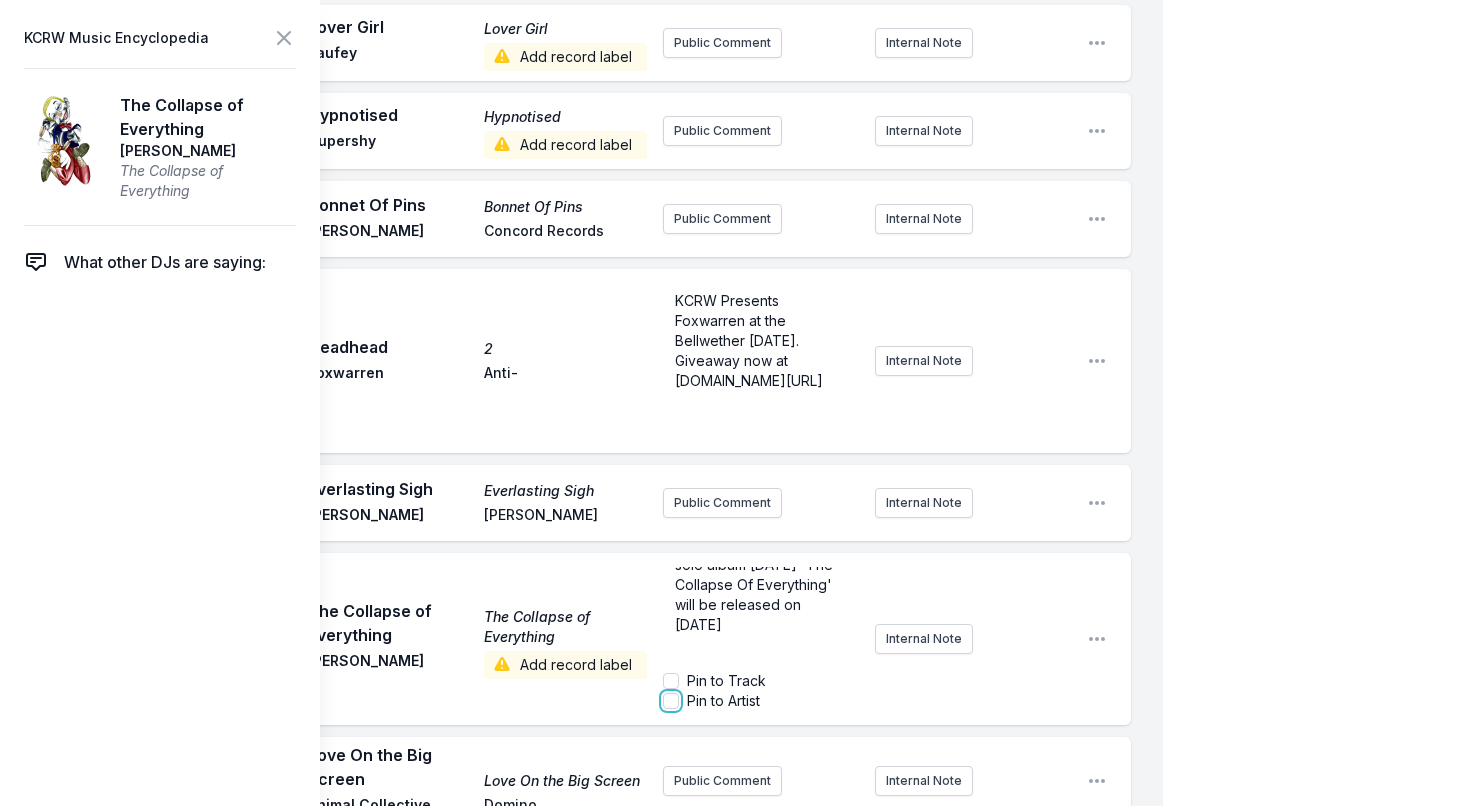 click on "Pin to Artist" at bounding box center (671, 701) 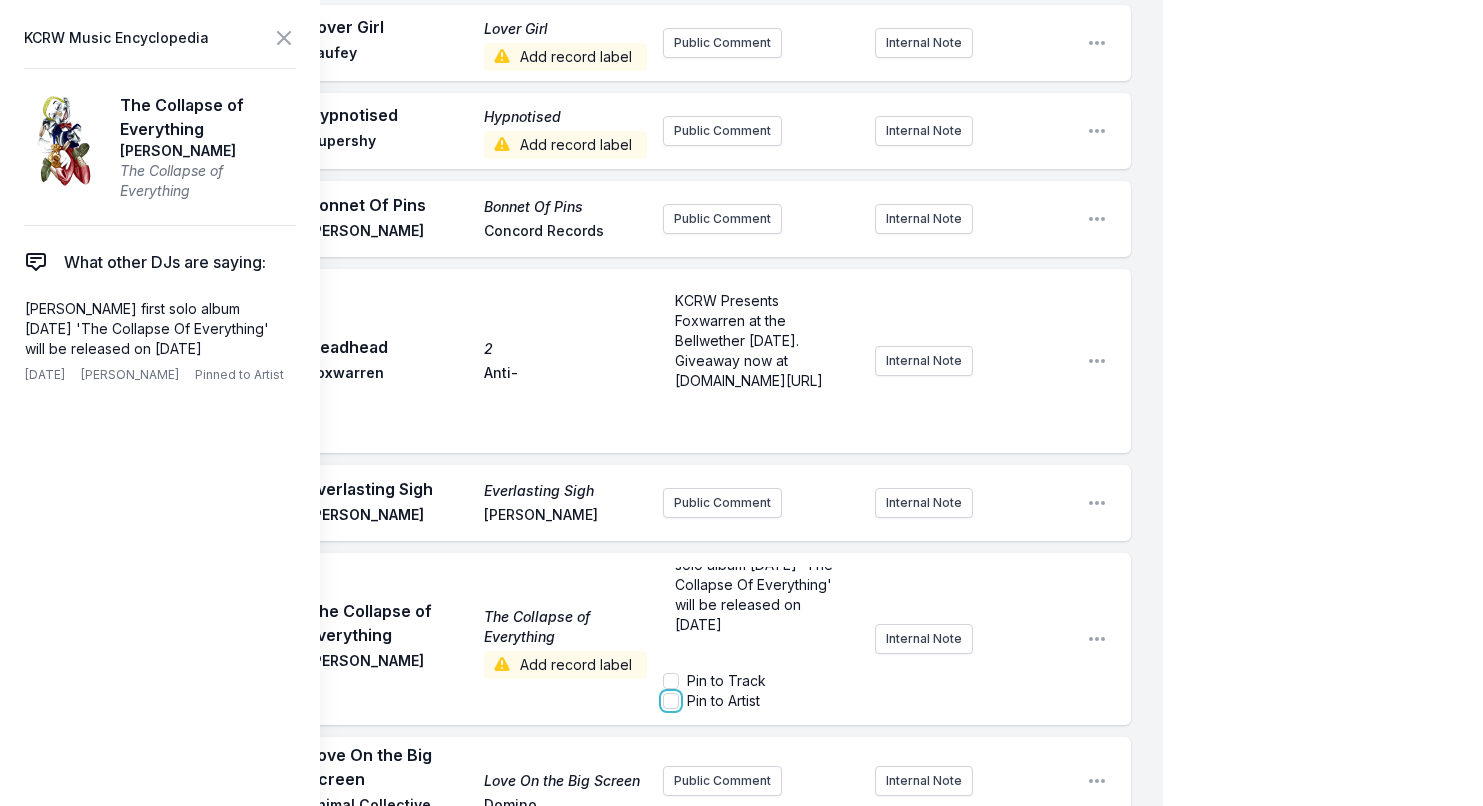 checkbox on "true" 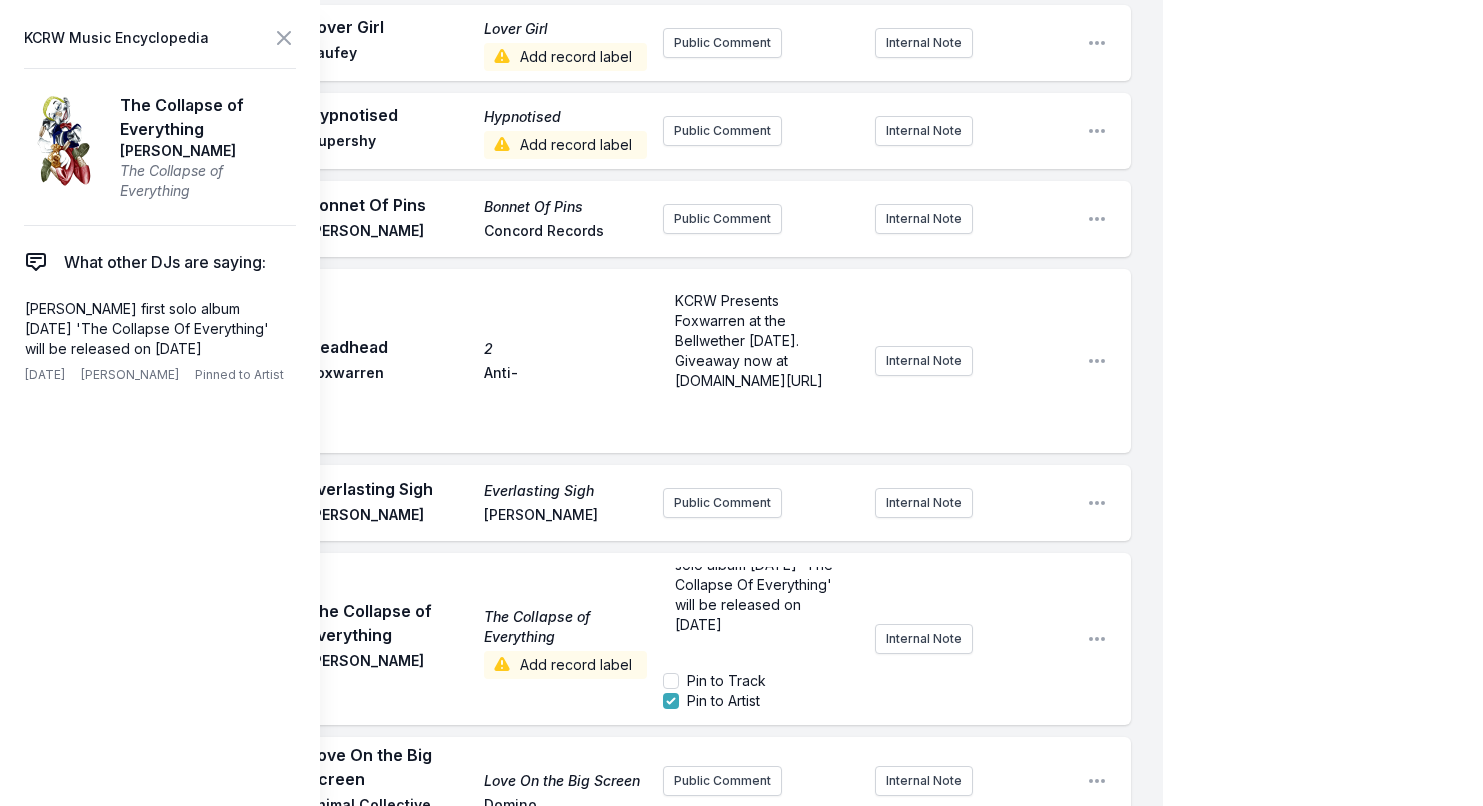 scroll, scrollTop: 0, scrollLeft: 0, axis: both 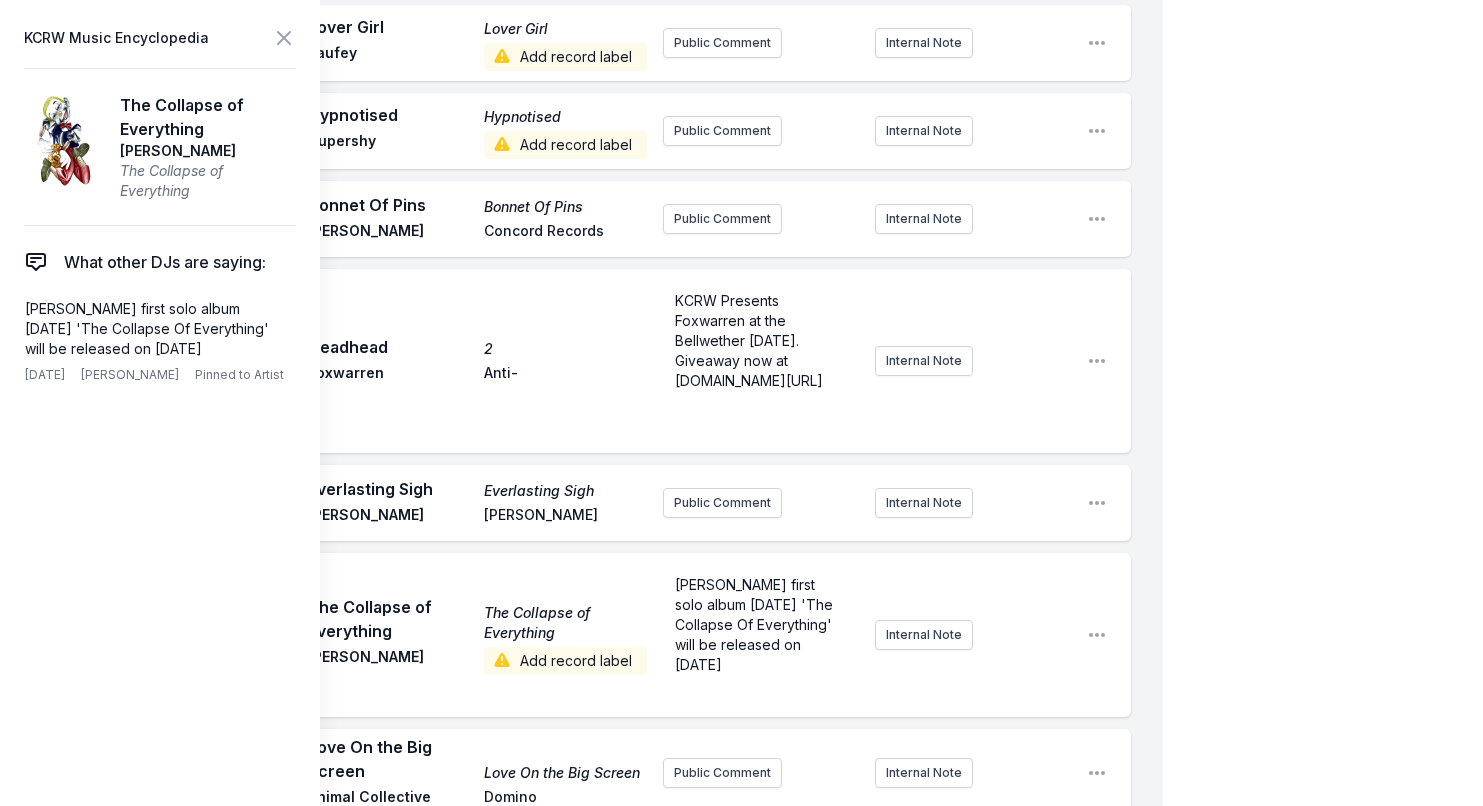 click on "The Collapse of Everything" at bounding box center (566, 623) 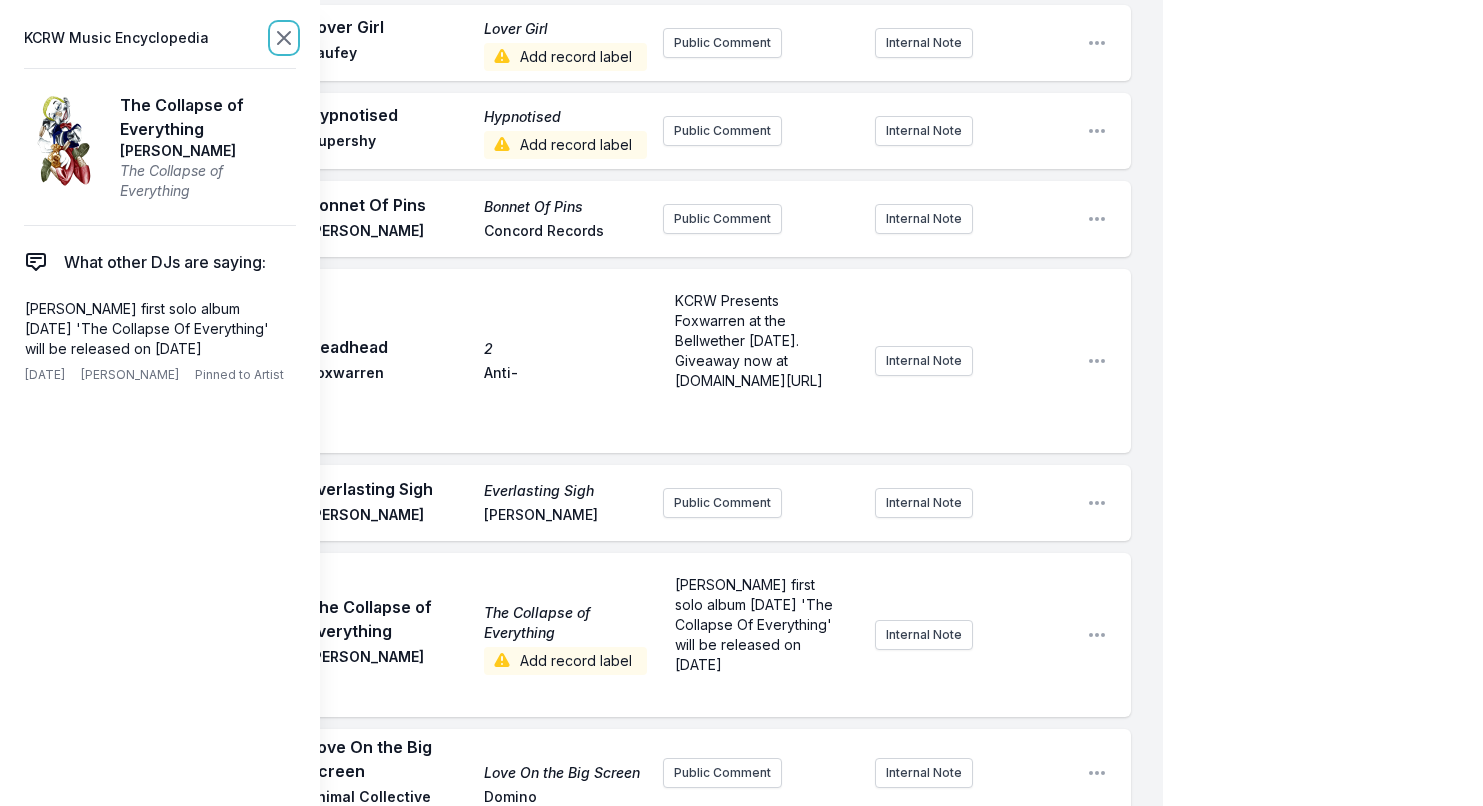 click 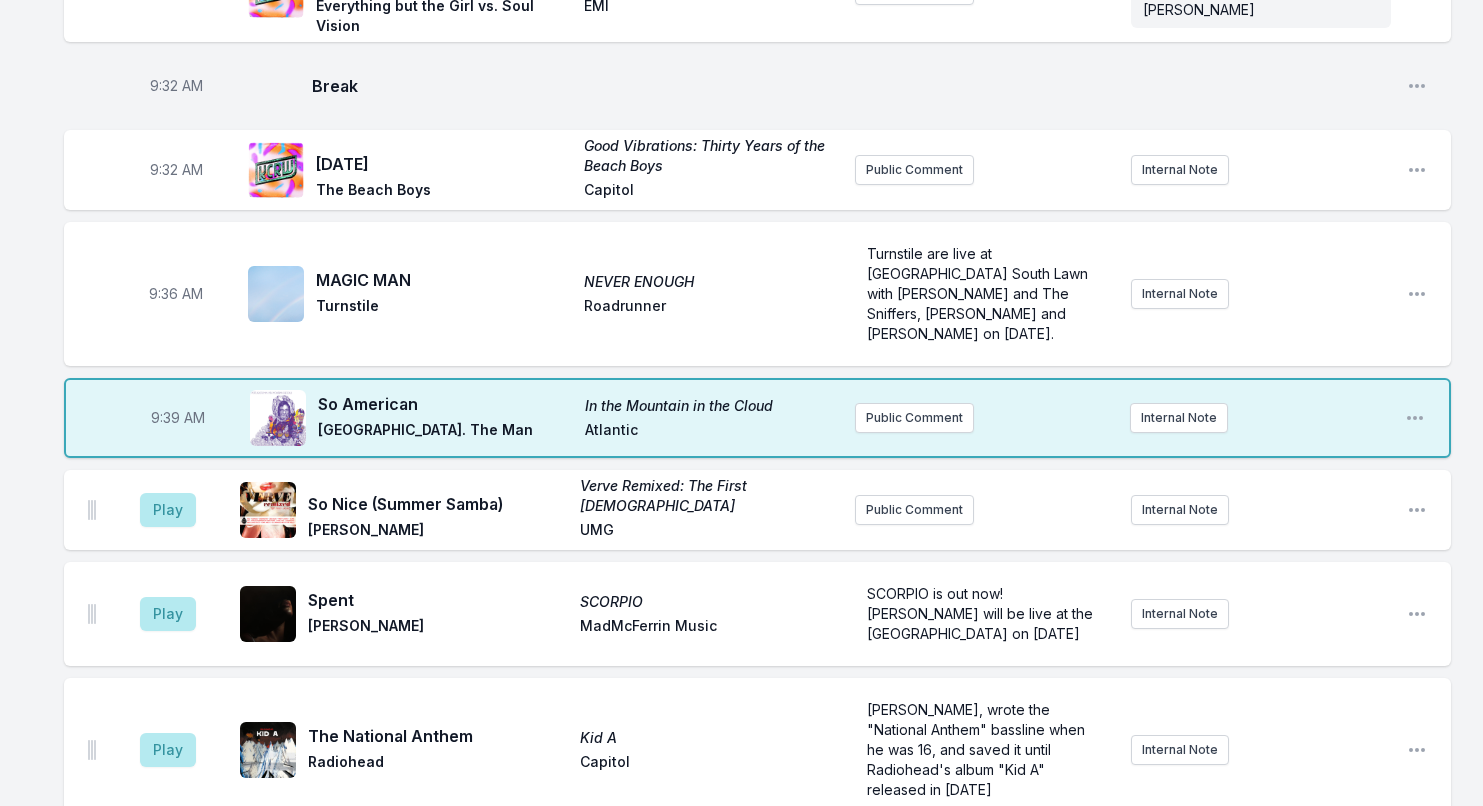 scroll, scrollTop: 913, scrollLeft: 0, axis: vertical 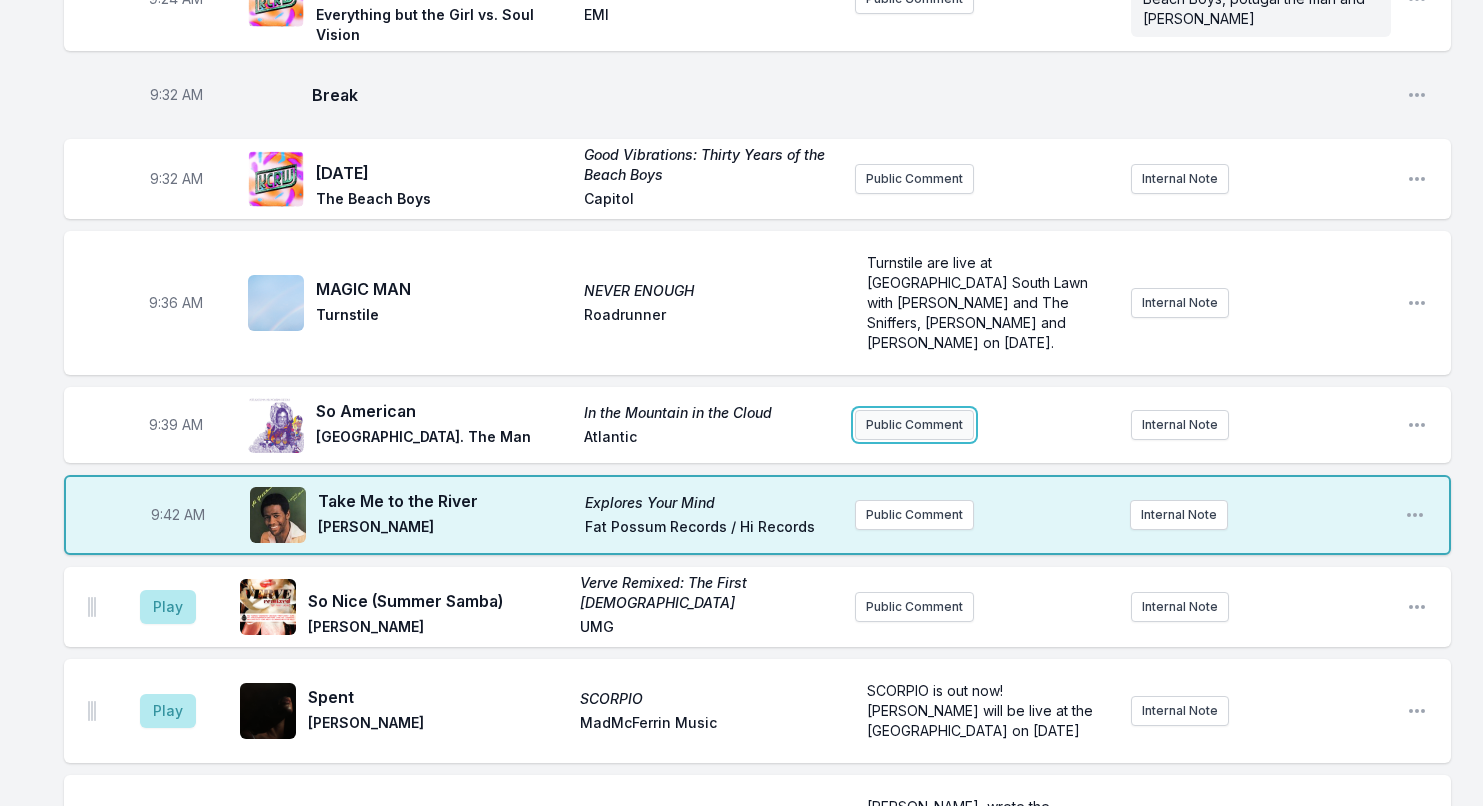 click on "Public Comment" at bounding box center [914, 425] 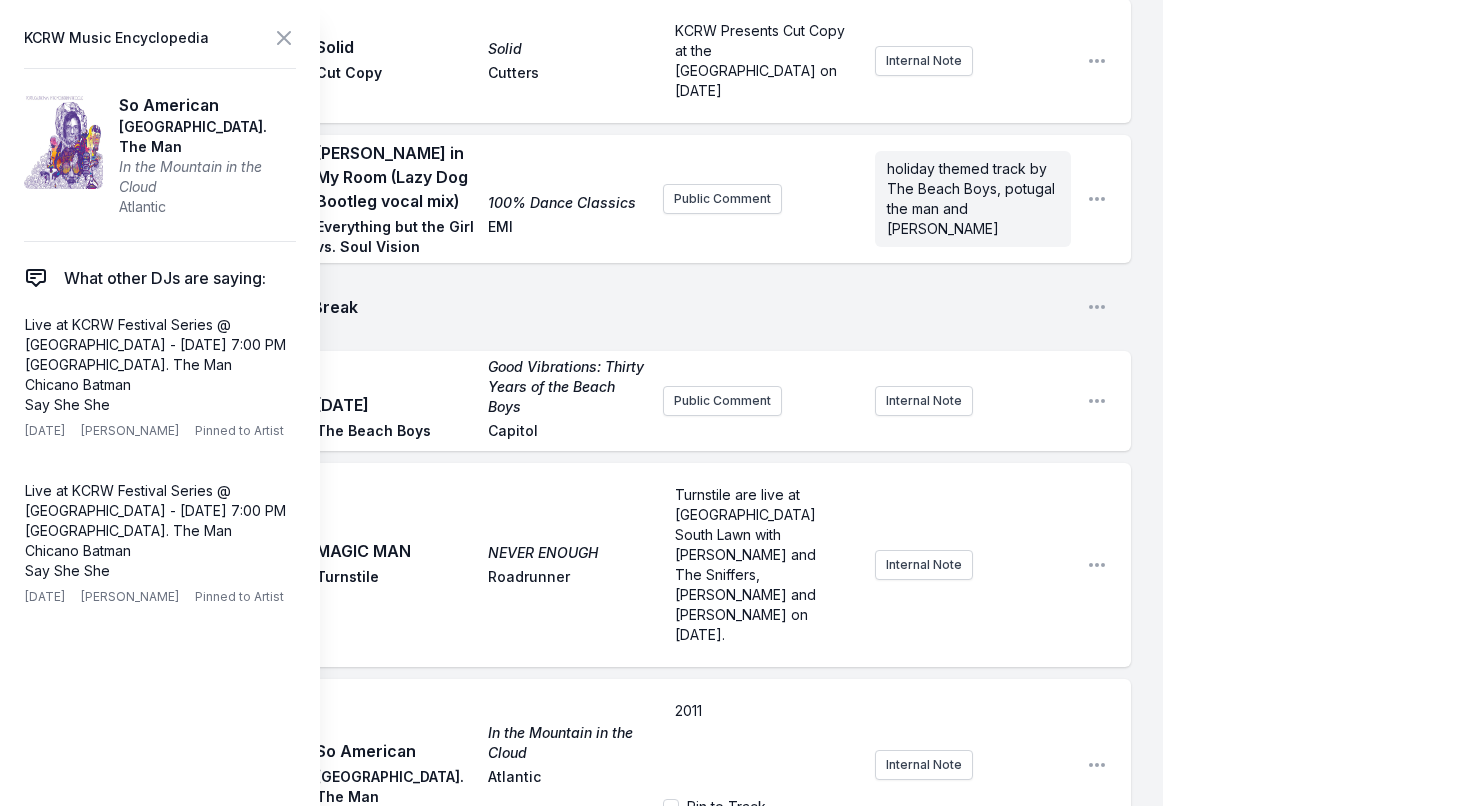 click on "Break" at bounding box center [691, 307] 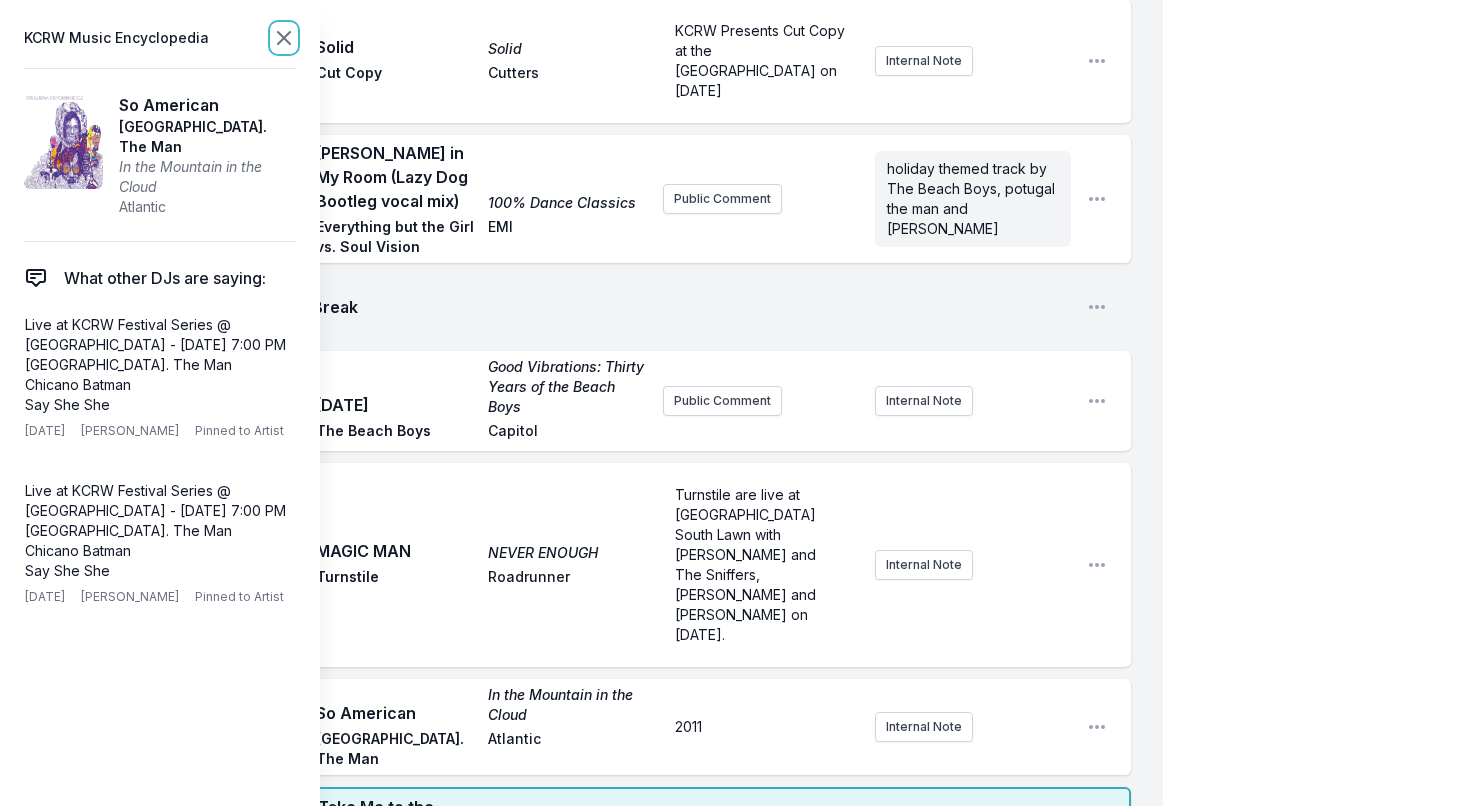 click 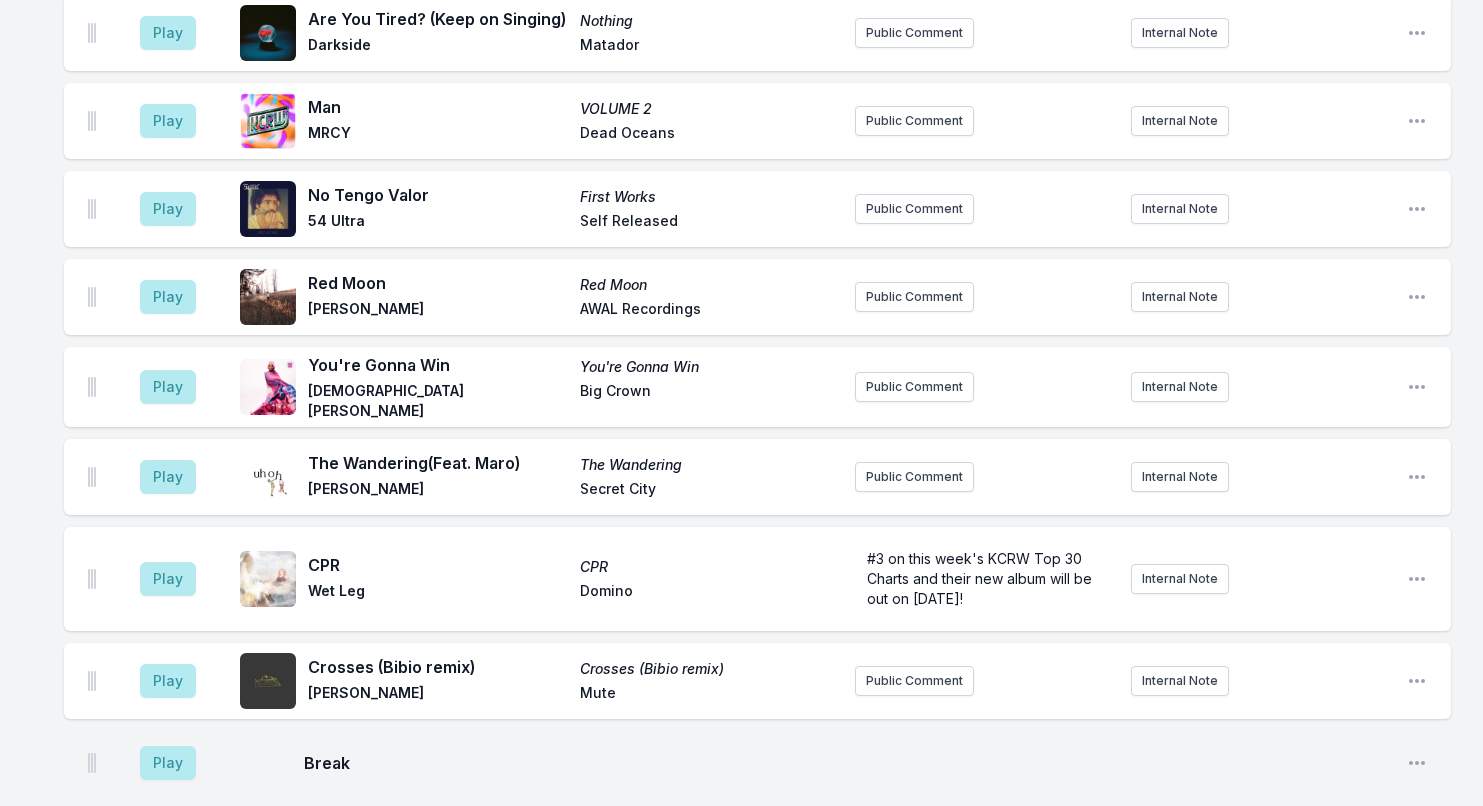 scroll, scrollTop: 3269, scrollLeft: 0, axis: vertical 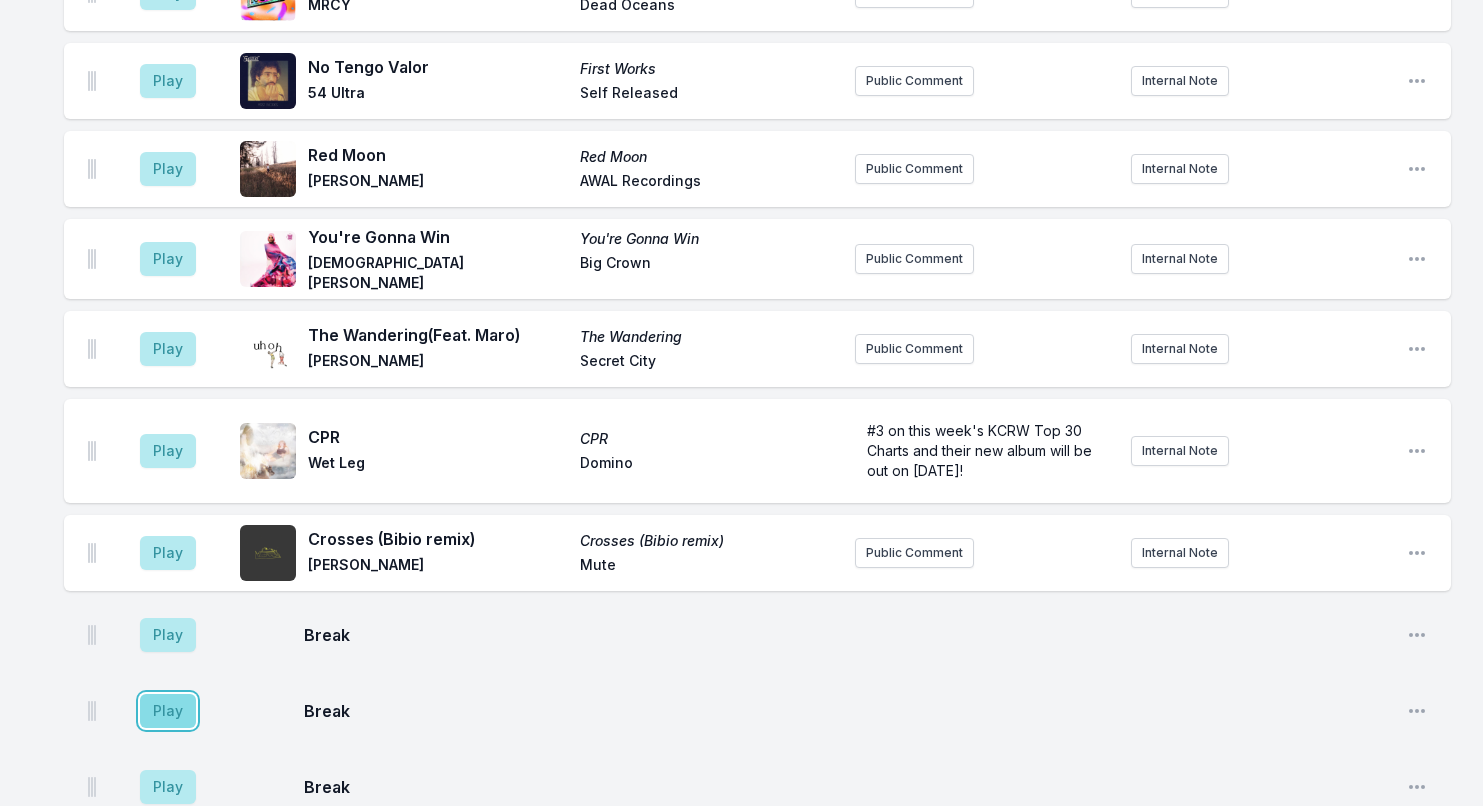 click on "Play" at bounding box center (168, 711) 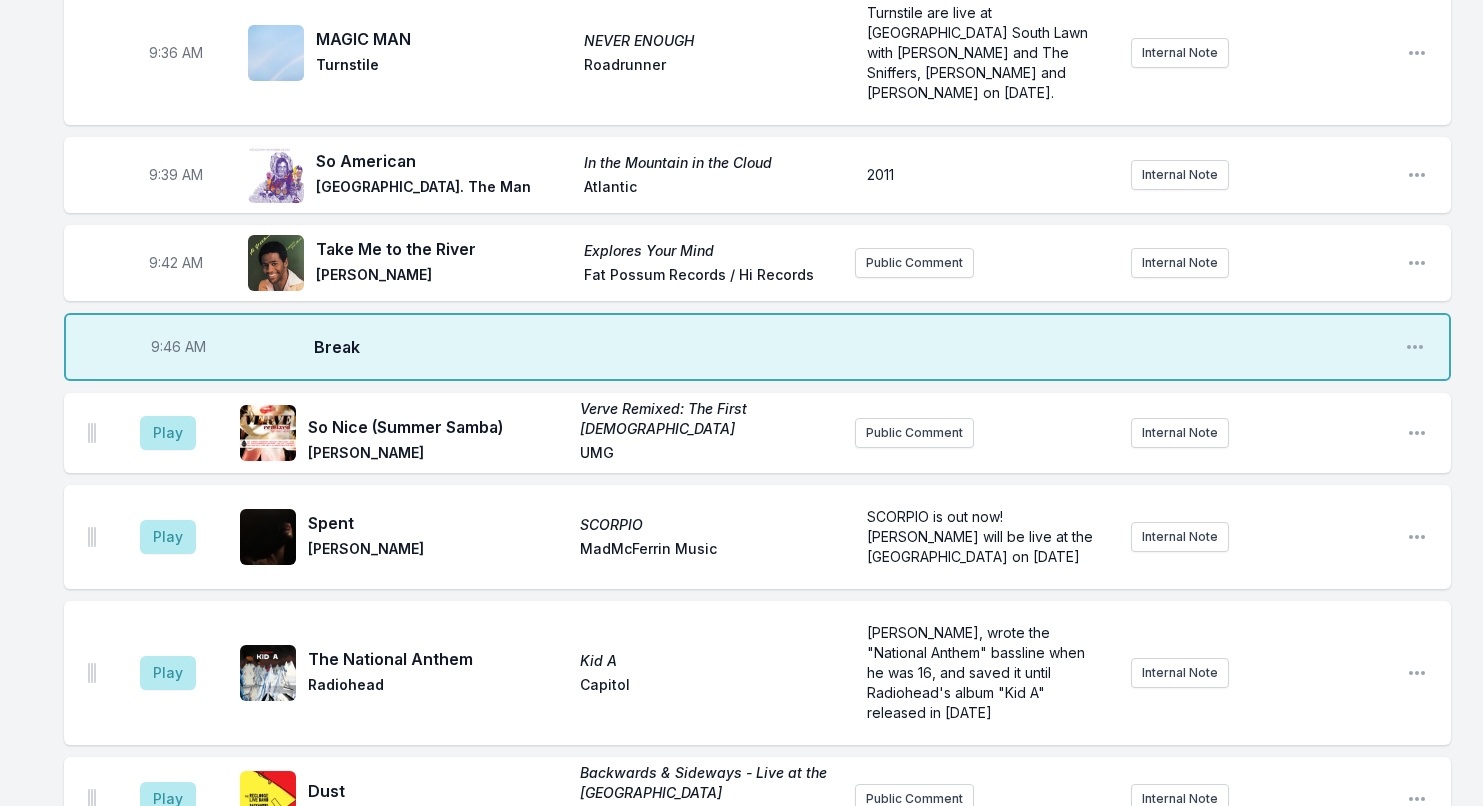 scroll, scrollTop: 1162, scrollLeft: 0, axis: vertical 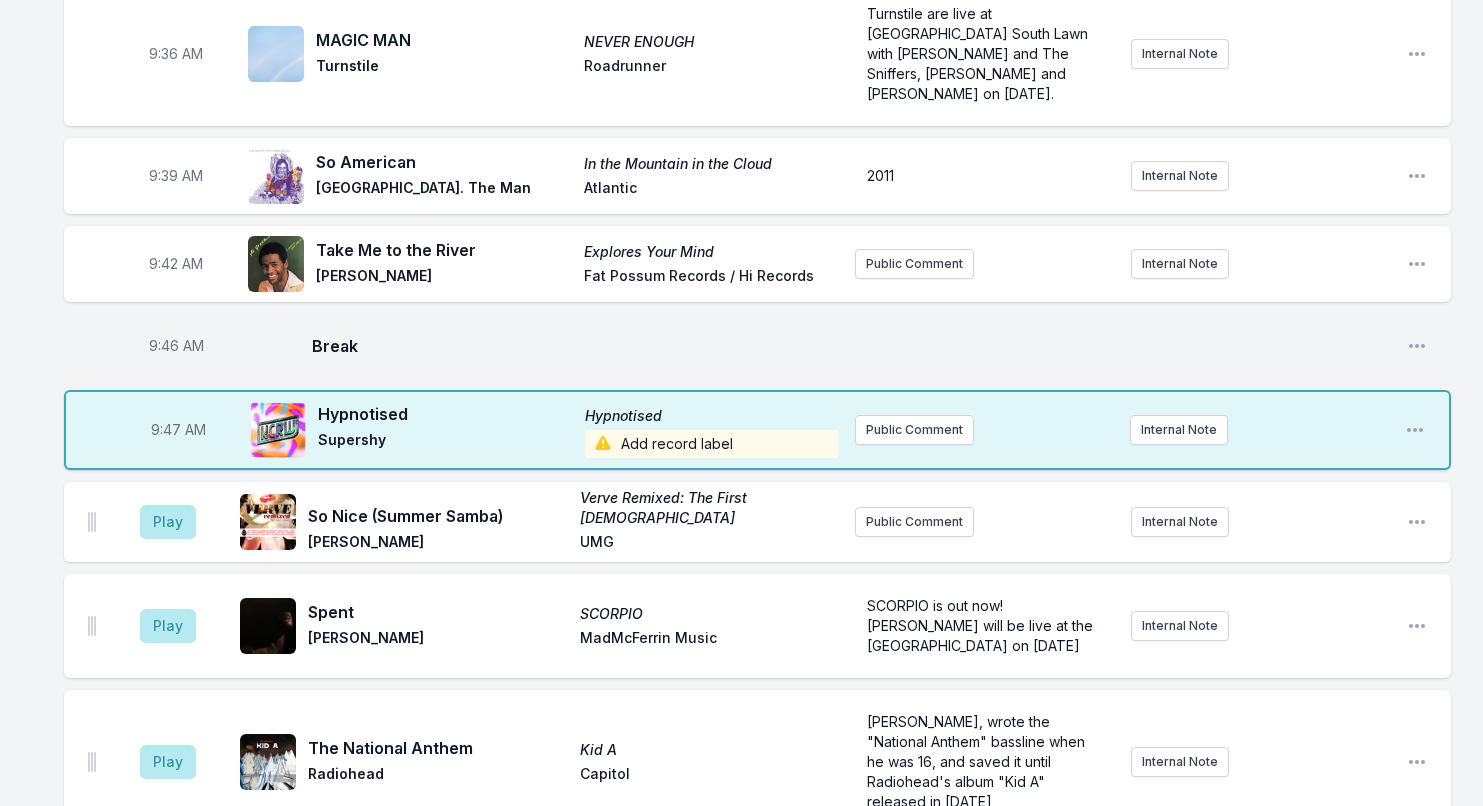 click on "Hypnotised" at bounding box center (445, 414) 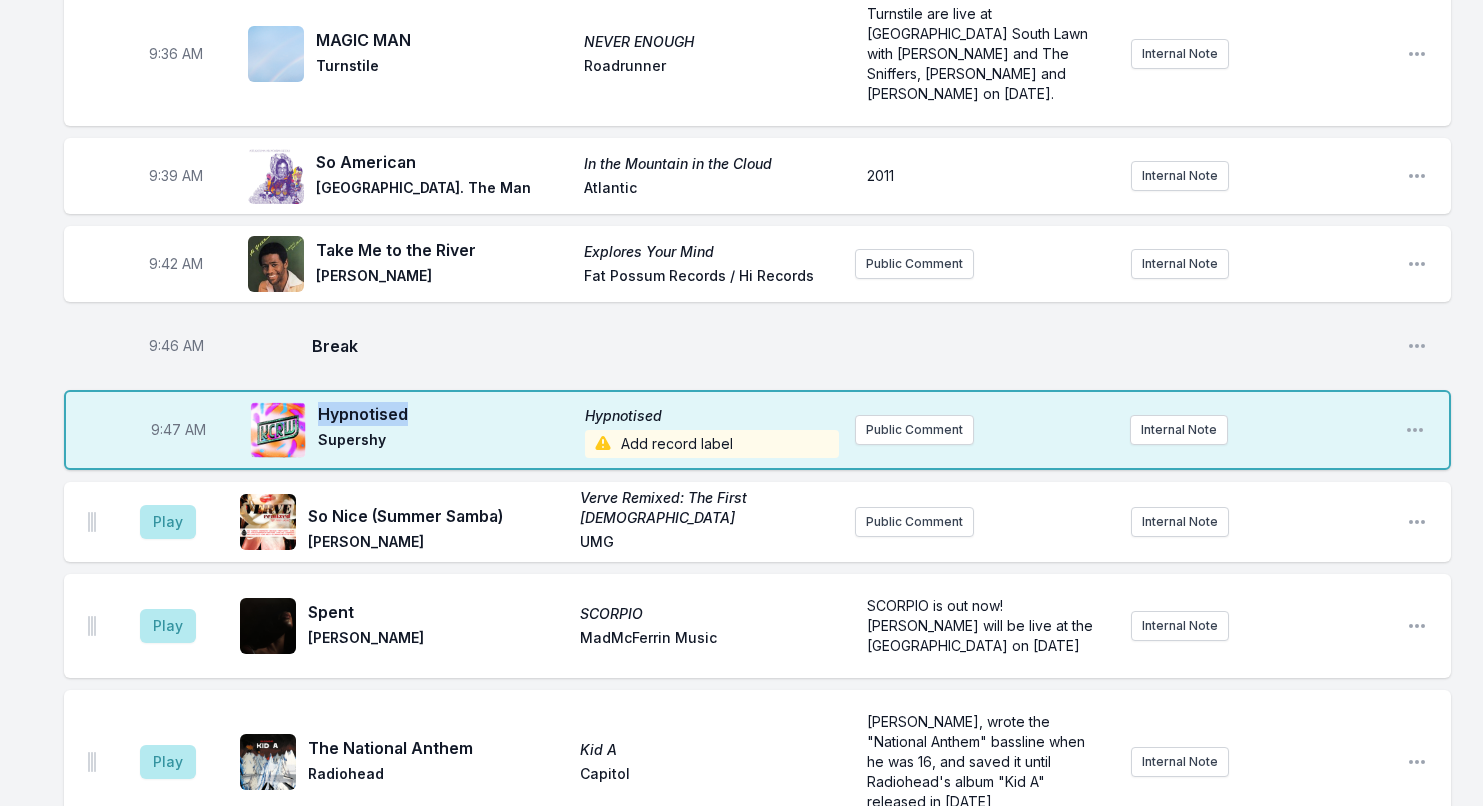 click on "Hypnotised" at bounding box center [445, 414] 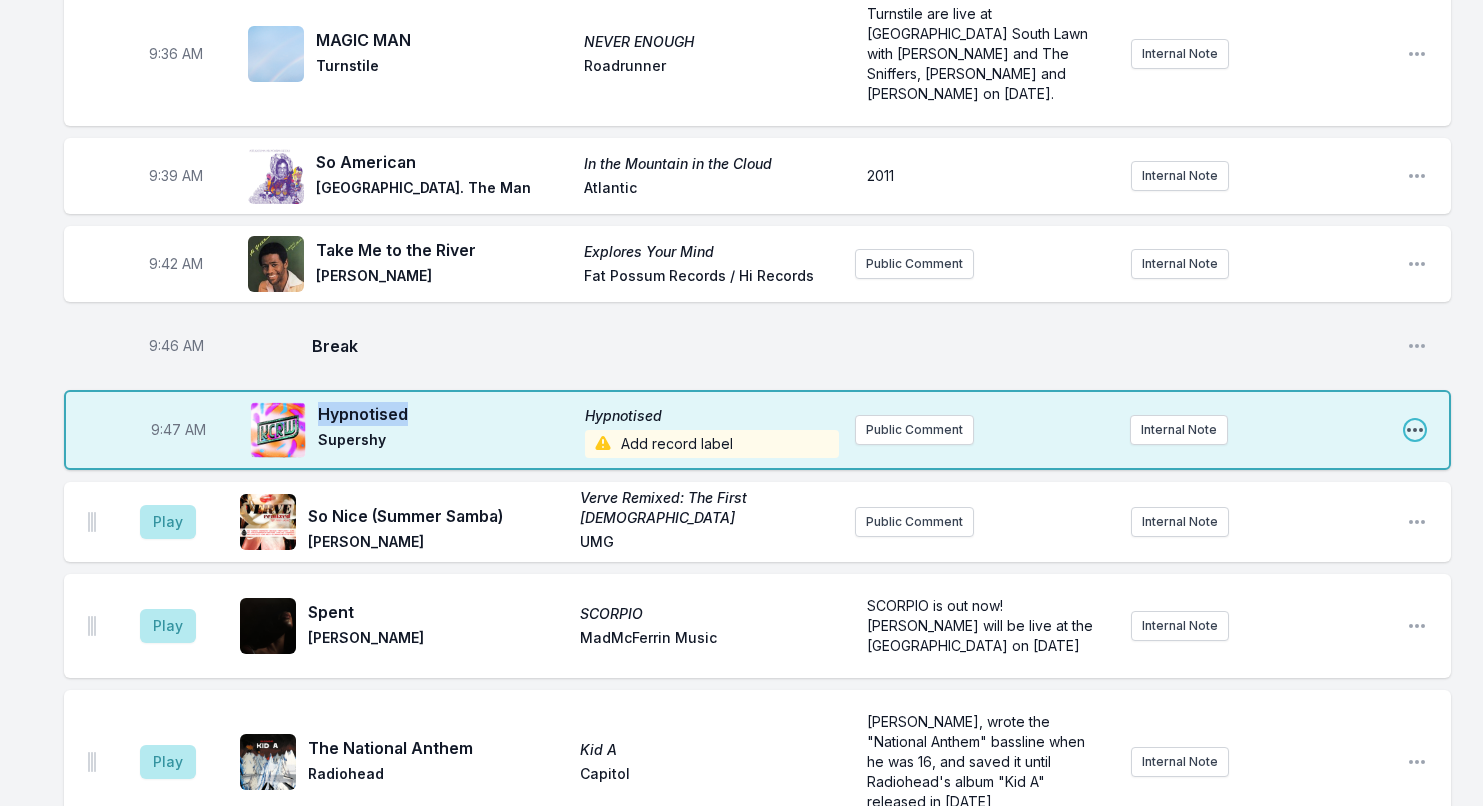 click 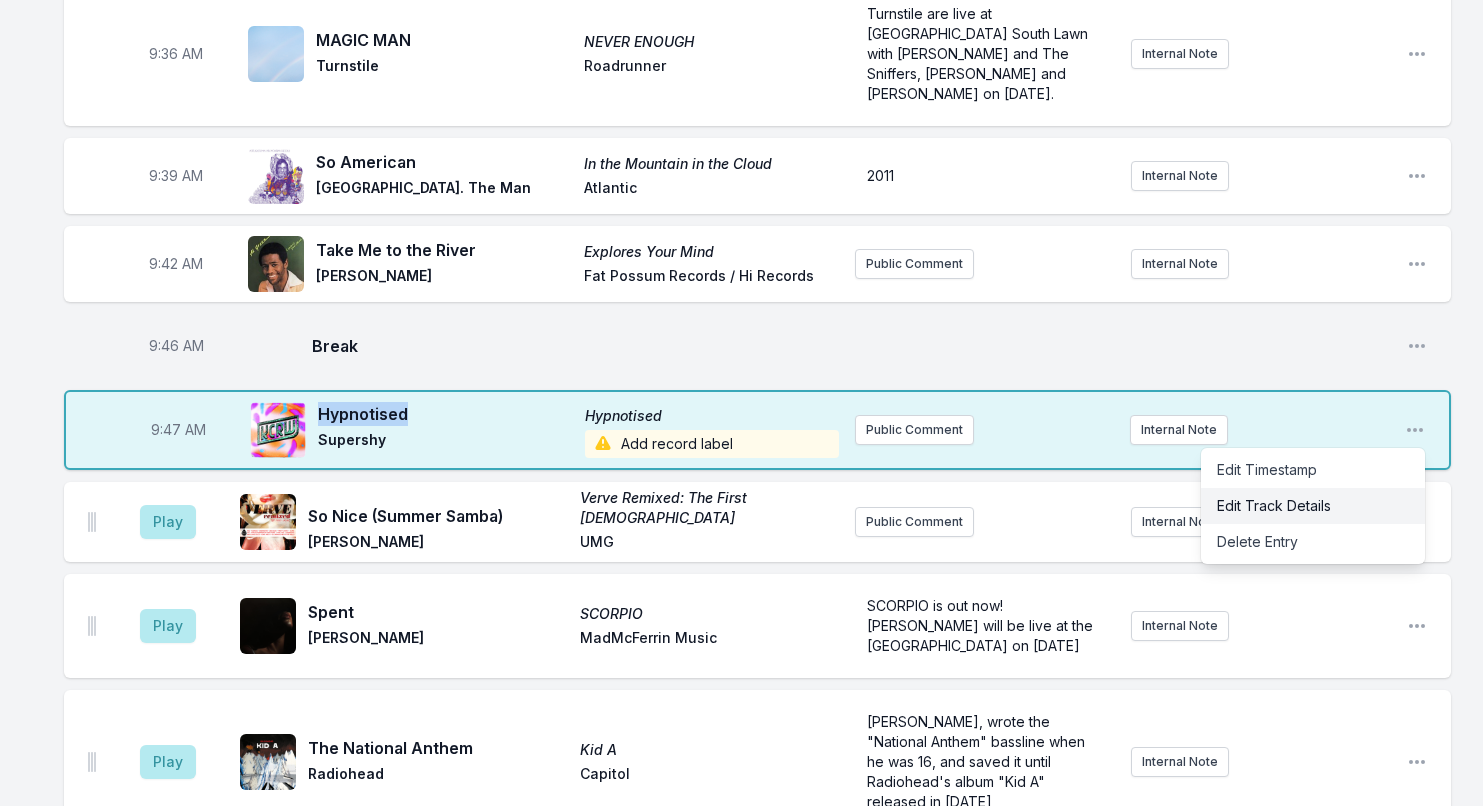 click on "Edit Track Details" at bounding box center (1313, 506) 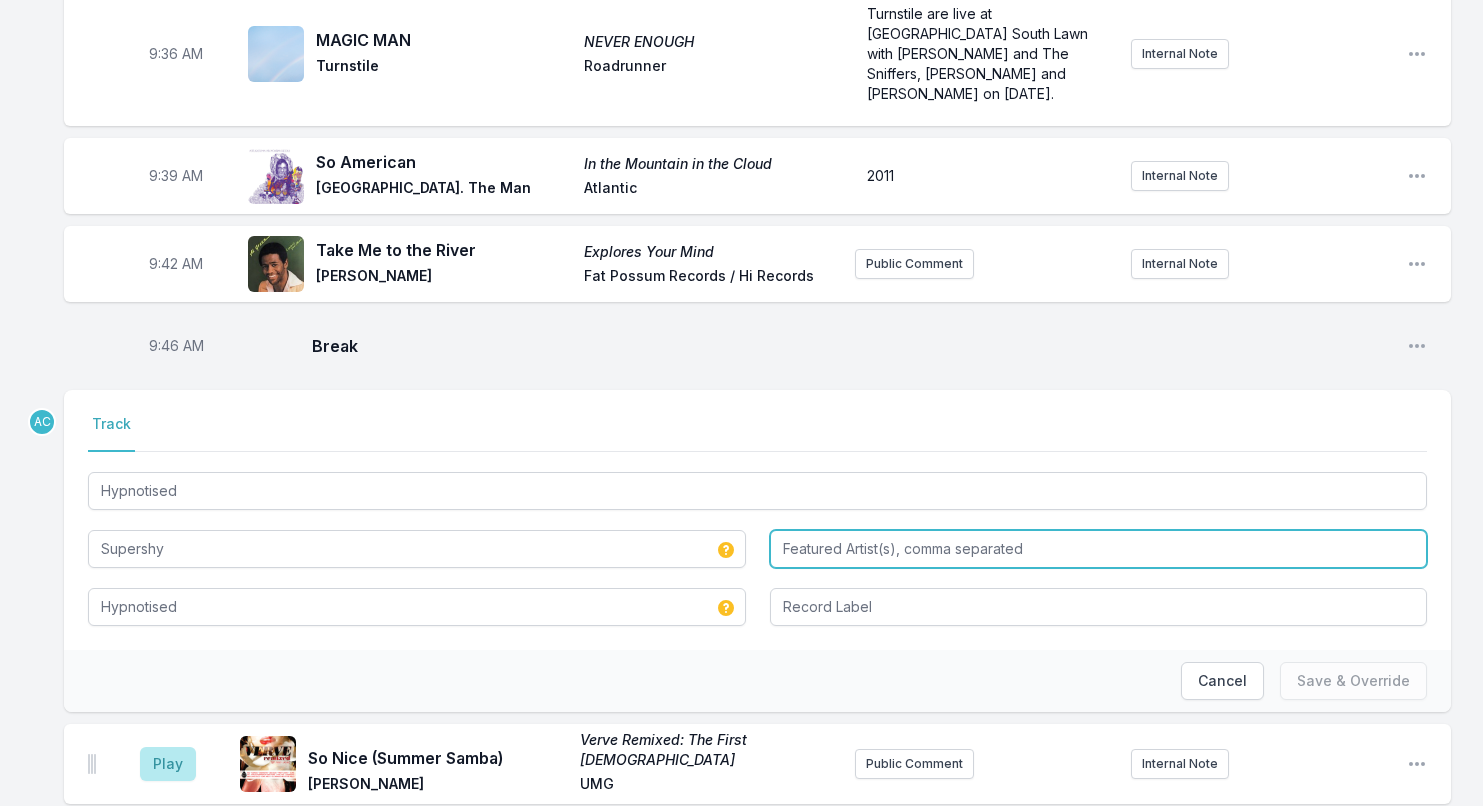 click at bounding box center [1099, 549] 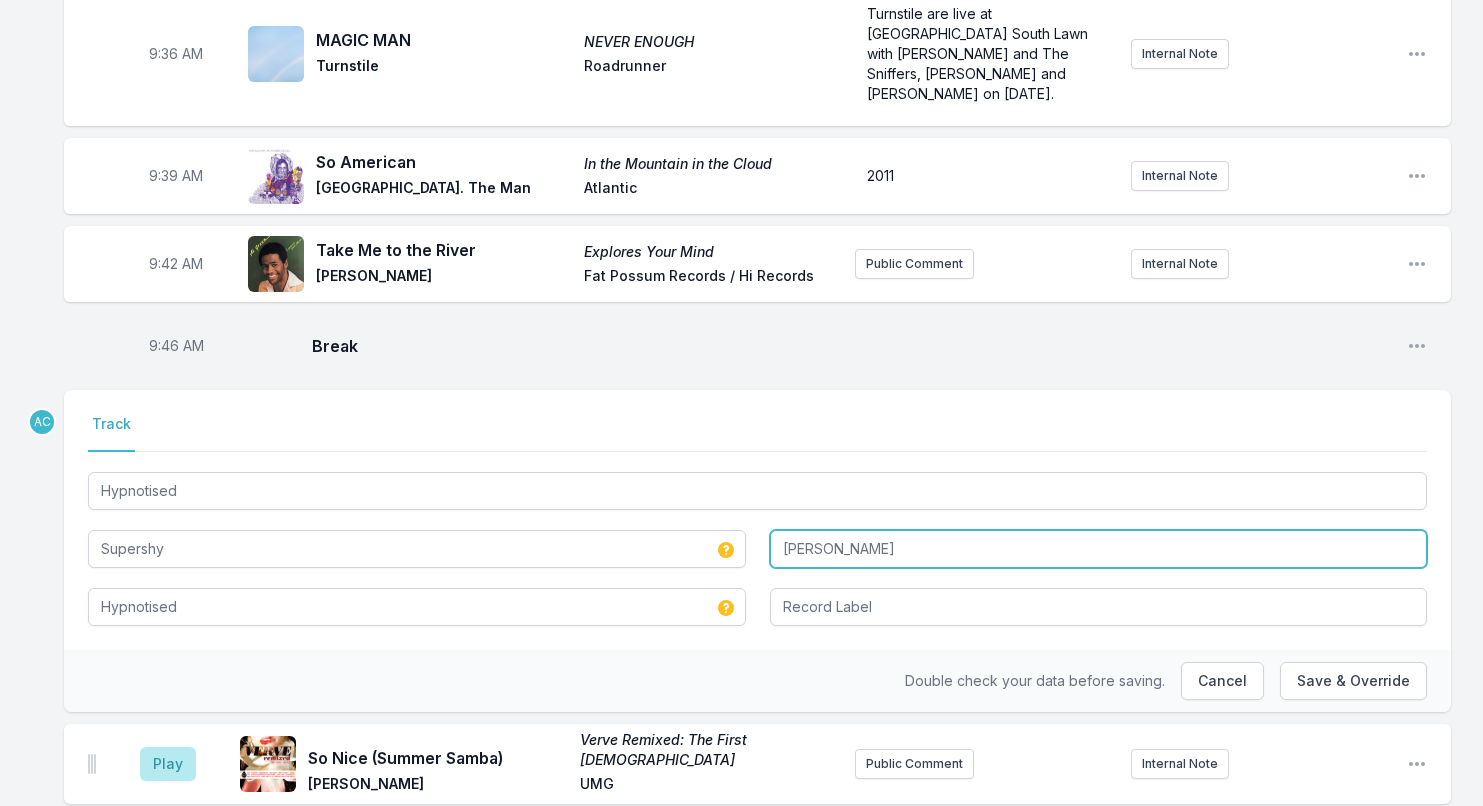 type on "Linden Jay" 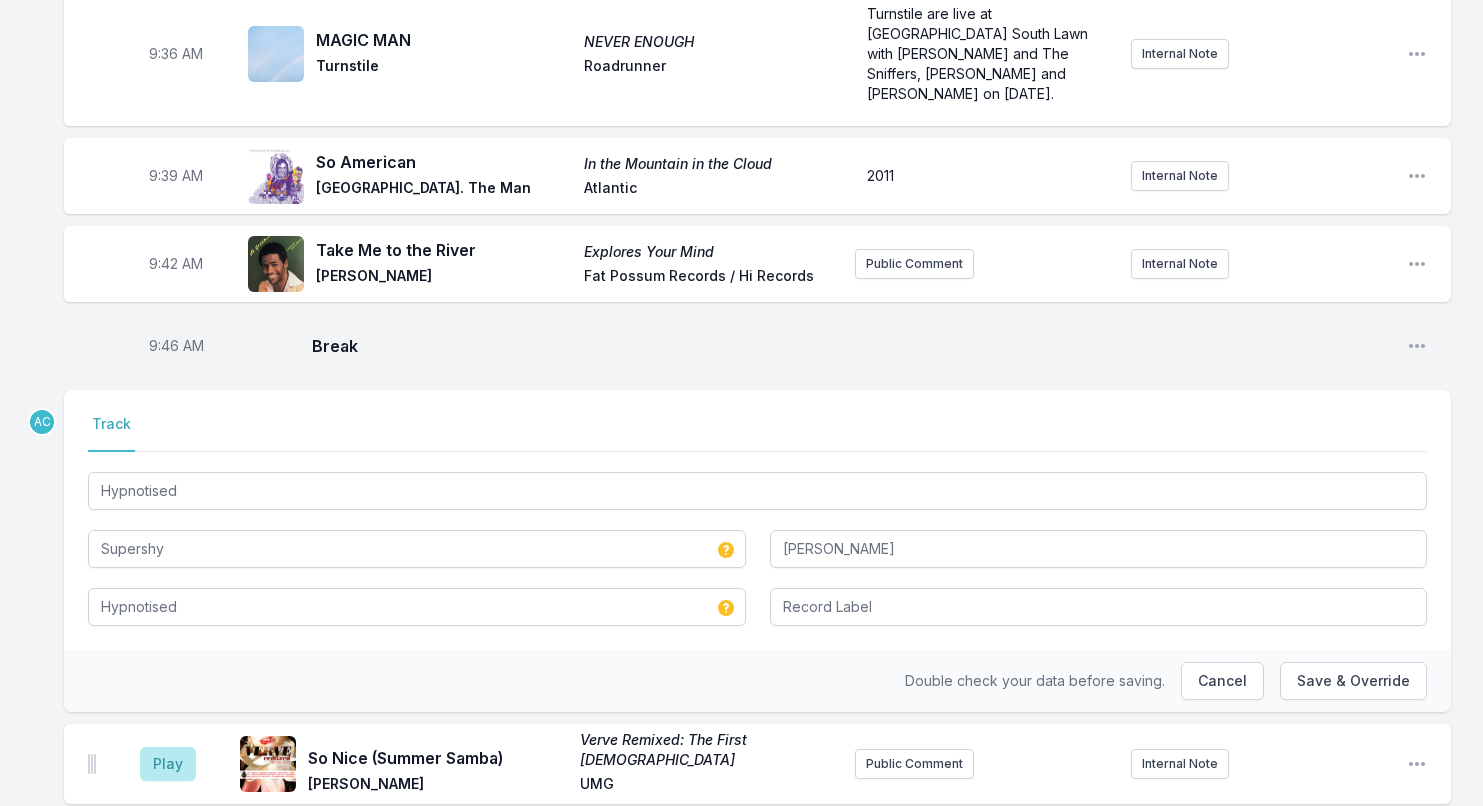 click on "Track" at bounding box center [757, 433] 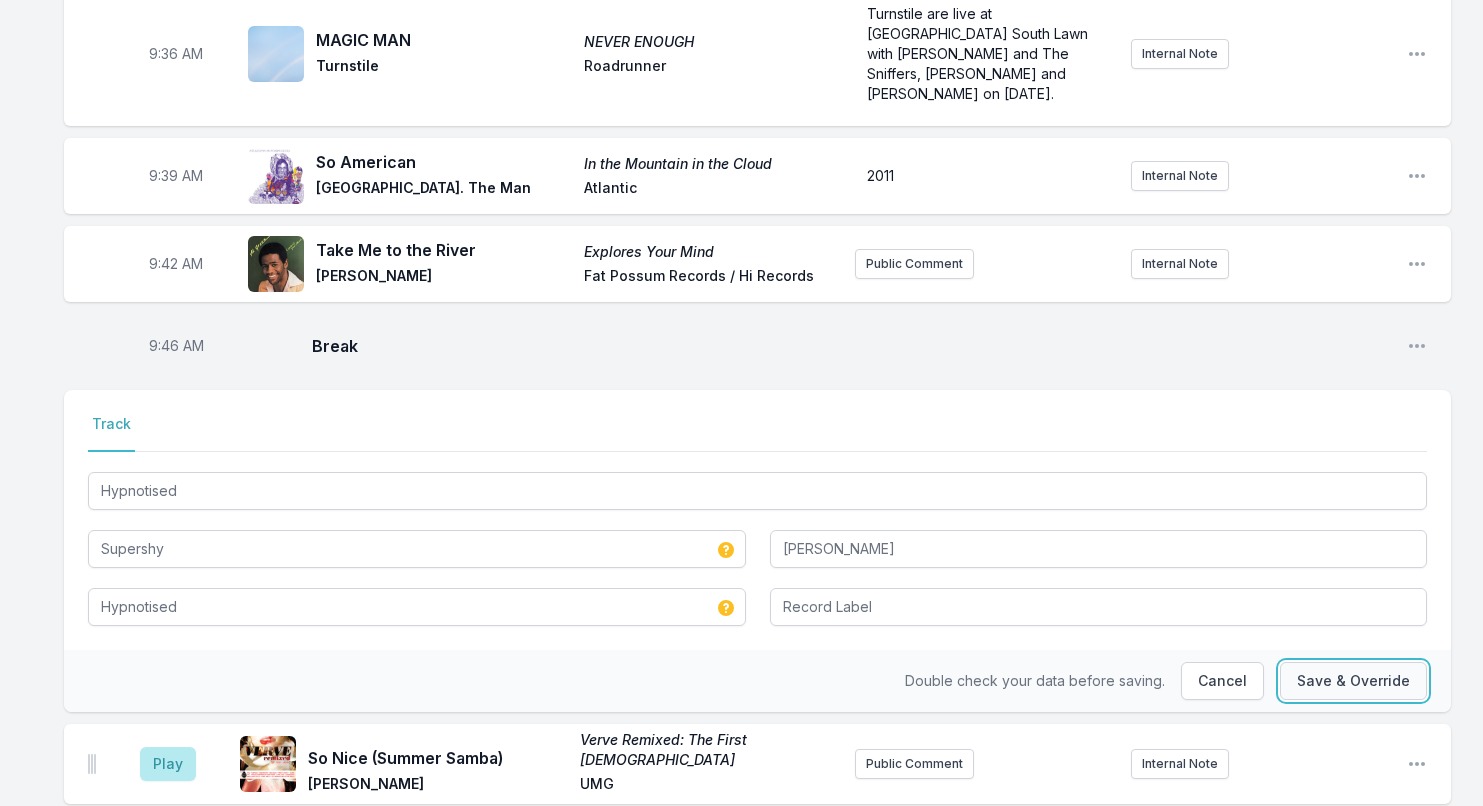 click on "Save & Override" at bounding box center [1353, 681] 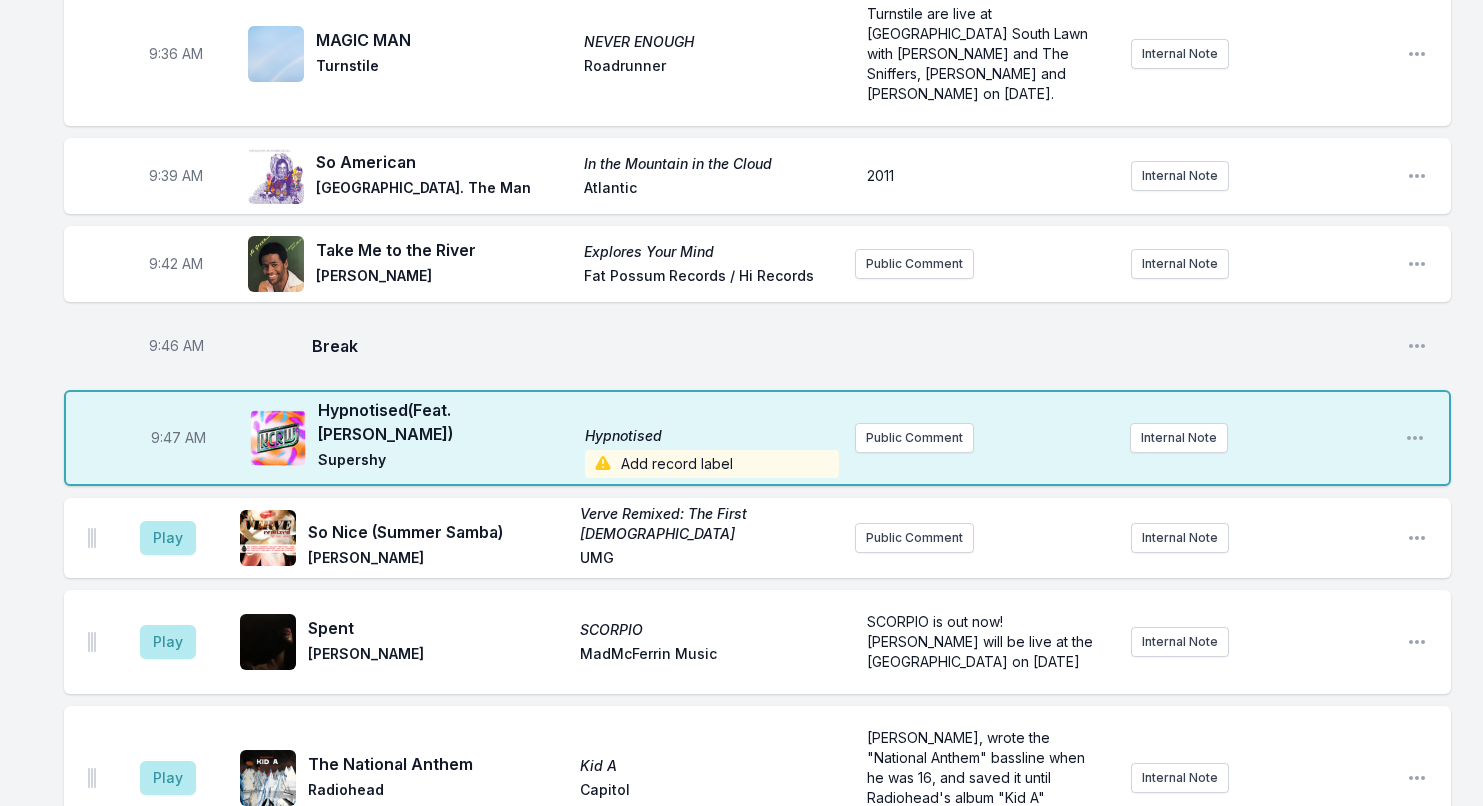 click on "Add record label" at bounding box center (712, 464) 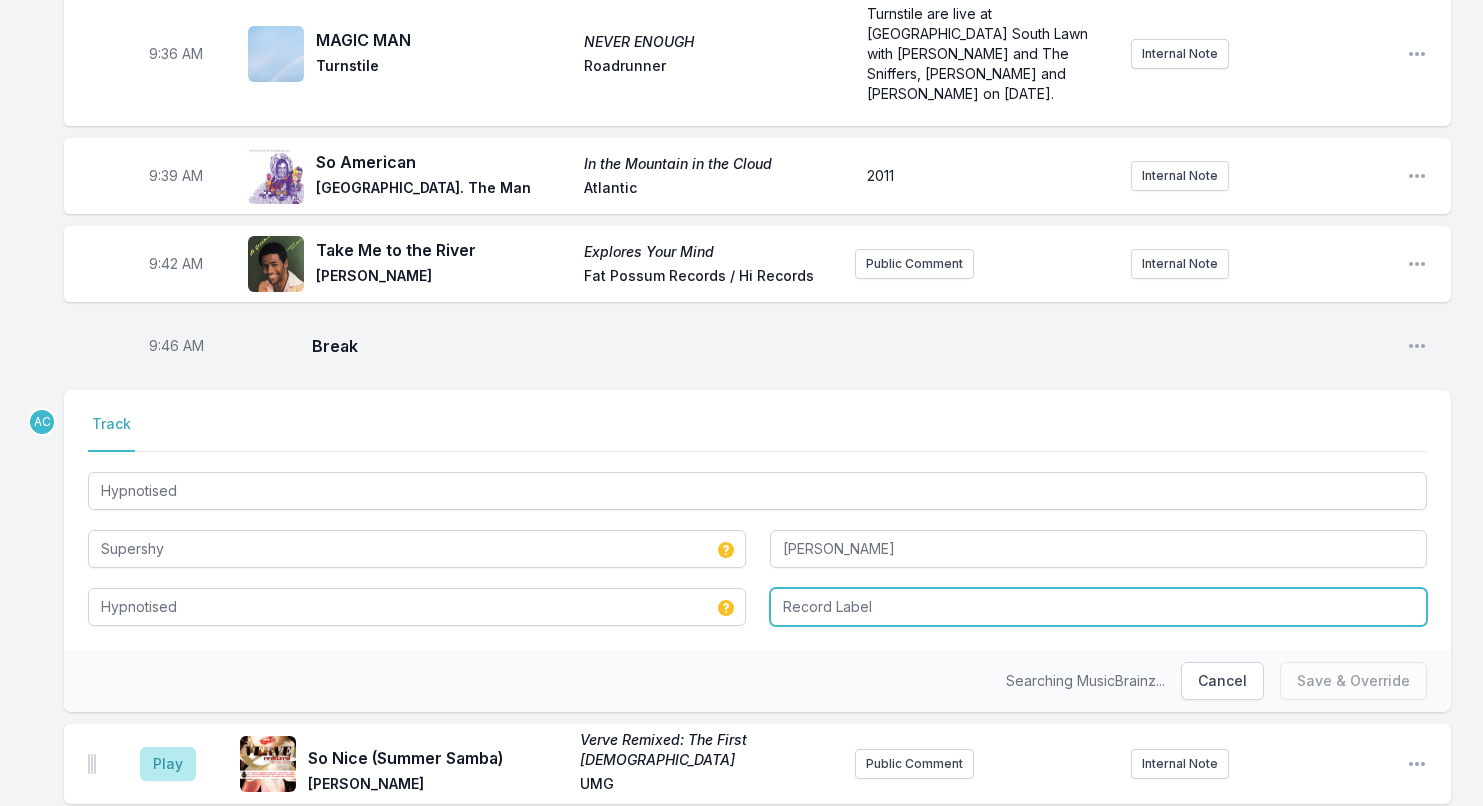 click at bounding box center [1099, 607] 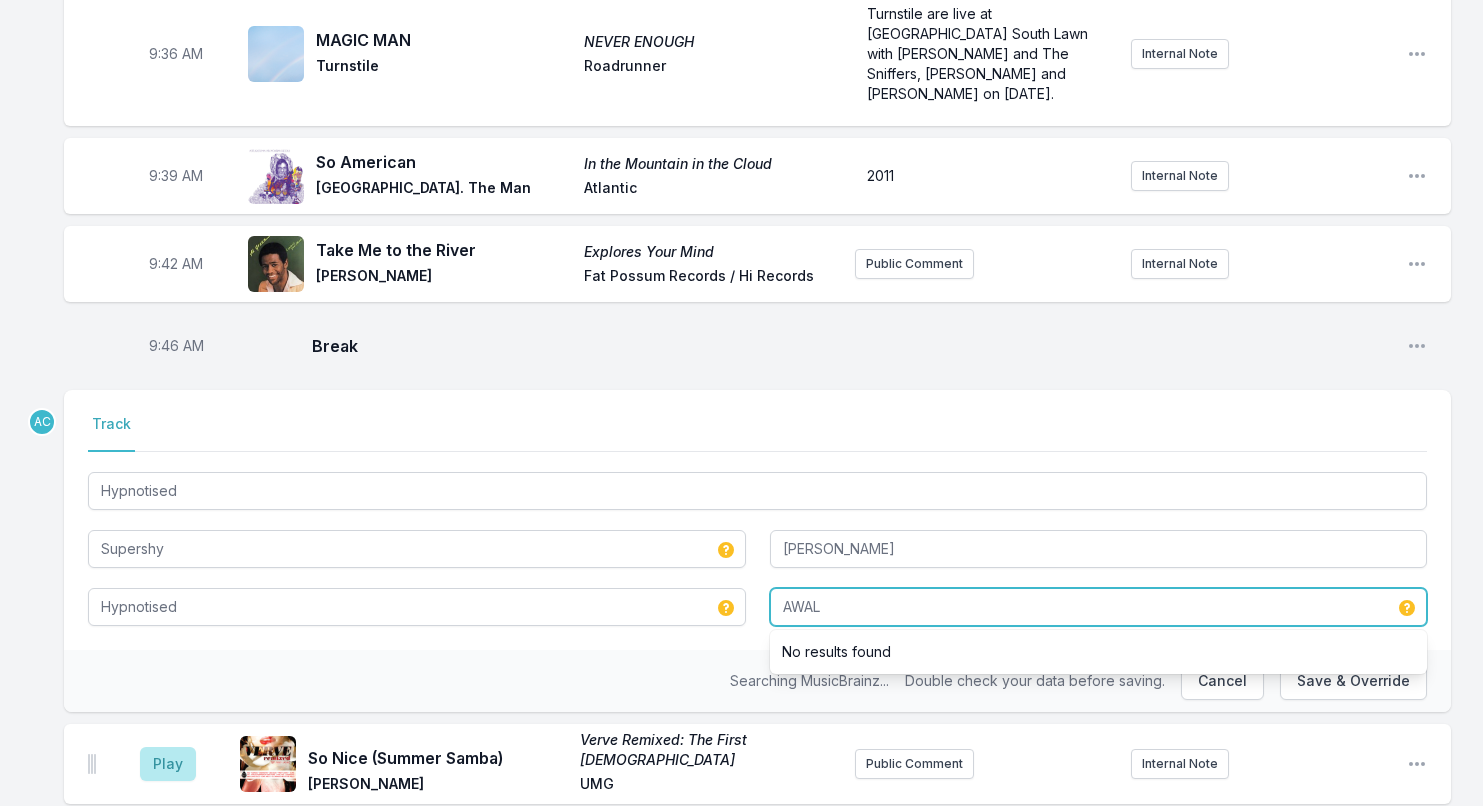 type on "AWAL" 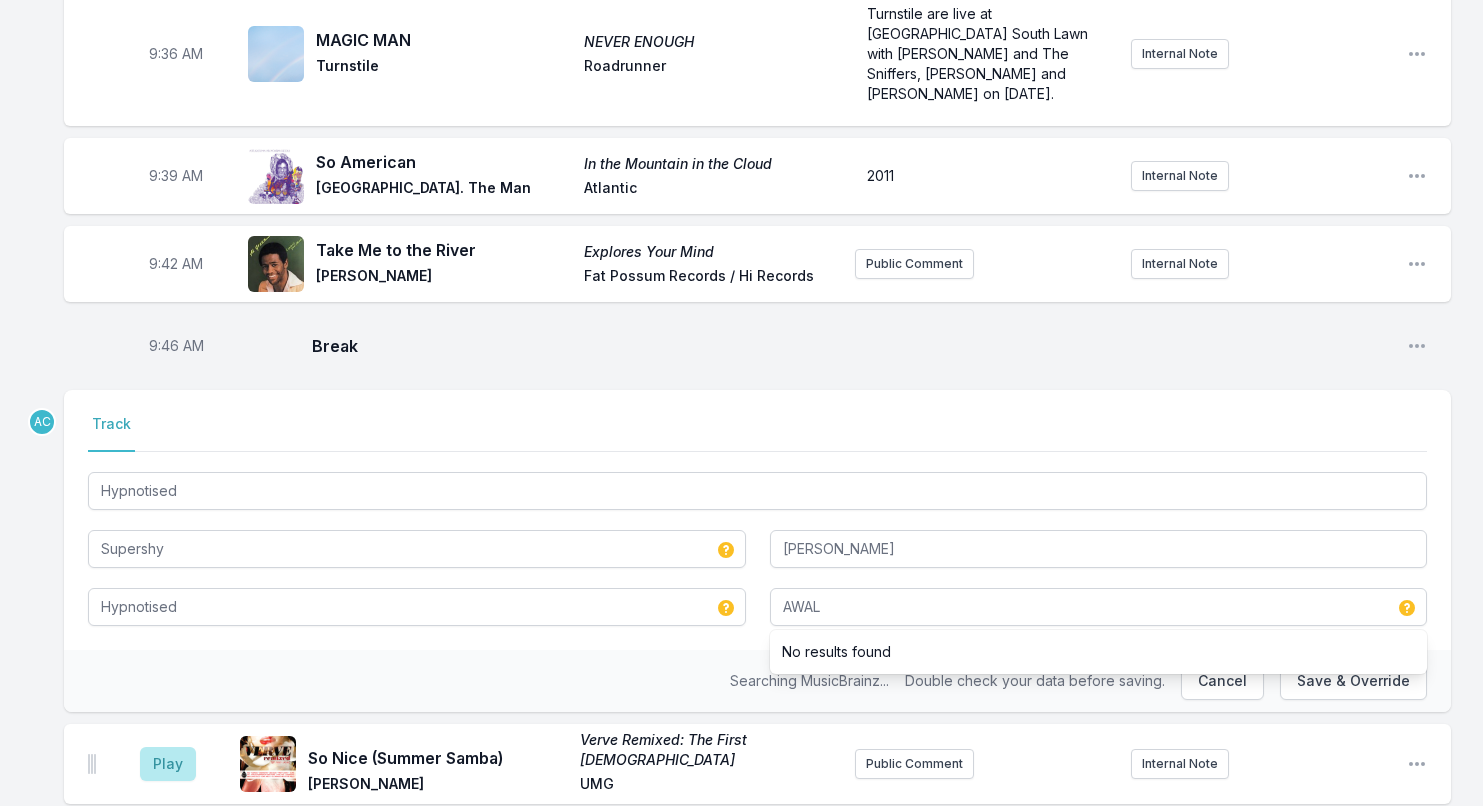 click on "9:46 AM Break Open playlist item options" at bounding box center (757, 346) 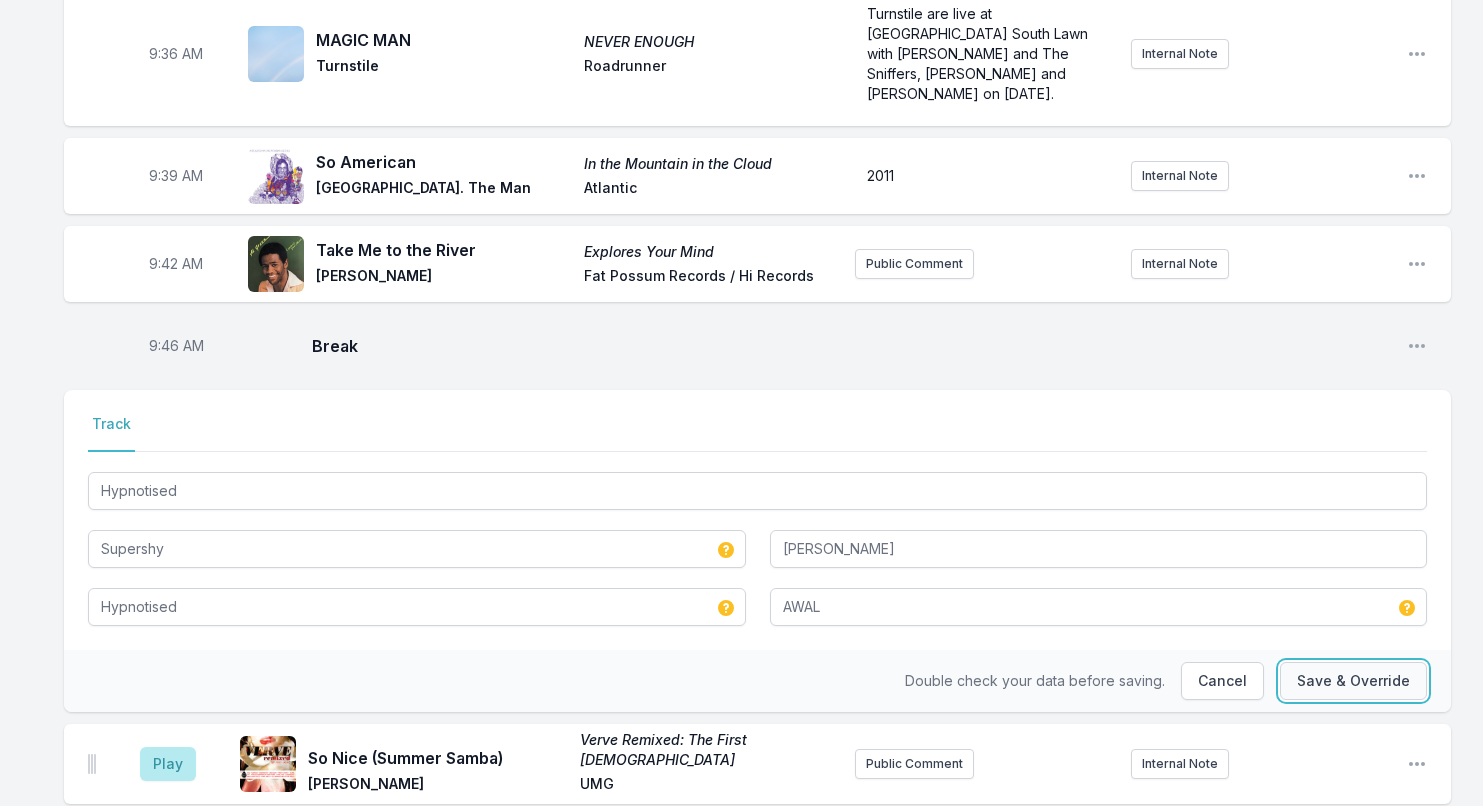 click on "Save & Override" at bounding box center [1353, 681] 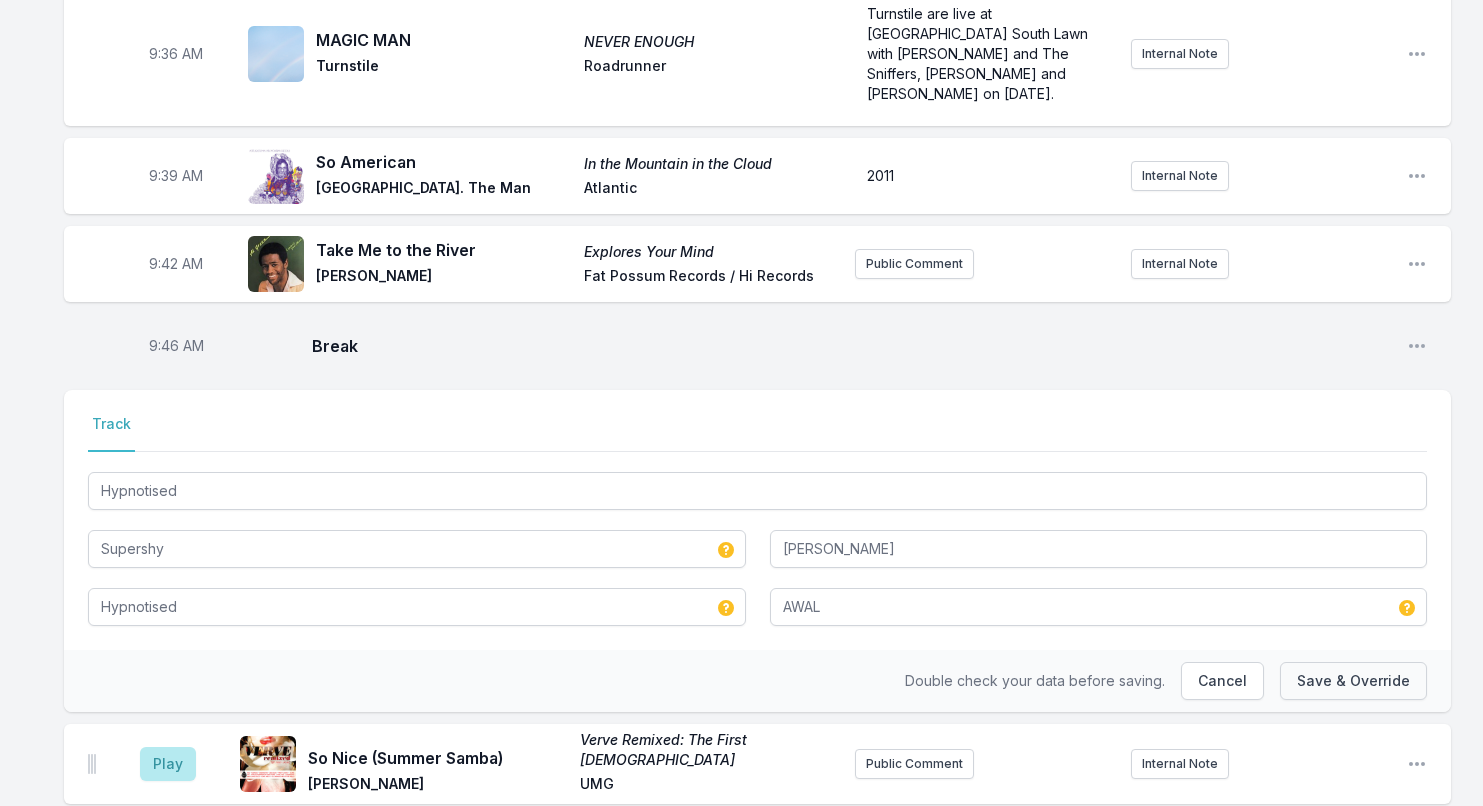 type 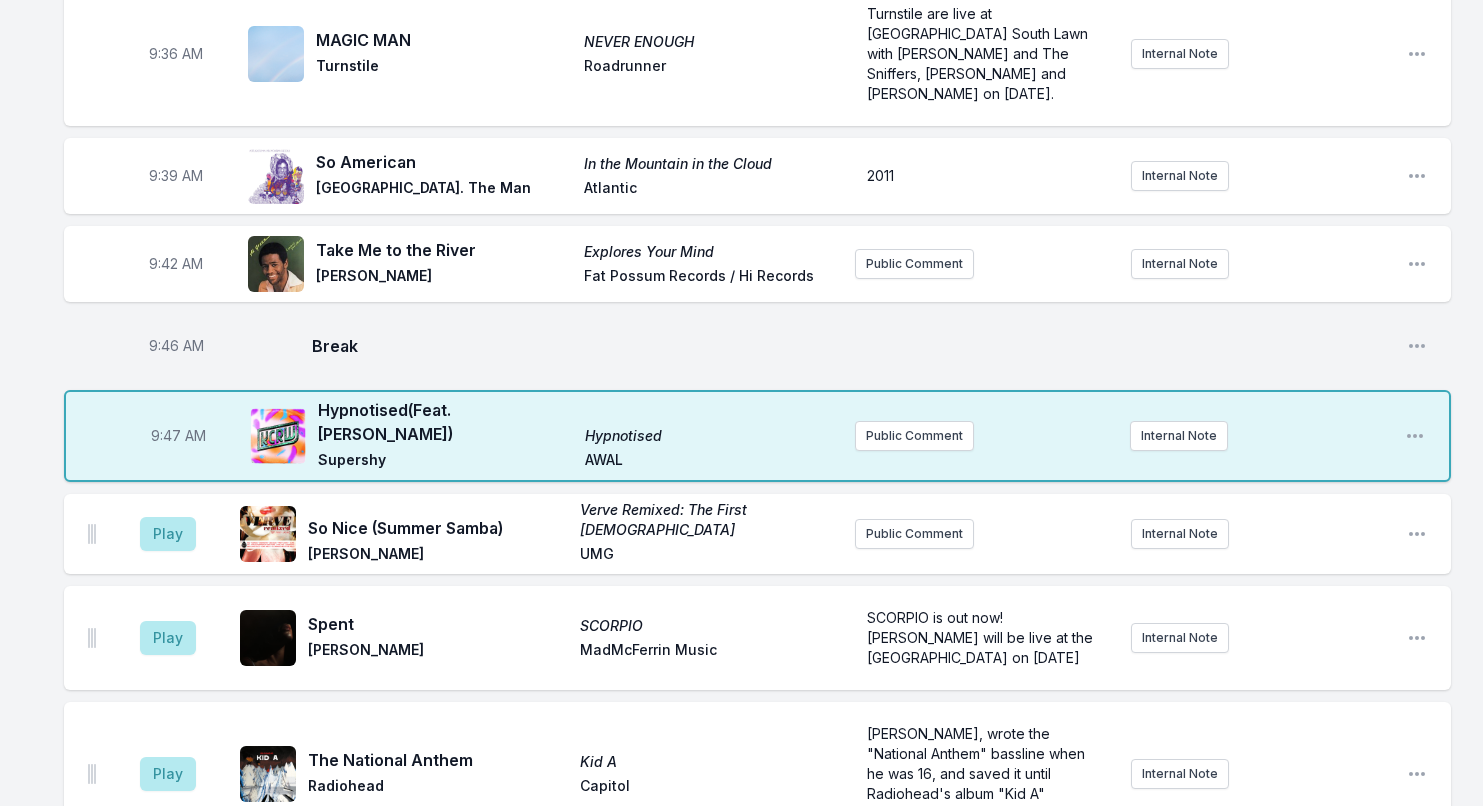 click on "9:47 AM Hypnotised  (Feat. Linden Jay) Hypnotised Supershy AWAL Public Comment Internal Note Open playlist item options" at bounding box center [757, 436] 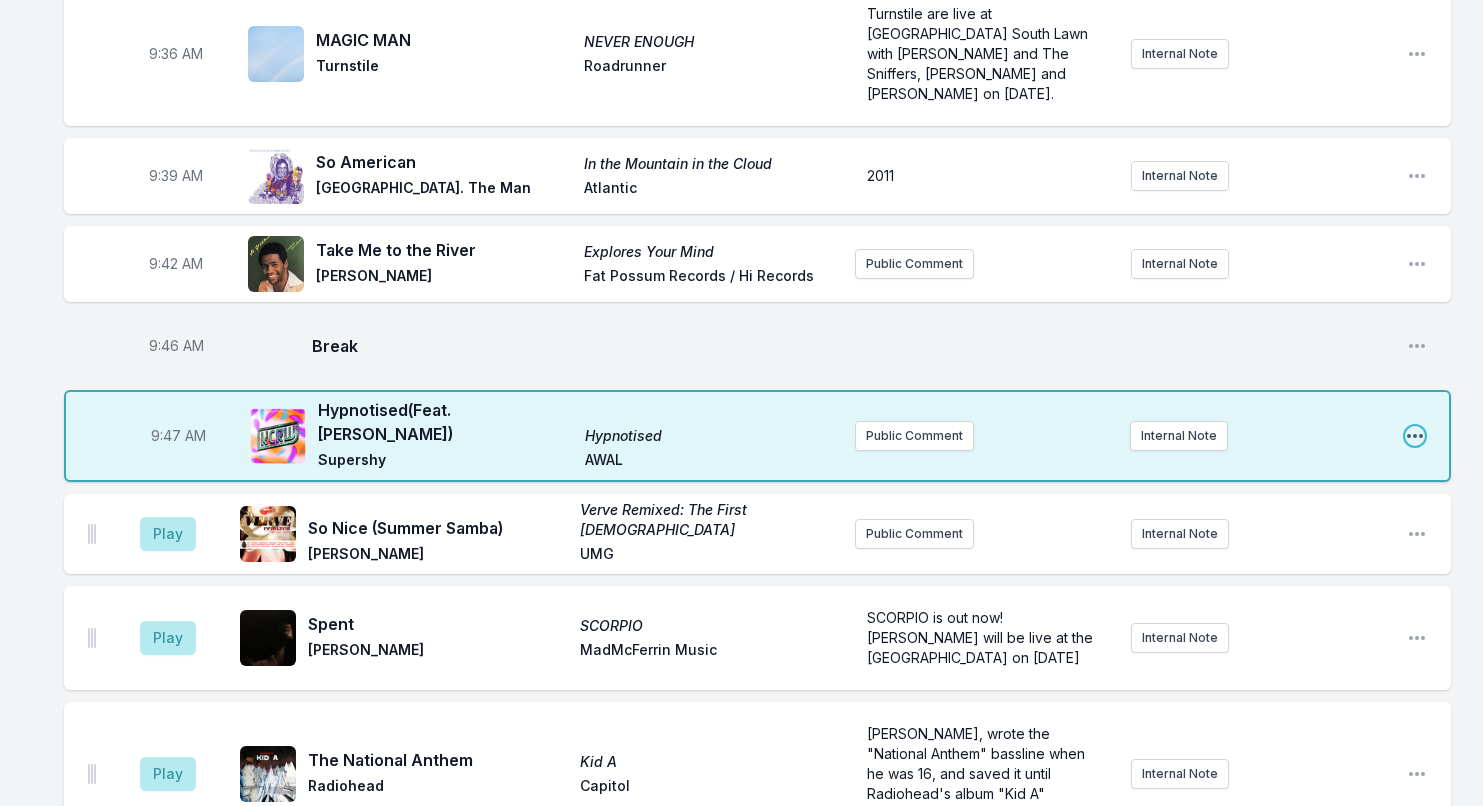 click 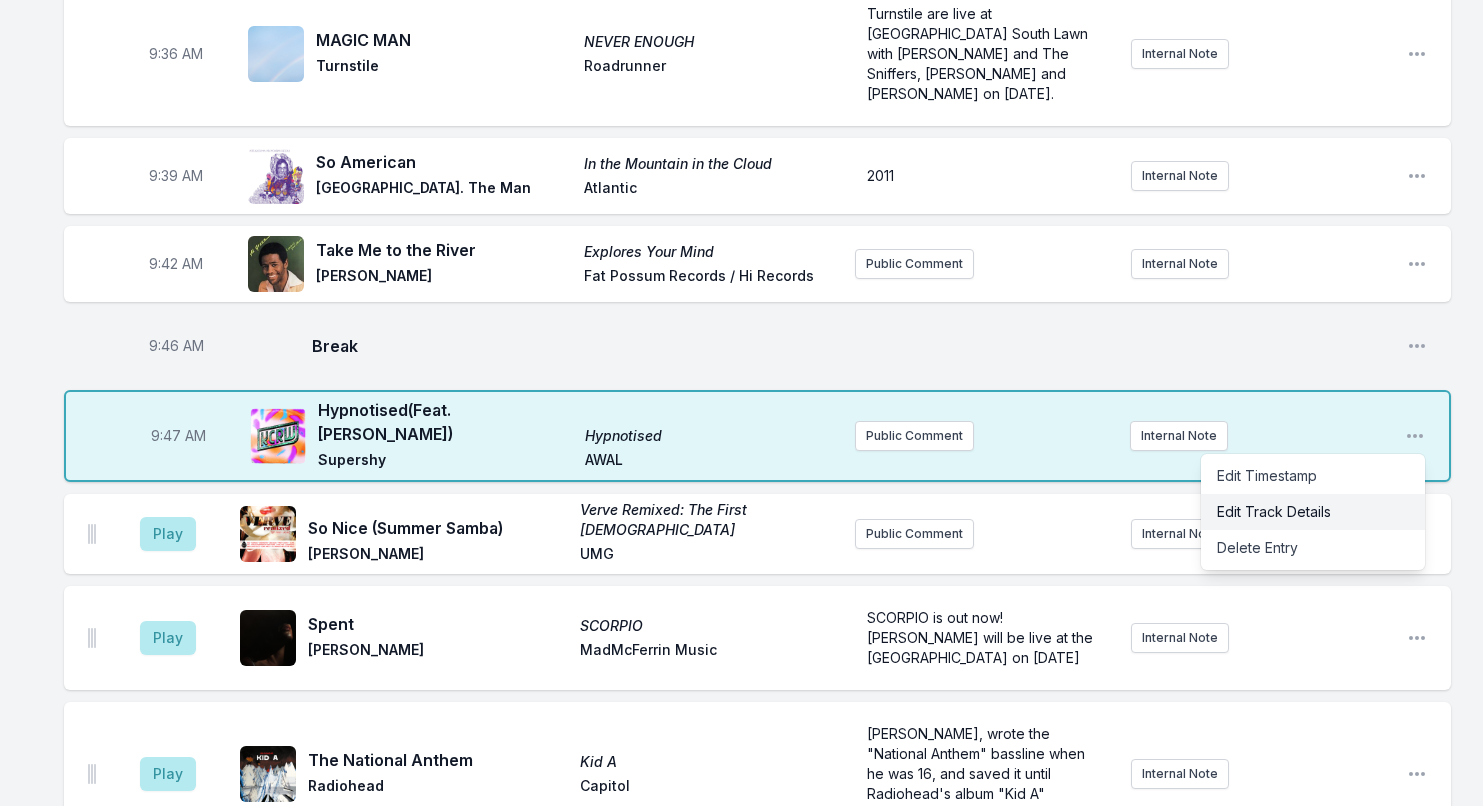 click on "Edit Track Details" at bounding box center (1313, 512) 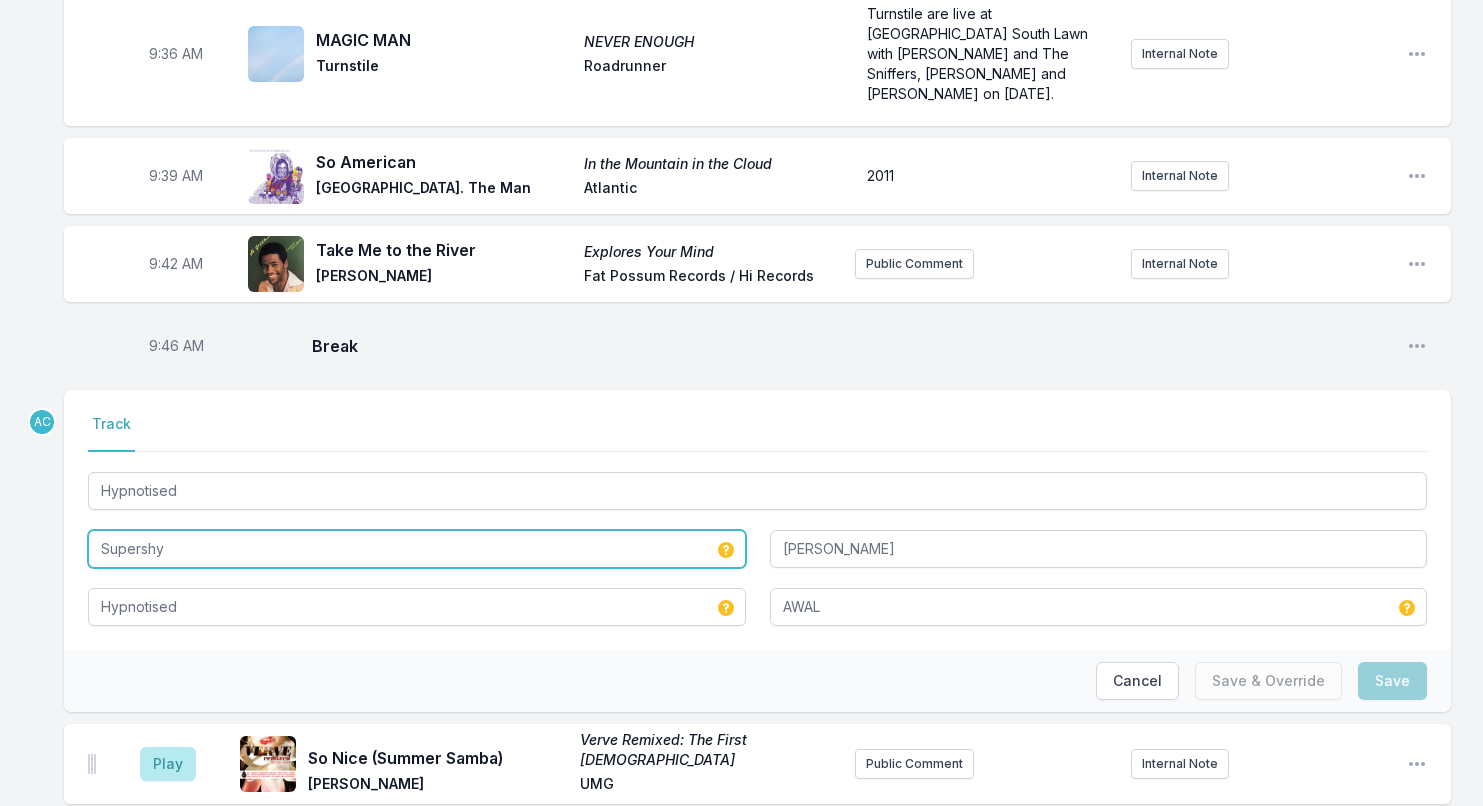 click on "Supershy" at bounding box center (417, 549) 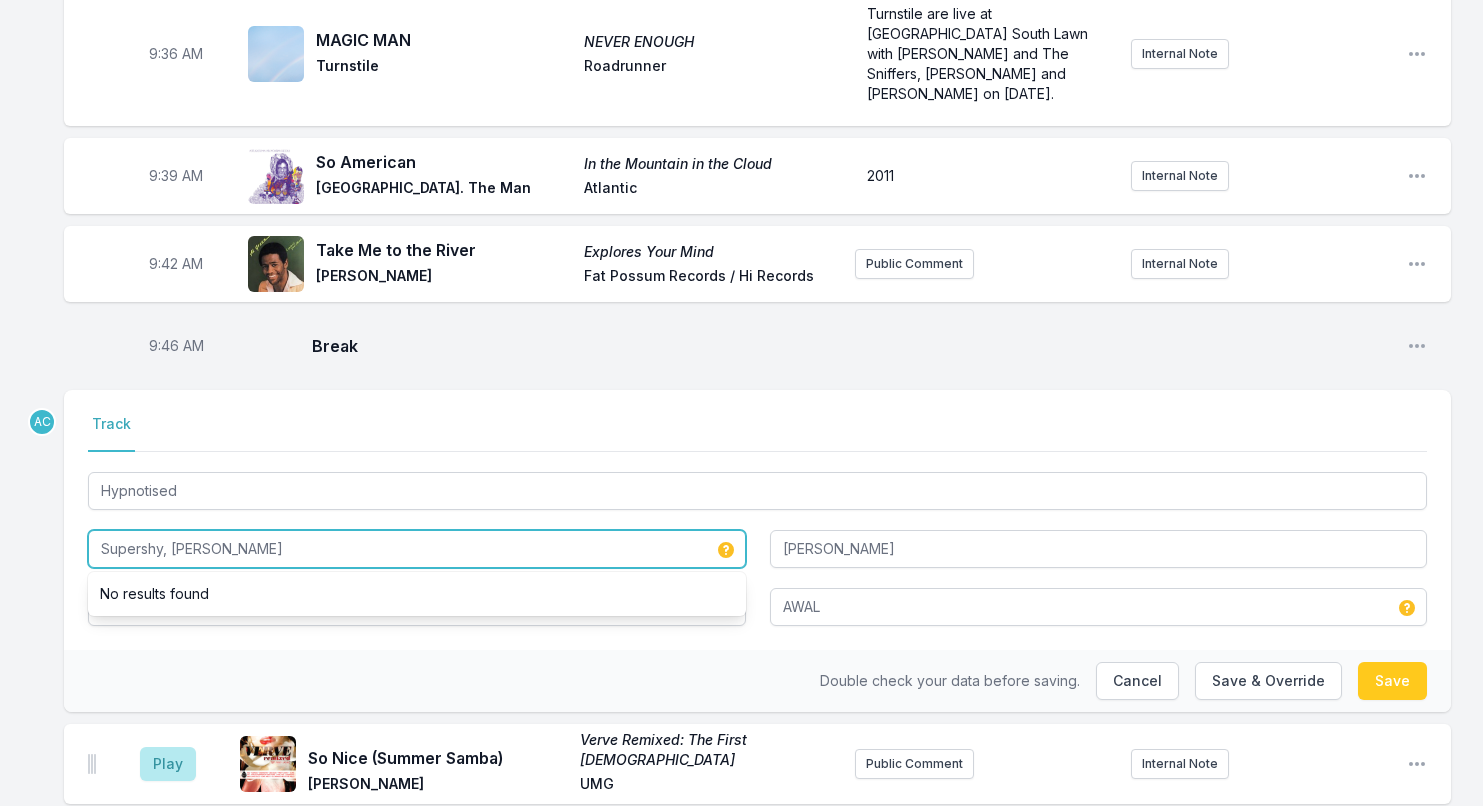 type on "Supershy, [PERSON_NAME]" 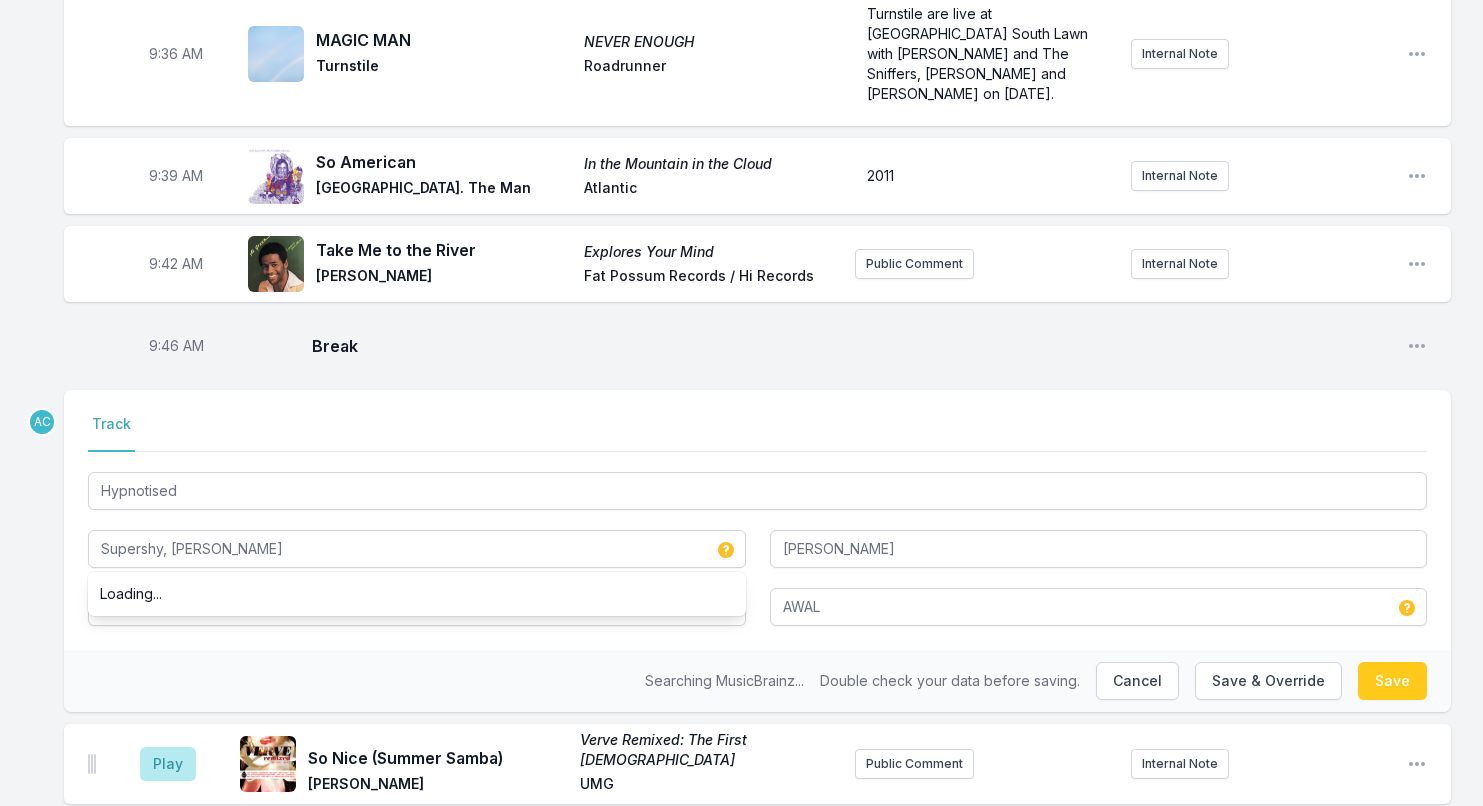 click on "Select a tab Track Track Hypnotised Supershy, Linden Jay Loading... Linden Jay Hypnotised AWAL" at bounding box center (757, 520) 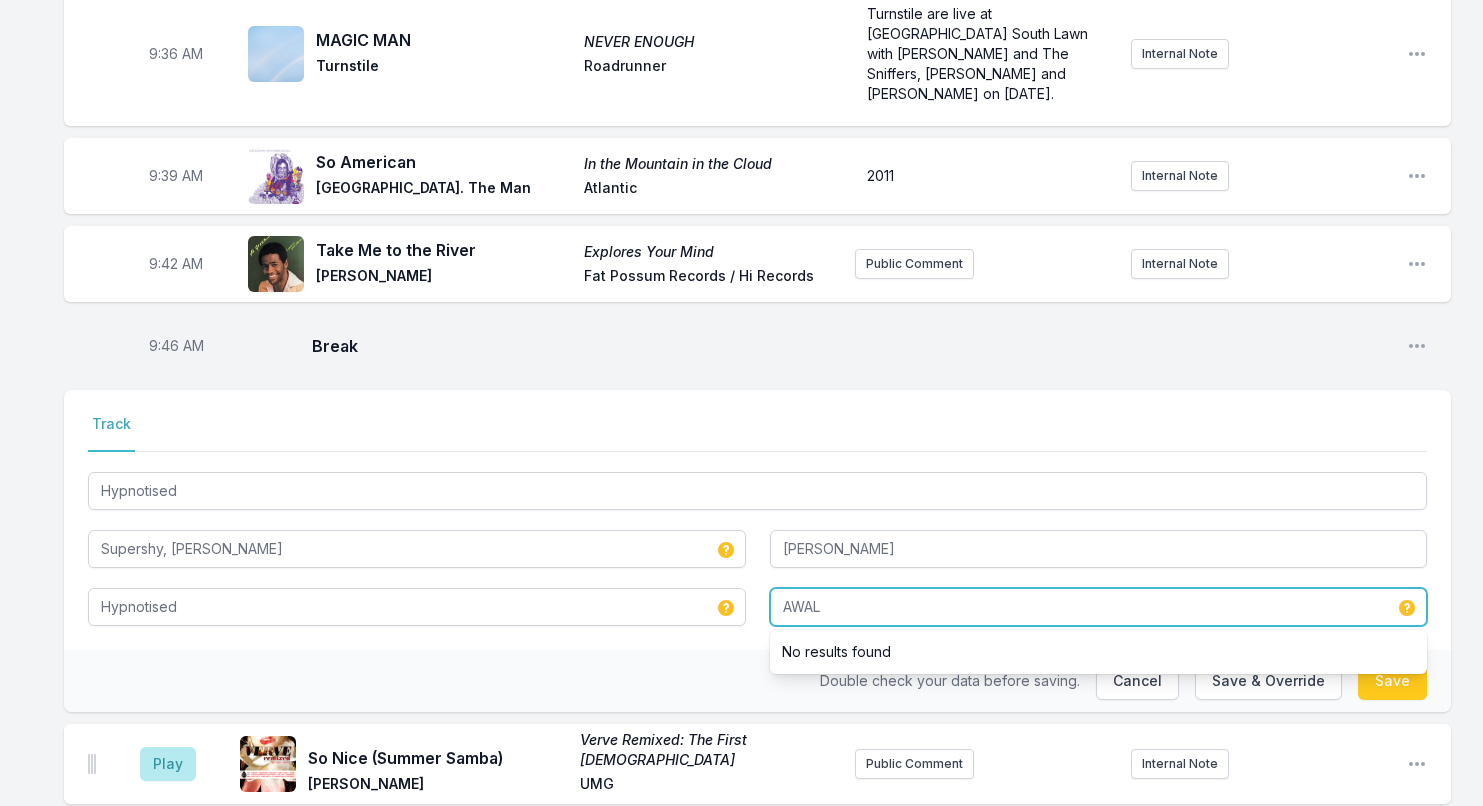 click on "AWAL" at bounding box center (1099, 607) 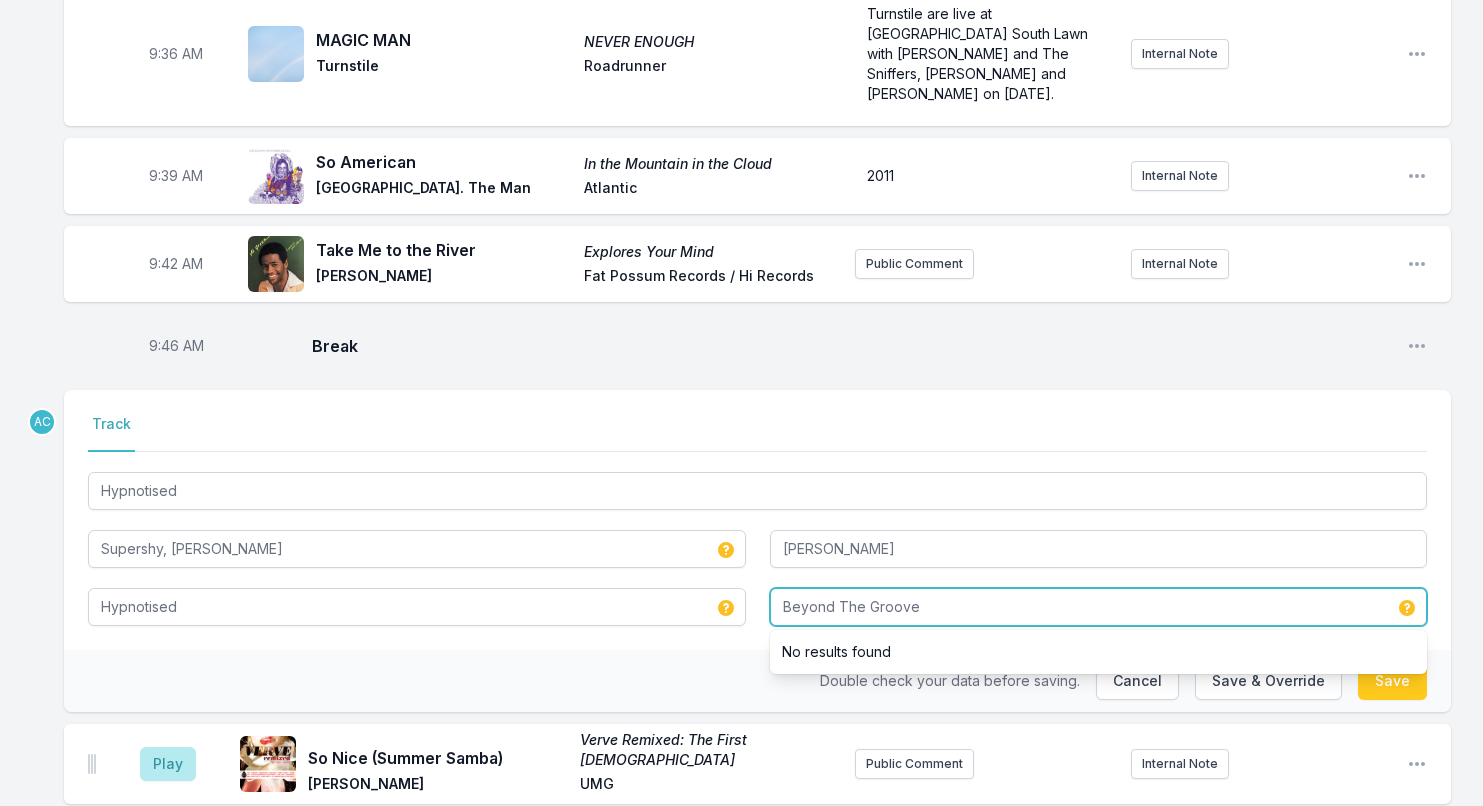 type on "Beyond The Groove" 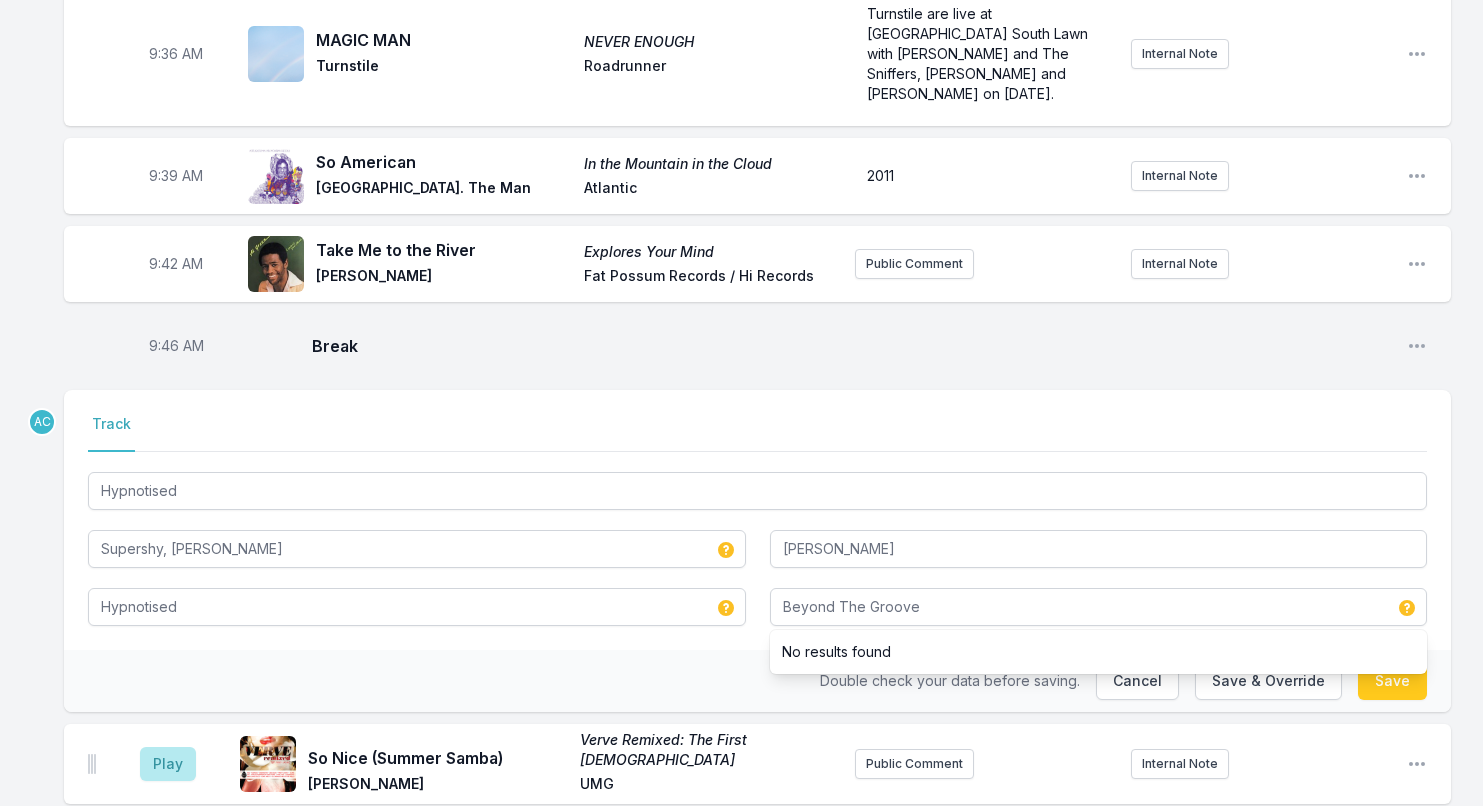 click on "Break" at bounding box center [851, 346] 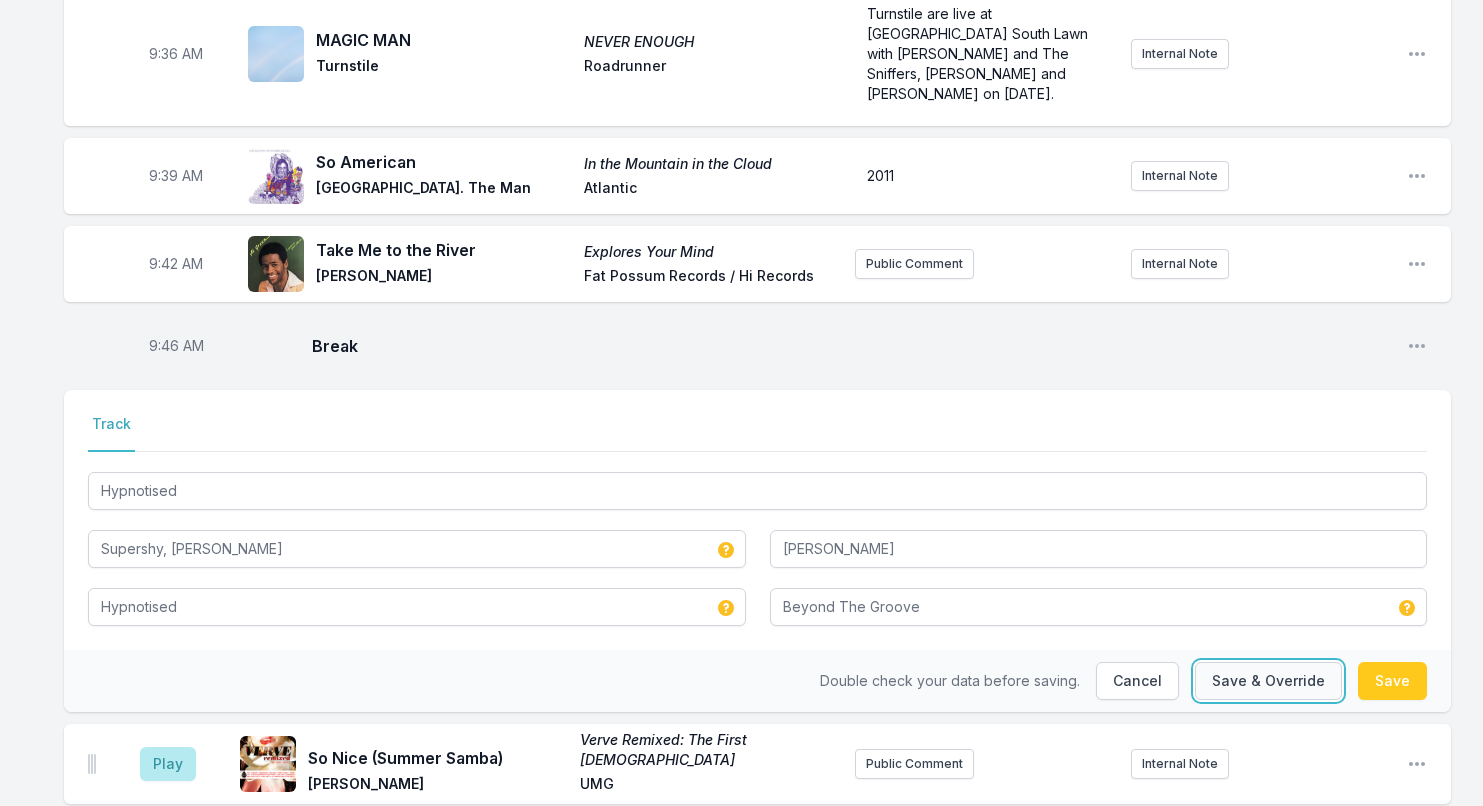 click on "Save & Override" at bounding box center (1268, 681) 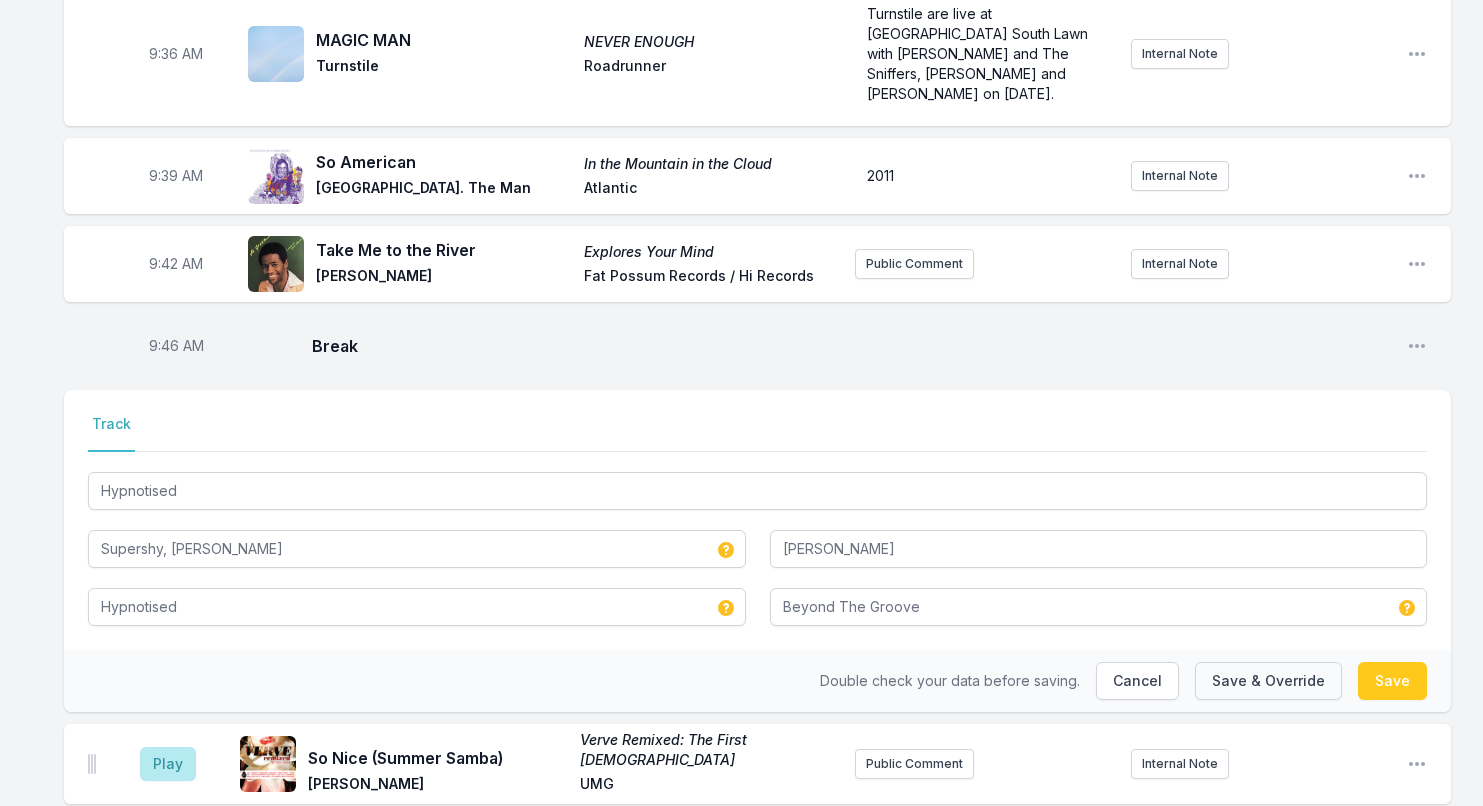 type on "Supershy" 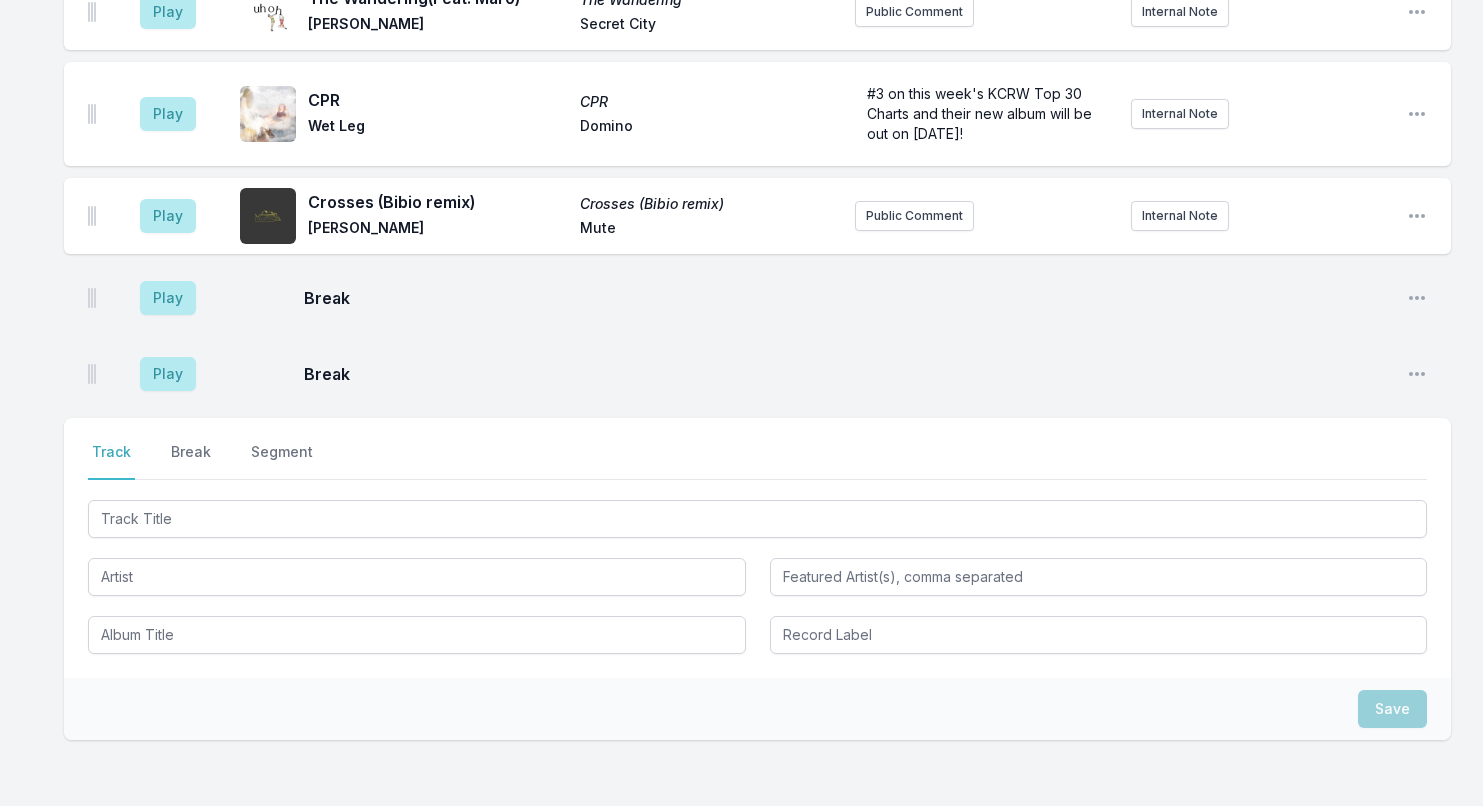 scroll, scrollTop: 3924, scrollLeft: 0, axis: vertical 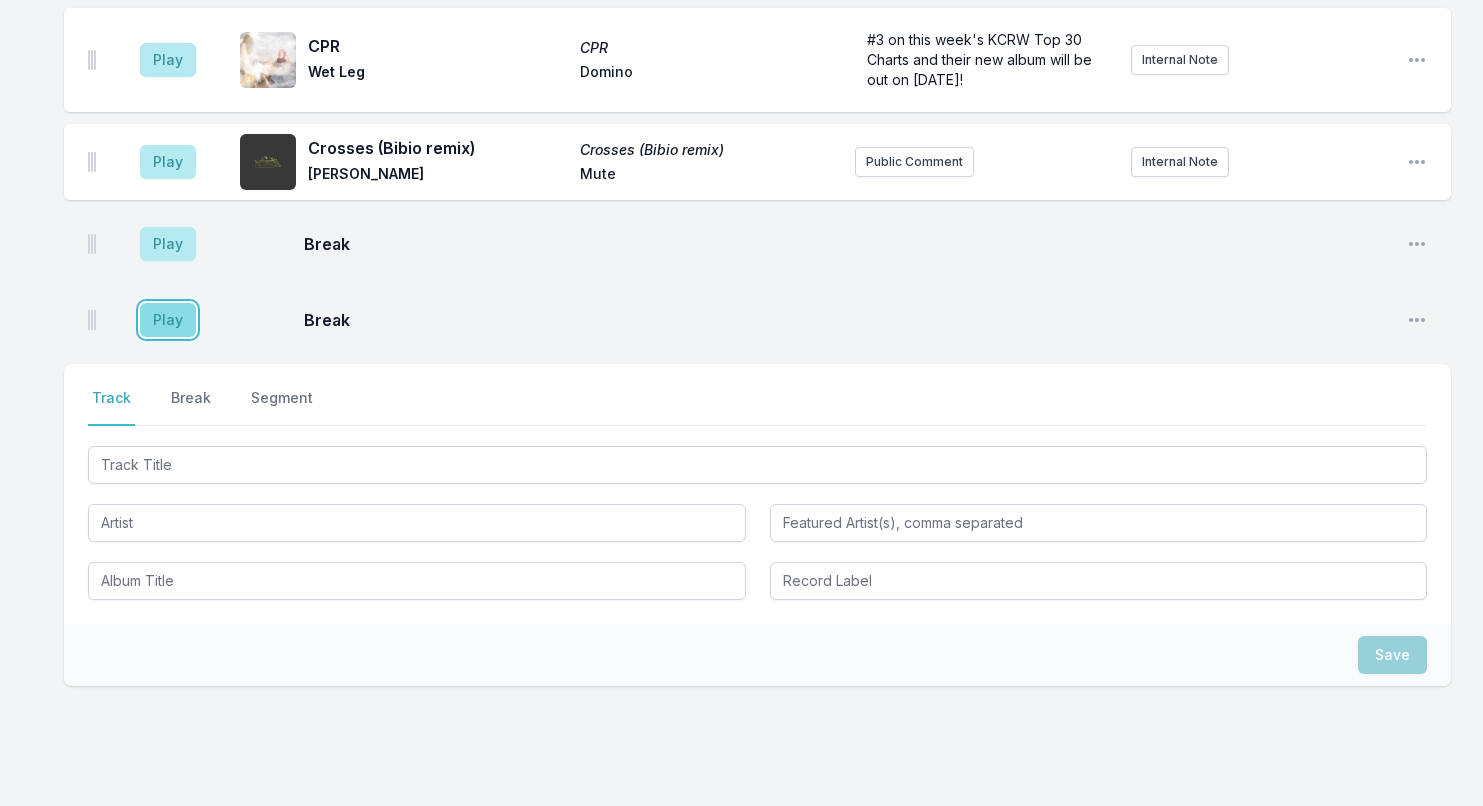 click on "Play" at bounding box center (168, 320) 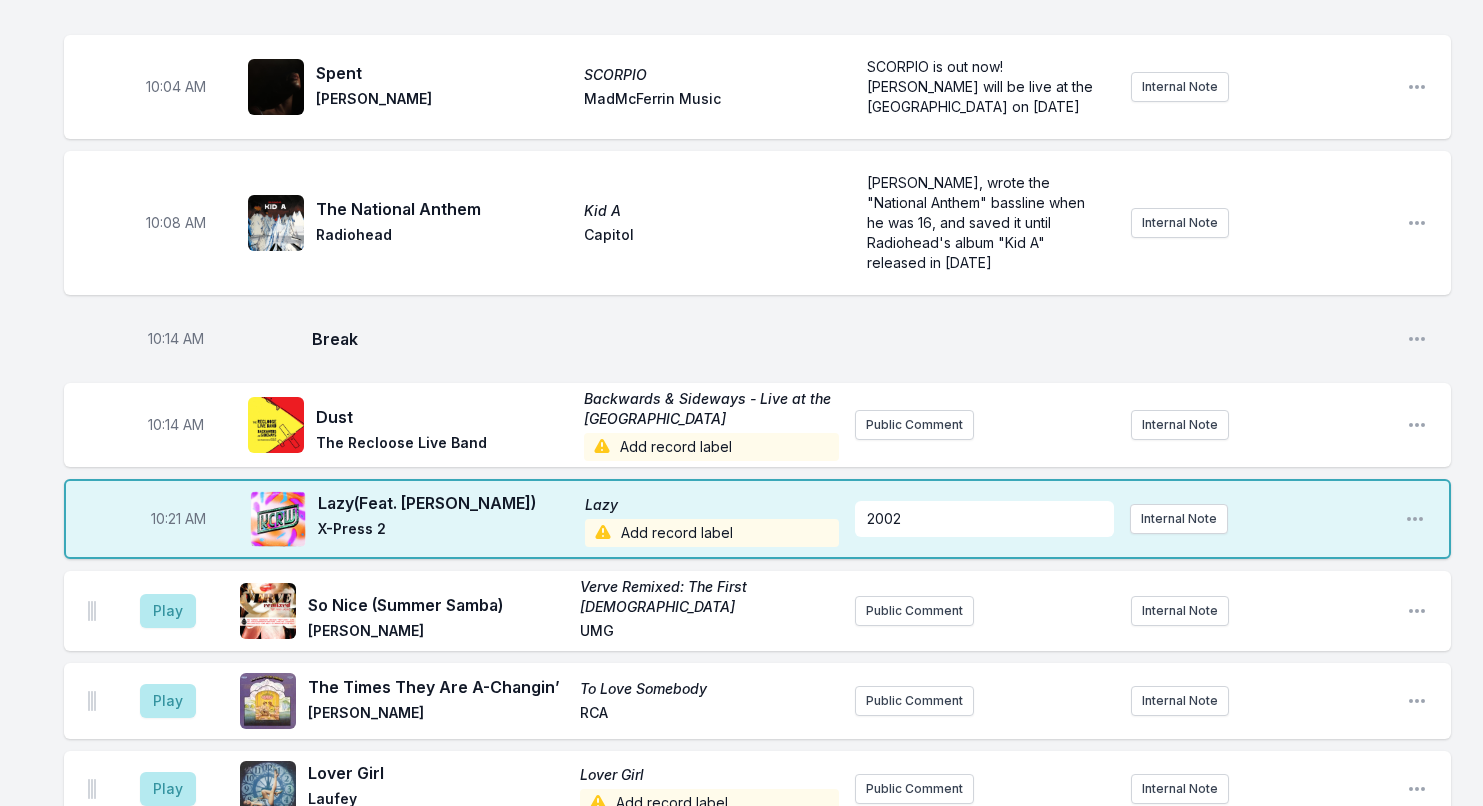 scroll, scrollTop: 1898, scrollLeft: 0, axis: vertical 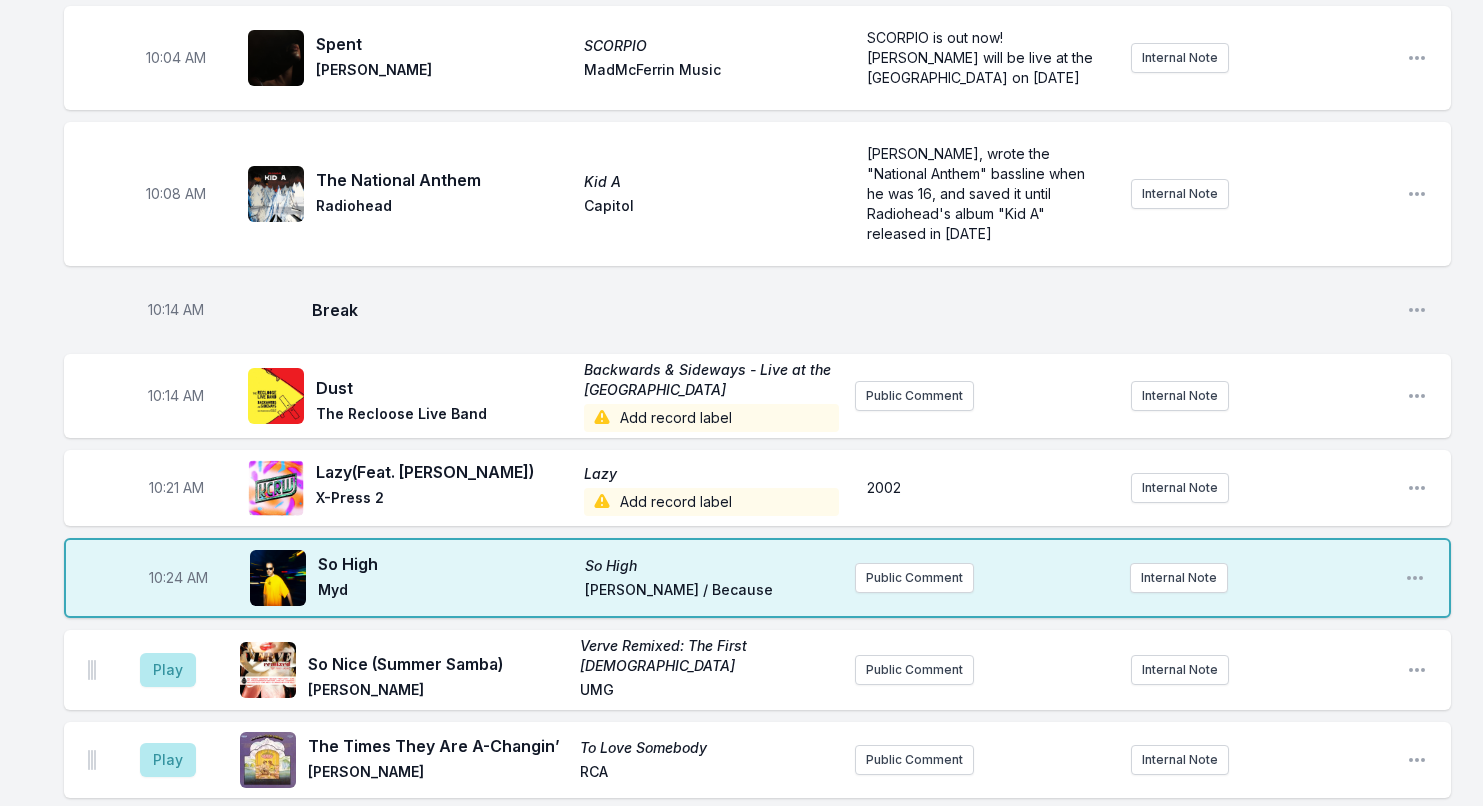 click on "Lazy  (Feat. David Byrne)" at bounding box center (444, 472) 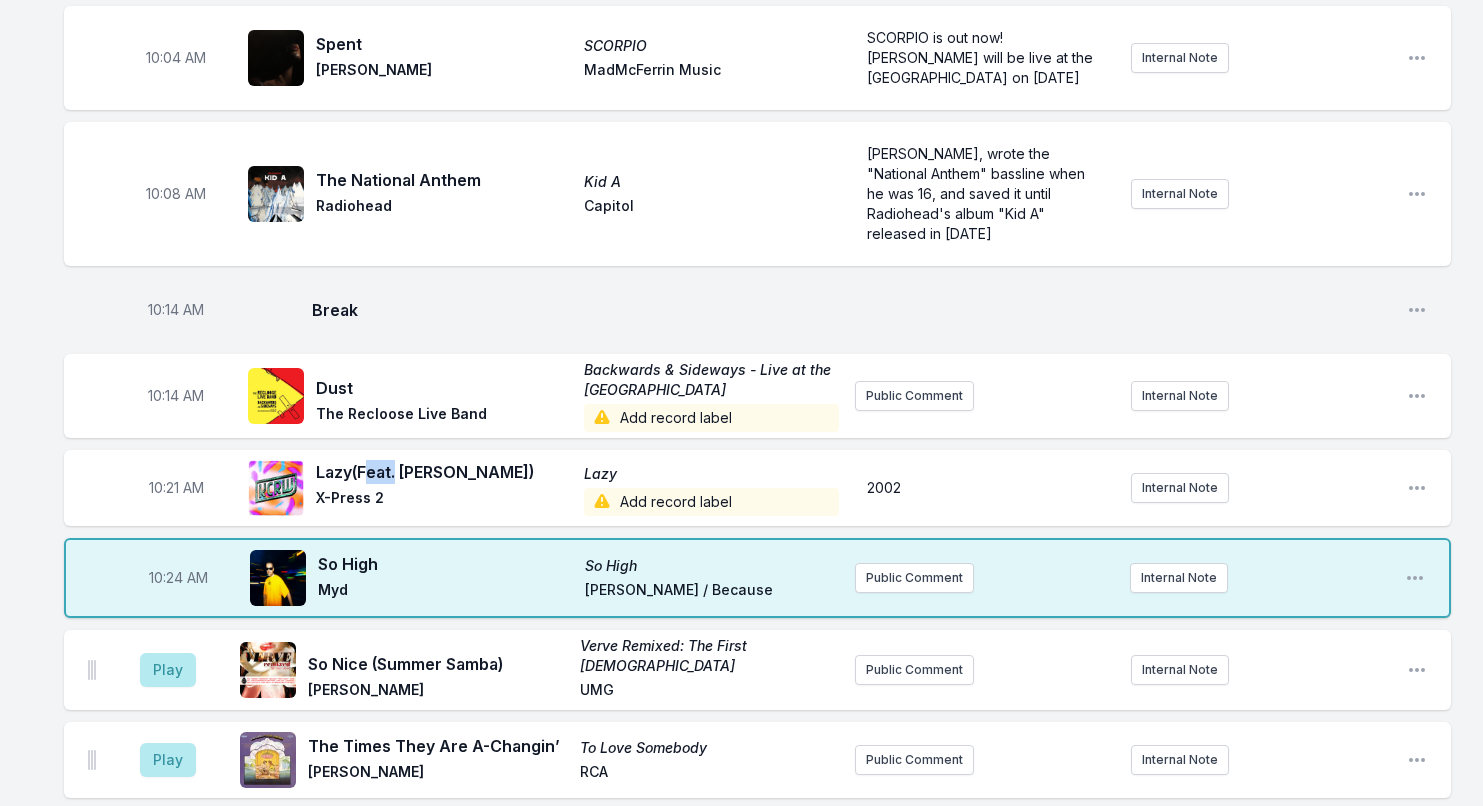click on "Lazy  (Feat. David Byrne)" at bounding box center (444, 472) 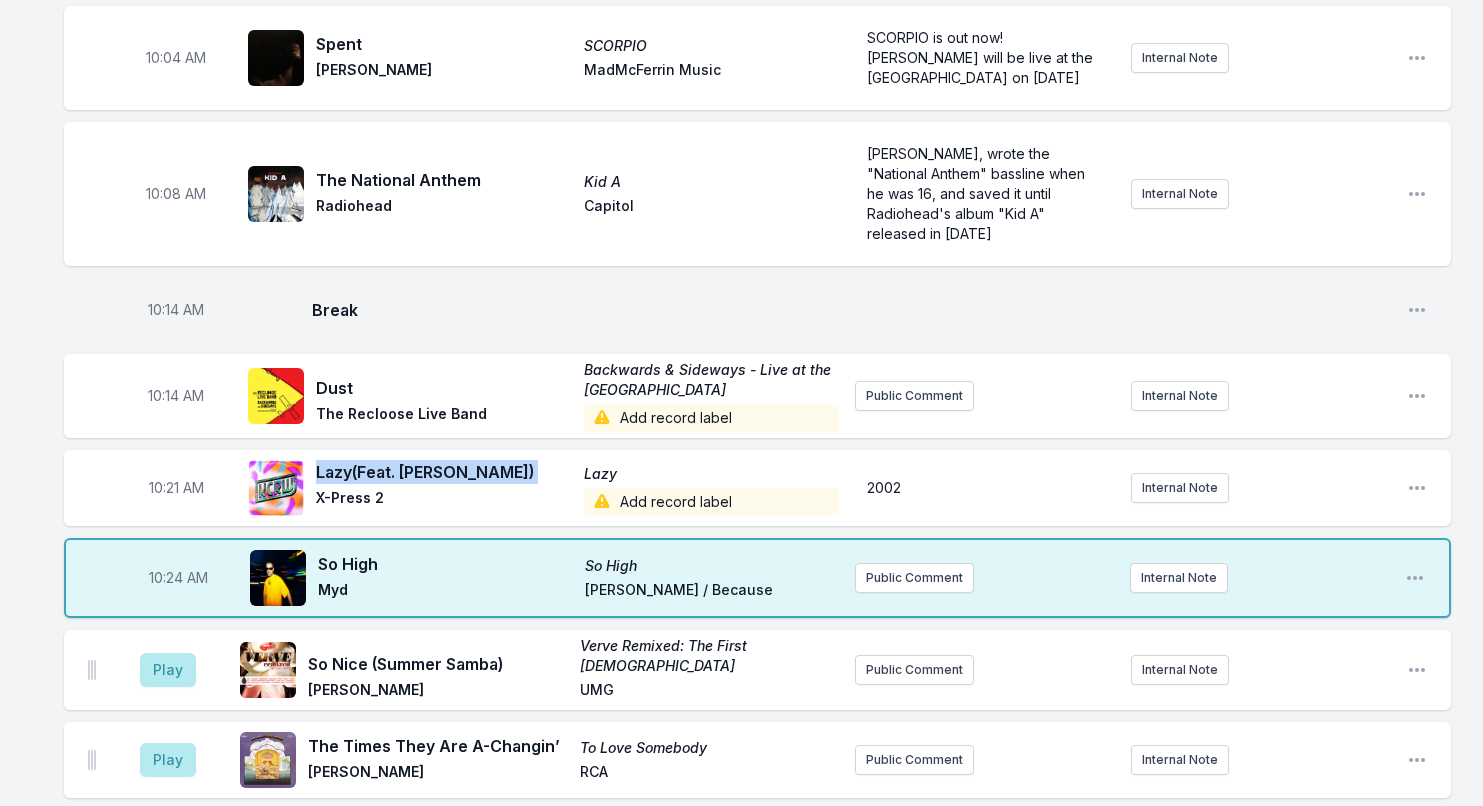click on "Lazy  (Feat. David Byrne)" at bounding box center (444, 472) 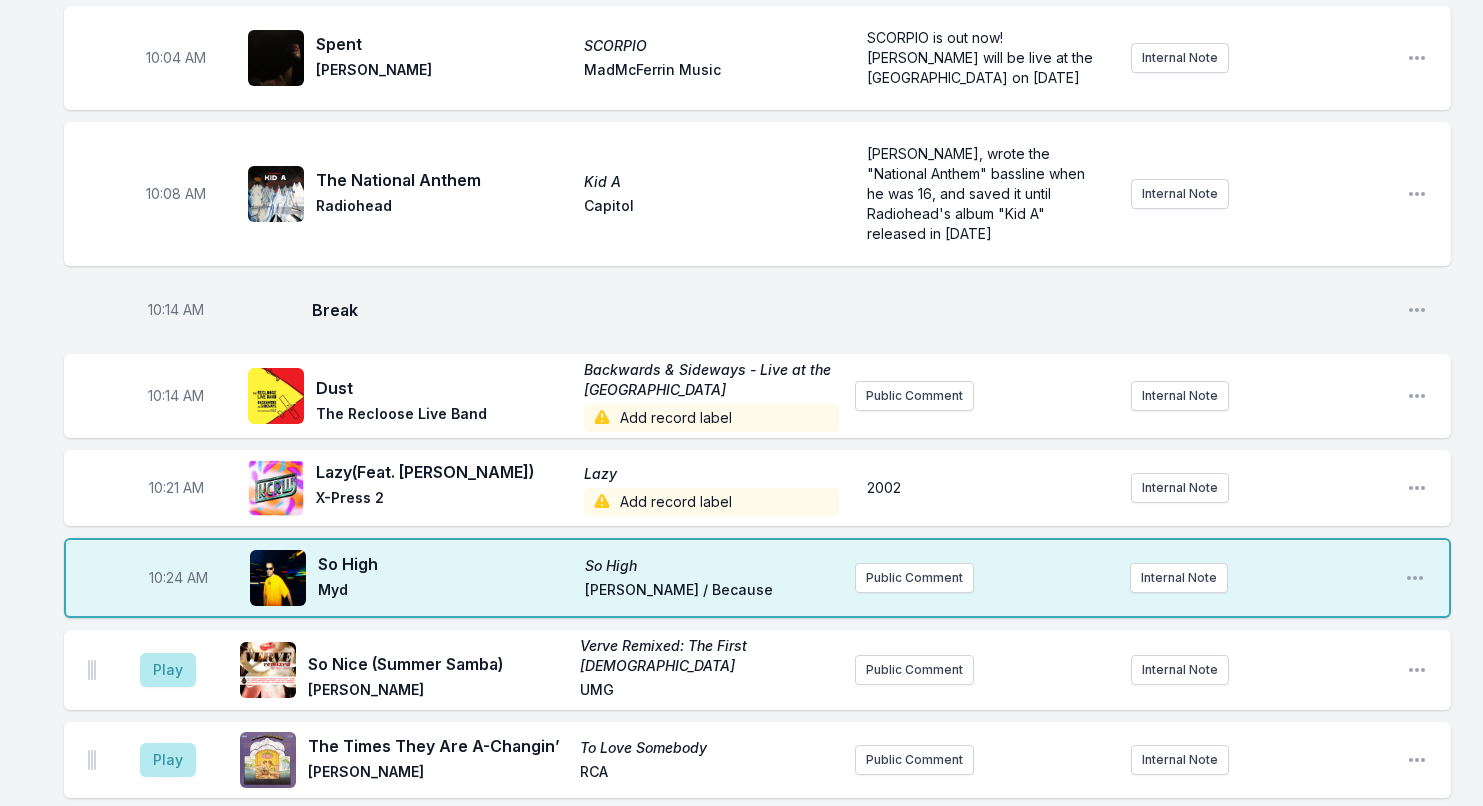 click on "Add record label" at bounding box center [712, 502] 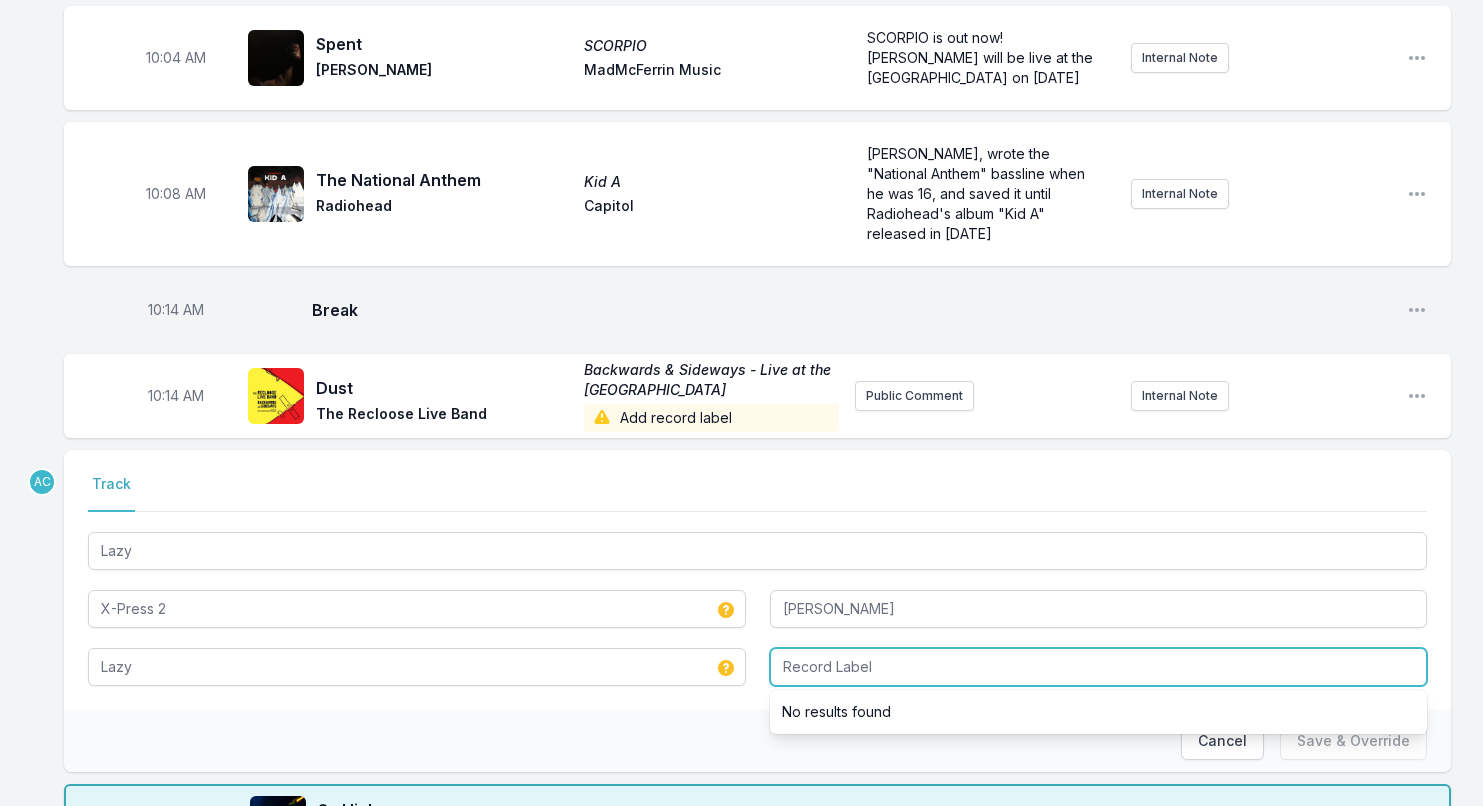 click at bounding box center (1099, 667) 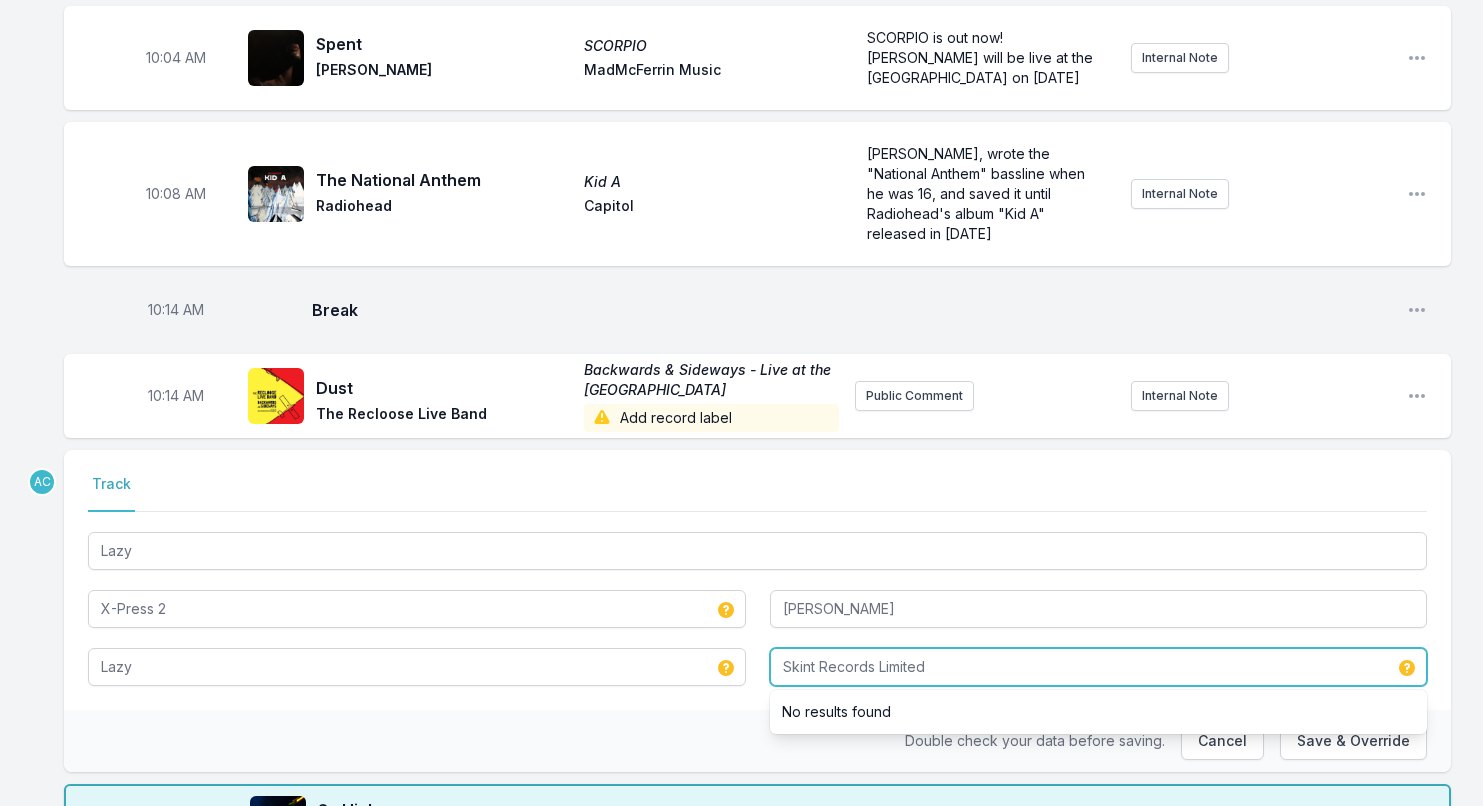 type on "Skint Records Limited" 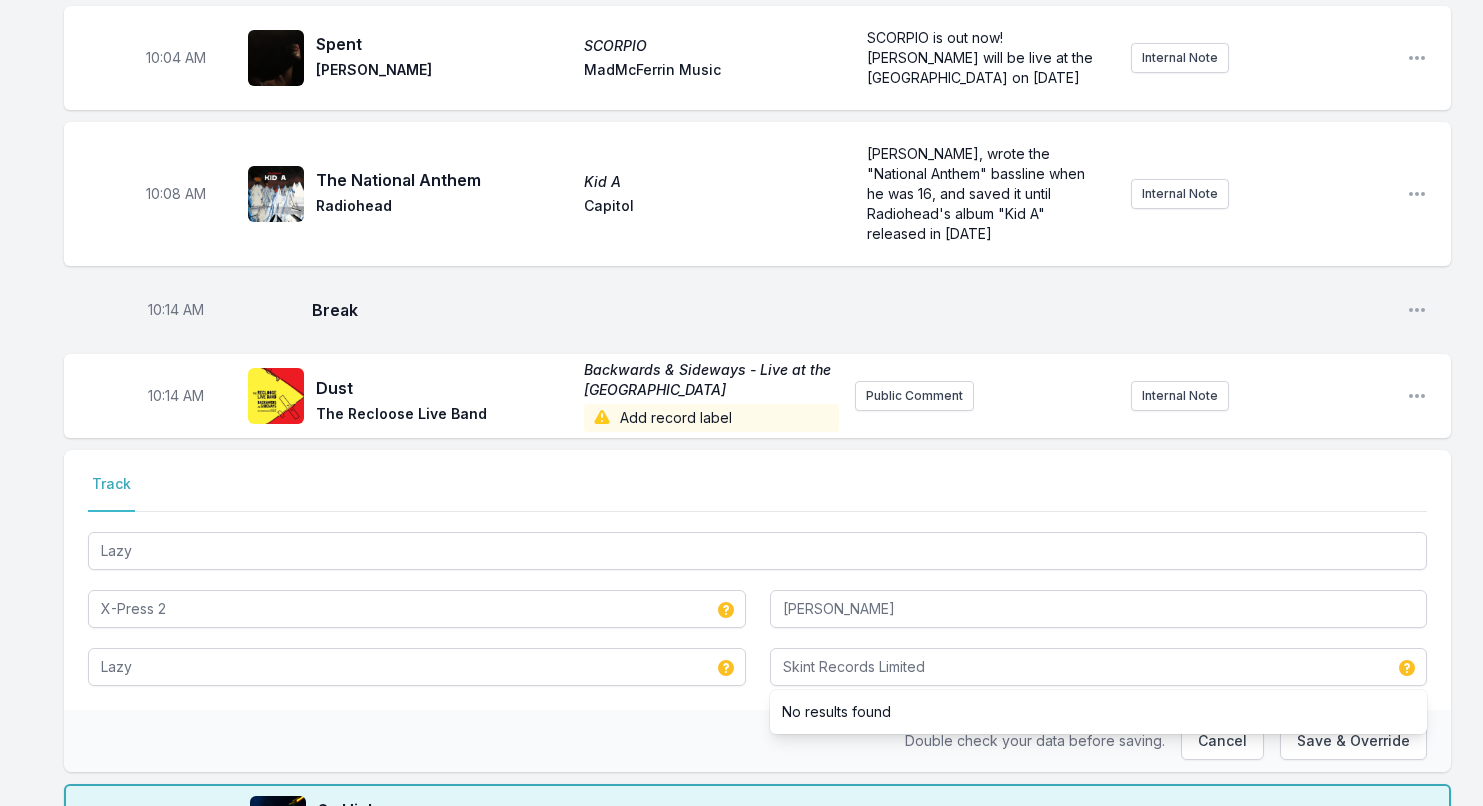 click on "Track" at bounding box center (757, 493) 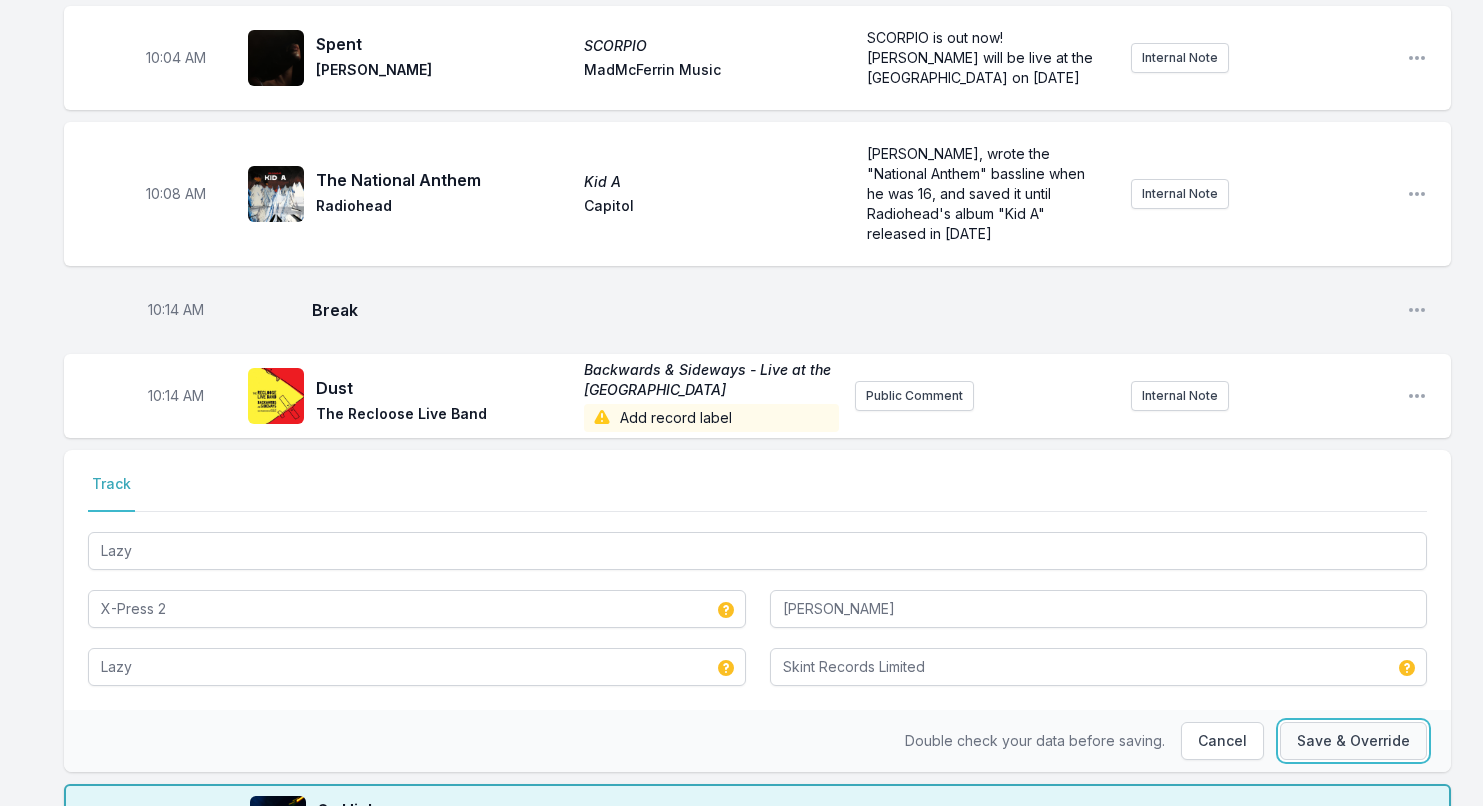 click on "Save & Override" at bounding box center (1353, 741) 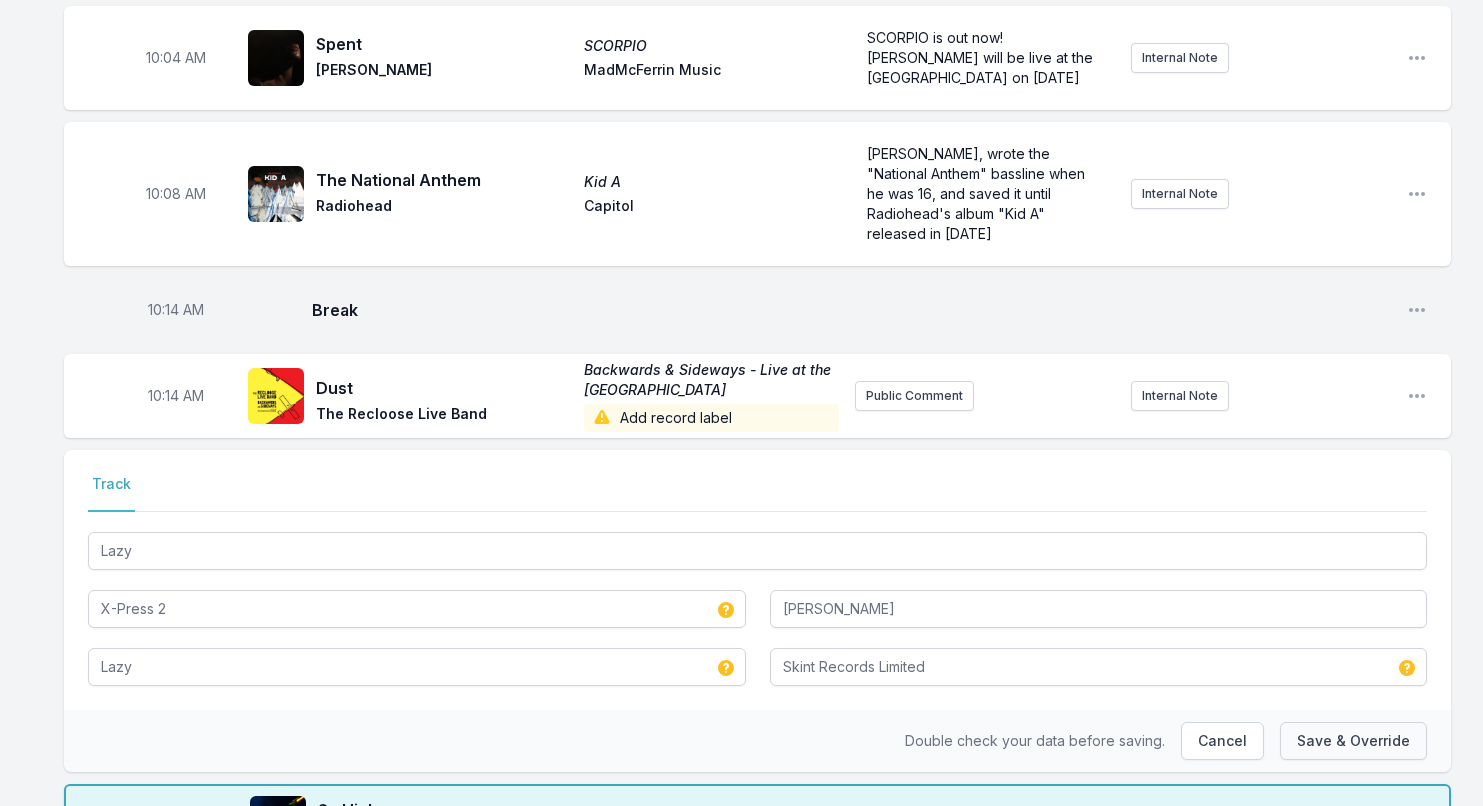 type 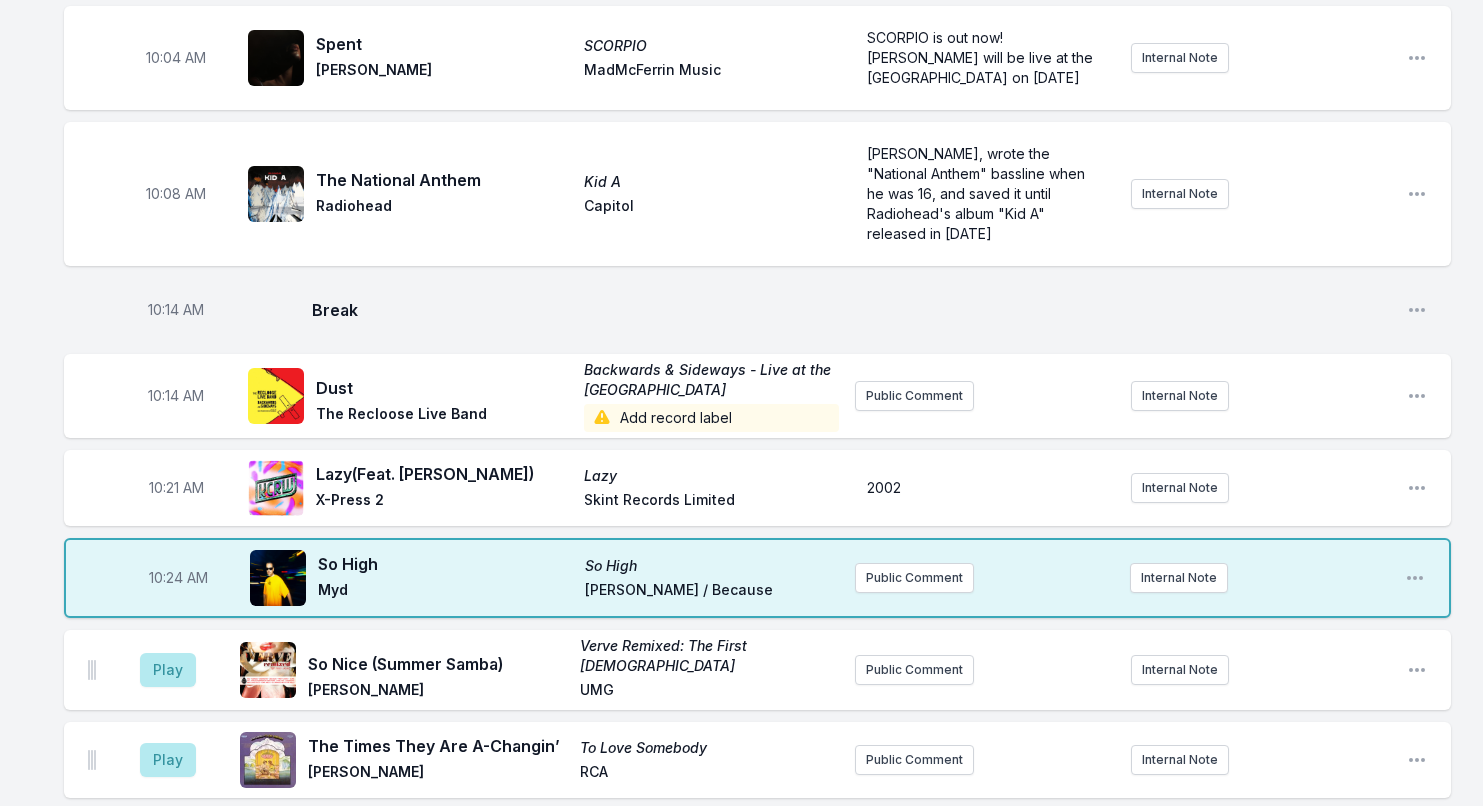 click on "Dust" at bounding box center (444, 388) 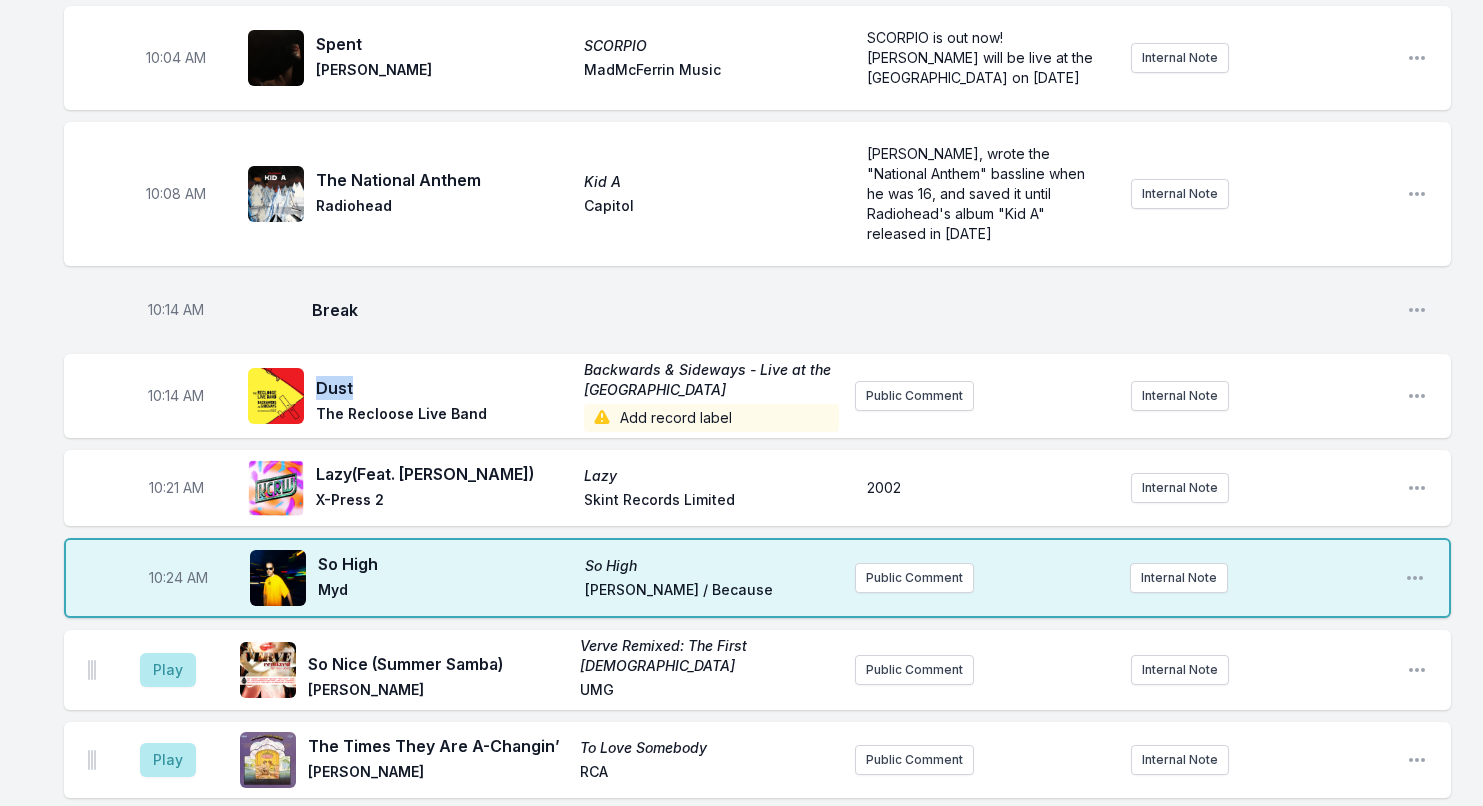 click on "Dust" at bounding box center (444, 388) 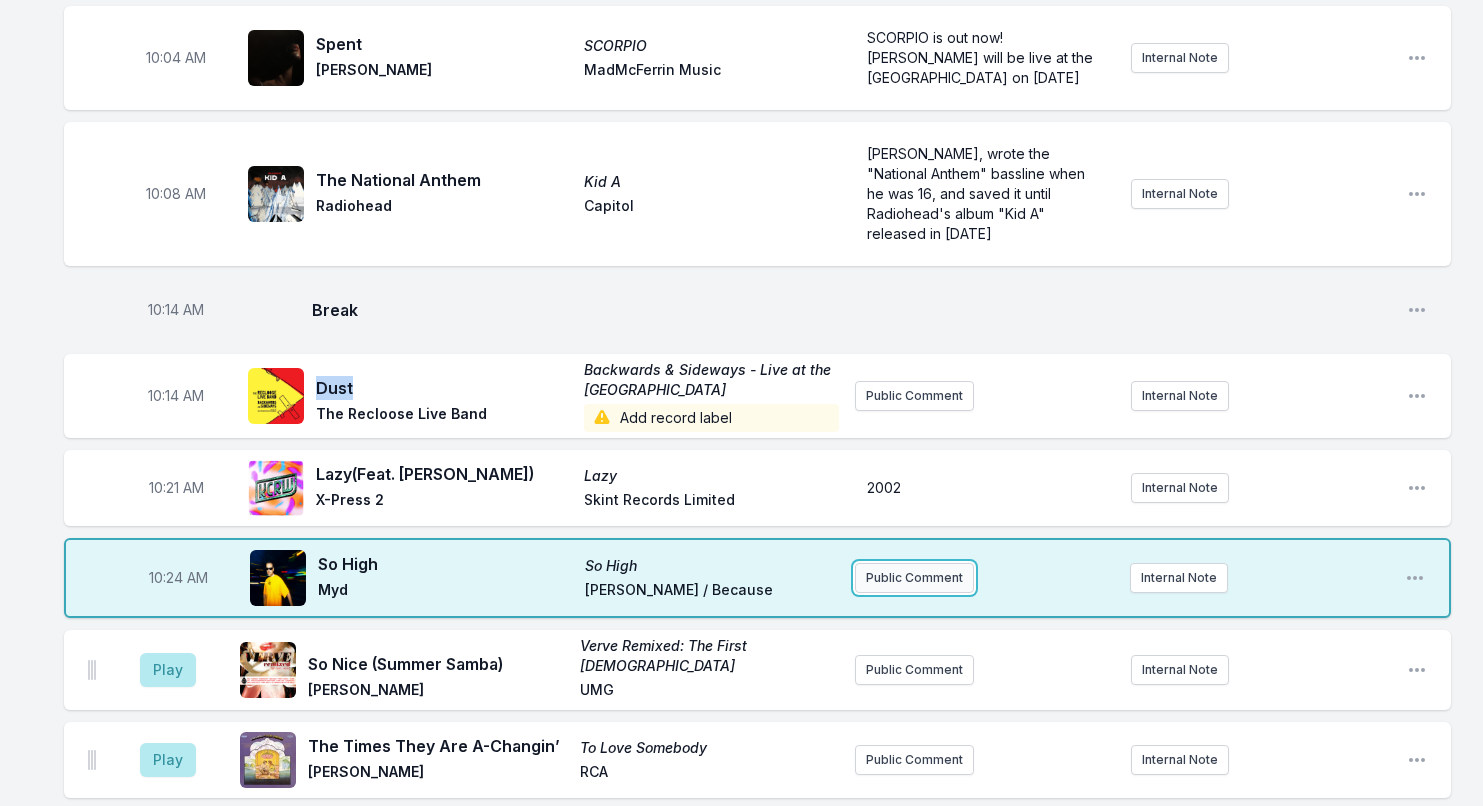 click on "Public Comment" at bounding box center [914, 578] 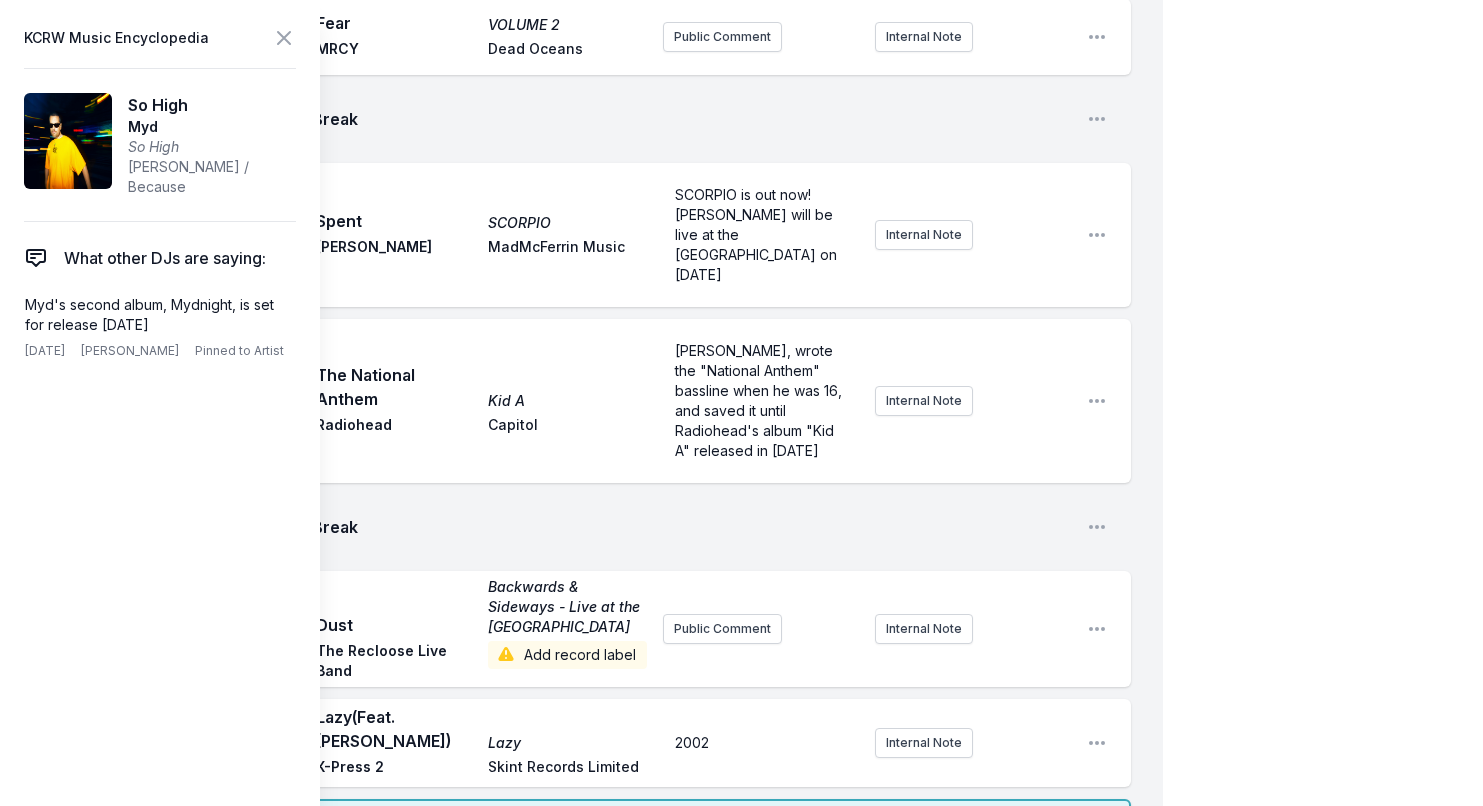 scroll, scrollTop: 2090, scrollLeft: 0, axis: vertical 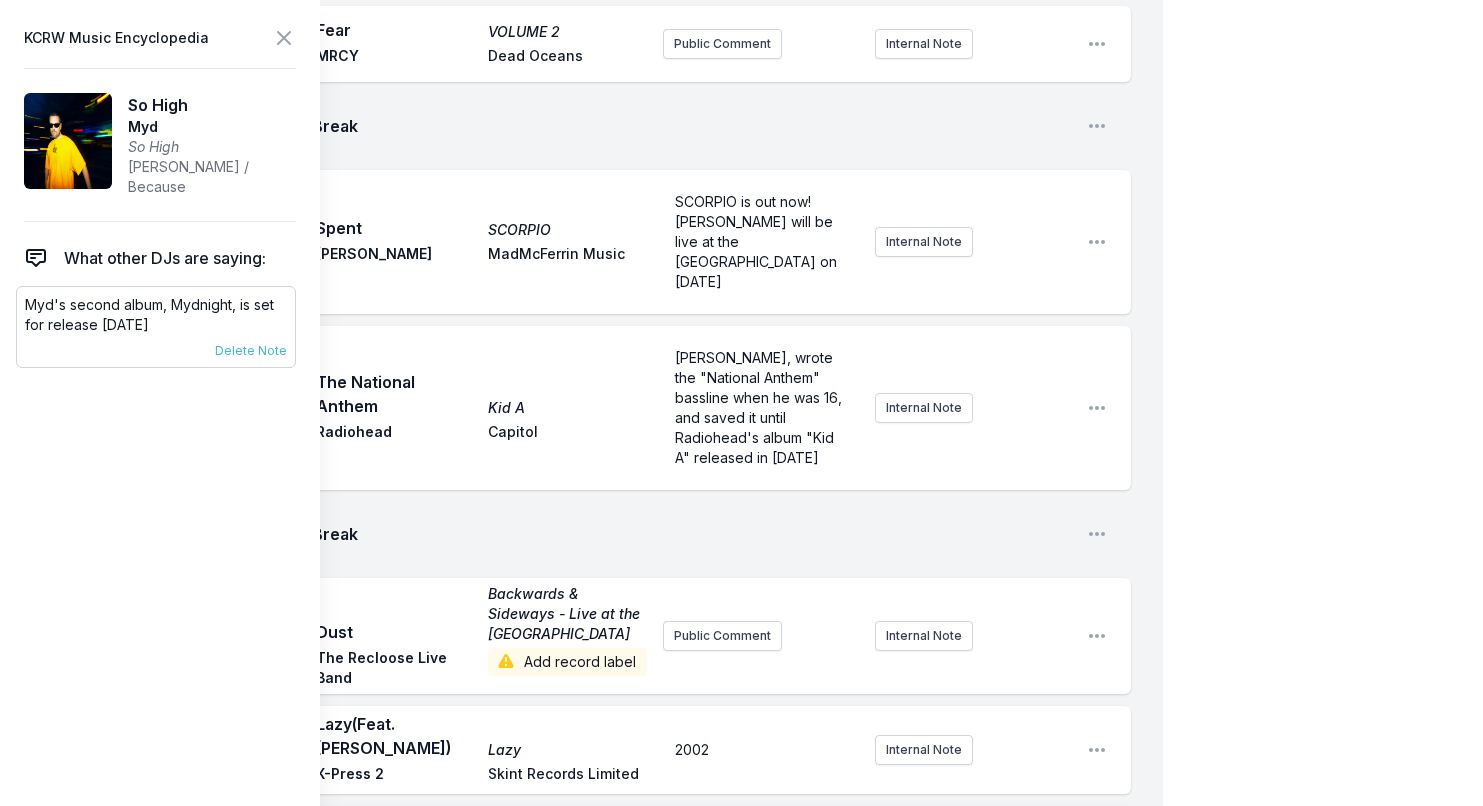 click on "Myd's second album, Mydnight, is set for release [DATE]" at bounding box center [156, 315] 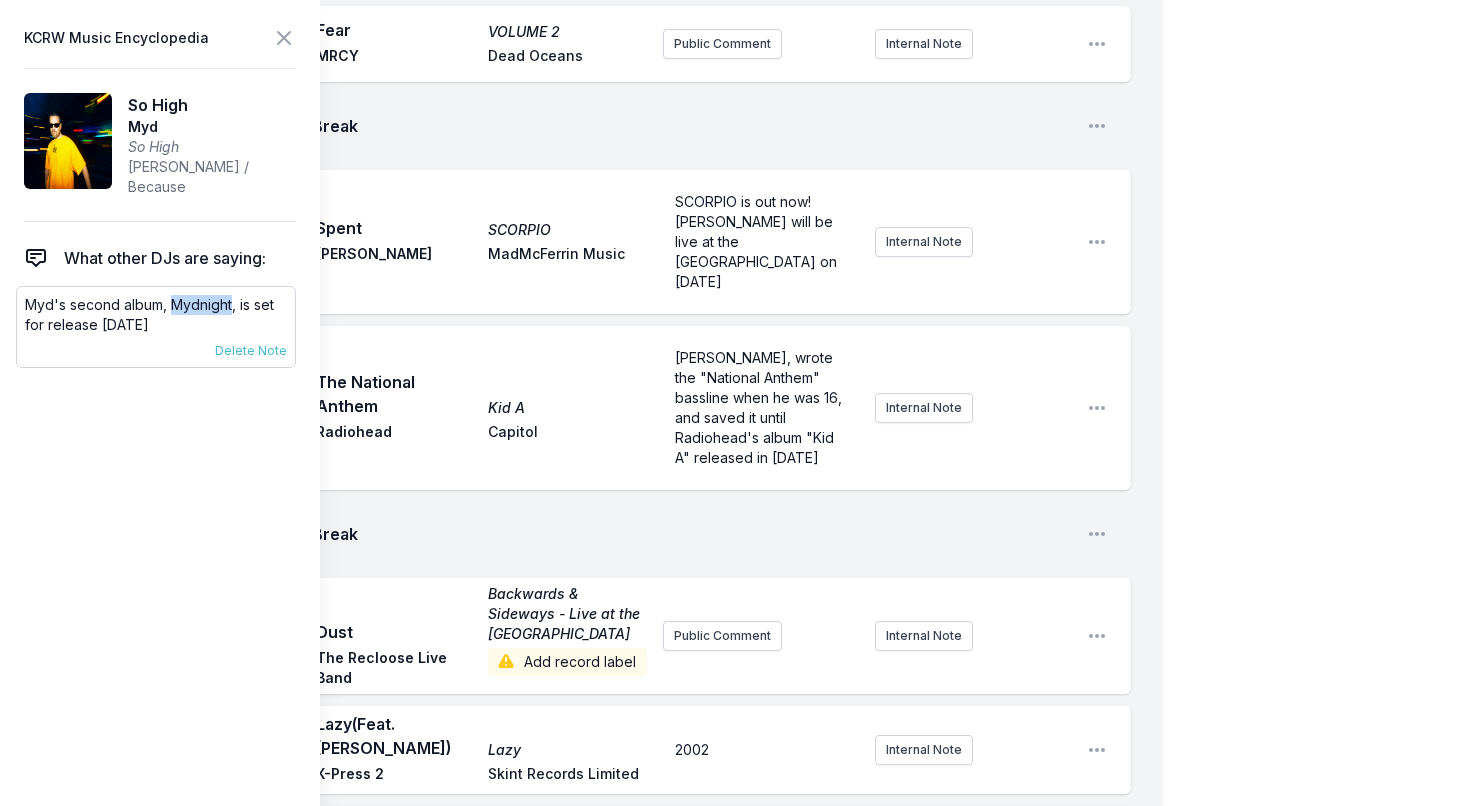 click on "Myd's second album, Mydnight, is set for release [DATE]" at bounding box center (156, 315) 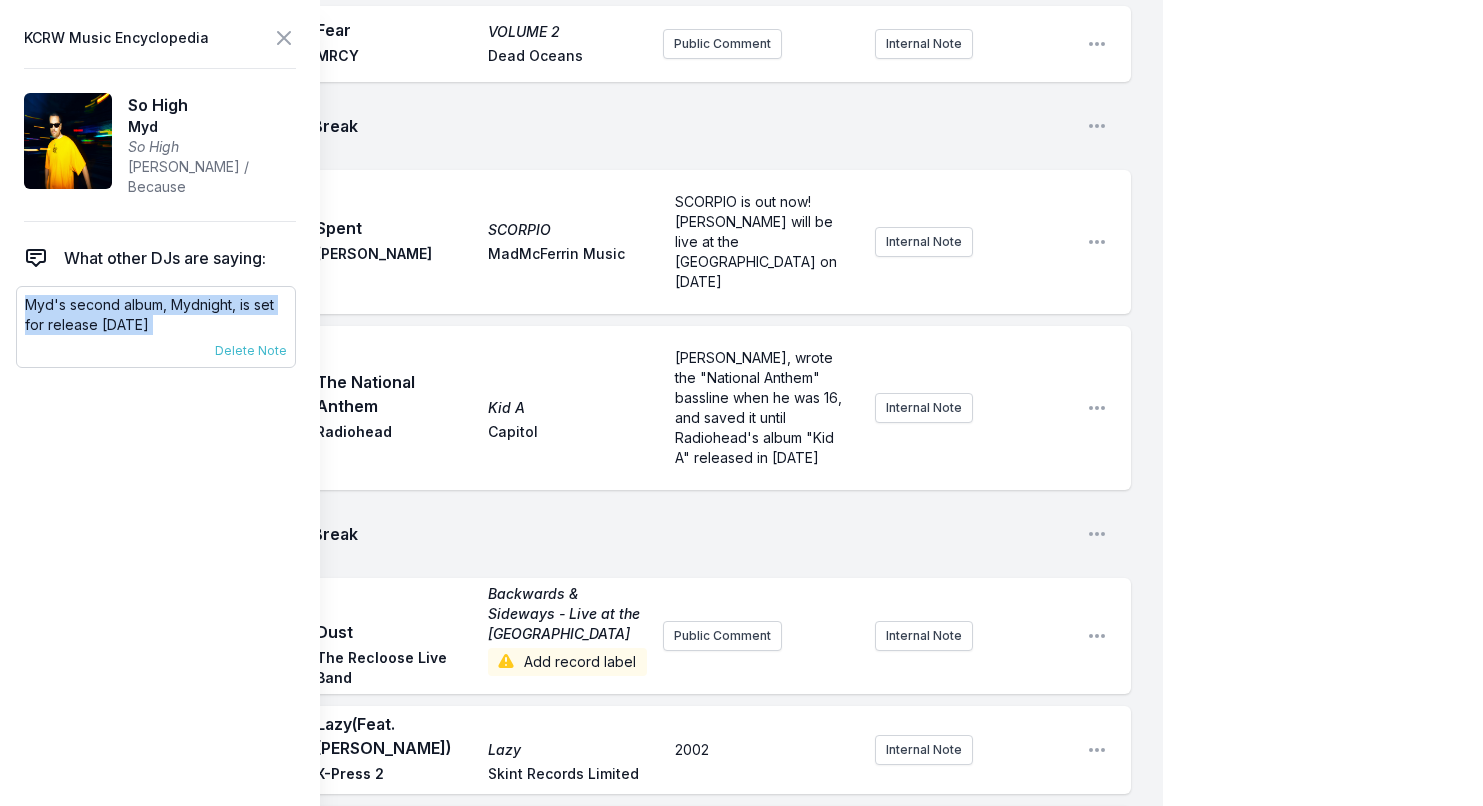 click on "Myd's second album, Mydnight, is set for release [DATE]" at bounding box center (156, 315) 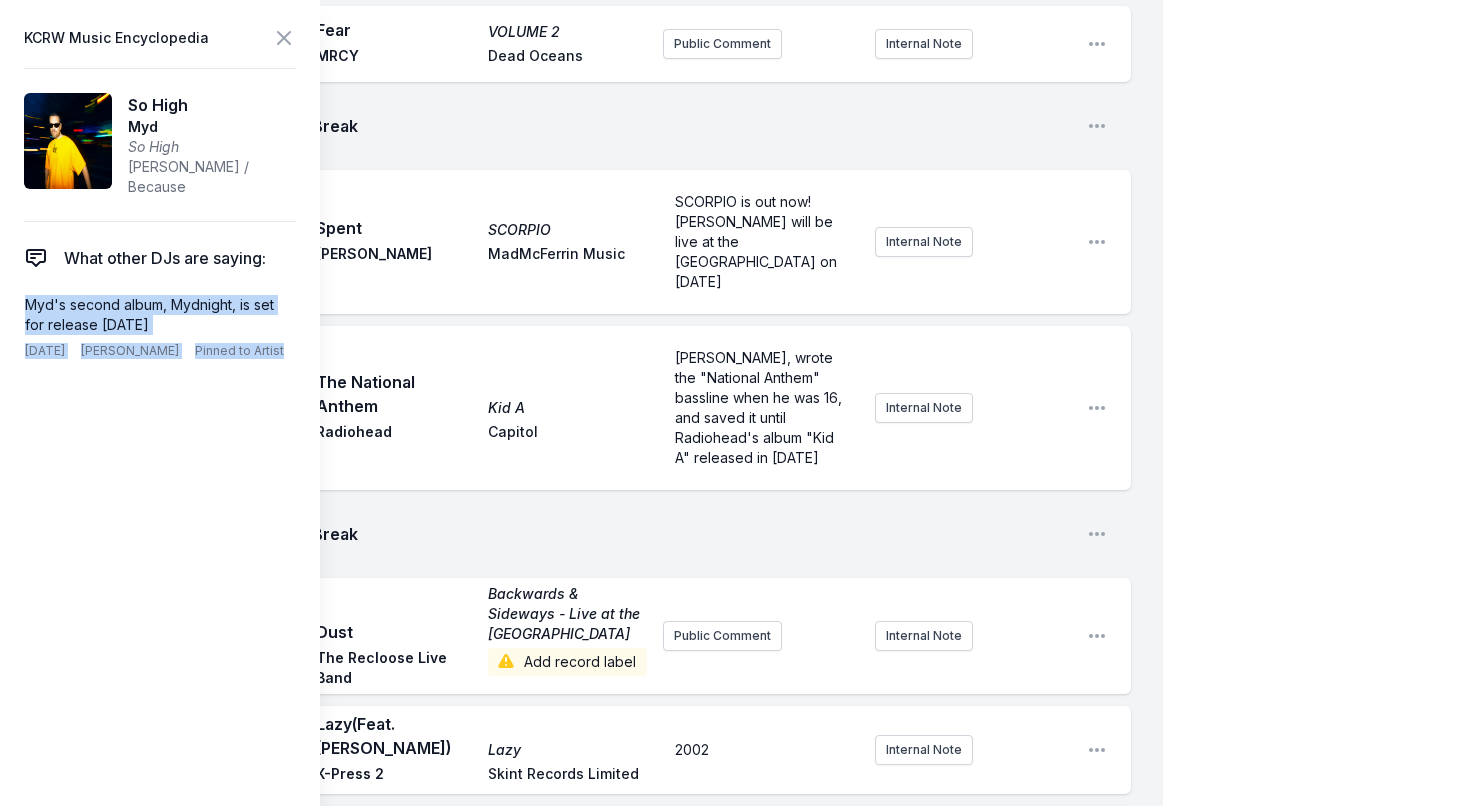 click on "Public Comment" at bounding box center [722, 848] 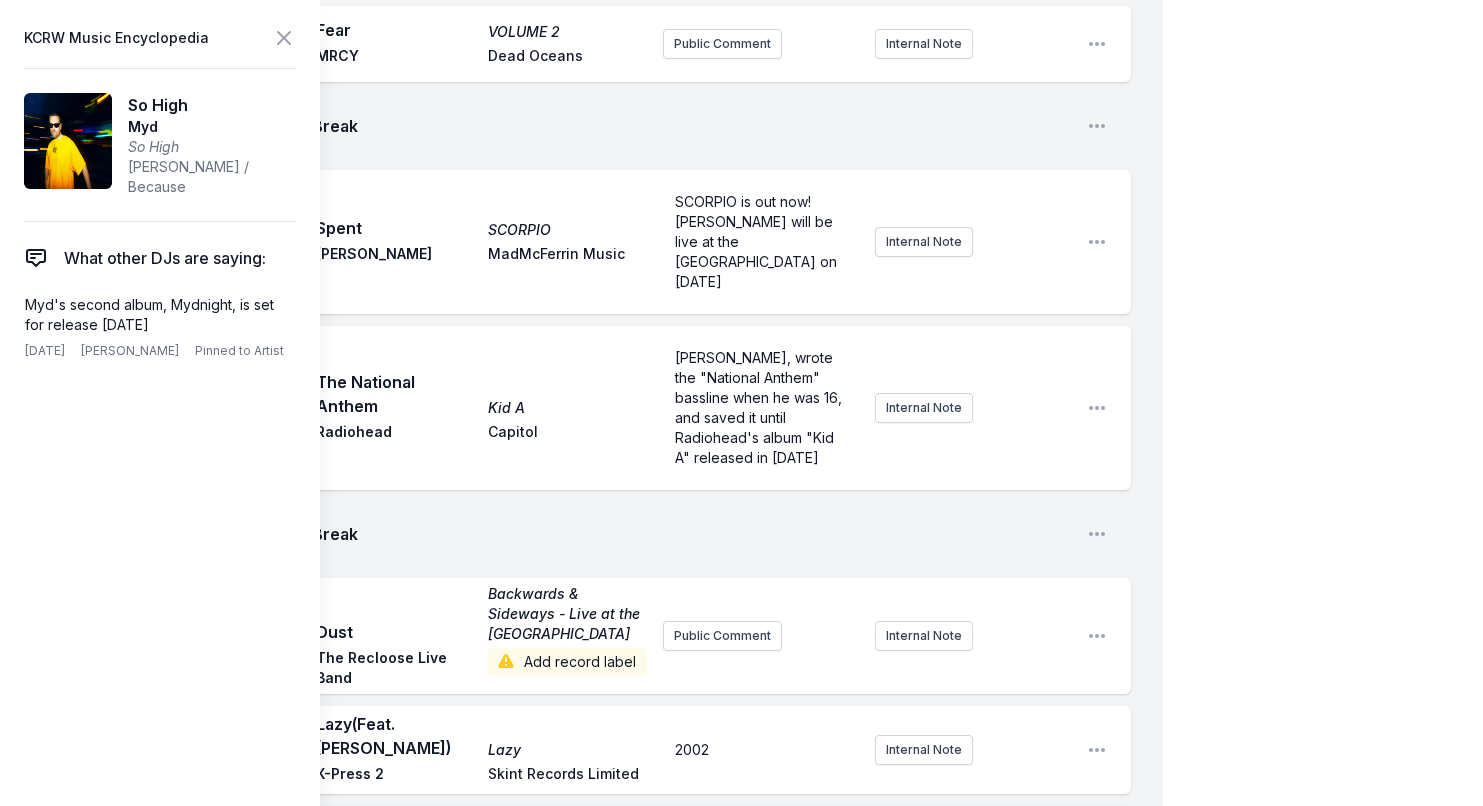 scroll, scrollTop: 20, scrollLeft: 0, axis: vertical 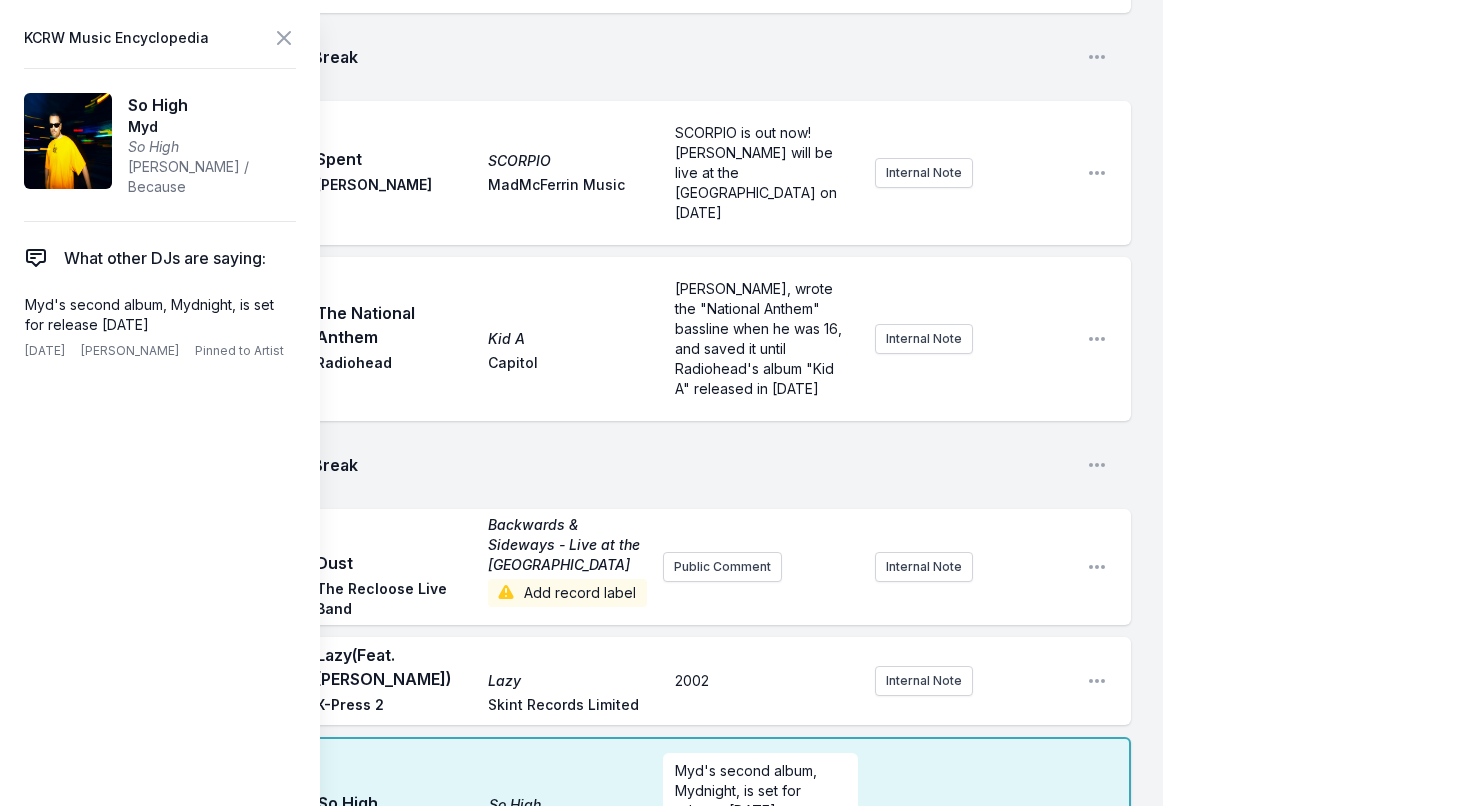 click on "Missing Data Some of your tracks are missing record label information. This info helps artists get paid! It needs to be filled out within 24 hours of showtime. 9:05 AM Does This Song Sound Familiar? - 7" version Does This Song Sound Familiar? (7" version) Pearl Charles Taurus Rising Records Public Comment Internal Note Open playlist item options 9:09 AM raat ki rani (Sylvan Esso Remix) raat ki rani (Sylvan Esso Remix) Arooj Aftab The Verve Music Public Comment Internal Note Open playlist item options 9:13 AM Corazon Adentro (Escorpio) Corazon Adentro (Escorpio) Astropical Sony Two iconic groups Bomba Estereo and Rawayana come together to form the brand-new collaborative project ASTROPICAL, headlining a celebration of Latin alternative music at the Hollywood Bowl on September 7 for the KCRW Festival @ The Bowl season Internal Note Open playlist item options 9:16 AM Keep Me Close Pt. II Keep Me Close Pt. II Capyac CAPYAC Public Comment Internal Note Open playlist item options 9:19 AM Solid Solid Cut Copy EMI AC" at bounding box center [581, 804] 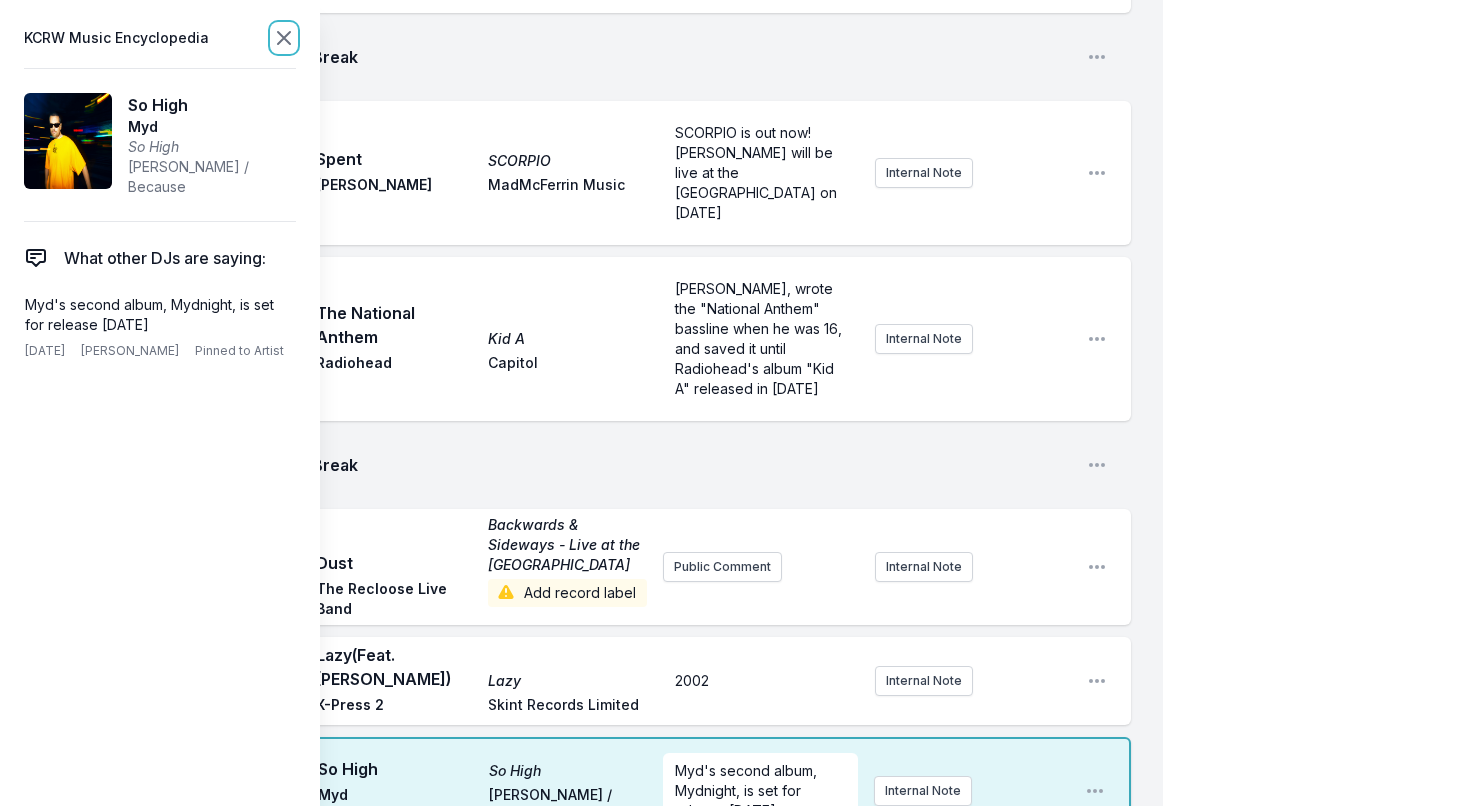 click 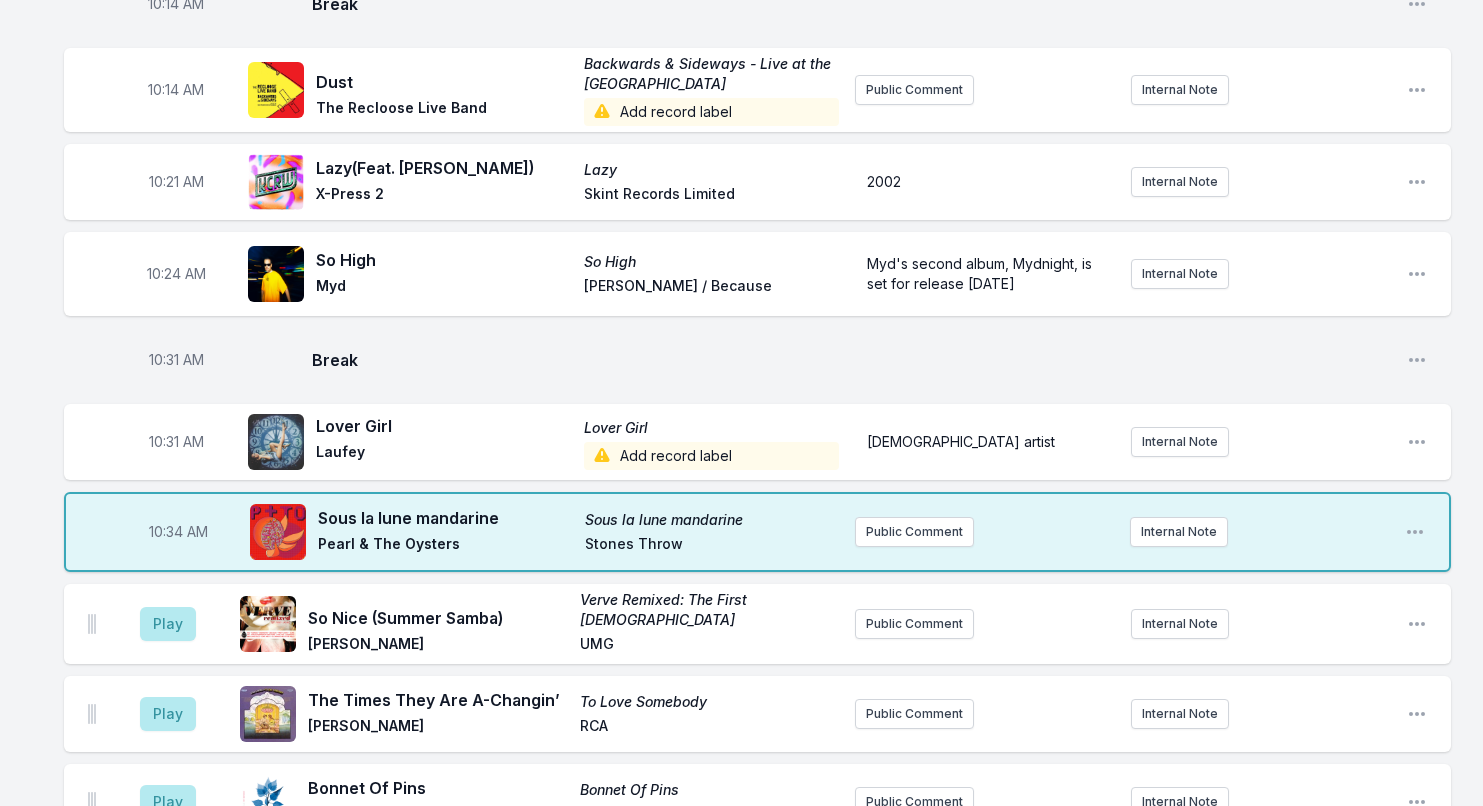 scroll, scrollTop: 2183, scrollLeft: 0, axis: vertical 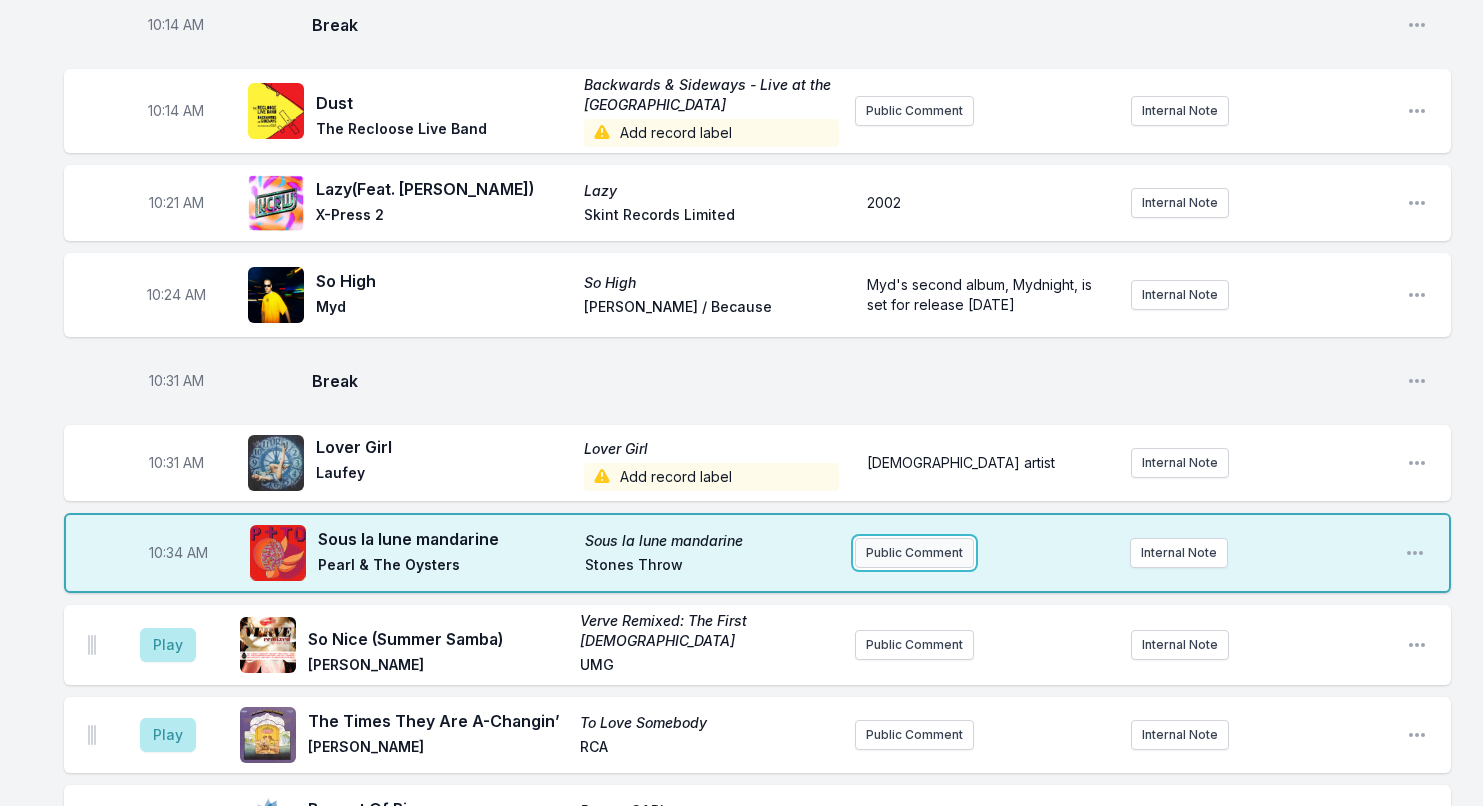 click on "Public Comment" at bounding box center (914, 553) 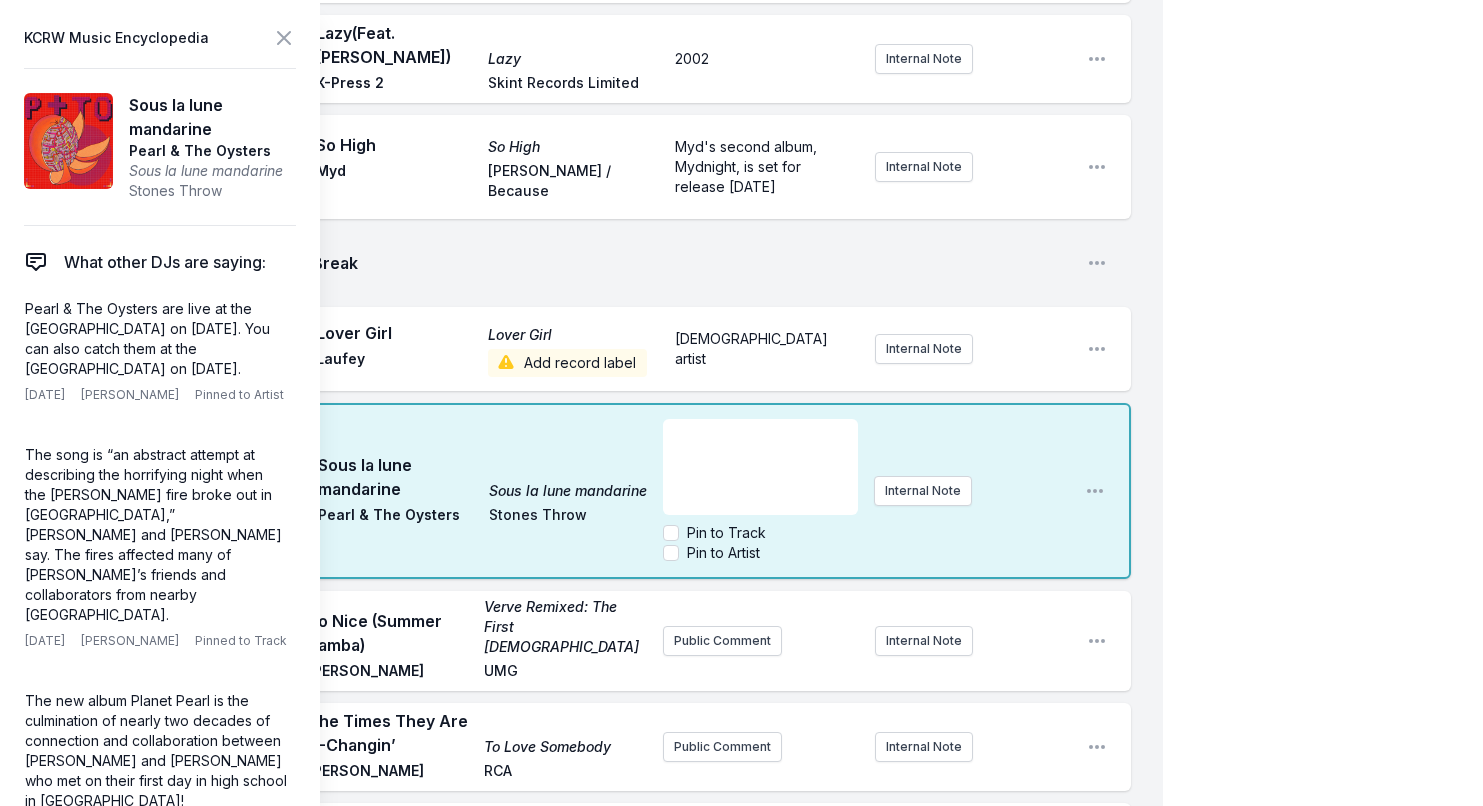 scroll, scrollTop: 2753, scrollLeft: 0, axis: vertical 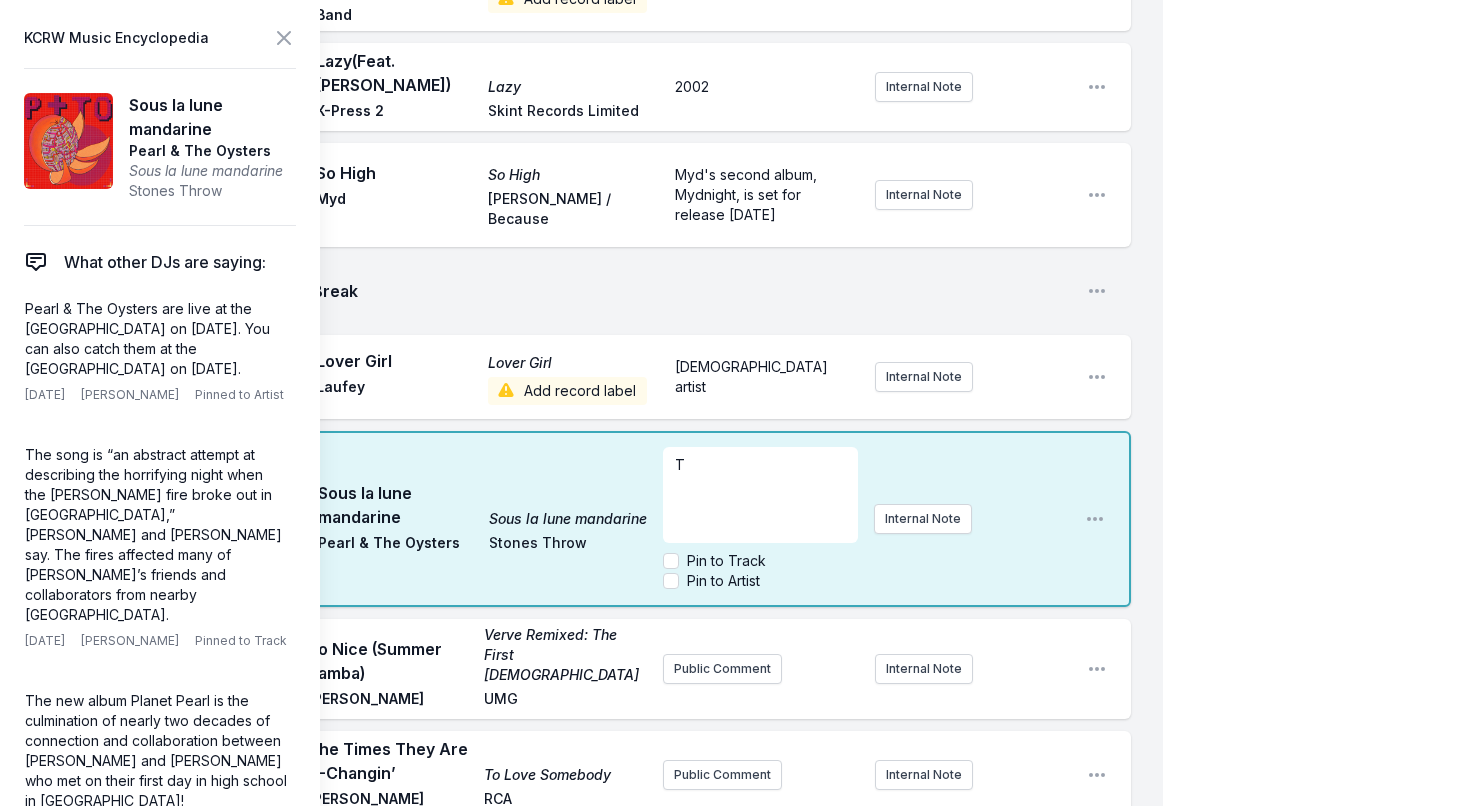 type 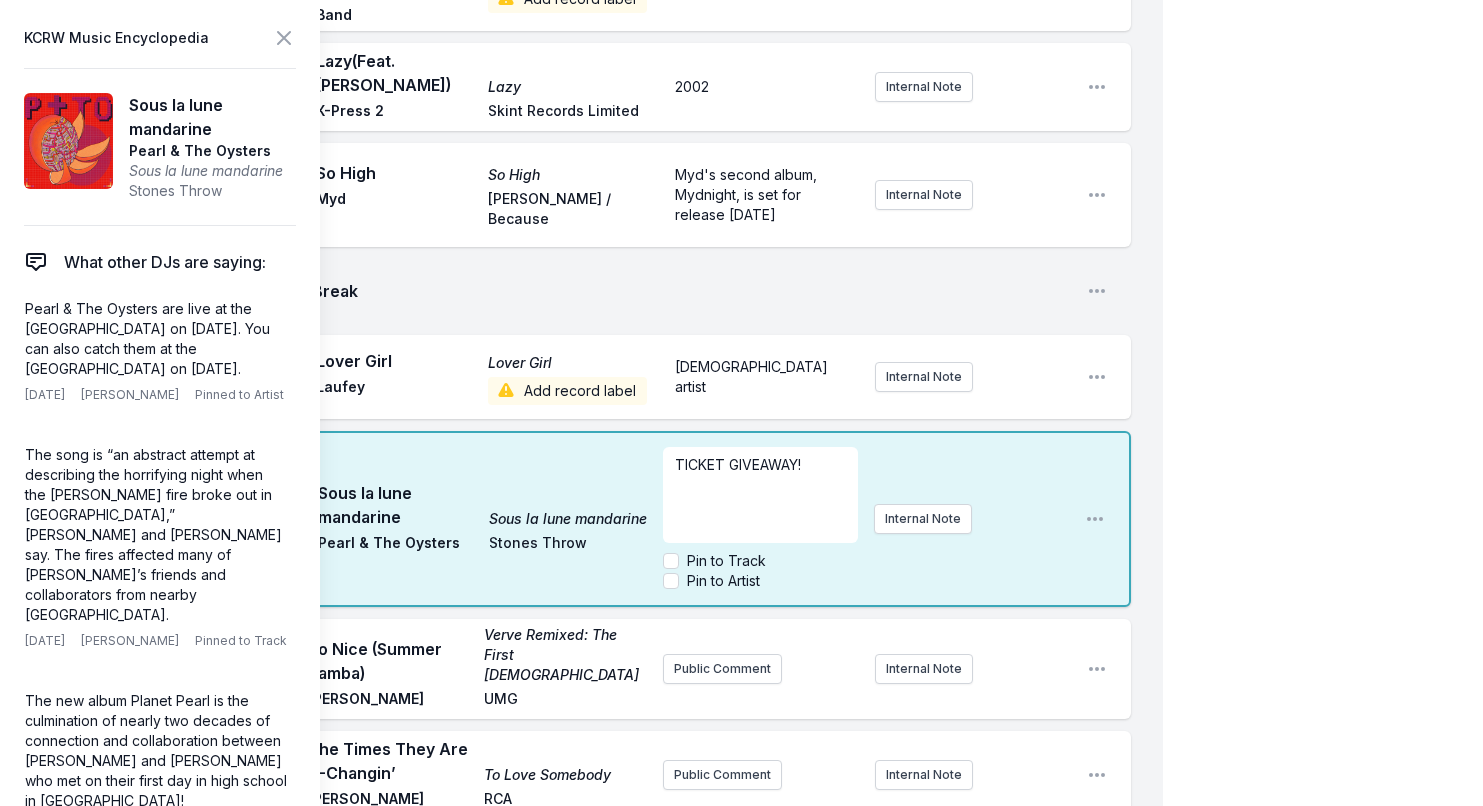 click on "My Playlist KCRW Playlist Directory Reports AC NC User Guide Report Bug Sign out Morning Becomes Eclectic Live Novena Carmel Simulcast [DATE] 9:00 AM - 12:00 PM Edit Open options View Missing Data Some of your tracks are missing record label information. This info helps artists get paid! It needs to be filled out within 24 hours of showtime. 9:05 AM Does This Song Sound Familiar? - 7" version Does This Song Sound Familiar? (7" version) [PERSON_NAME] Taurus Rising Records Public Comment Internal Note Open playlist item options 9:09 AM raat ki rani ([PERSON_NAME] Remix) raat ki rani ([PERSON_NAME] Remix) [PERSON_NAME] The Verve Music Public Comment Internal Note Open playlist item options 9:13 AM Corazon Adentro (Escorpio) Corazon Adentro (Escorpio) Astropical Sony Two iconic groups Bomba Estereo and Rawayana come together to form the brand-new collaborative project ASTROPICAL, headlining a celebration of Latin alternative music at the [GEOGRAPHIC_DATA] on [DATE] for the KCRW Festival @ The Bowl season Capyac" at bounding box center [741, 250] 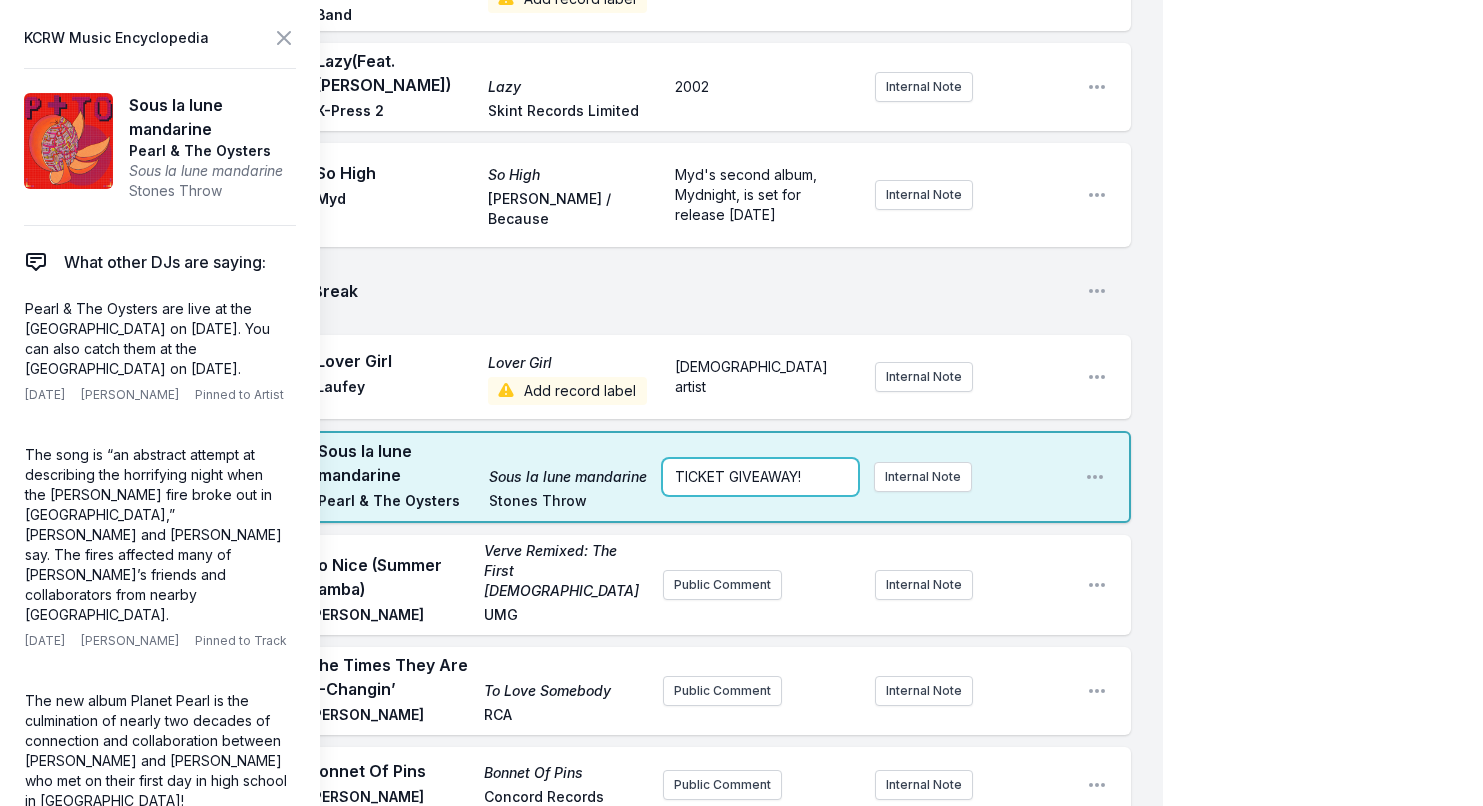 click on "TICKET GIVEAWAY!" at bounding box center [760, 477] 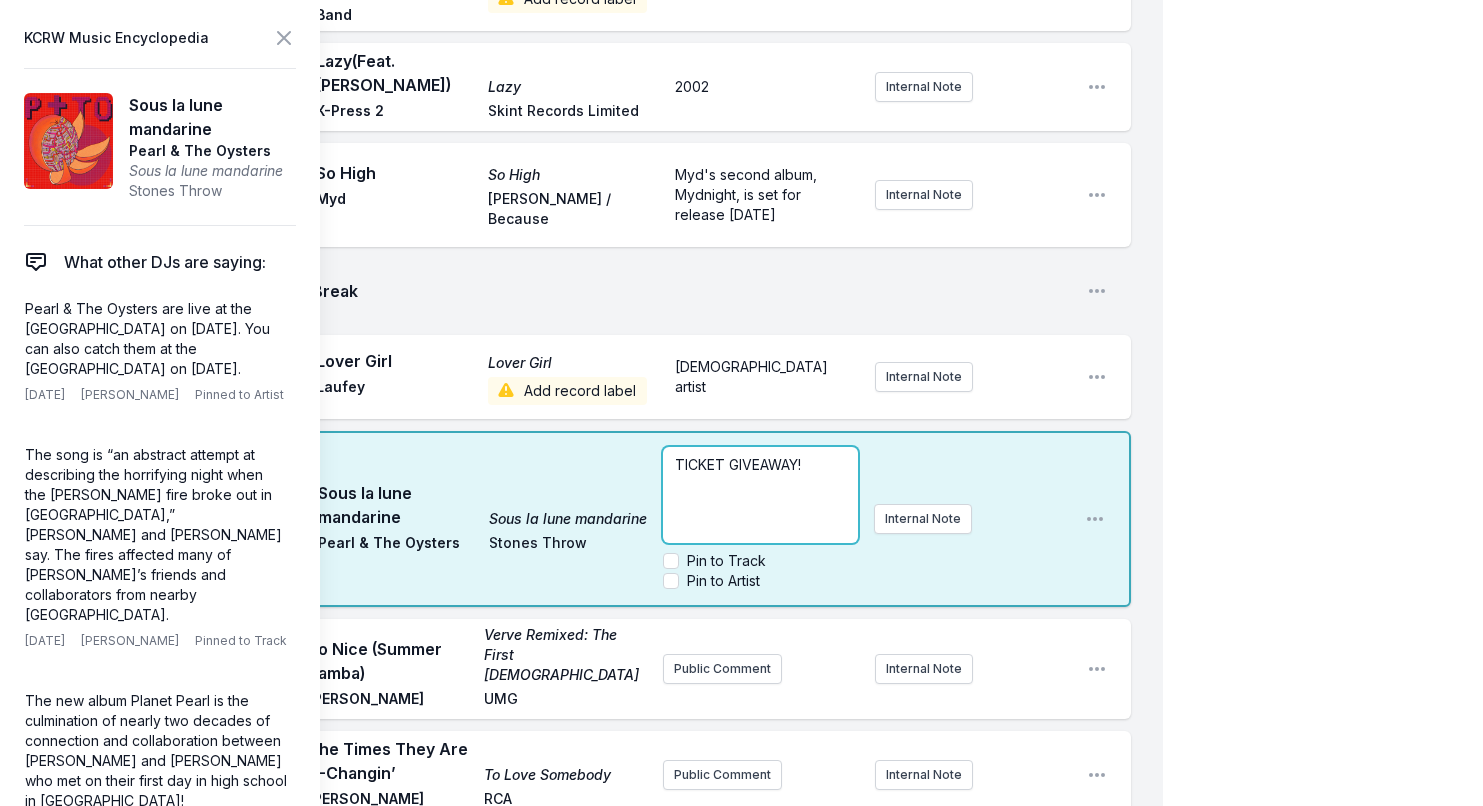 click on "TICKET GIVEAWAY!" at bounding box center [760, 465] 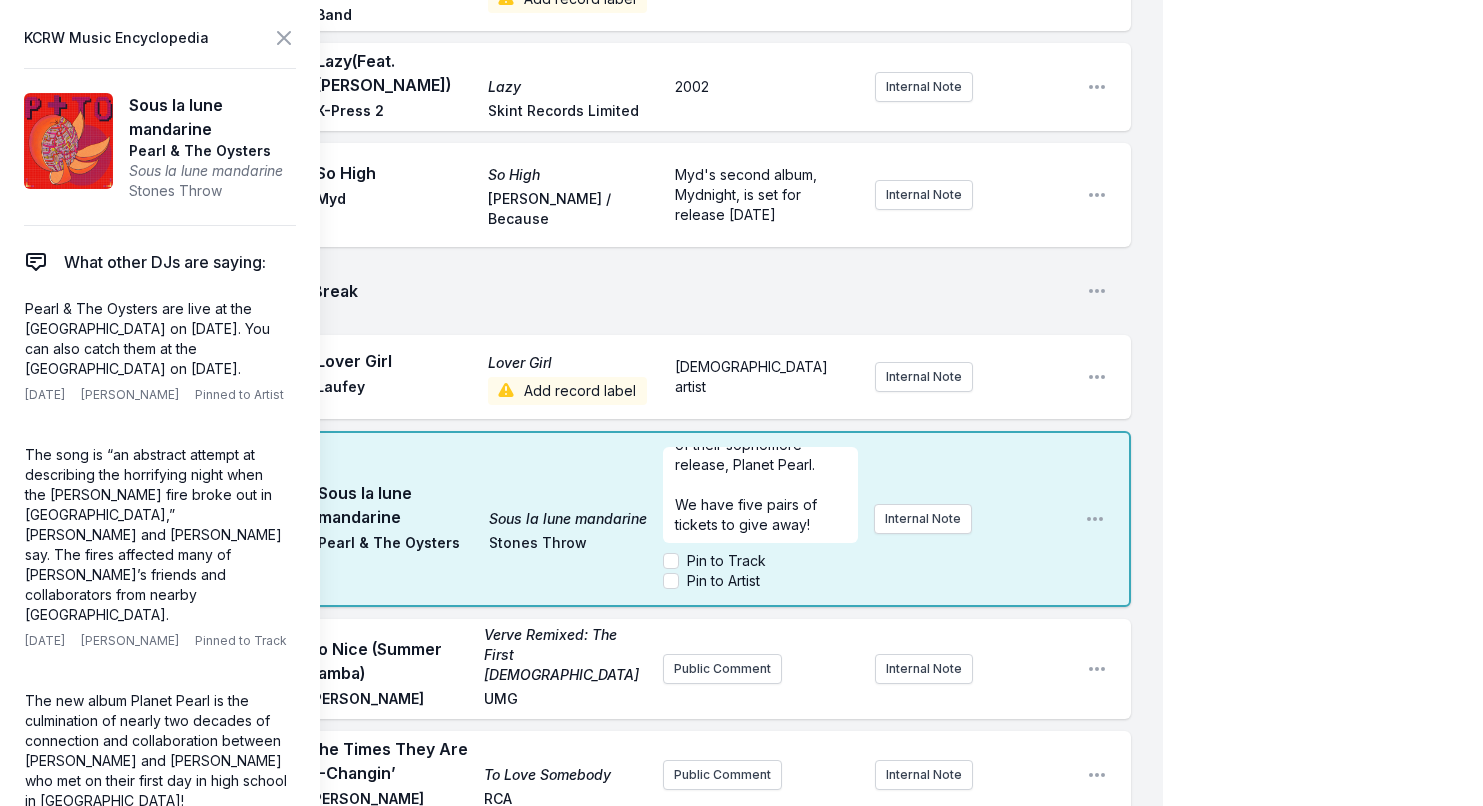 scroll, scrollTop: 0, scrollLeft: 0, axis: both 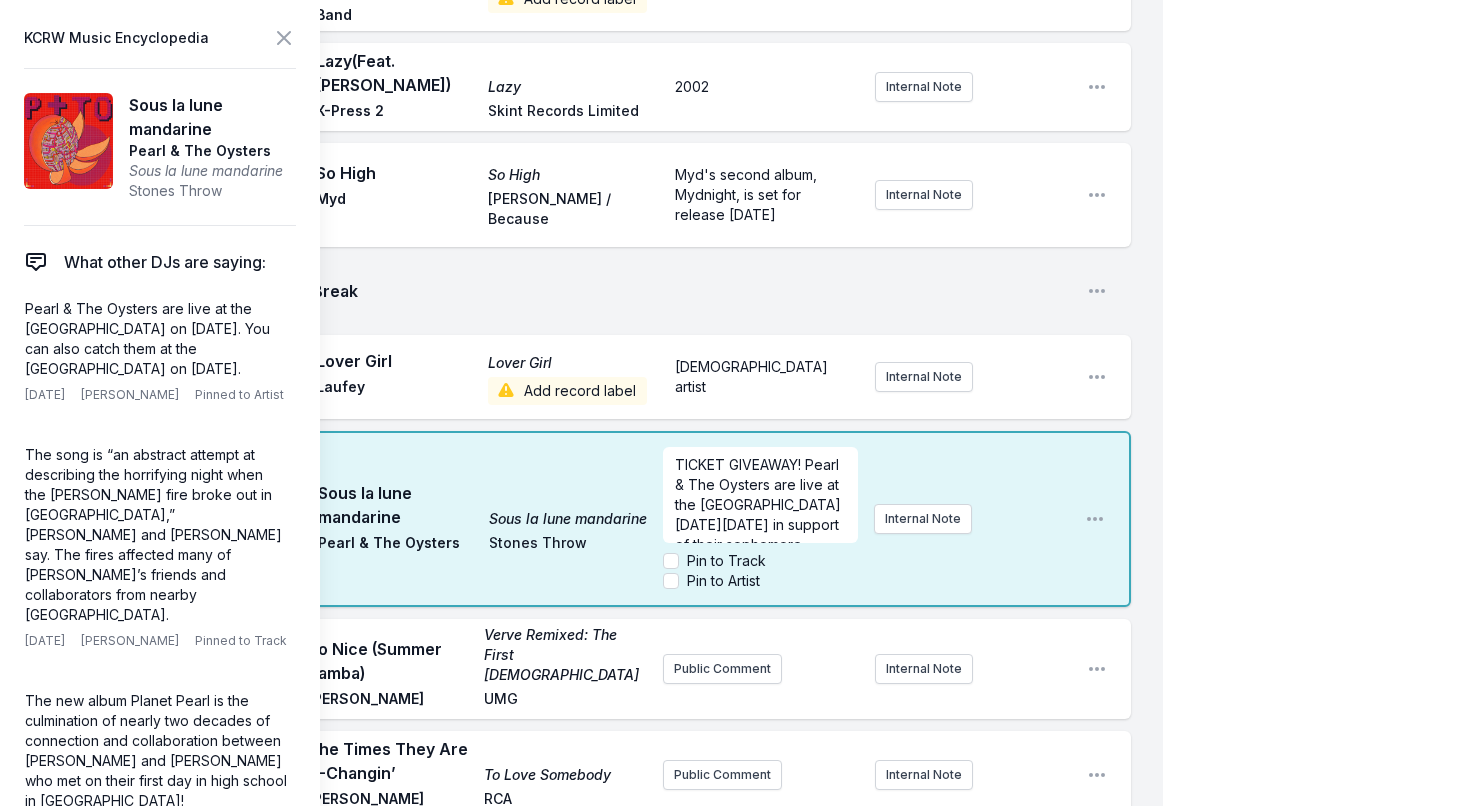 click on "10:34 AM Sous la lune mandarine Sous la lune mandarine Pearl & The Oysters Stones Throw TICKET GIVEAWAY! Pearl & The Oysters are live at the Lodge Room on Thursday, July 10 in support of their sophomore release, Planet Pearl. ﻿ We have five pairs of tickets to give away!  Pin to Track Pin to Artist Internal Note Open playlist item options" at bounding box center [597, 519] 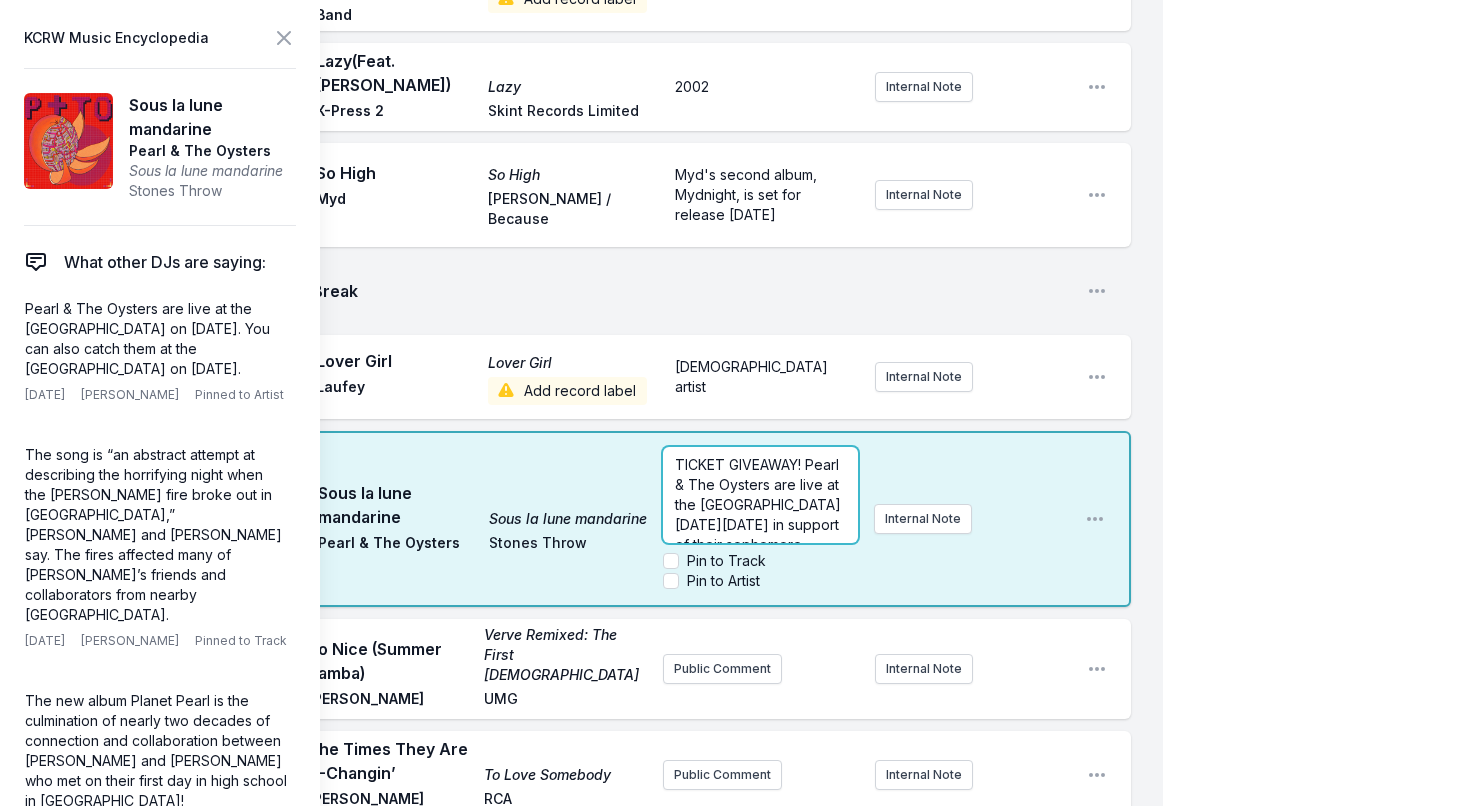 click on "TICKET GIVEAWAY! Pearl & The Oysters are live at the Lodge Room on Thursday, July 10 in support of their sophomore release, Planet Pearl. ﻿ We have five pairs of tickets to give away!  Pin to Track Pin to Artist" at bounding box center (760, 519) 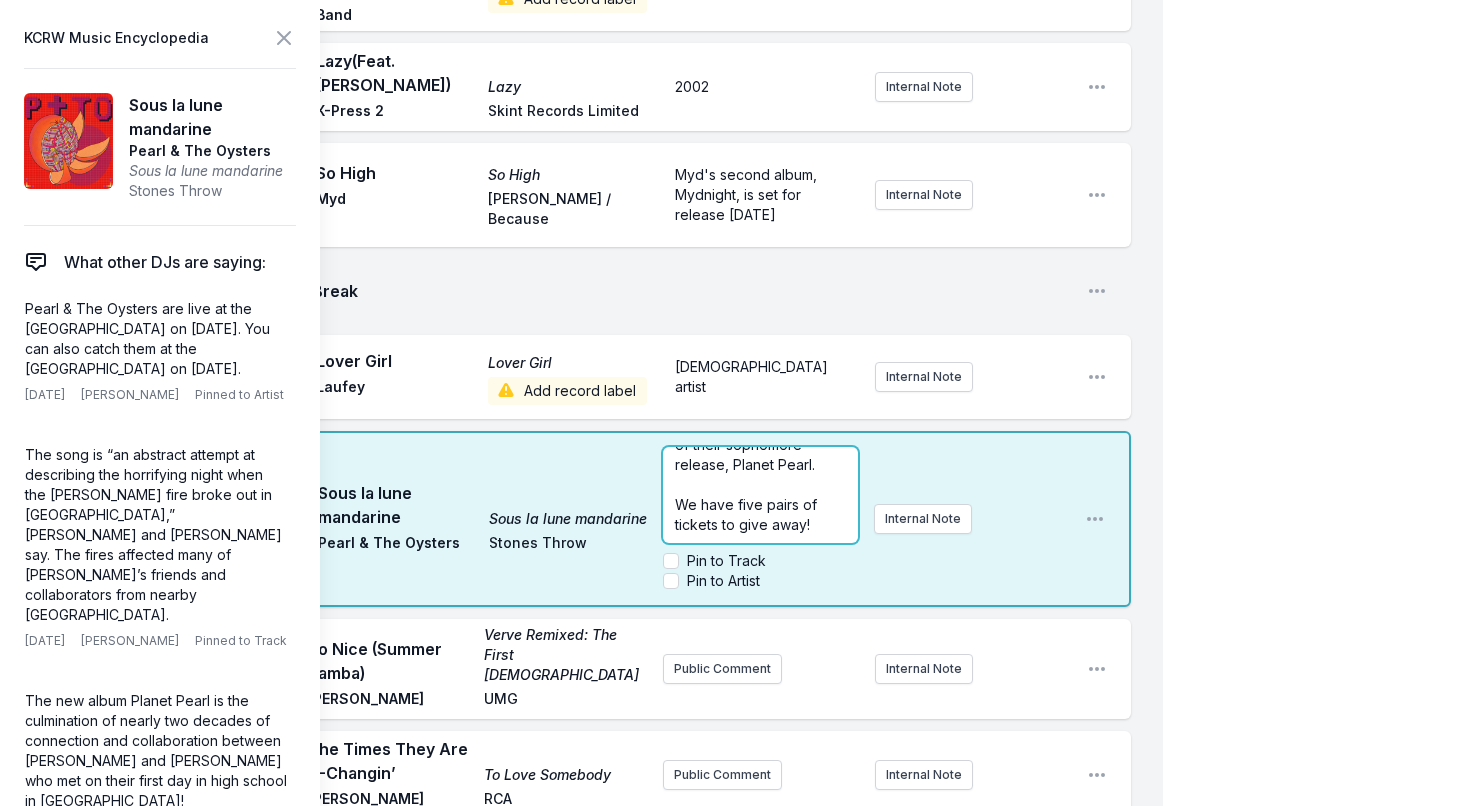 click on "We have five pairs of tickets to give away!" at bounding box center [760, 515] 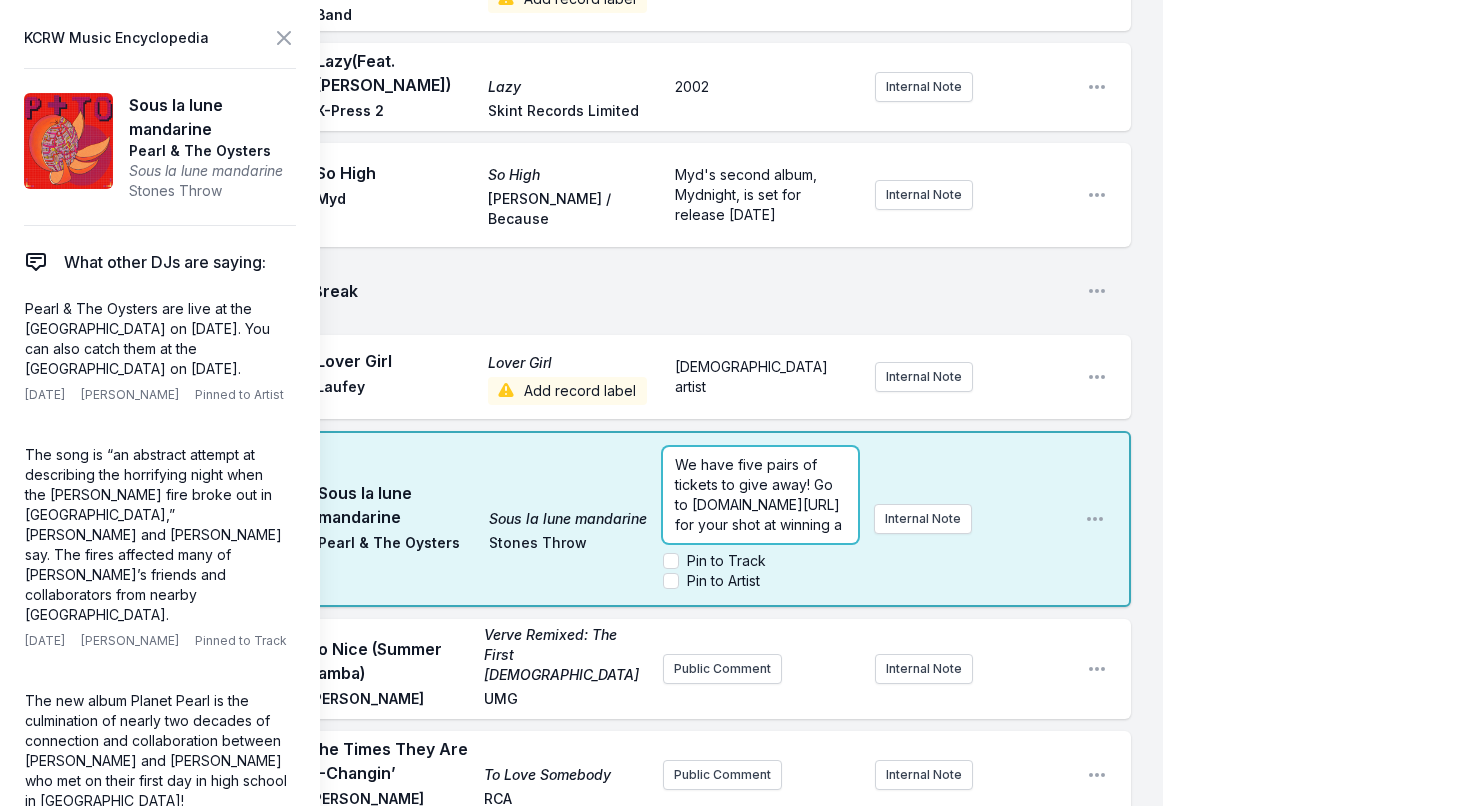 scroll, scrollTop: 170, scrollLeft: 0, axis: vertical 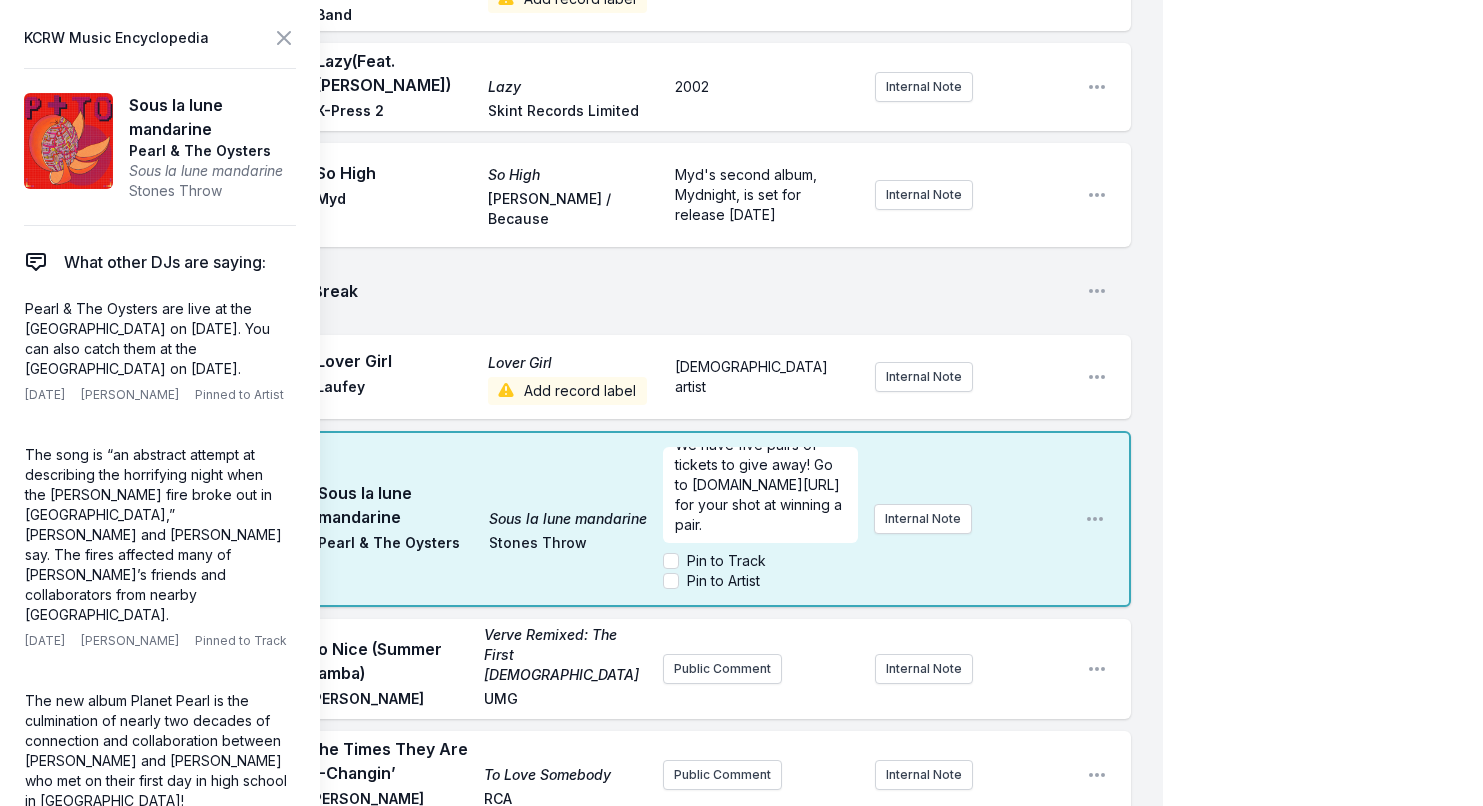 click on "10:34 AM Sous la lune mandarine Sous la lune mandarine Pearl & The Oysters Stones Throw TICKET GIVEAWAY! Pearl & The Oysters are live at the Lodge Room on Thursday, July 10 in support of their sophomore release, Planet Pearl. ﻿ We have five pairs of tickets to give away! Go to kcrw.com/giveawways for your shot at winning a pair. Pin to Track Pin to Artist Internal Note Open playlist item options" at bounding box center (597, 519) 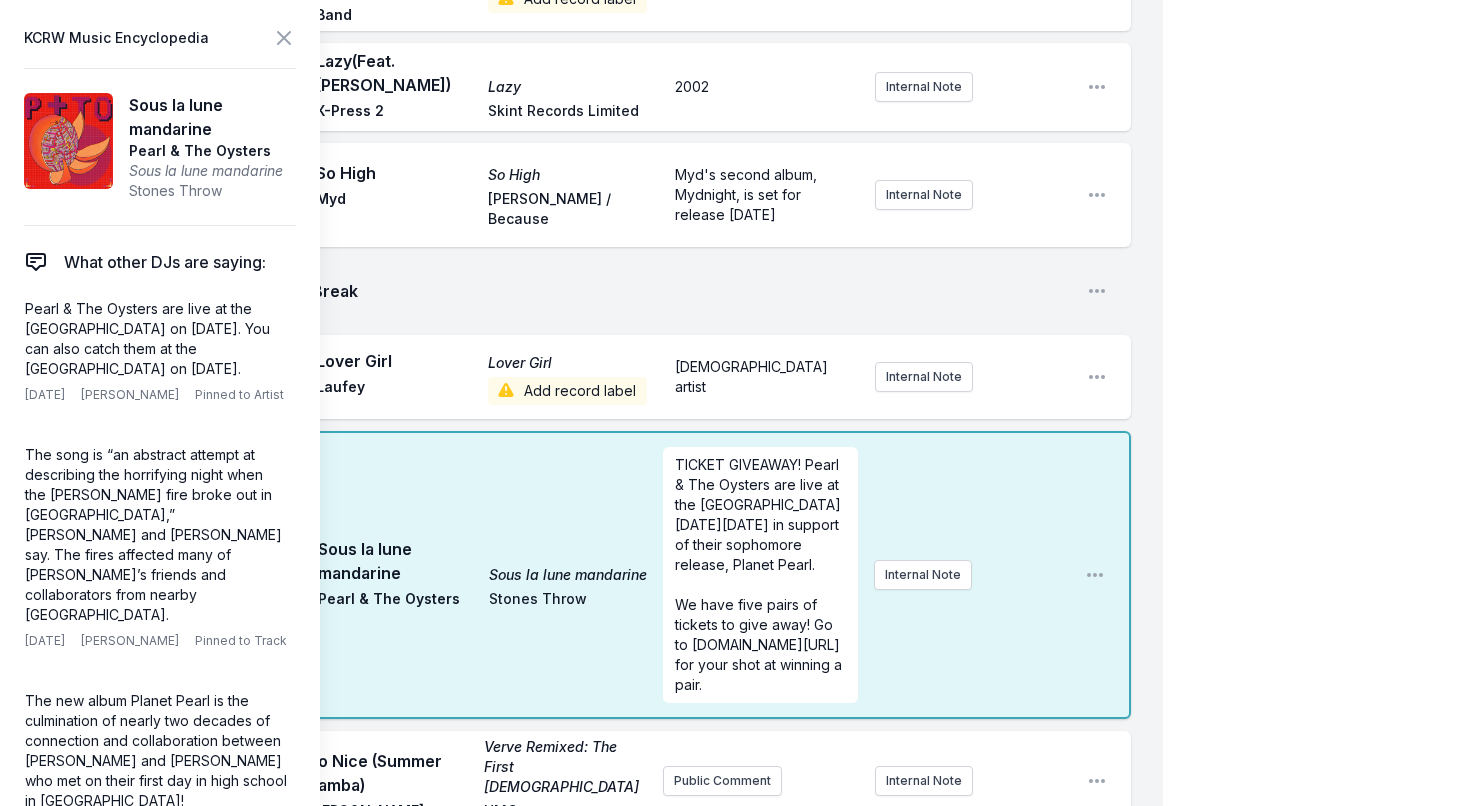 scroll, scrollTop: 0, scrollLeft: 0, axis: both 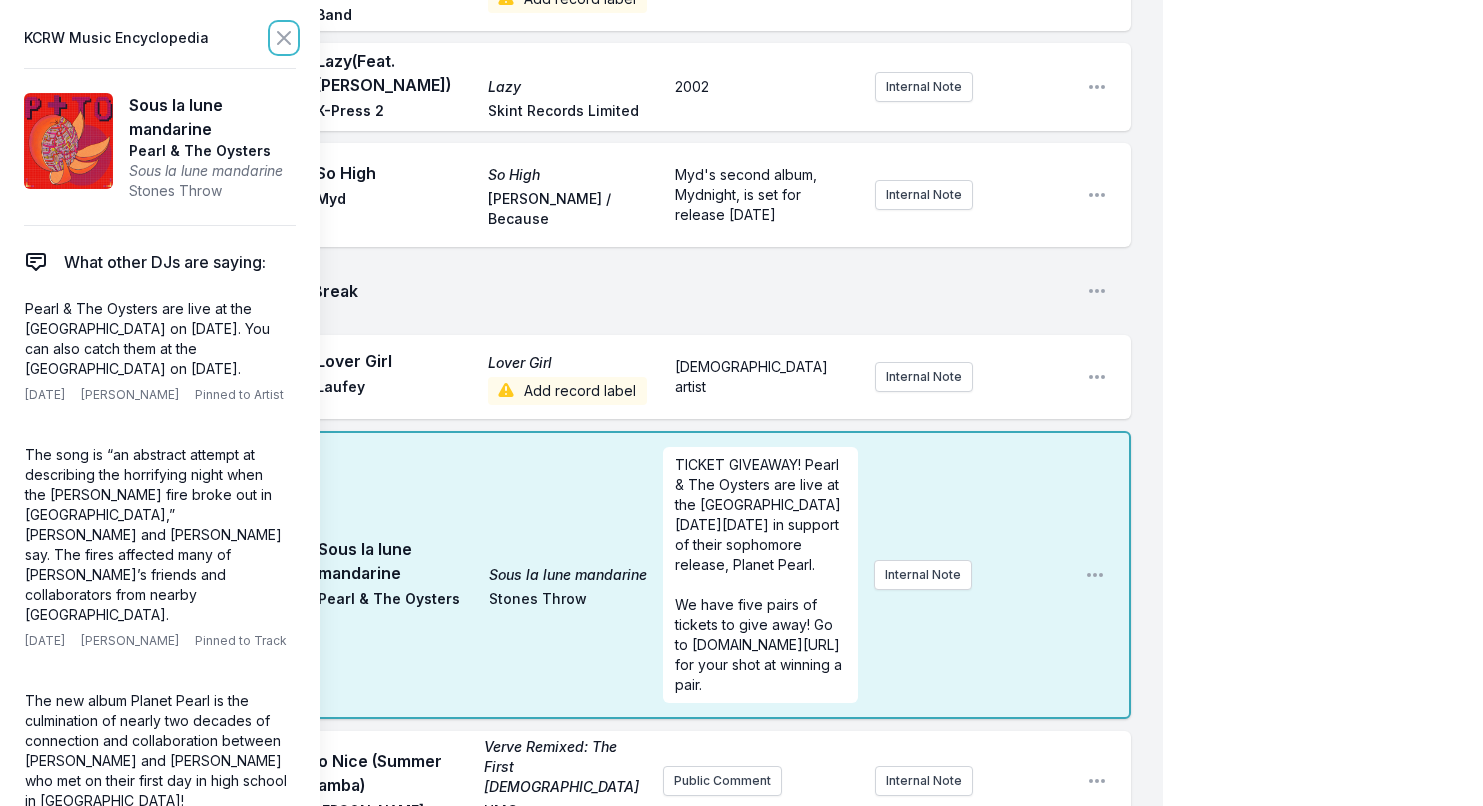click 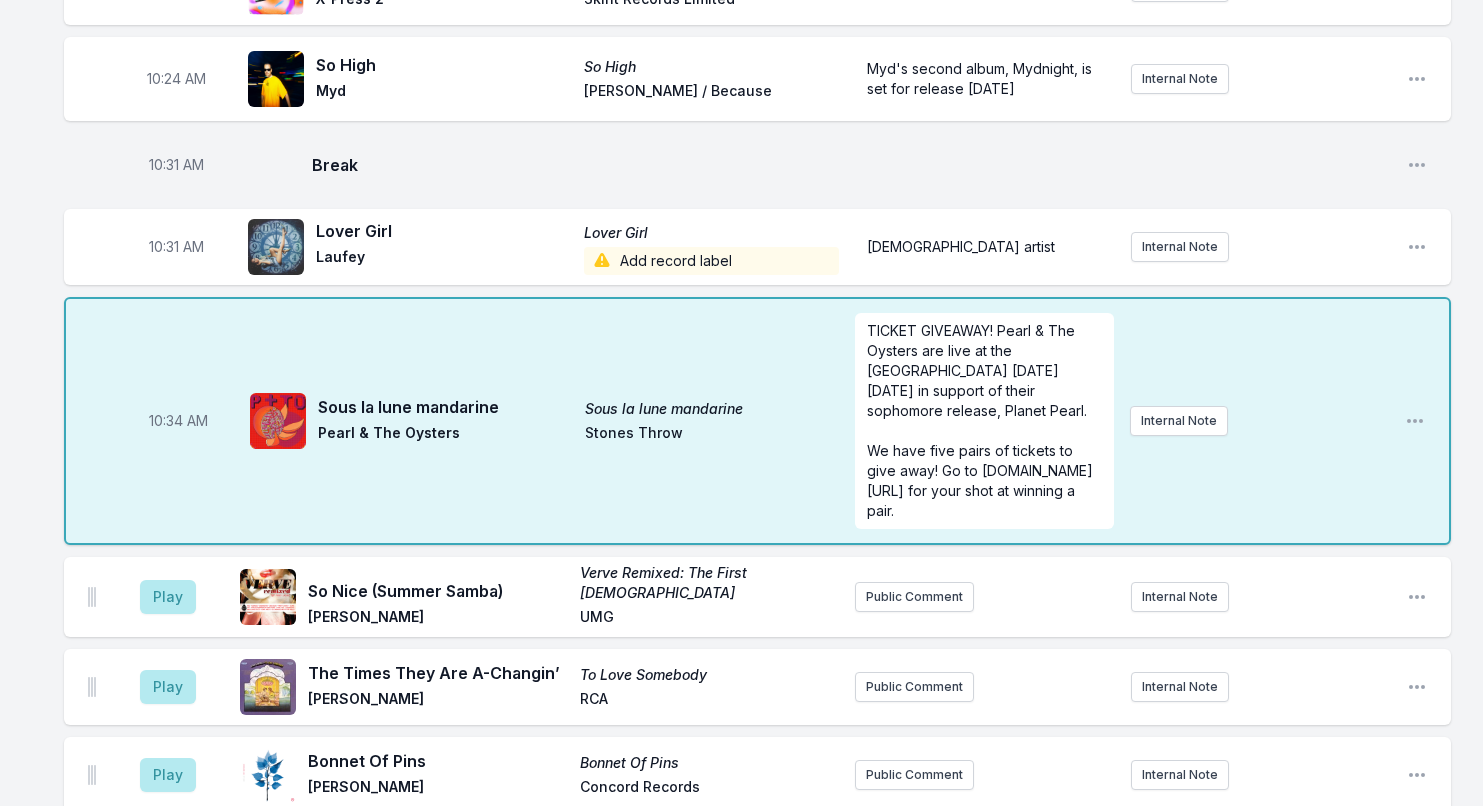 scroll, scrollTop: 2389, scrollLeft: 0, axis: vertical 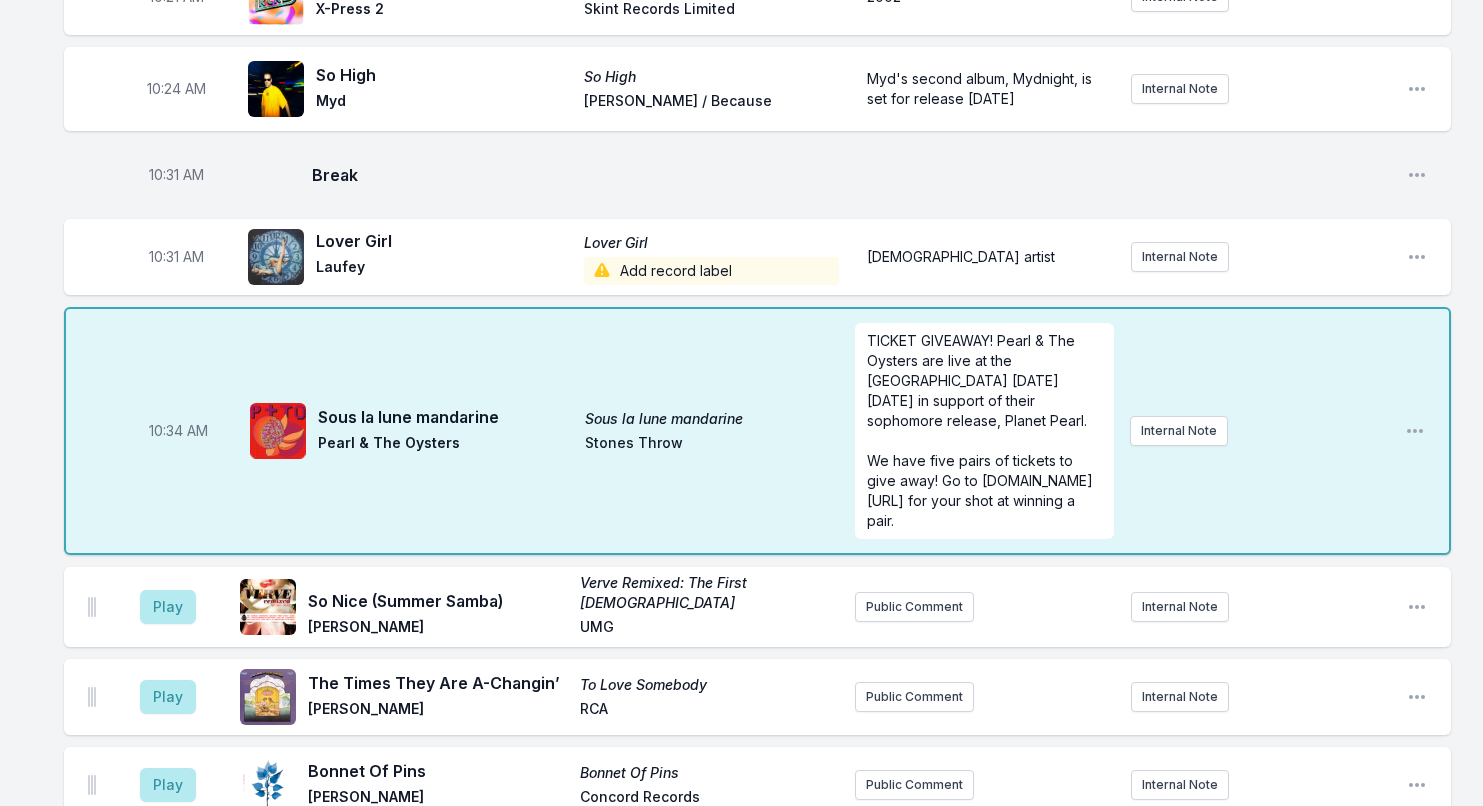 click on "Add record label" at bounding box center (712, 271) 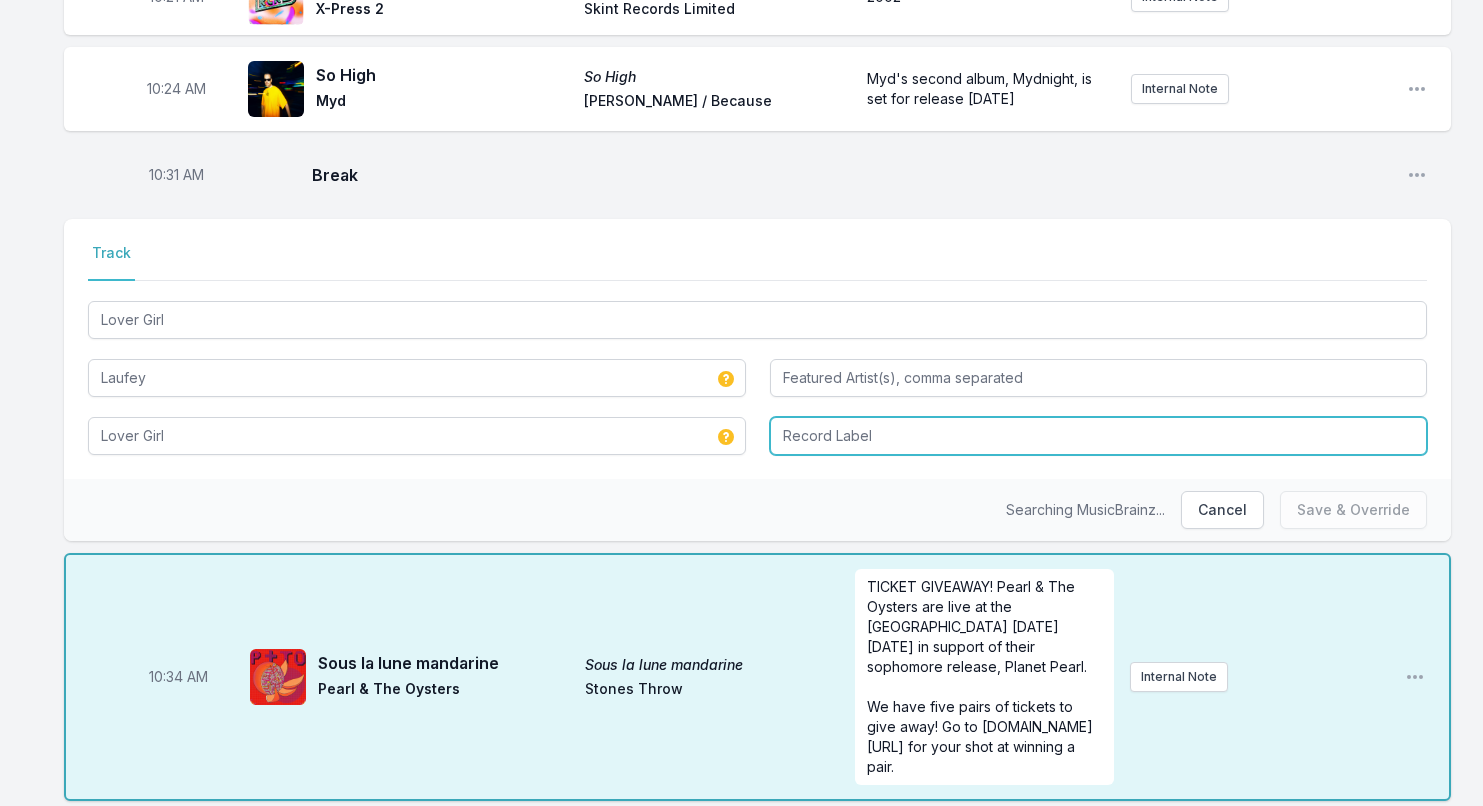 click at bounding box center (1099, 436) 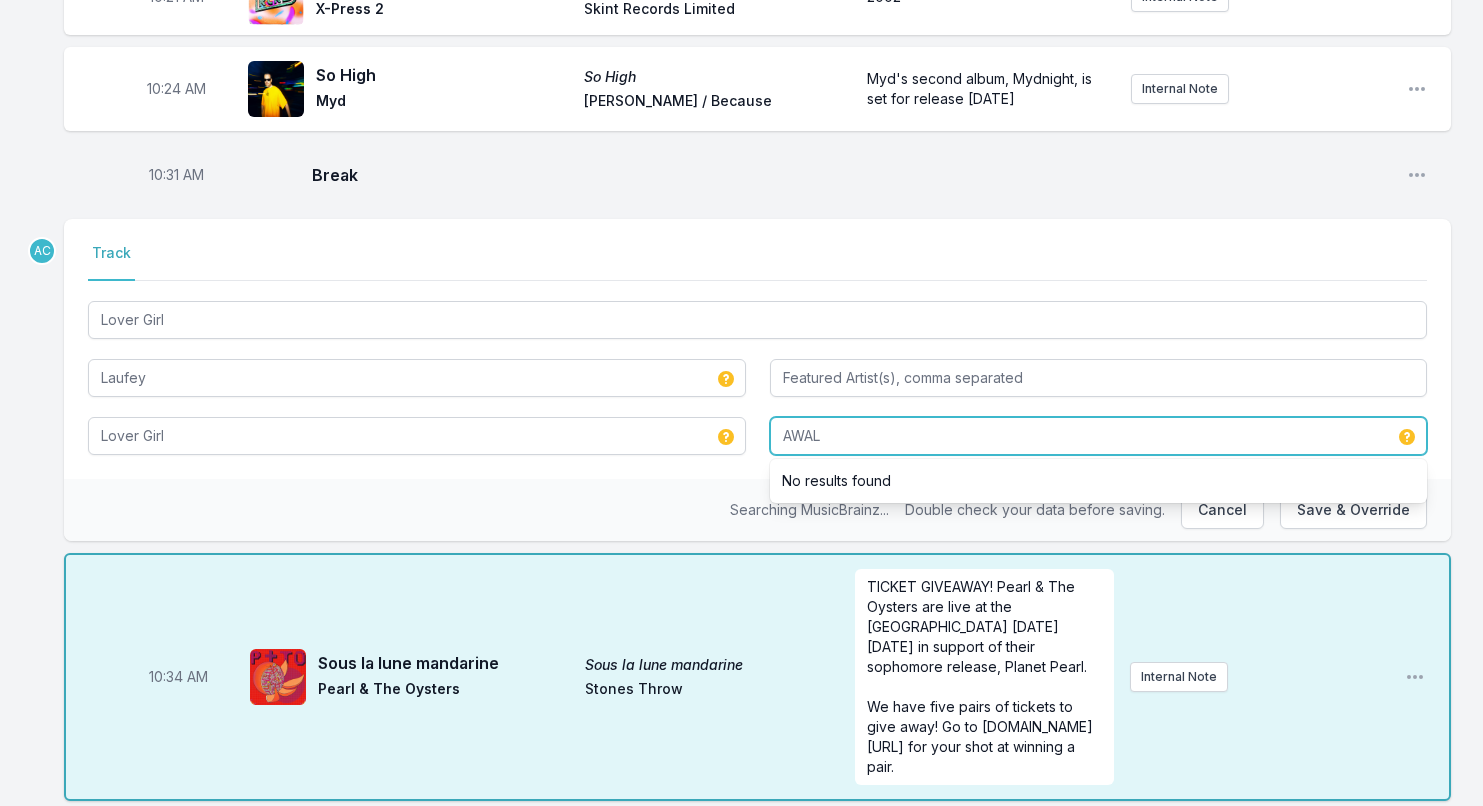 type on "AWAL" 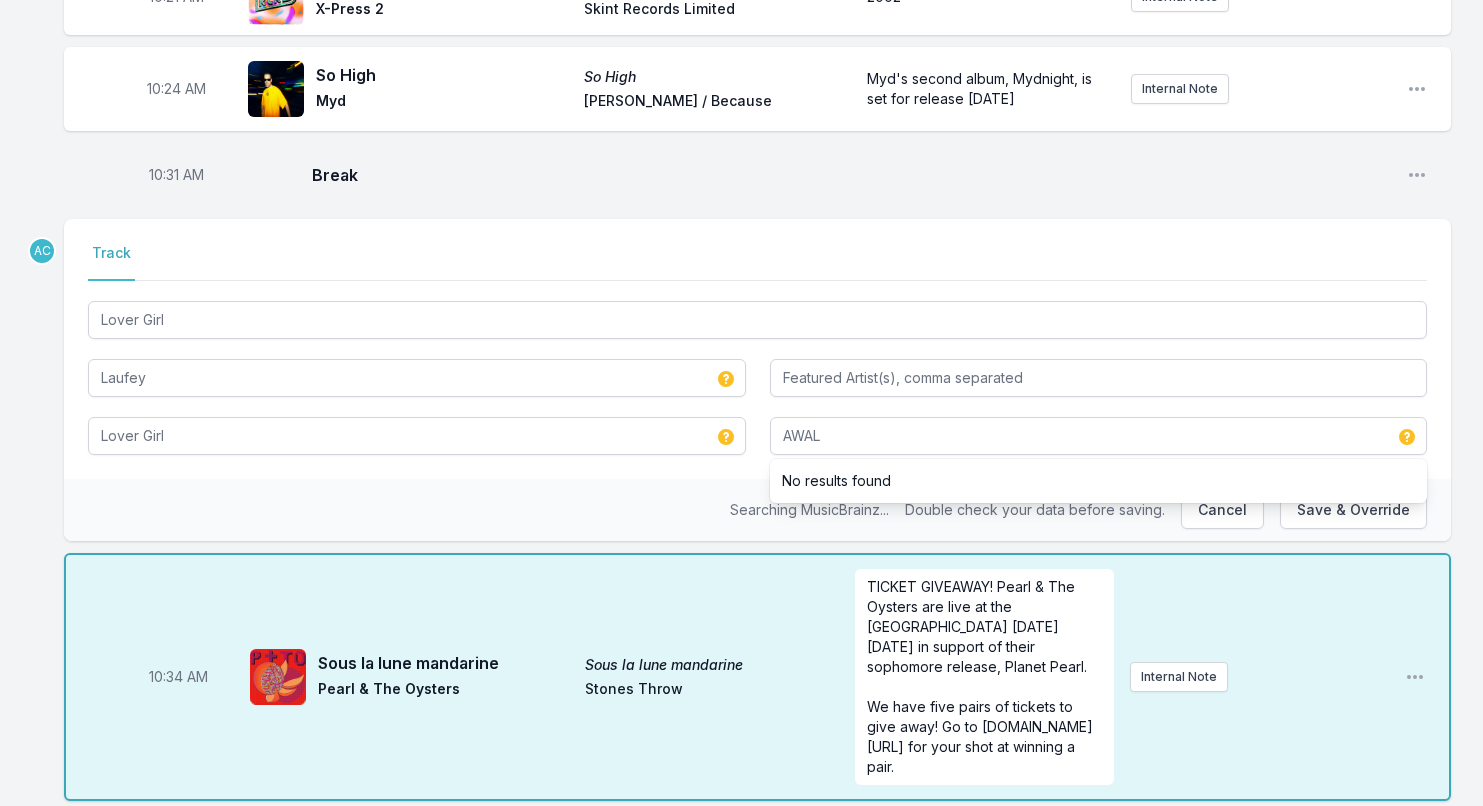 click on "Track" at bounding box center (757, 262) 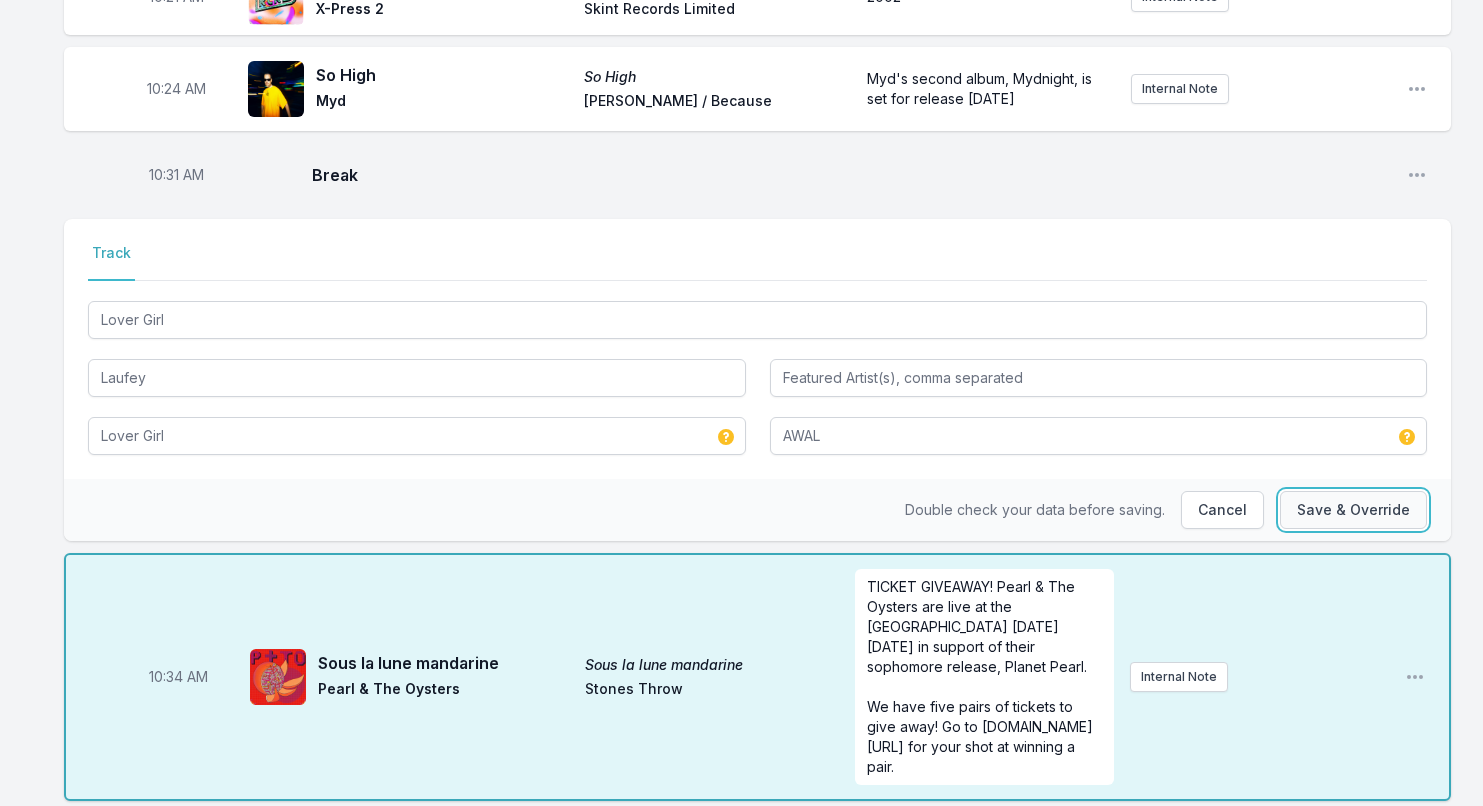 click on "Save & Override" at bounding box center [1353, 510] 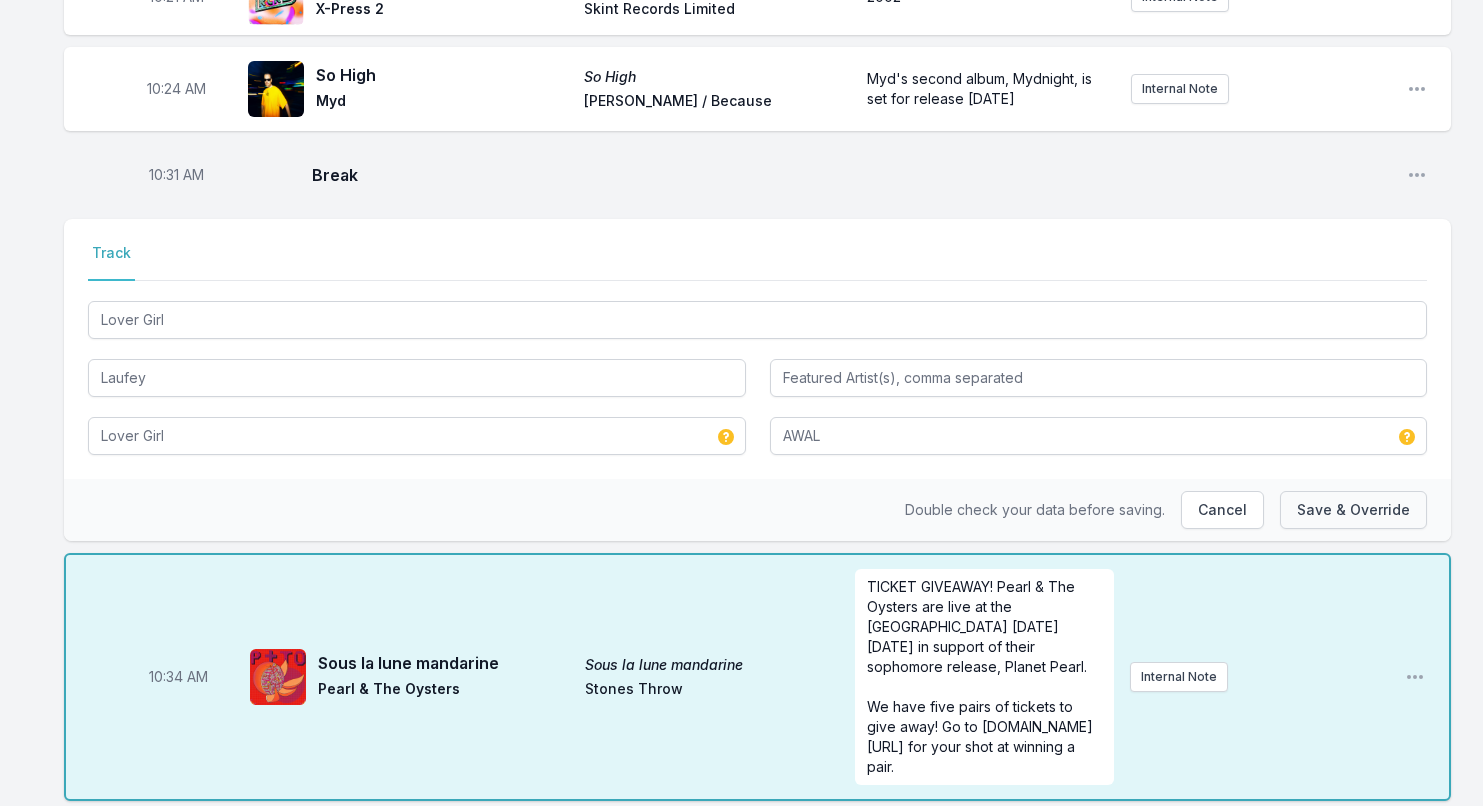 type 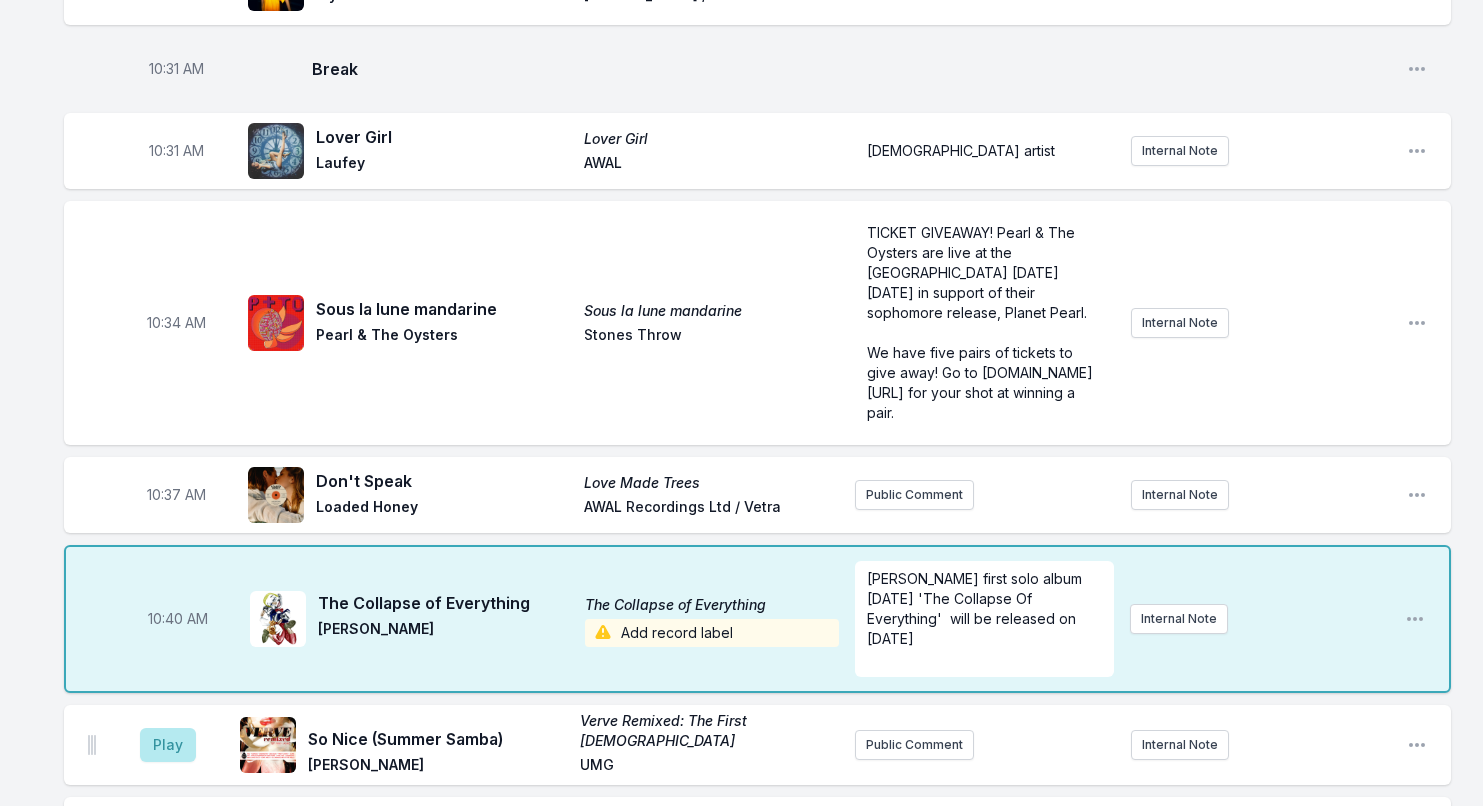 scroll, scrollTop: 2473, scrollLeft: 0, axis: vertical 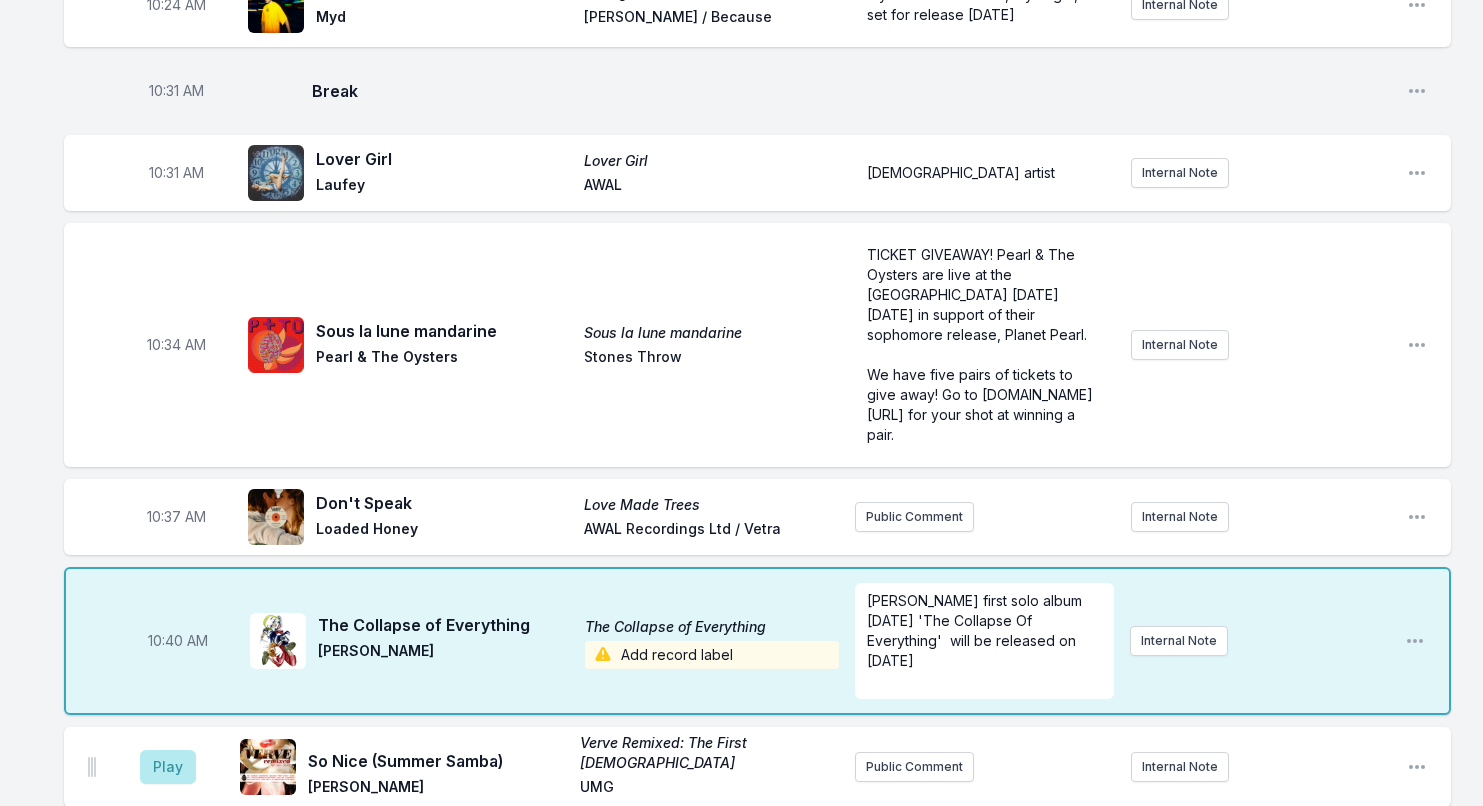 click on "The Collapse of Everything" at bounding box center (445, 625) 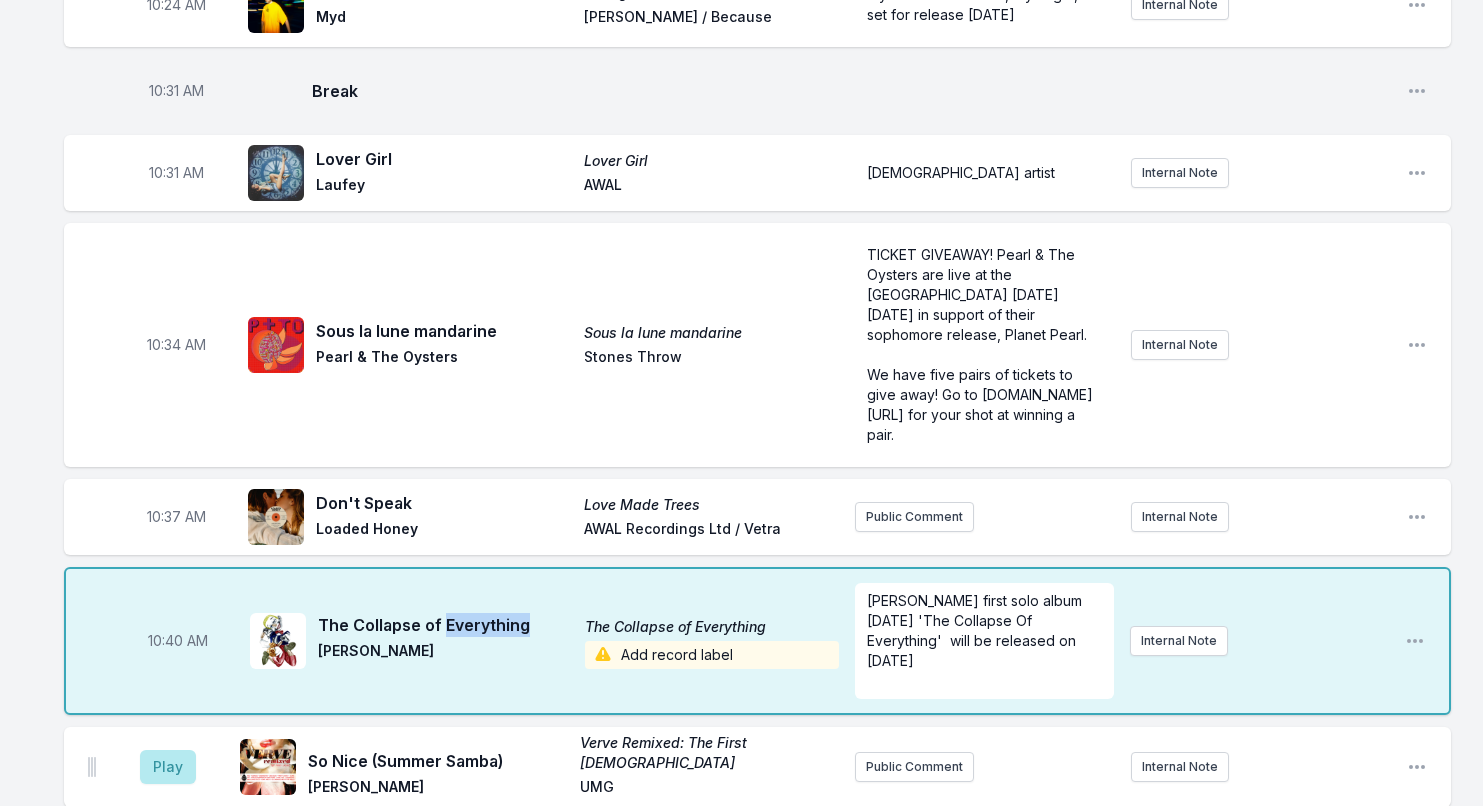 click on "The Collapse of Everything" at bounding box center (445, 625) 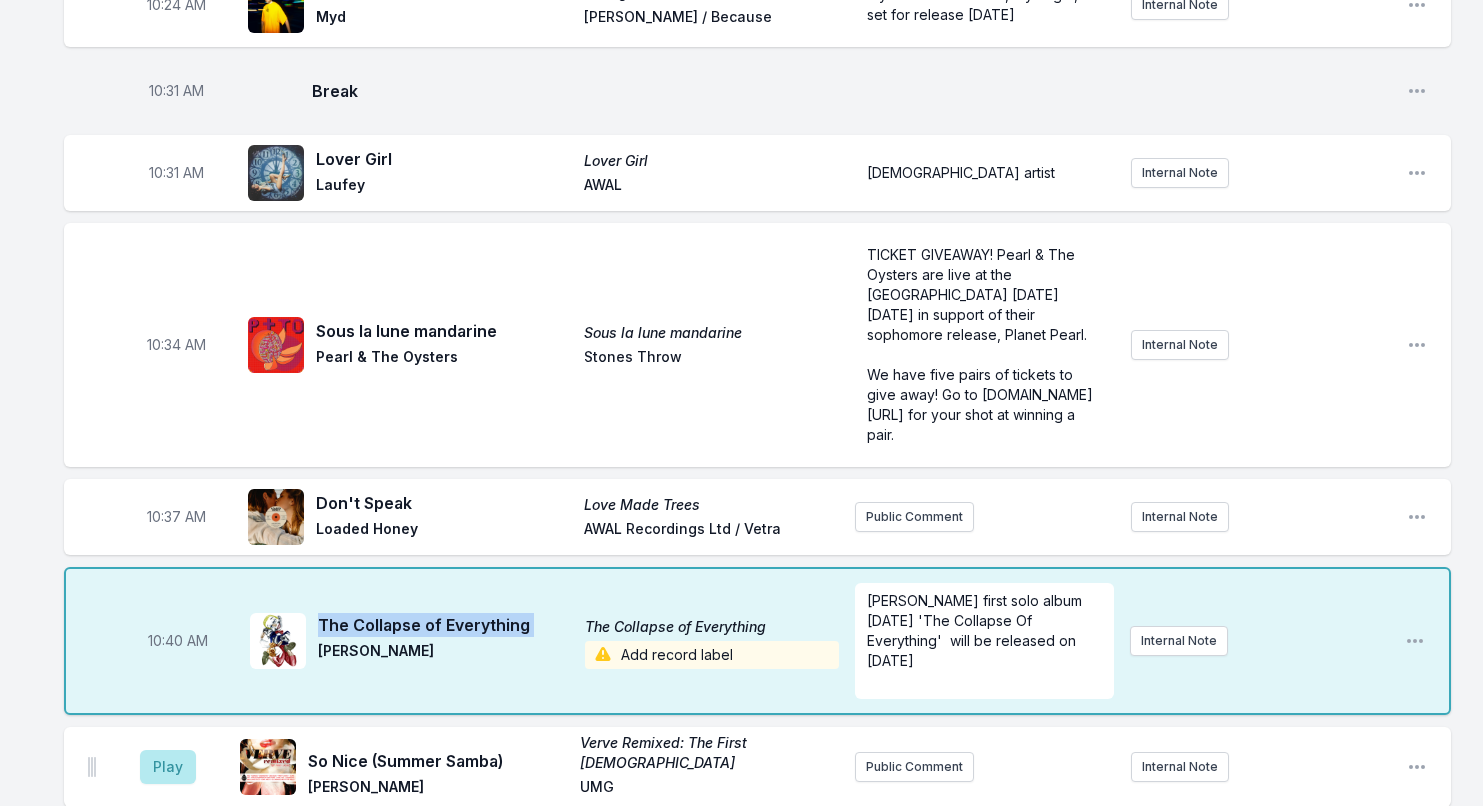 click on "The Collapse of Everything" at bounding box center (445, 625) 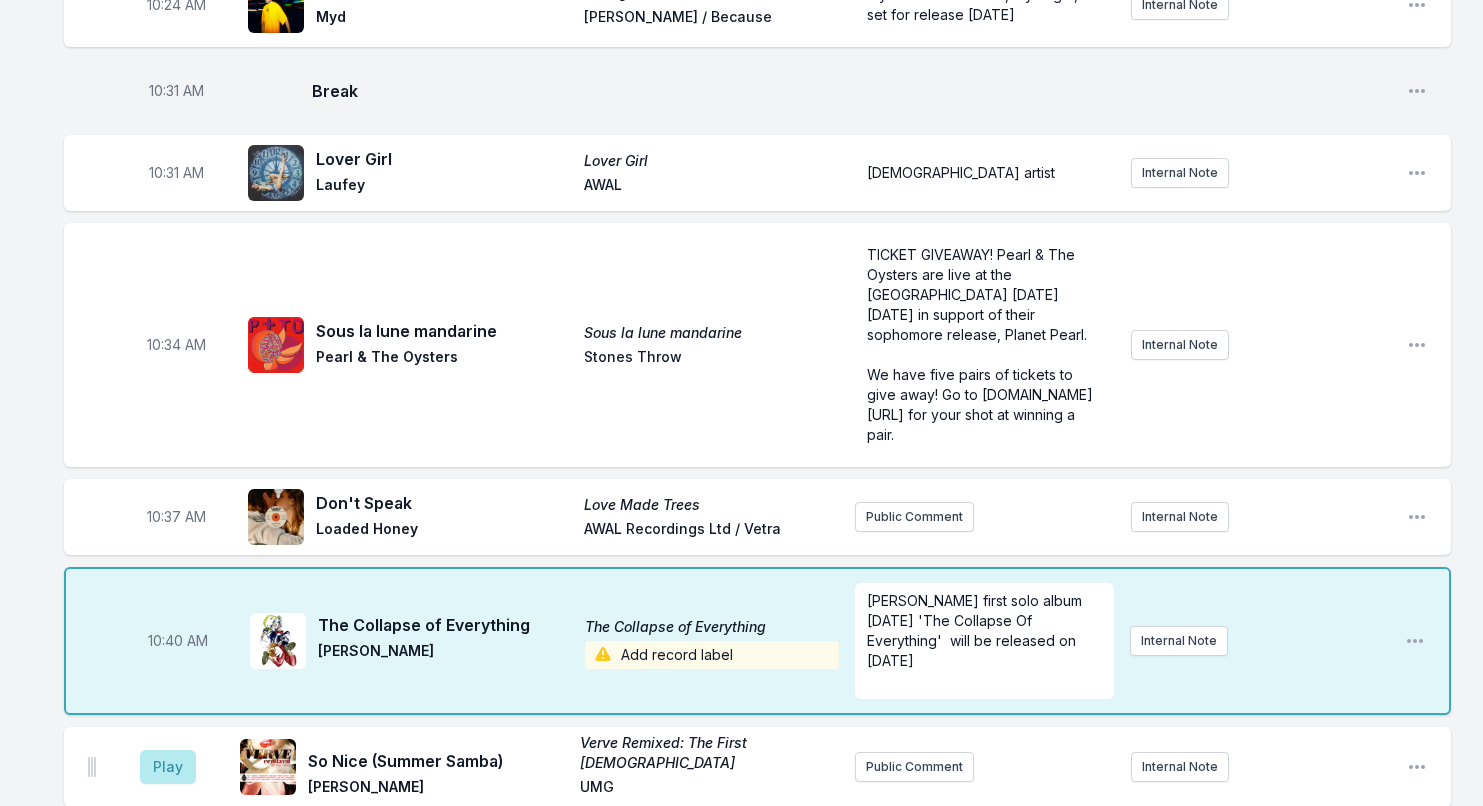 click on "Add record label" at bounding box center [712, 655] 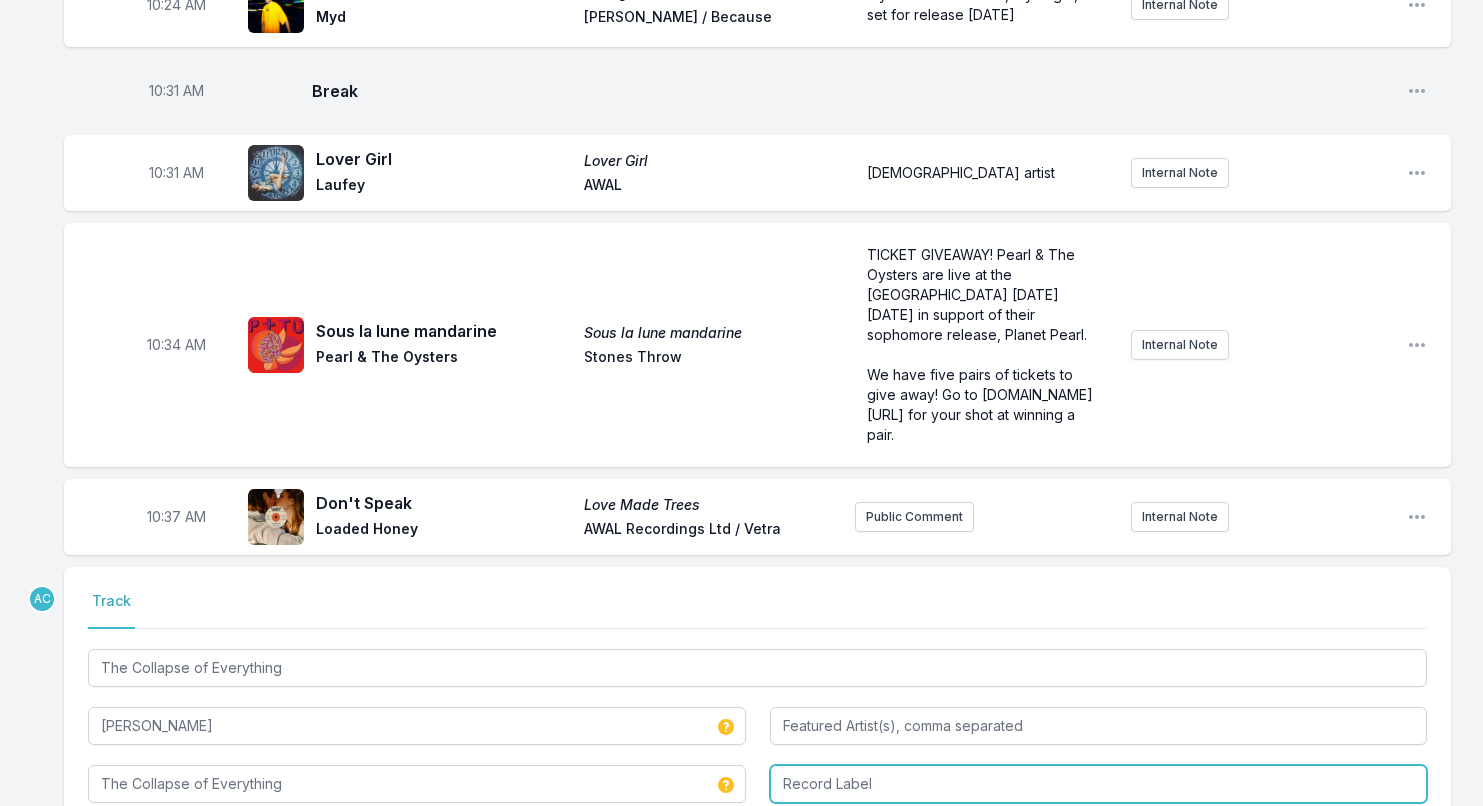 click at bounding box center [1099, 784] 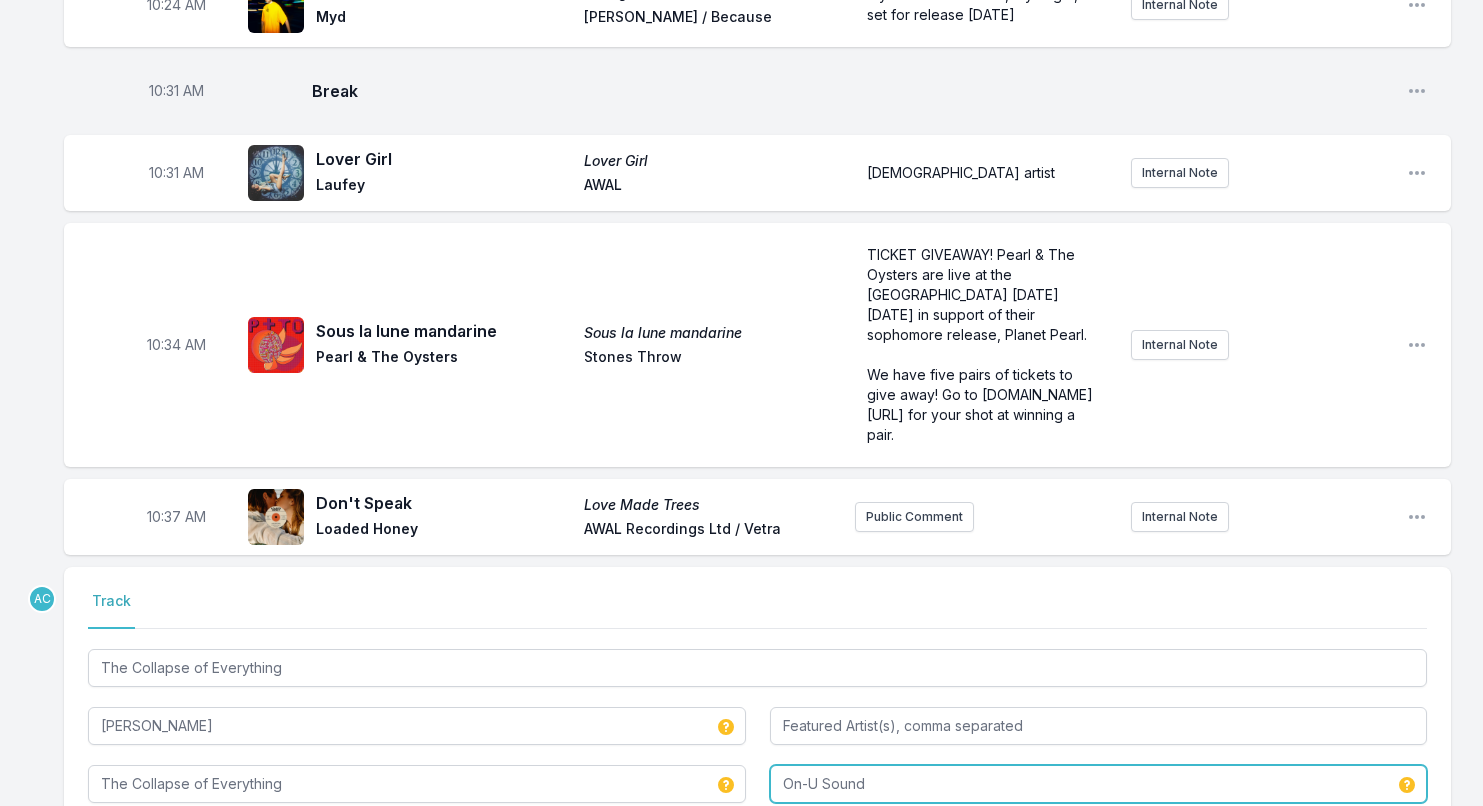 type on "On-U Sound" 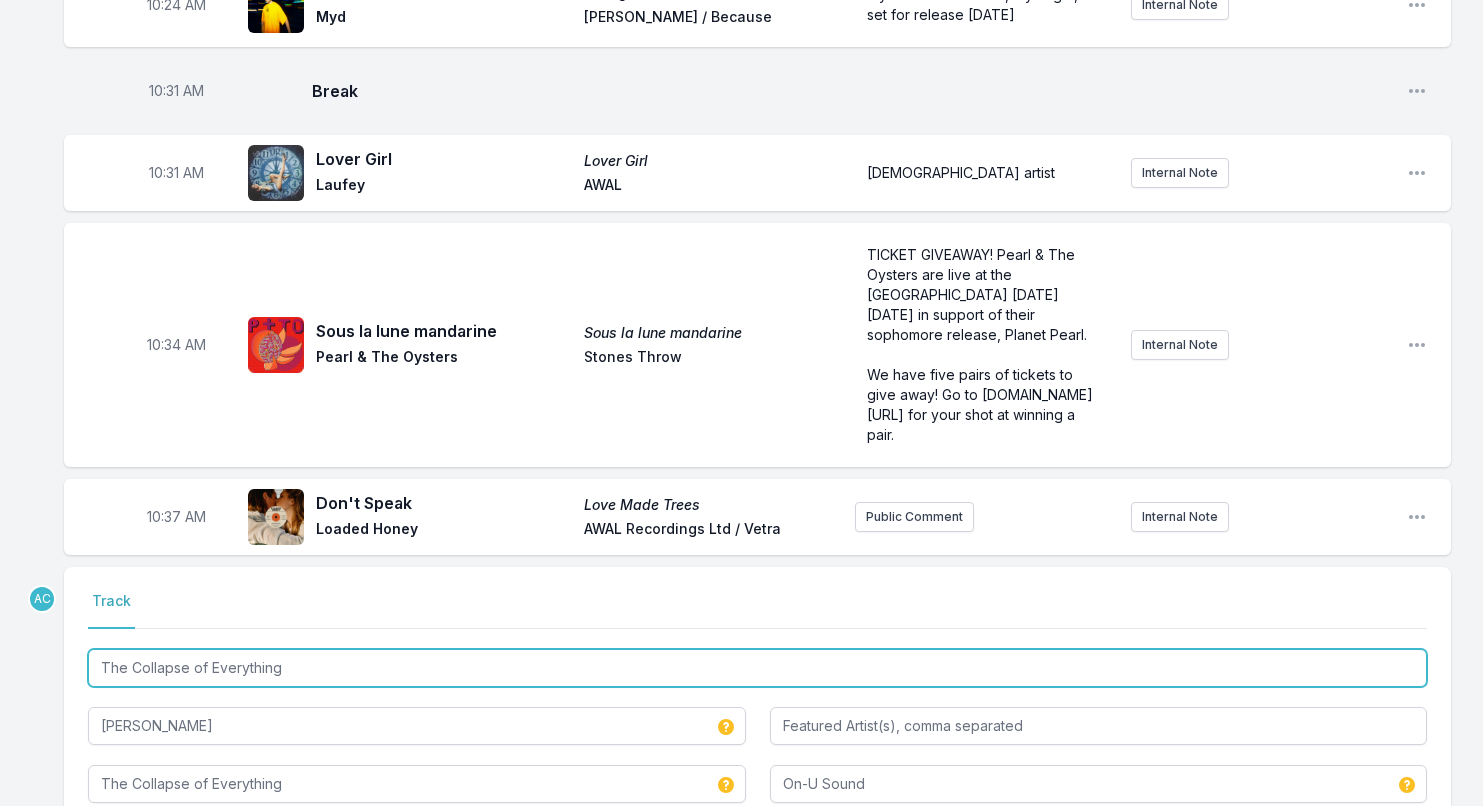 click on "The Collapse of Everything" at bounding box center (757, 668) 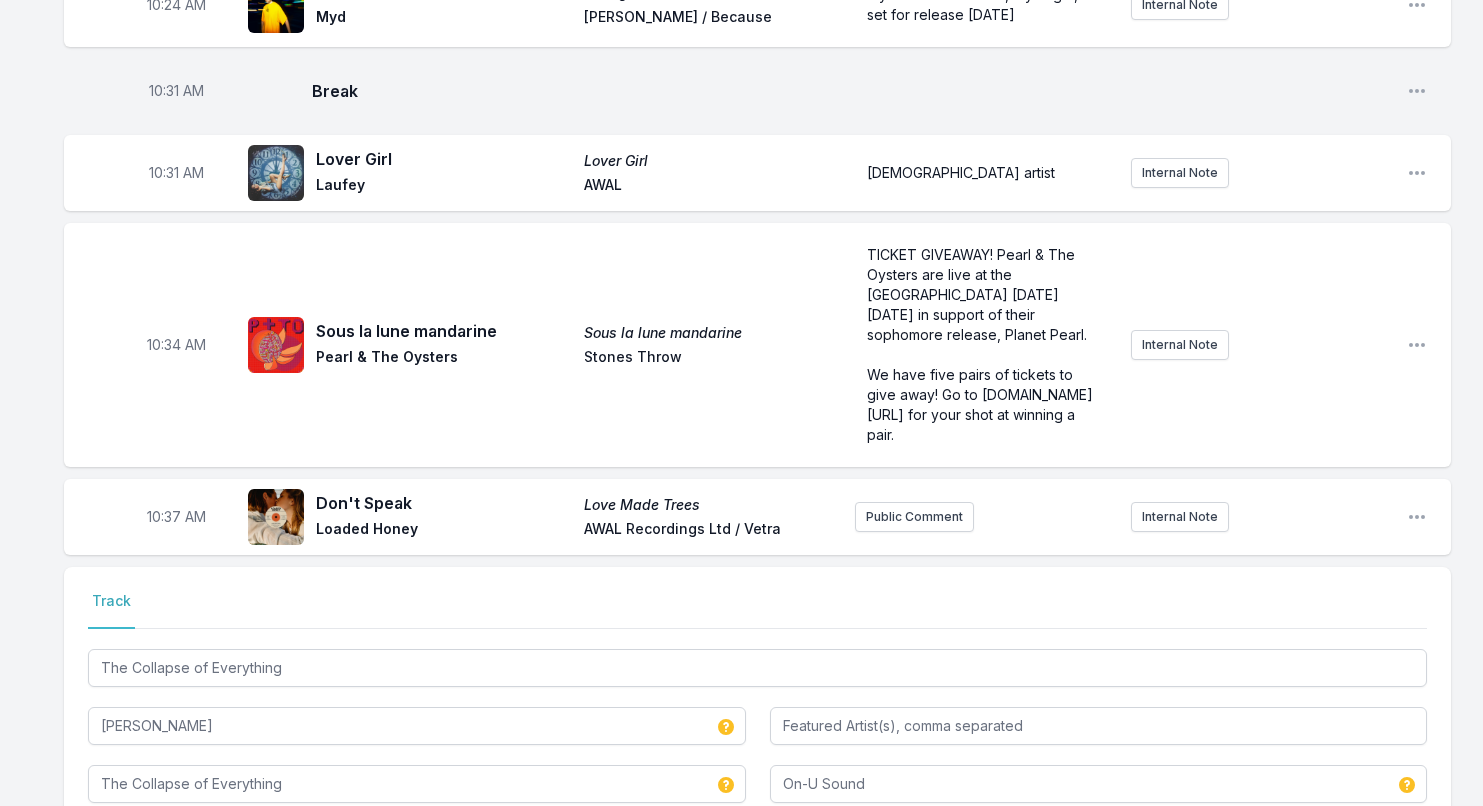 click on "Track" at bounding box center [757, 610] 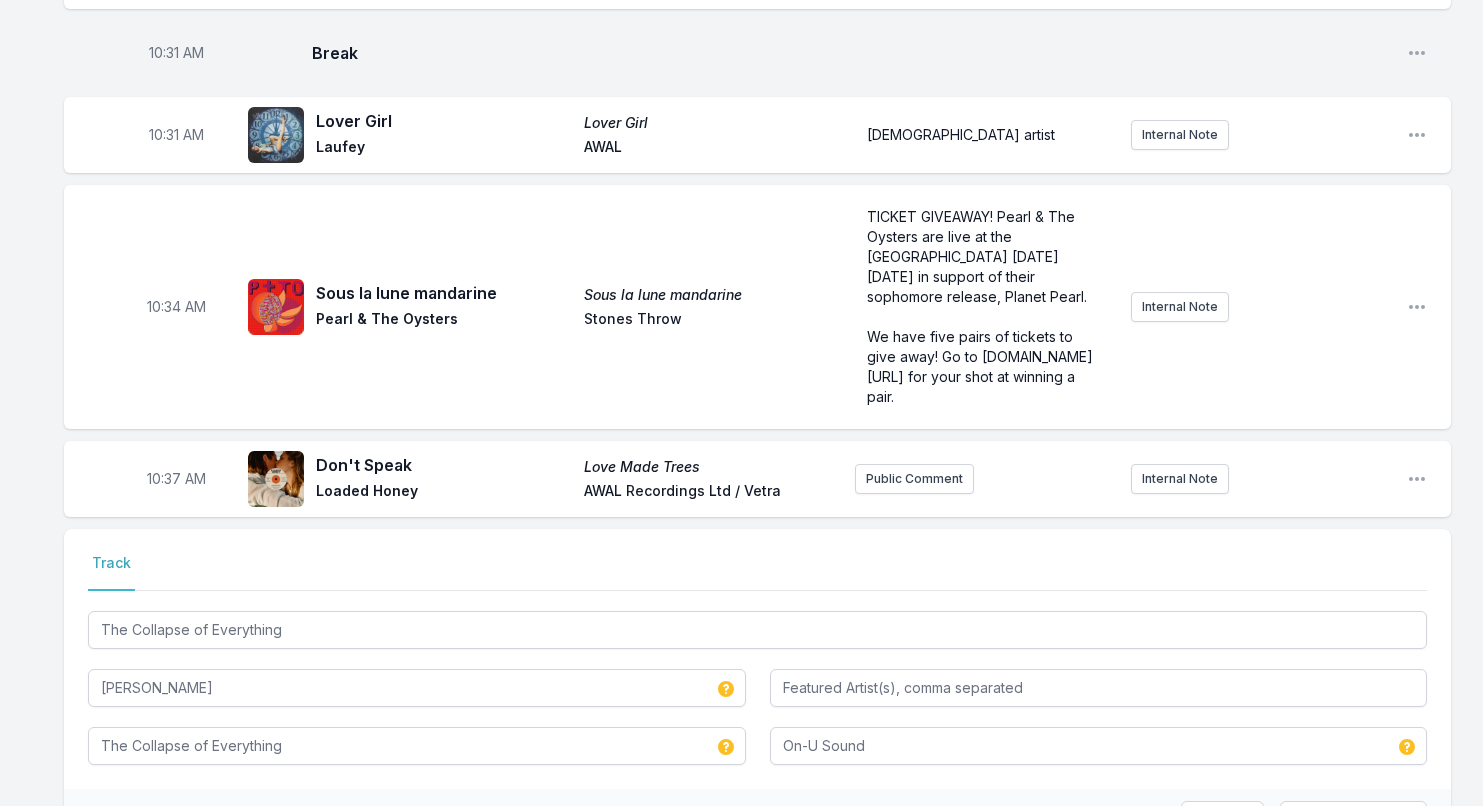 scroll, scrollTop: 2514, scrollLeft: 0, axis: vertical 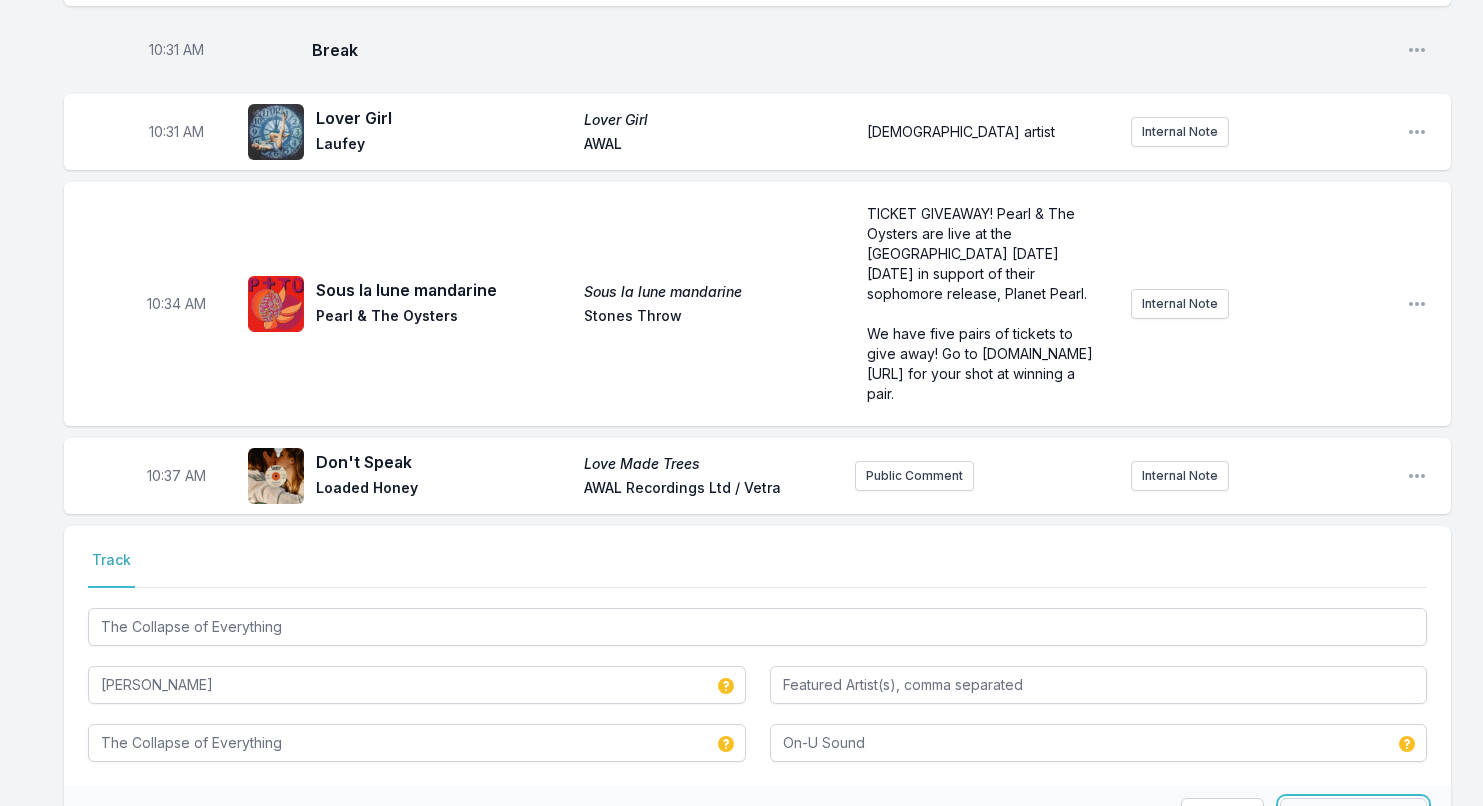 click on "Save & Override" at bounding box center [1353, 817] 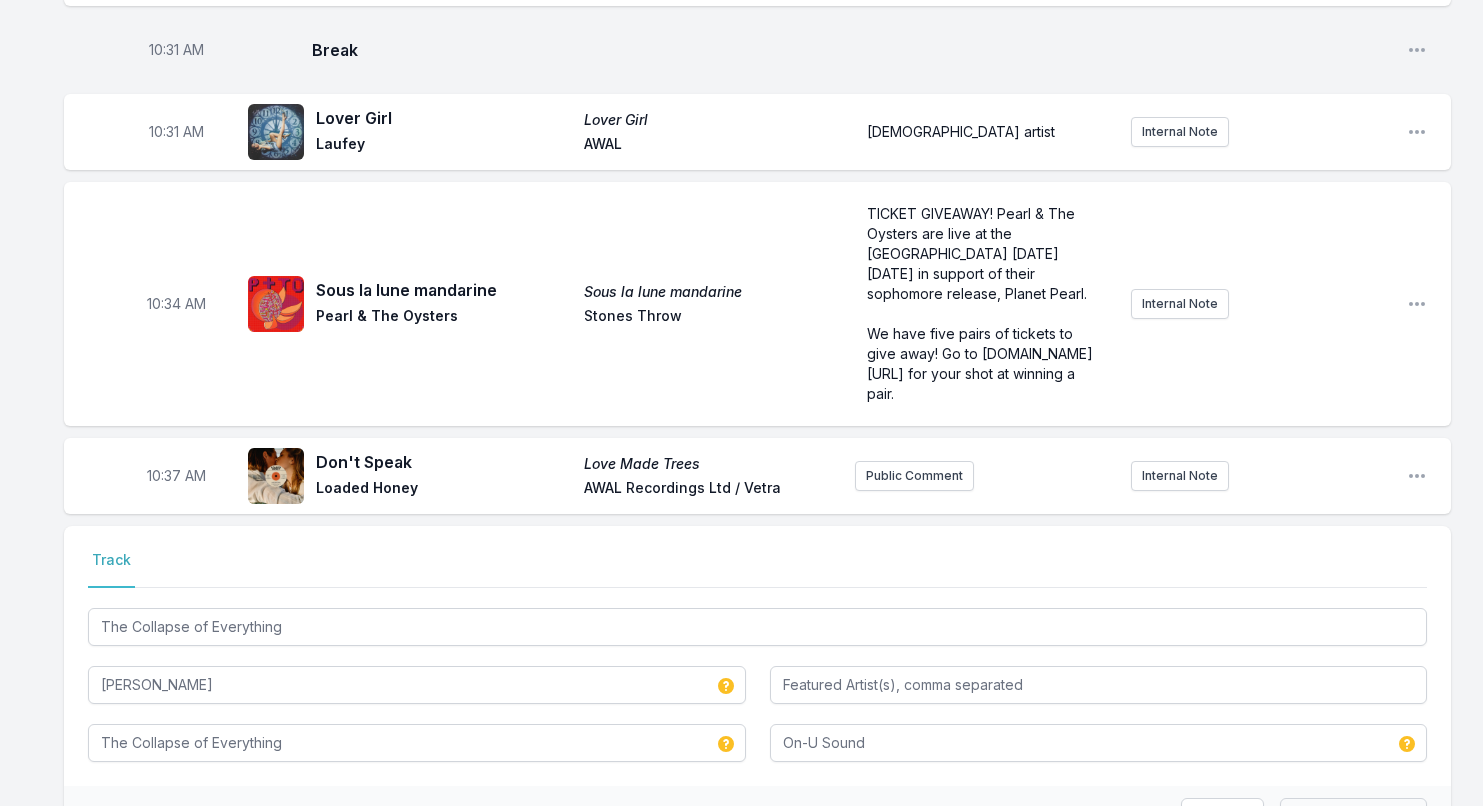 type 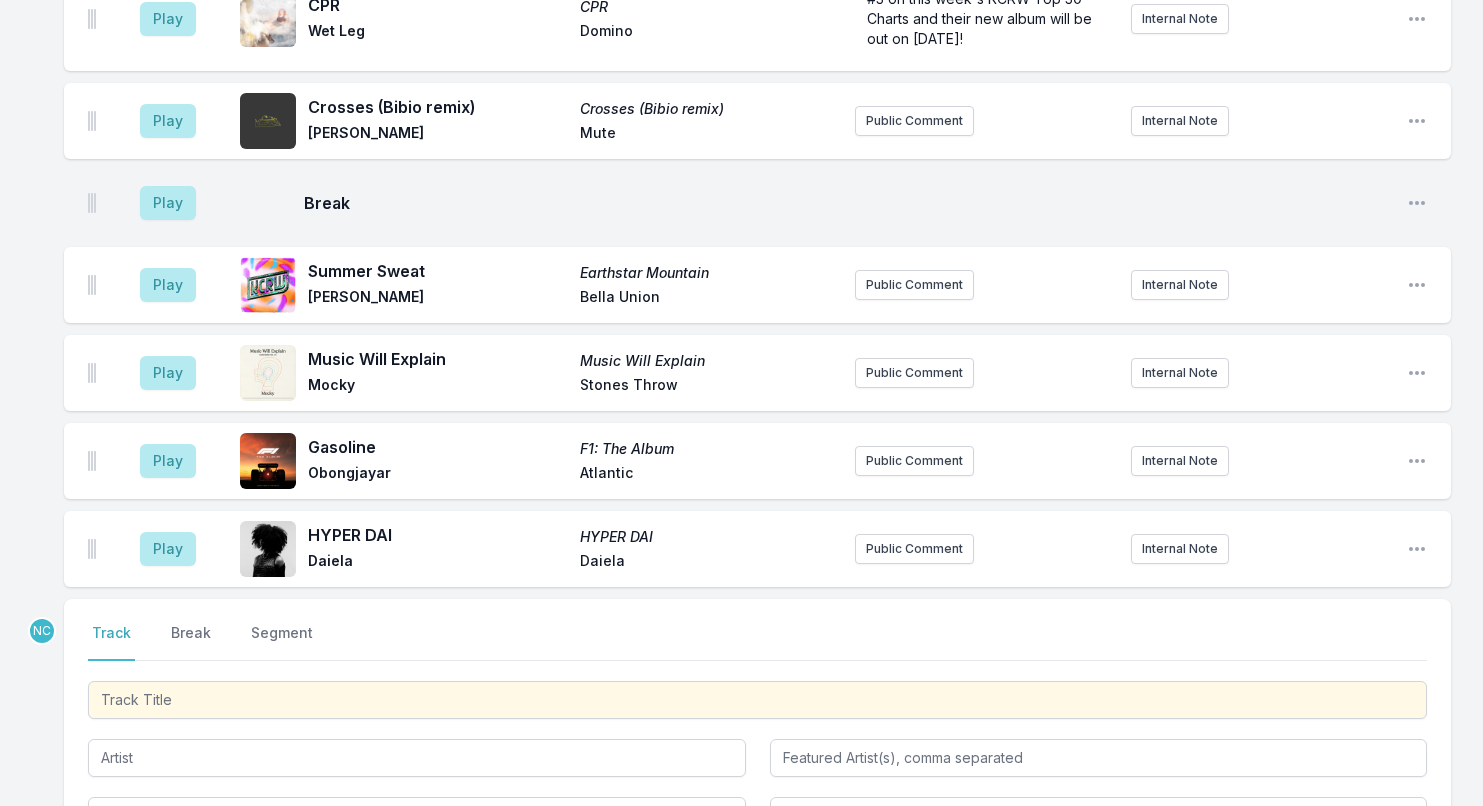 scroll, scrollTop: 4848, scrollLeft: 0, axis: vertical 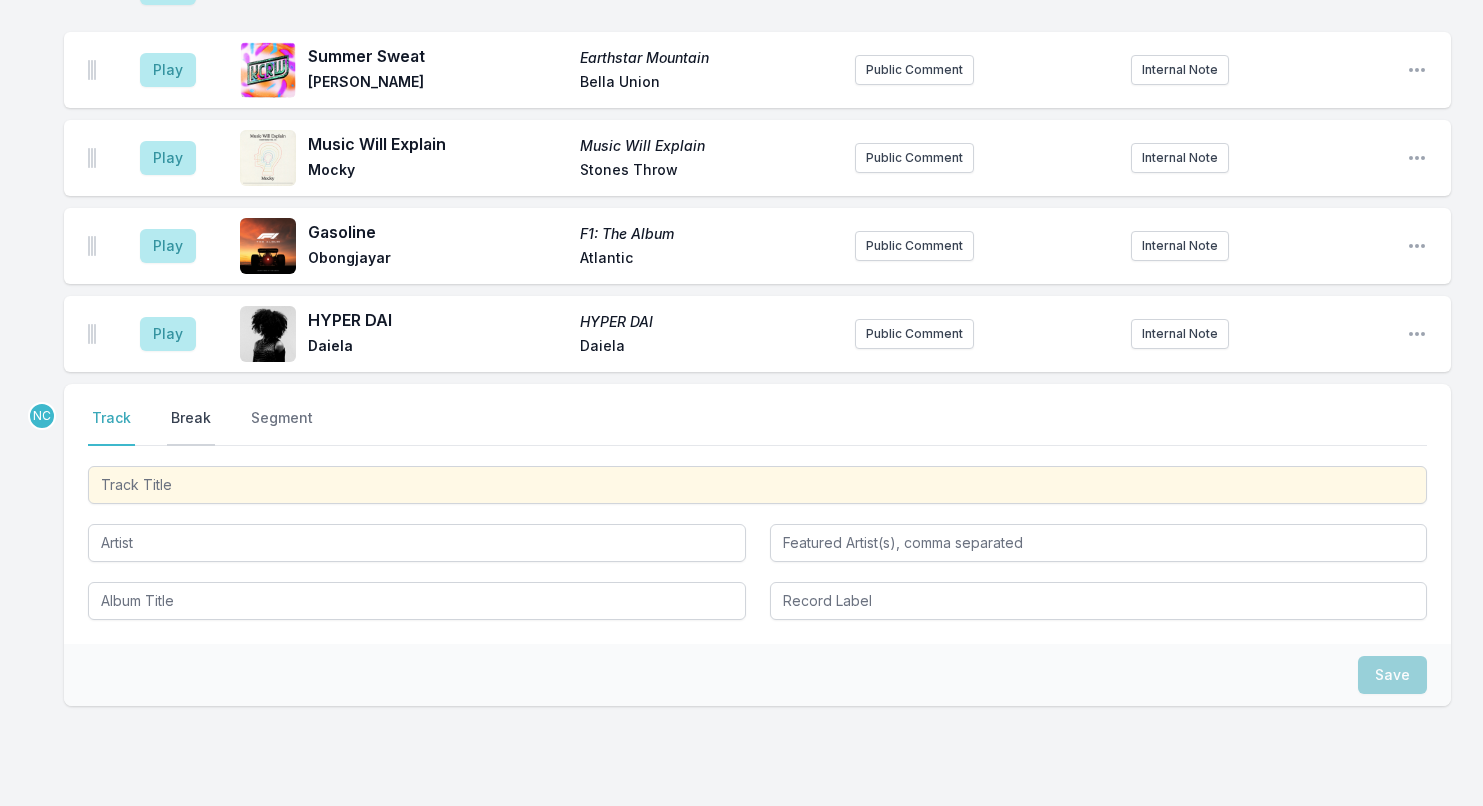 click on "Break" at bounding box center (191, 427) 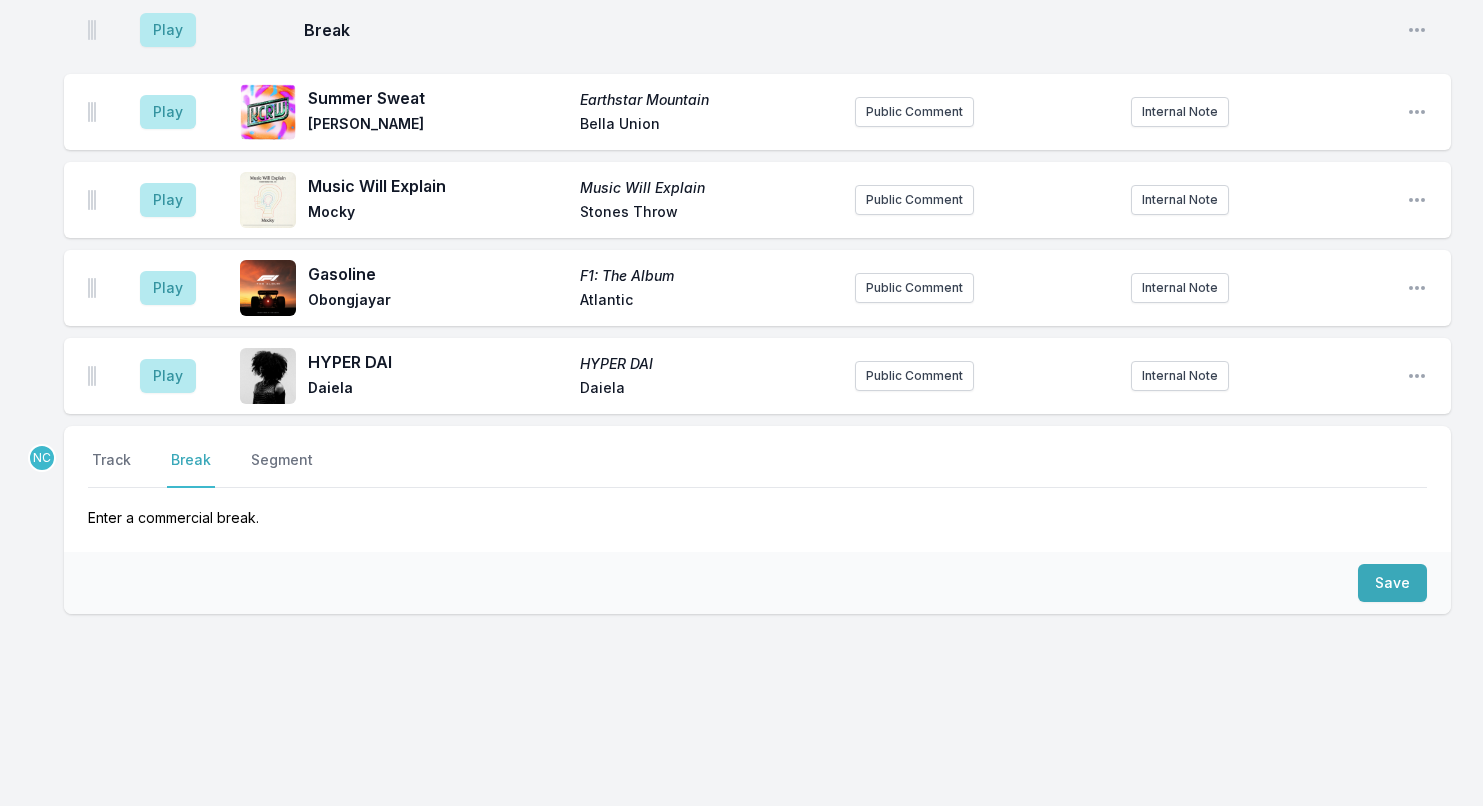 scroll, scrollTop: 4714, scrollLeft: 0, axis: vertical 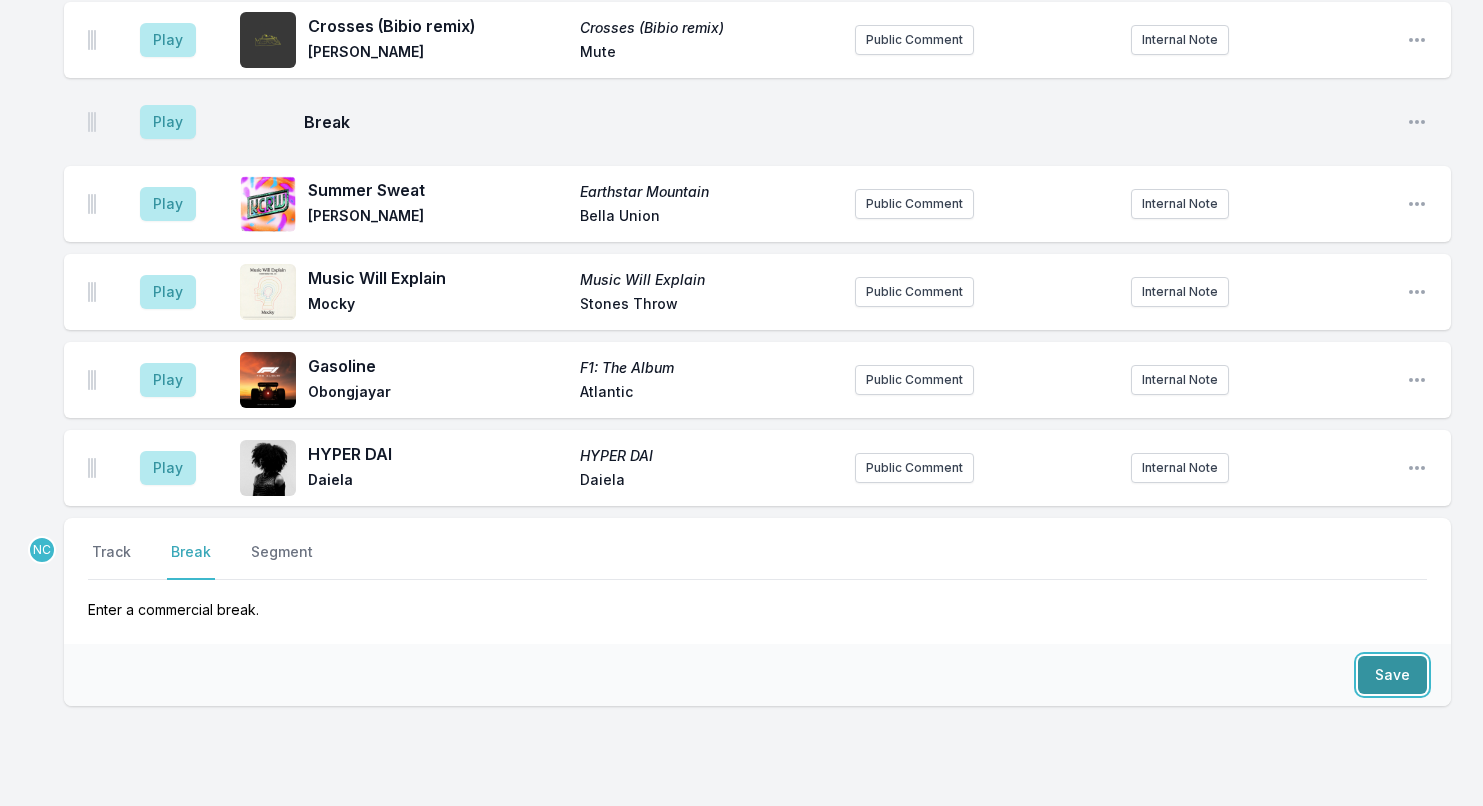click on "Save" at bounding box center [1392, 675] 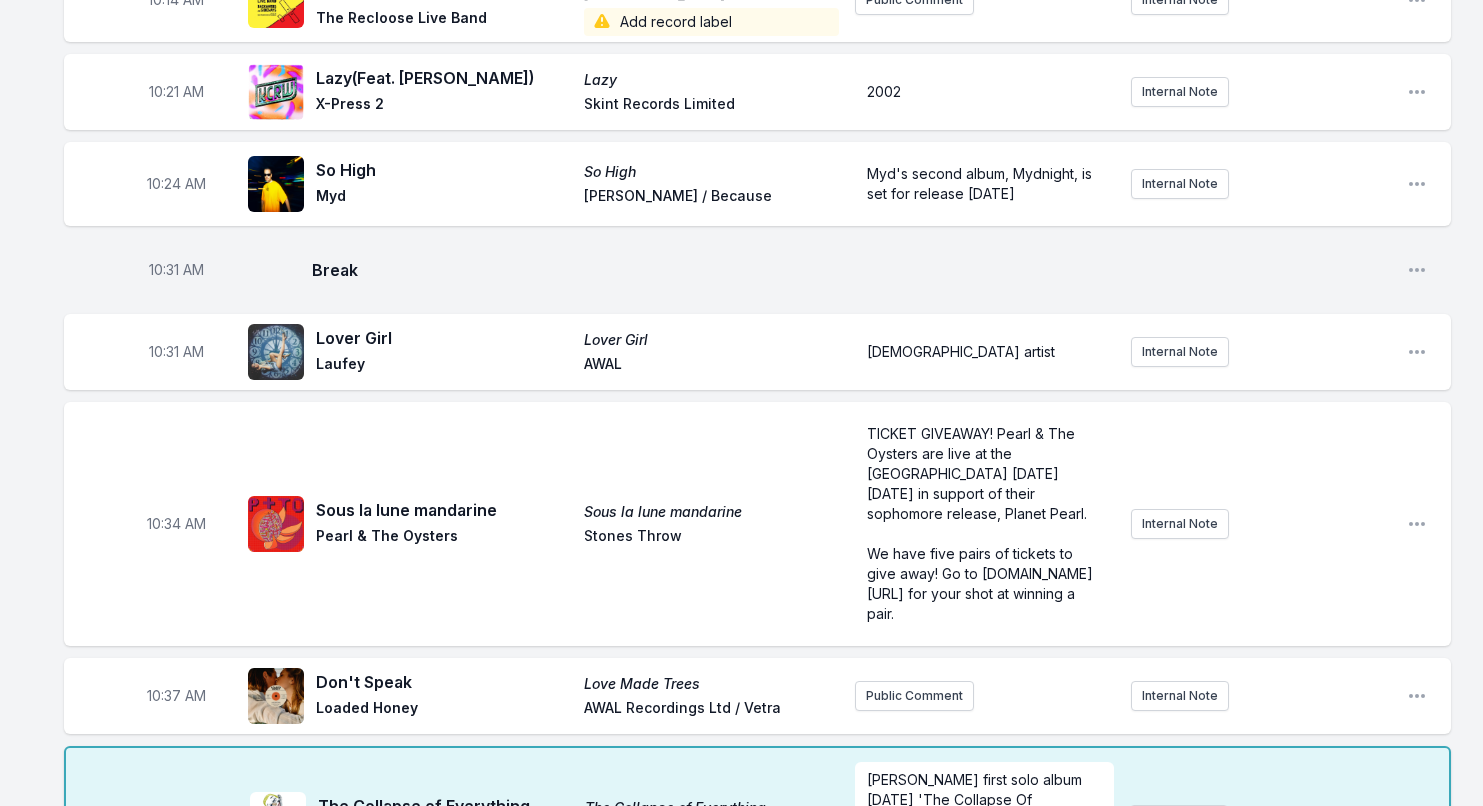 scroll, scrollTop: 2276, scrollLeft: 0, axis: vertical 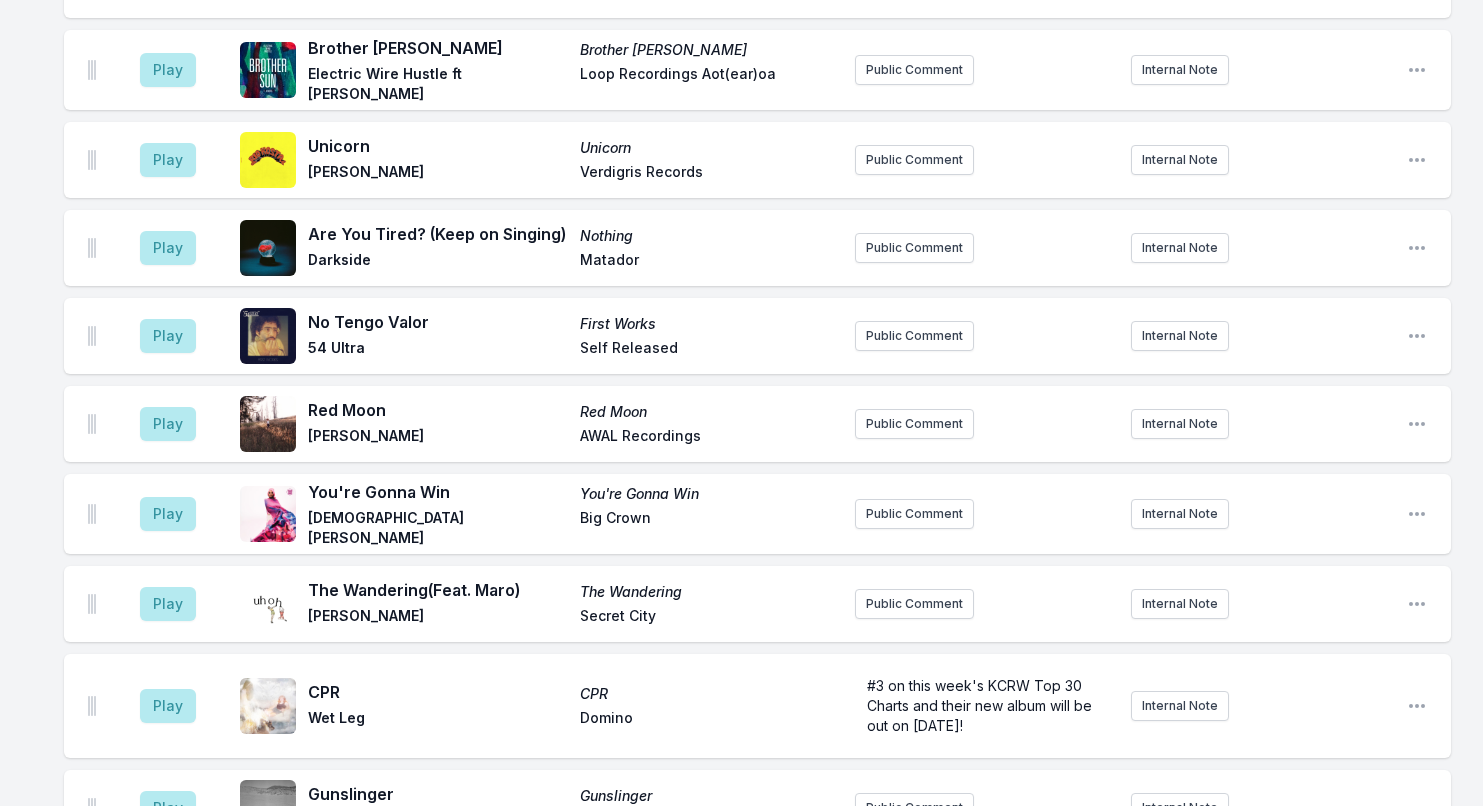 click on "Play So Nice (Summer Samba) Verve Remixed: The First [DEMOGRAPHIC_DATA] [PERSON_NAME] UMG Public Comment Internal Note Open playlist item options Play The Times They Are A-Changin’ To Love Somebody [PERSON_NAME] RCA Public Comment Internal Note Open playlist item options Play Bonnet Of Pins Bonnet Of Pins [PERSON_NAME] Concord Records Public Comment Internal Note Open playlist item options Play Deadhead 2 Foxwarren Anti‐ KCRW Presents Foxwarren at the Bellwether [DATE]. Giveaway now at [DOMAIN_NAME][URL] ﻿ ﻿ Internal Note Open playlist item options KCRW Presents Foxwarren at the Bellwether [DATE]. Giveaway now at [DOMAIN_NAME][URL] Play Everlasting Sigh Everlasting Sigh [PERSON_NAME] [PERSON_NAME] Public Comment Internal Note Open playlist item options Play Love On the Big Screen Love On the Big Screen Animal Collective Domino Public Comment Internal Note Open playlist item options Play It's All Right People Never Give Up [PERSON_NAME] Rhino Entertainment Public Comment Internal Note Play Verve" at bounding box center (757, 308) 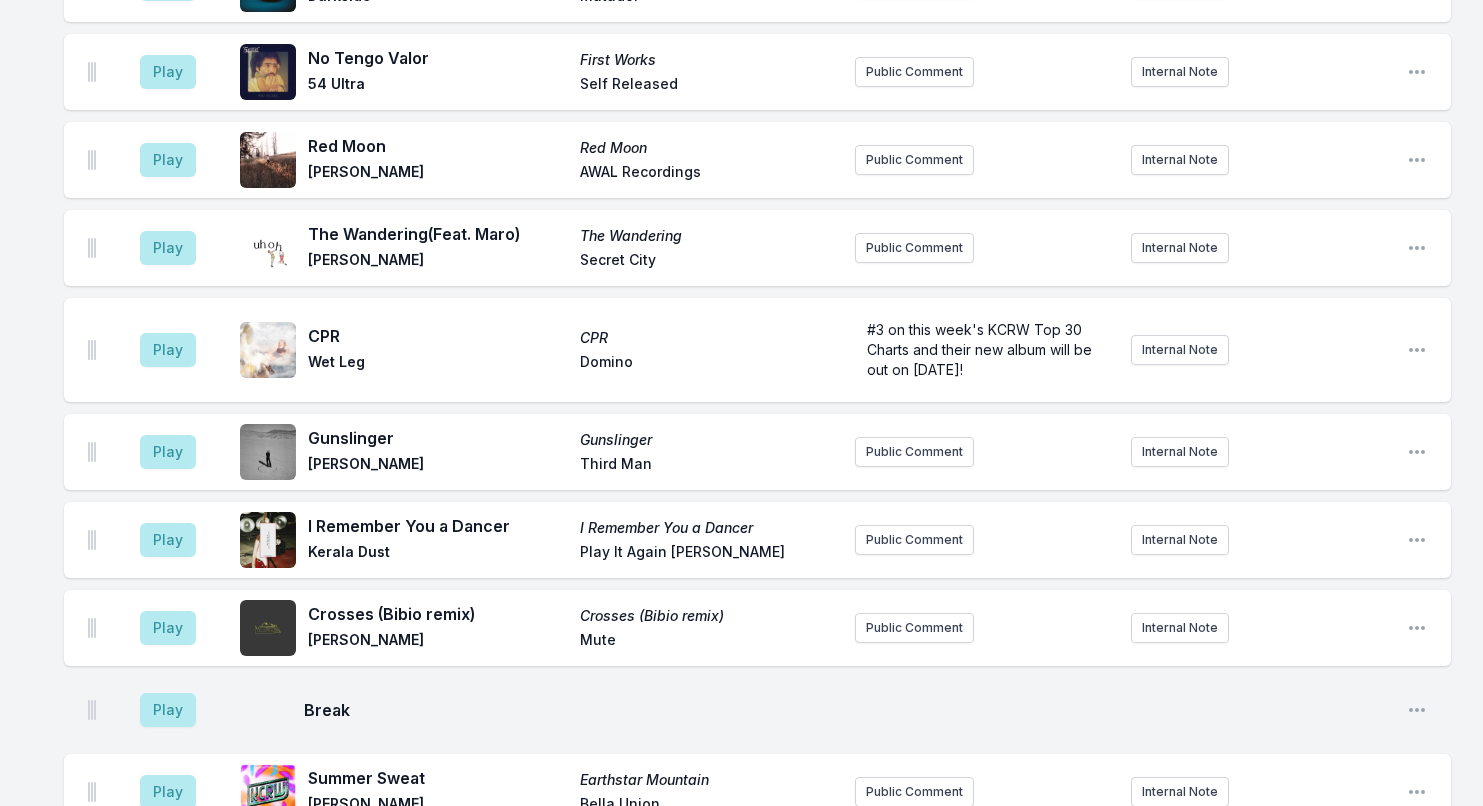scroll, scrollTop: 5276, scrollLeft: 0, axis: vertical 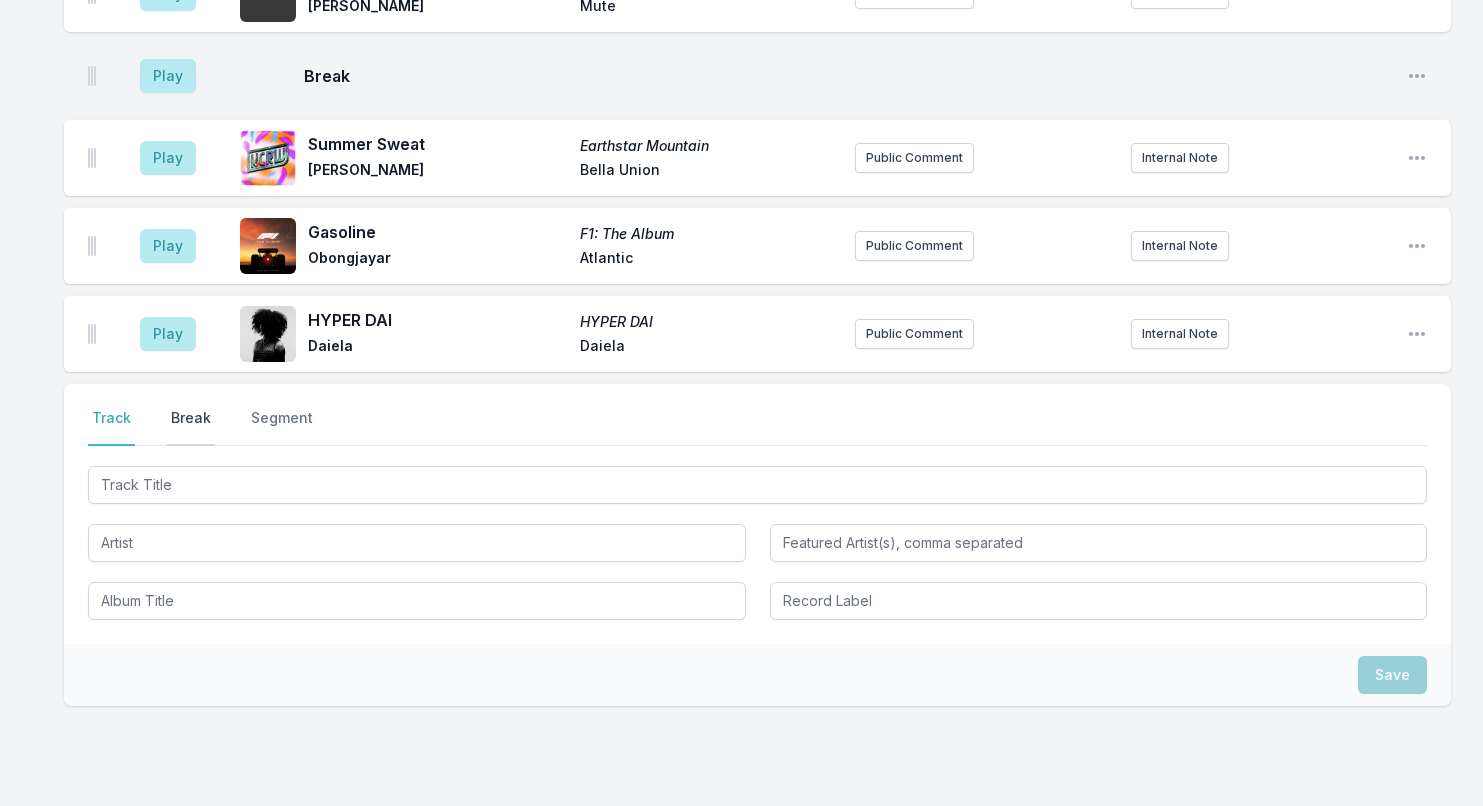 click on "Break" at bounding box center [191, 427] 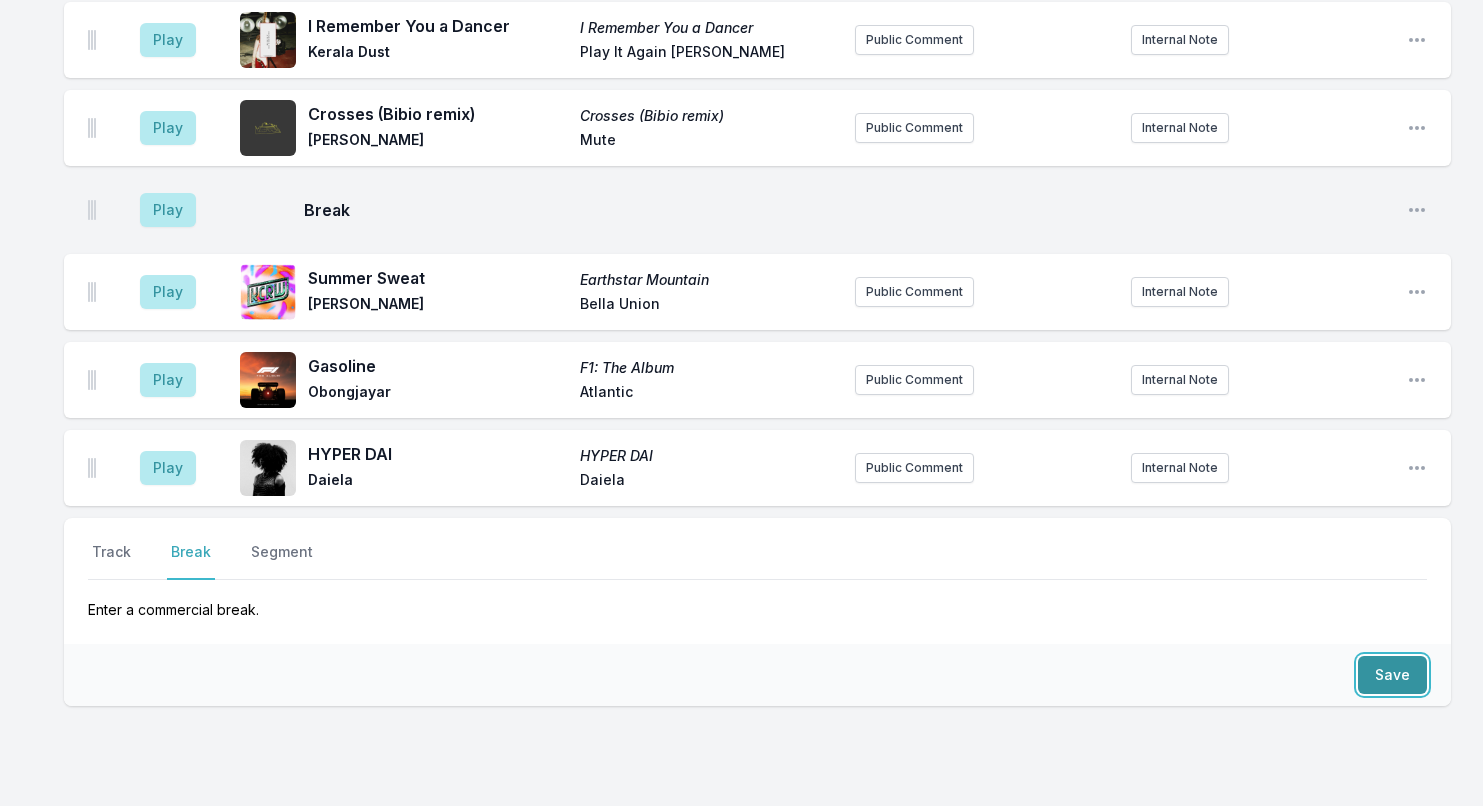 click on "Save" at bounding box center [1392, 675] 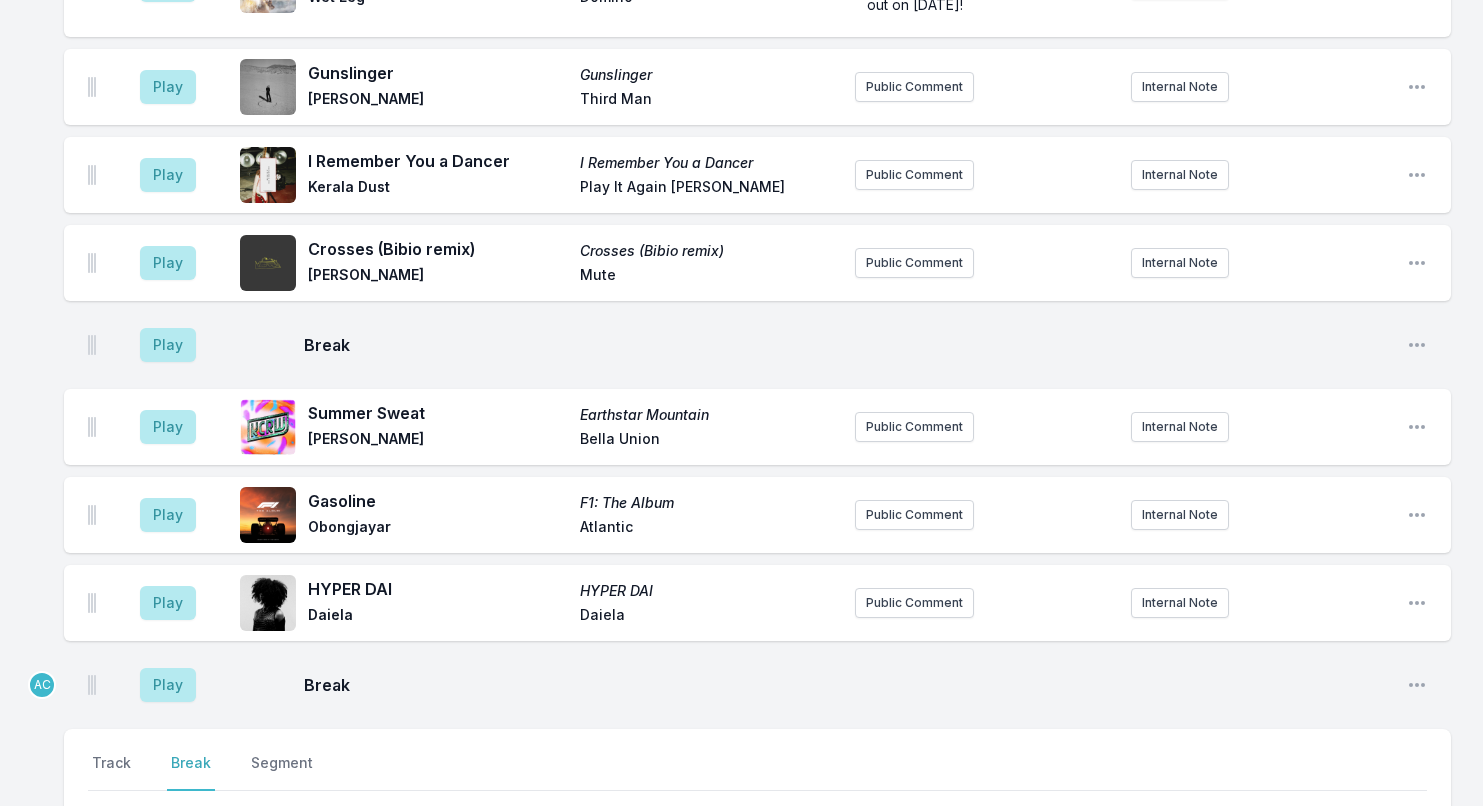 scroll, scrollTop: 4997, scrollLeft: 0, axis: vertical 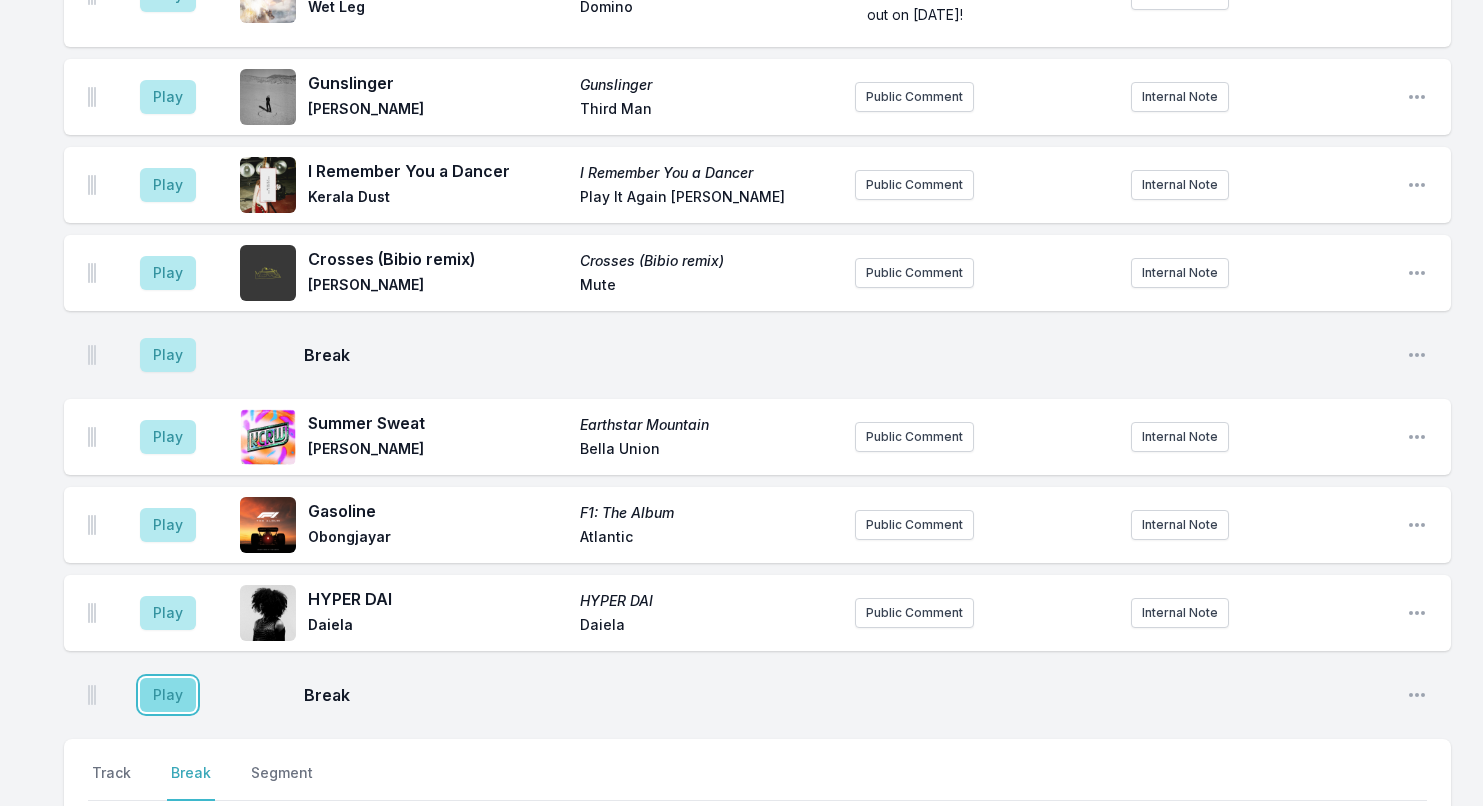 click on "Play" at bounding box center (168, 695) 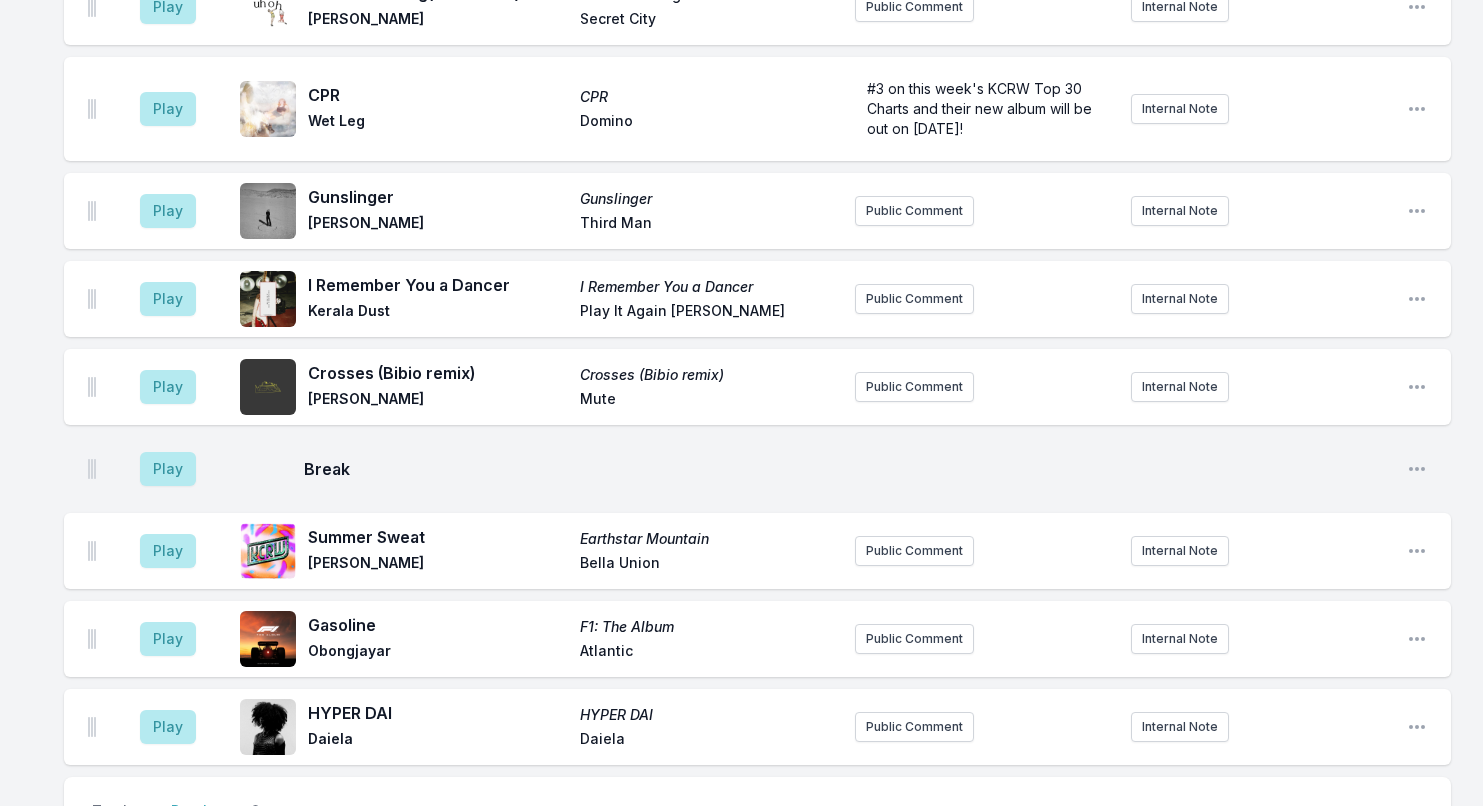 scroll, scrollTop: 4972, scrollLeft: 0, axis: vertical 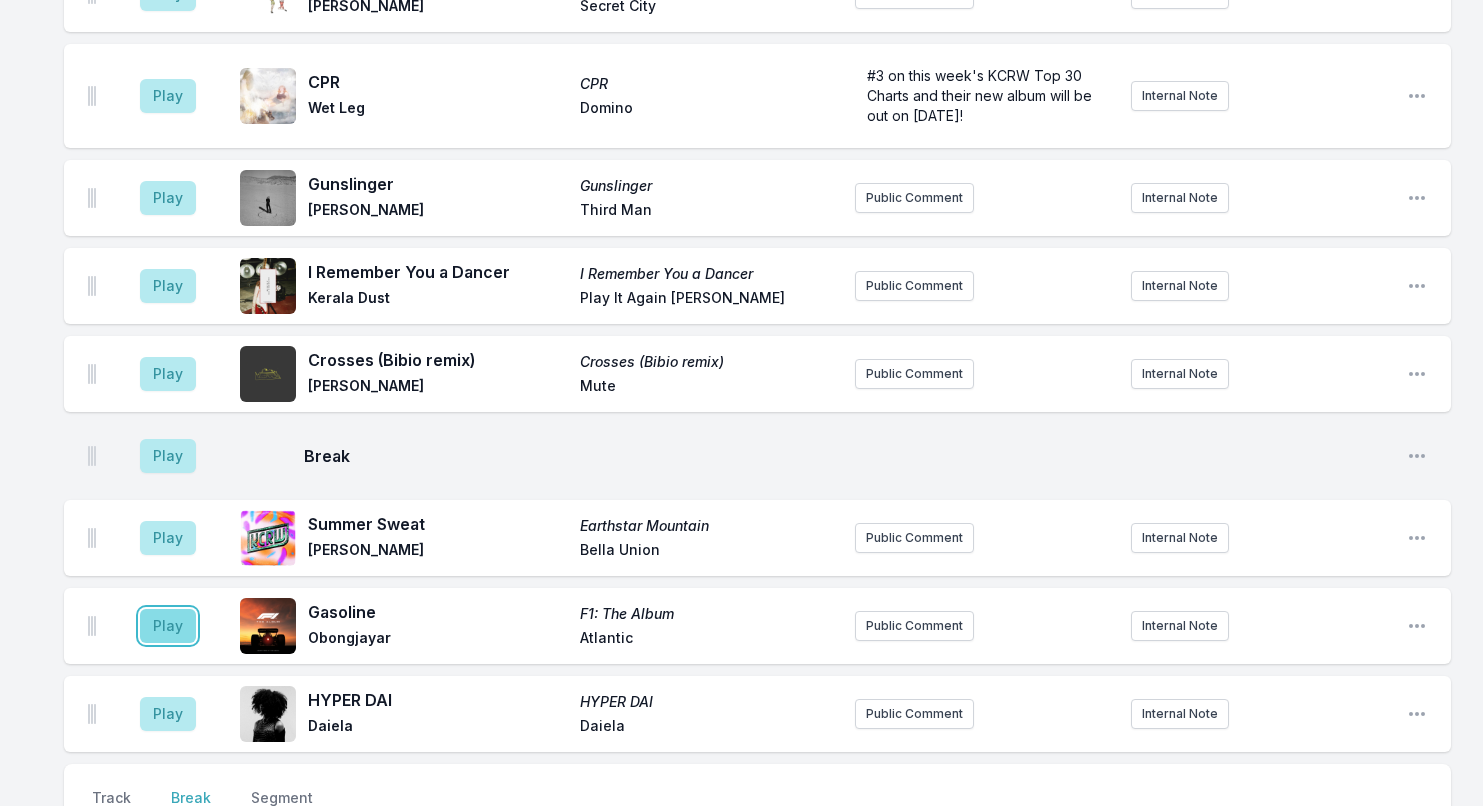 click on "Play" at bounding box center [168, 626] 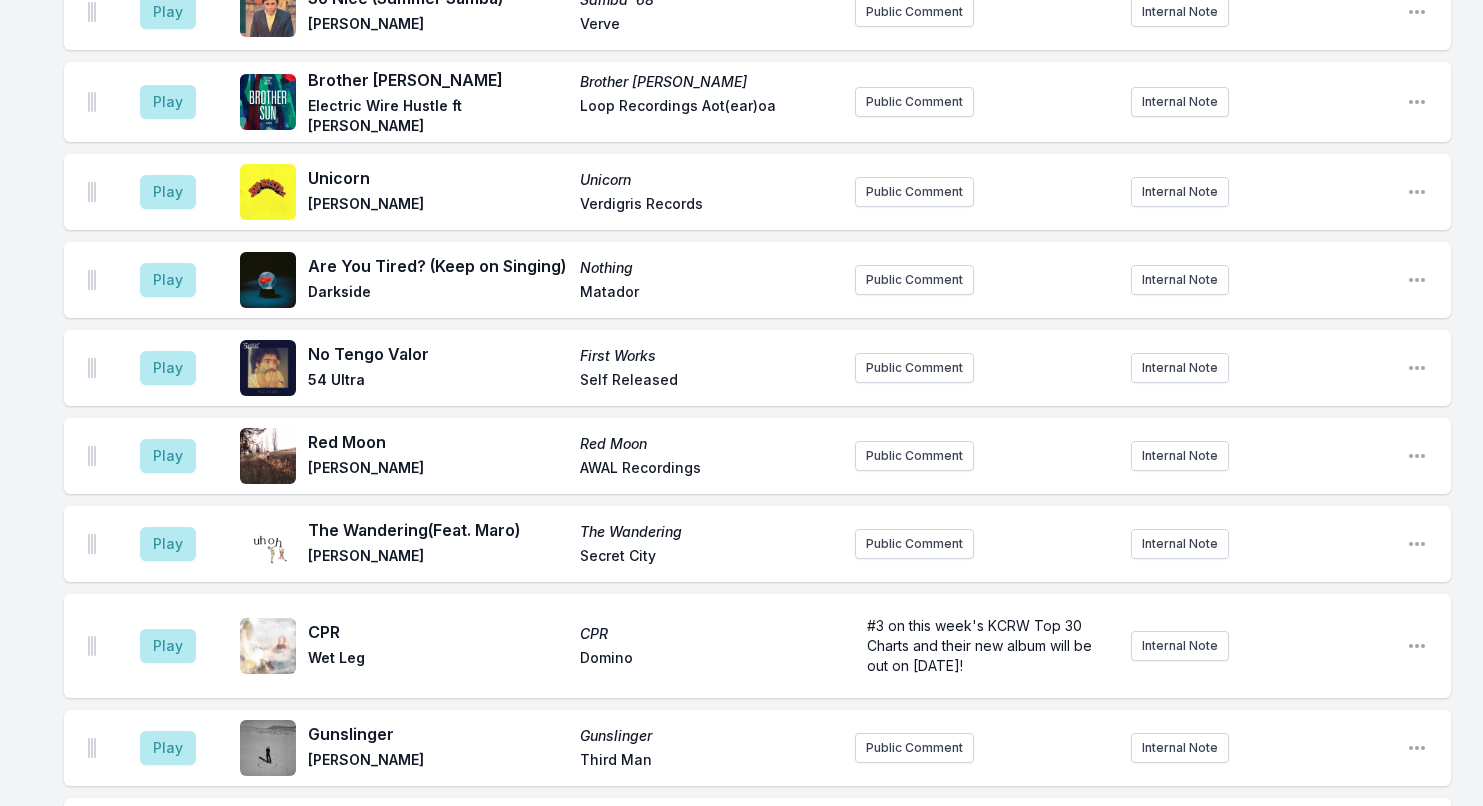 scroll, scrollTop: 5218, scrollLeft: 0, axis: vertical 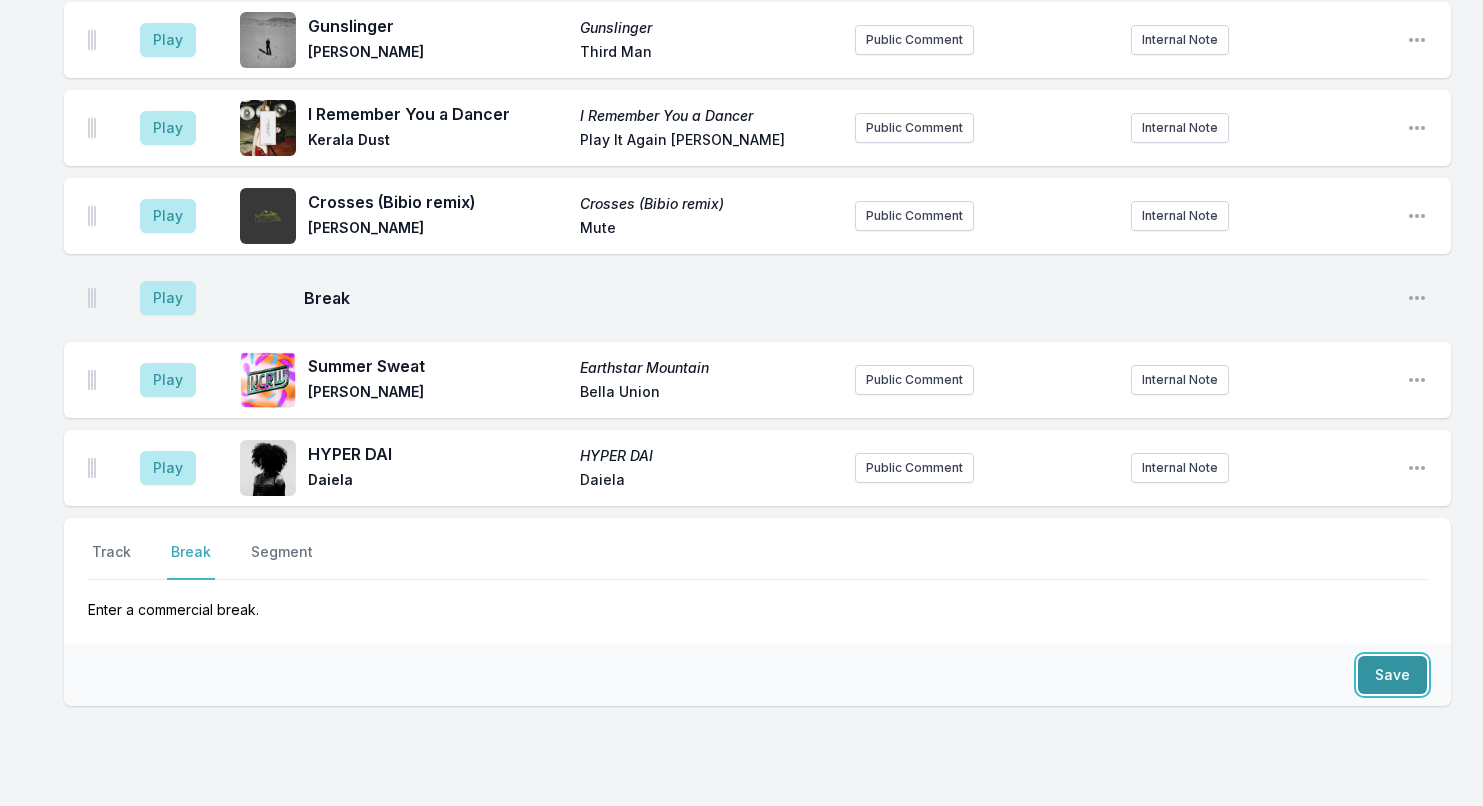 click on "Save" at bounding box center (1392, 675) 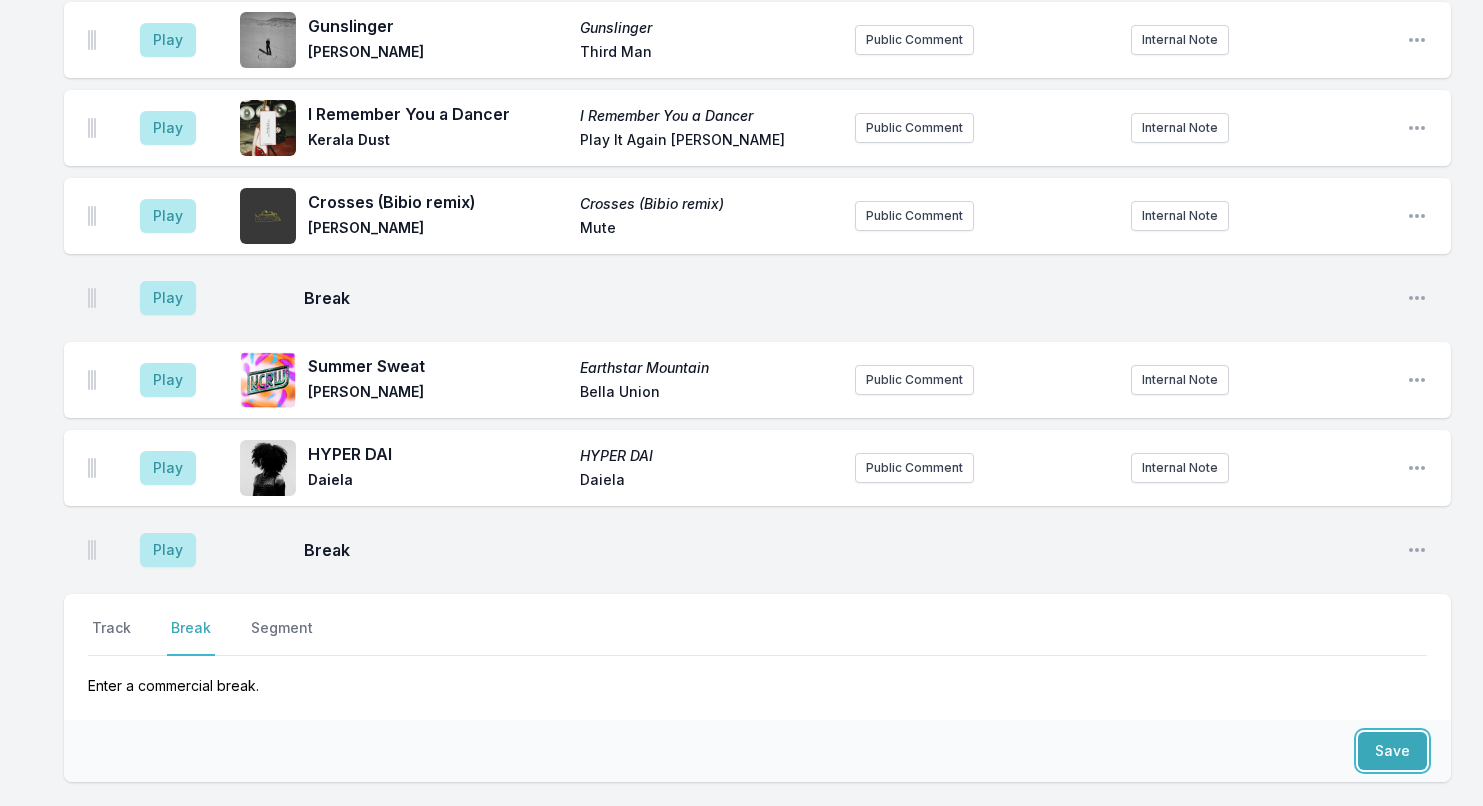 scroll, scrollTop: 5294, scrollLeft: 0, axis: vertical 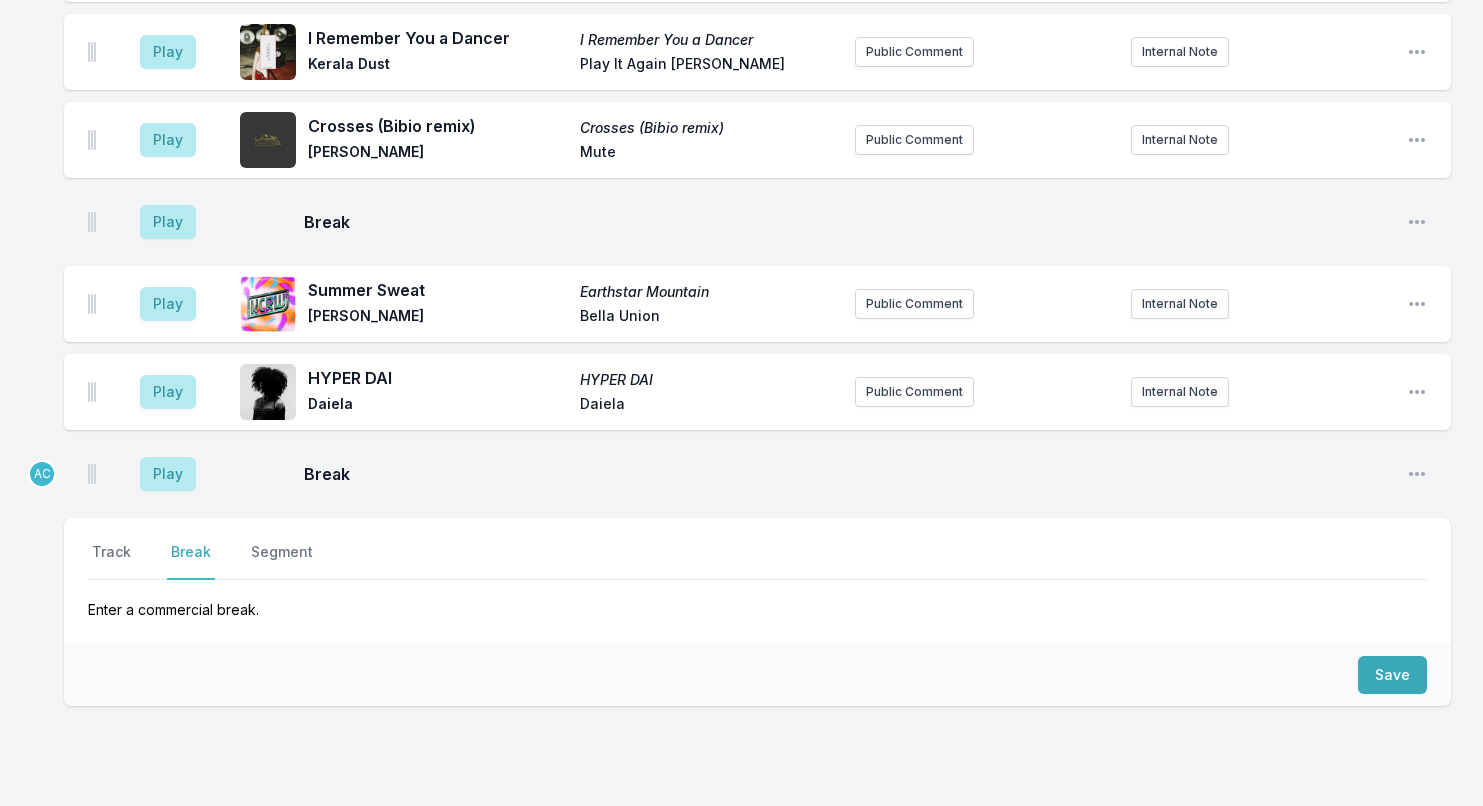 click on "Select a tab Track Break Segment Track Break Segment Enter a commercial break." at bounding box center (757, 581) 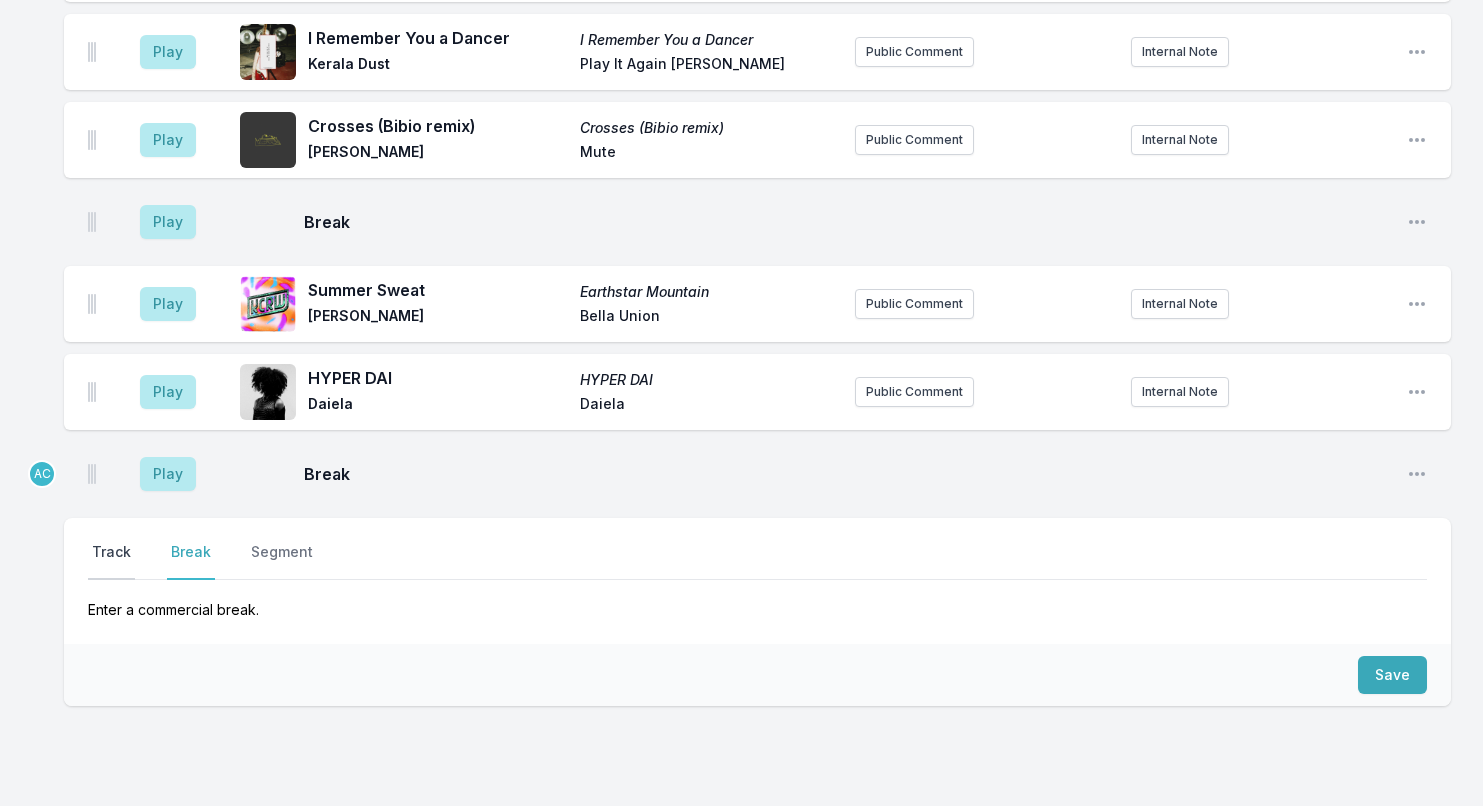click on "Track" at bounding box center (111, 561) 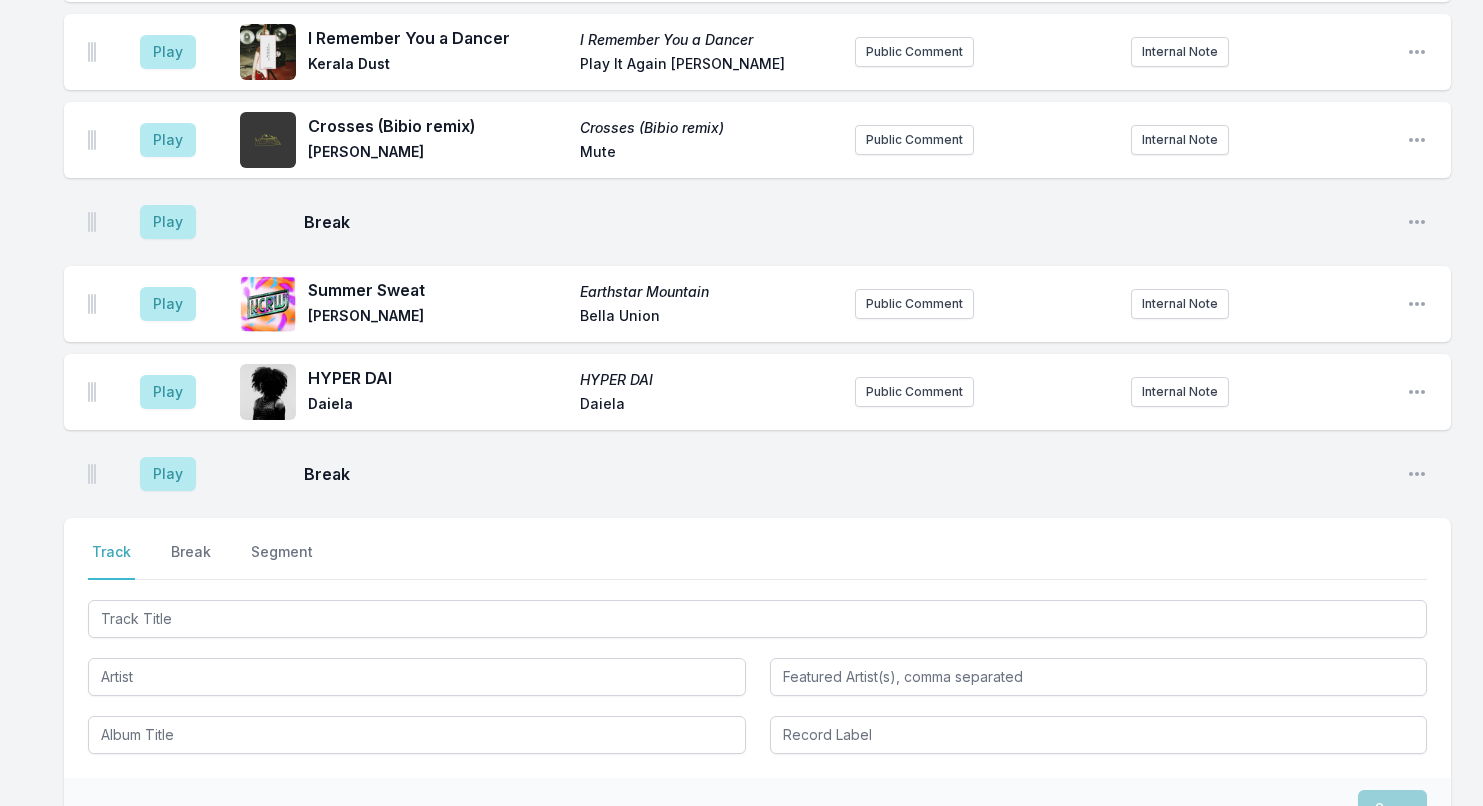 type 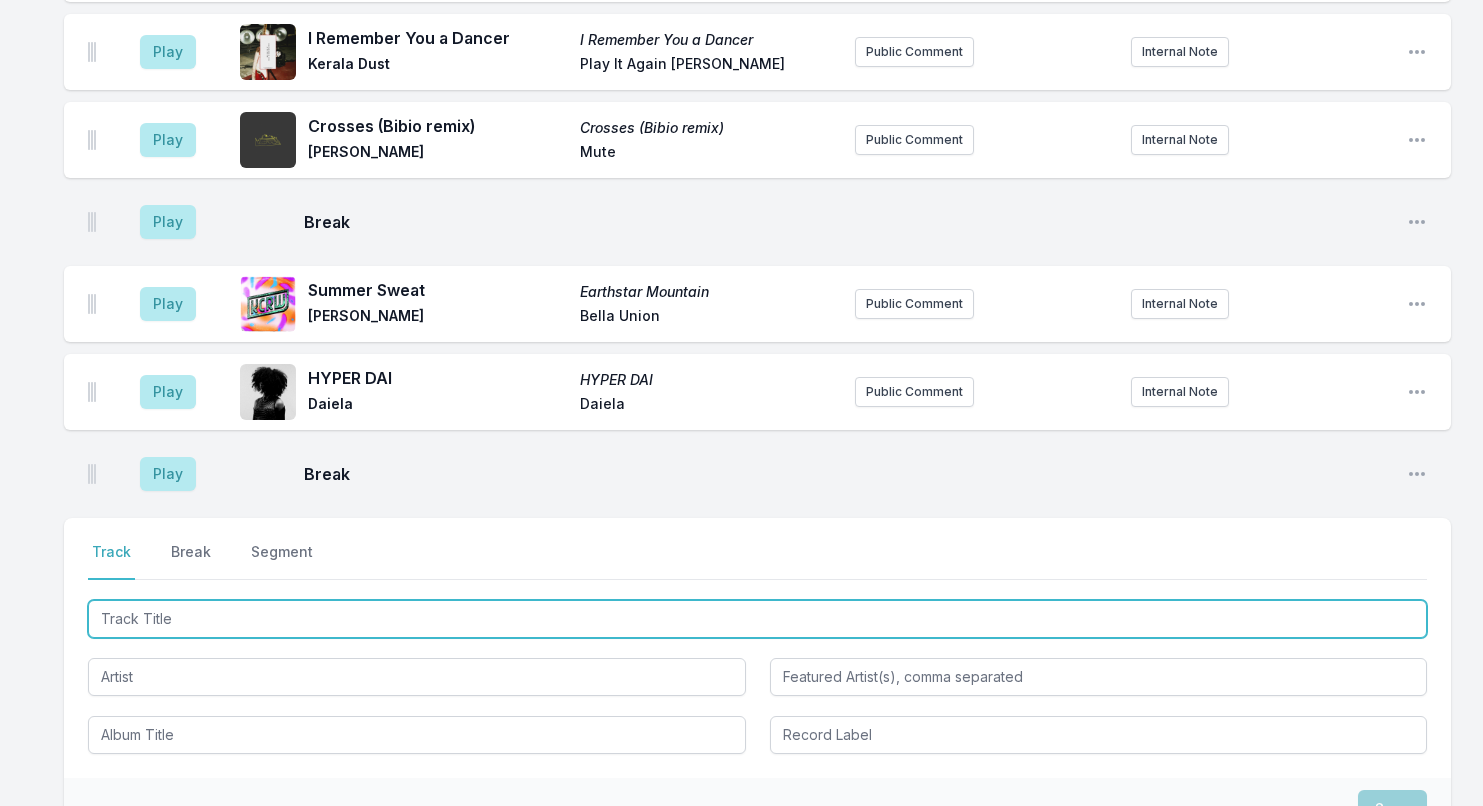 click at bounding box center [757, 619] 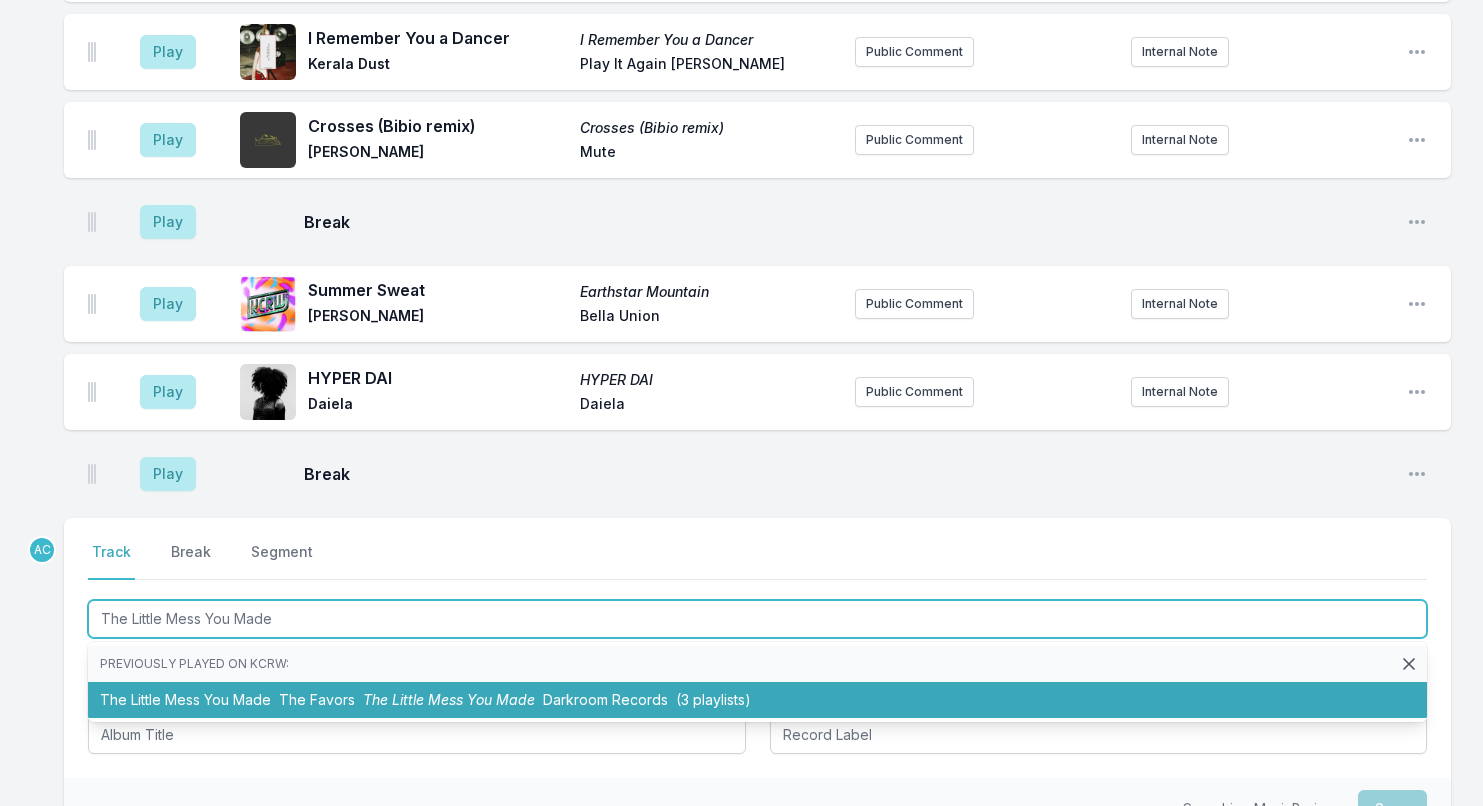 click on "The Little Mess You Made The Favors The Little Mess You Made Darkroom Records (3 playlists)" at bounding box center [757, 700] 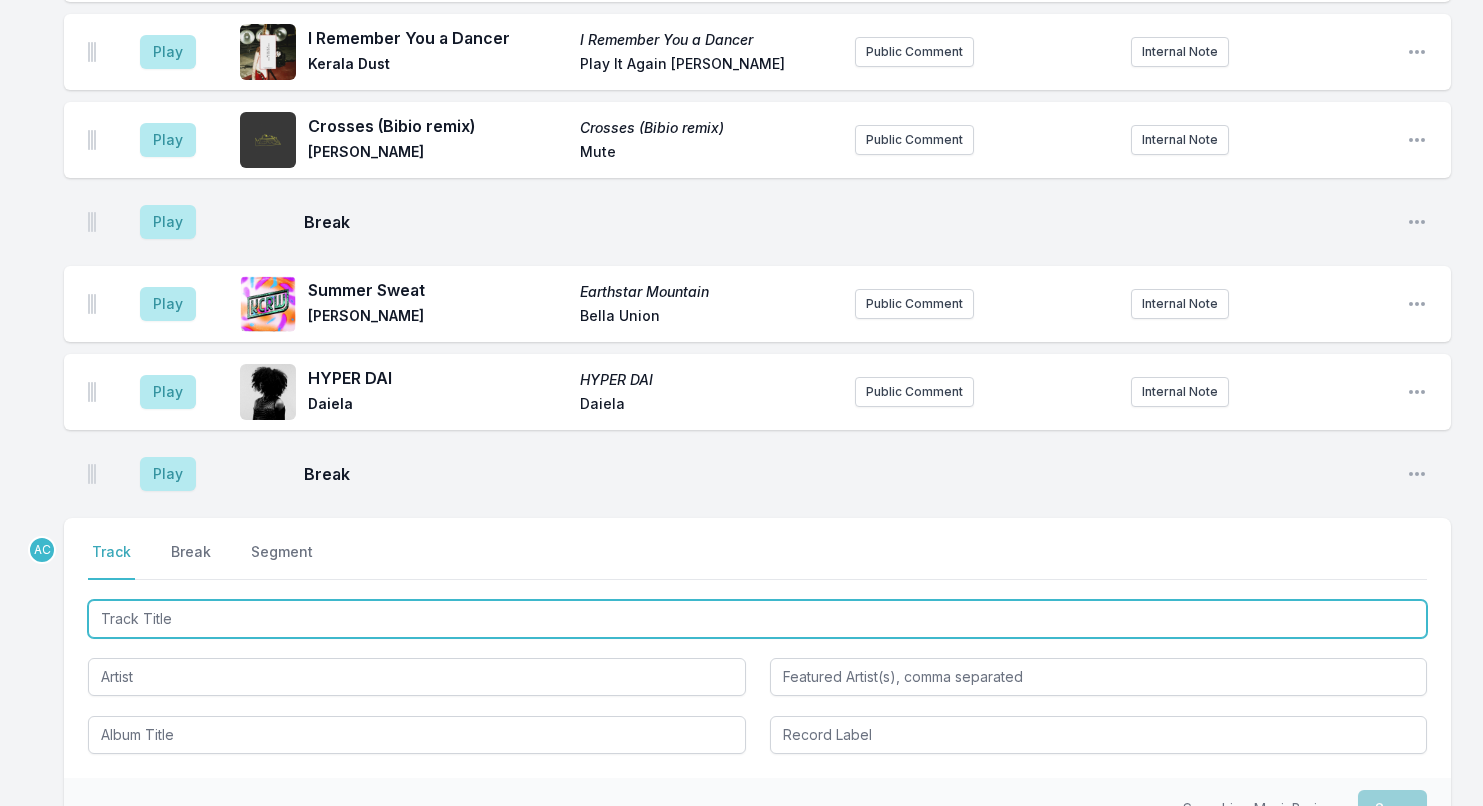 scroll, scrollTop: 5382, scrollLeft: 0, axis: vertical 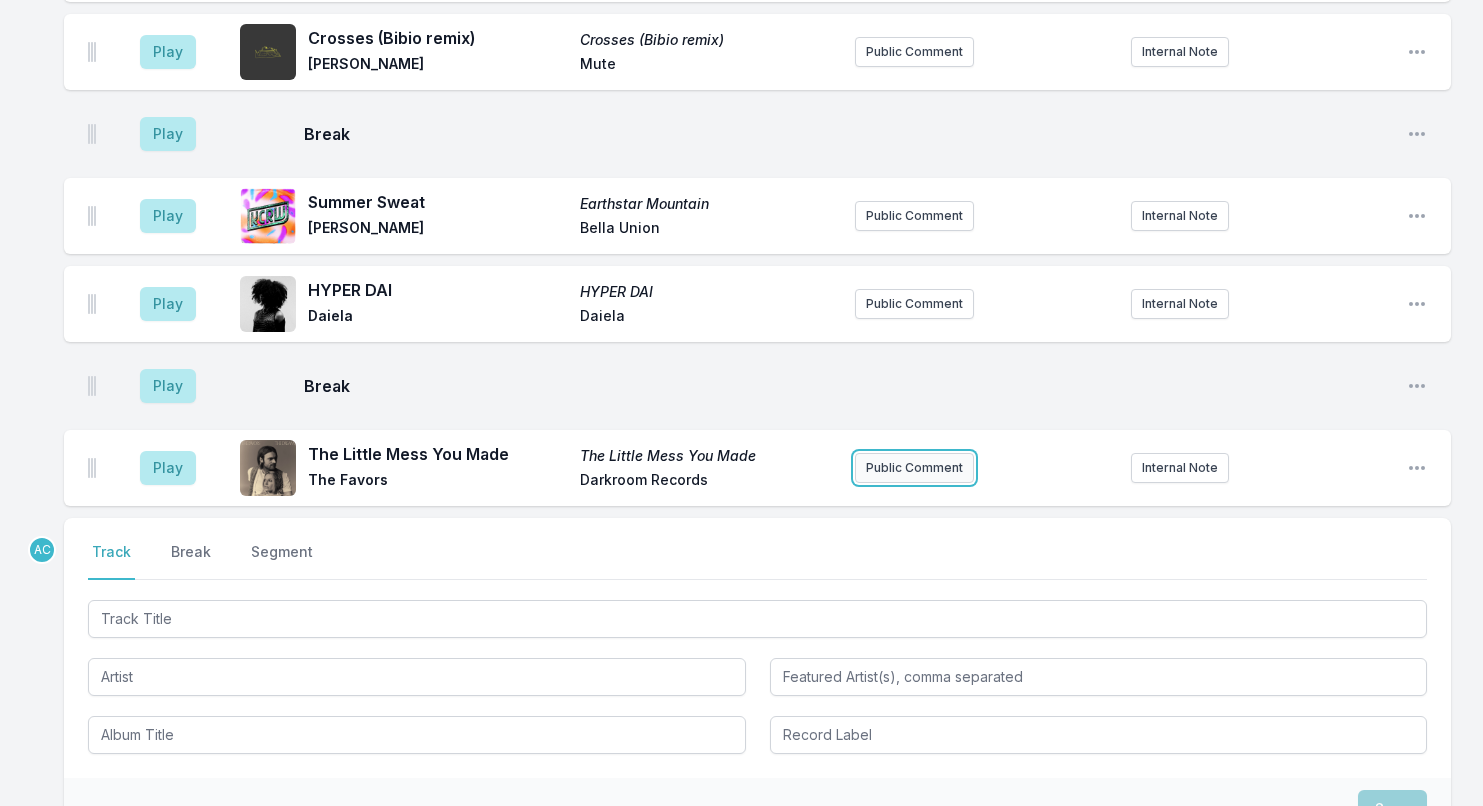 click on "Public Comment" at bounding box center [914, 468] 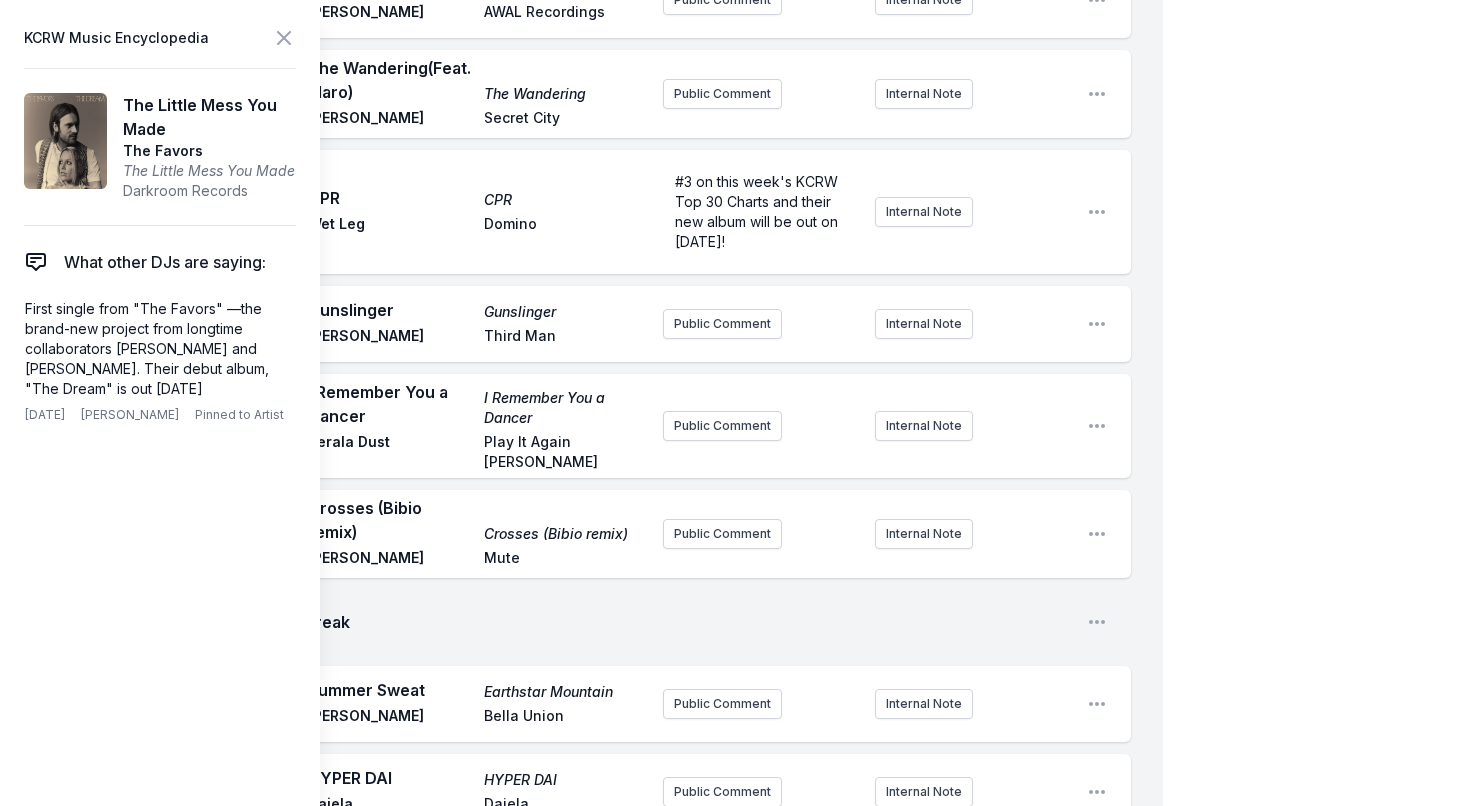 scroll, scrollTop: 6065, scrollLeft: 0, axis: vertical 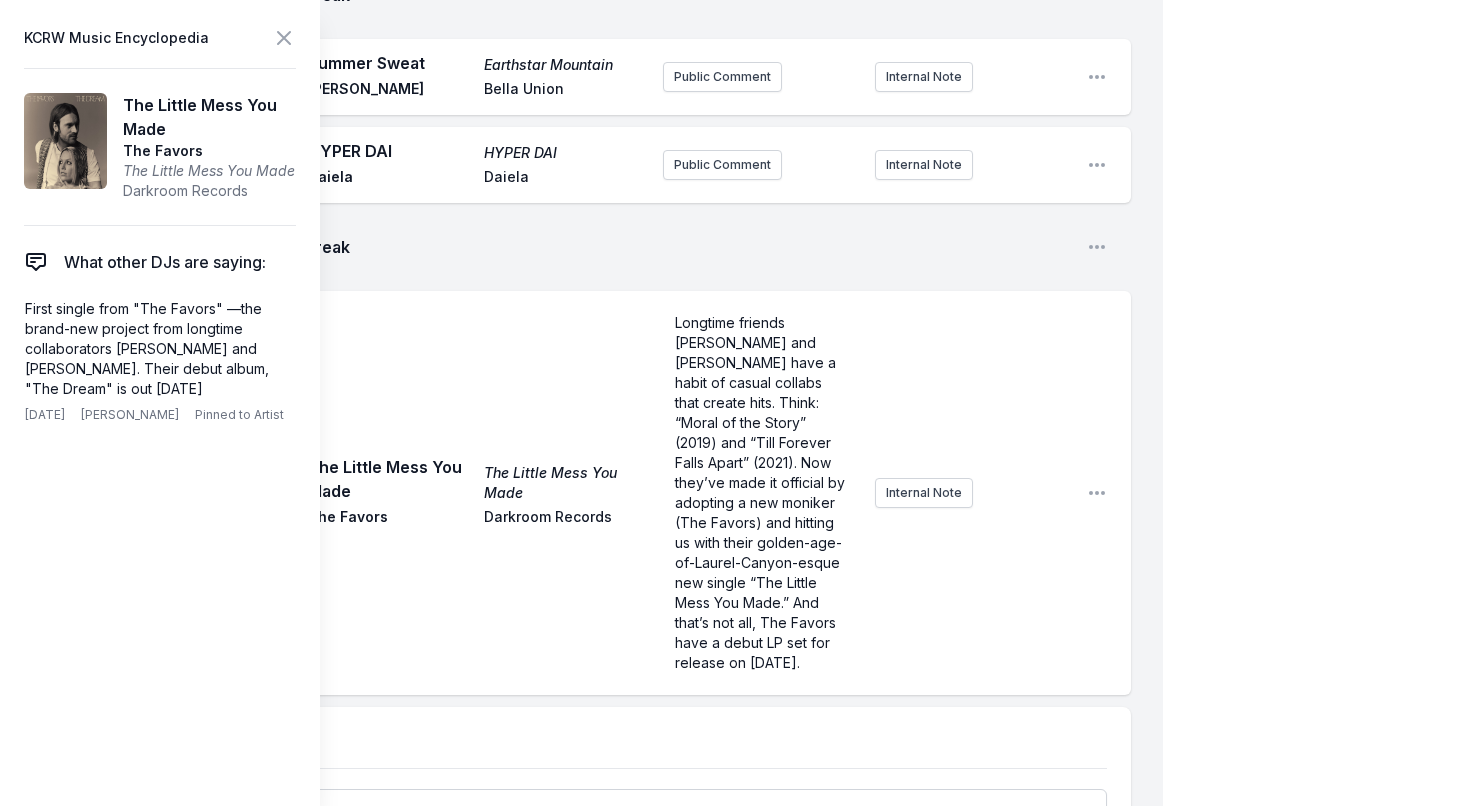 click on "Play The Little Mess You Made The Little Mess You Made The Favors Darkroom Records Longtime friends [PERSON_NAME] and [PERSON_NAME] have a habit of casual collabs that create hits. Think: “Moral of the Story” (2019) and “Till Forever Falls Apart” (2021). Now they’ve made it official by adopting a new moniker (The Favors) and hitting us with their golden-age-of-Laurel-Canyon-esque new single “The Little Mess You Made.” And that’s not all, The Favors have a debut LP set for release on [DATE]. Internal Note Open playlist item options" at bounding box center (597, 493) 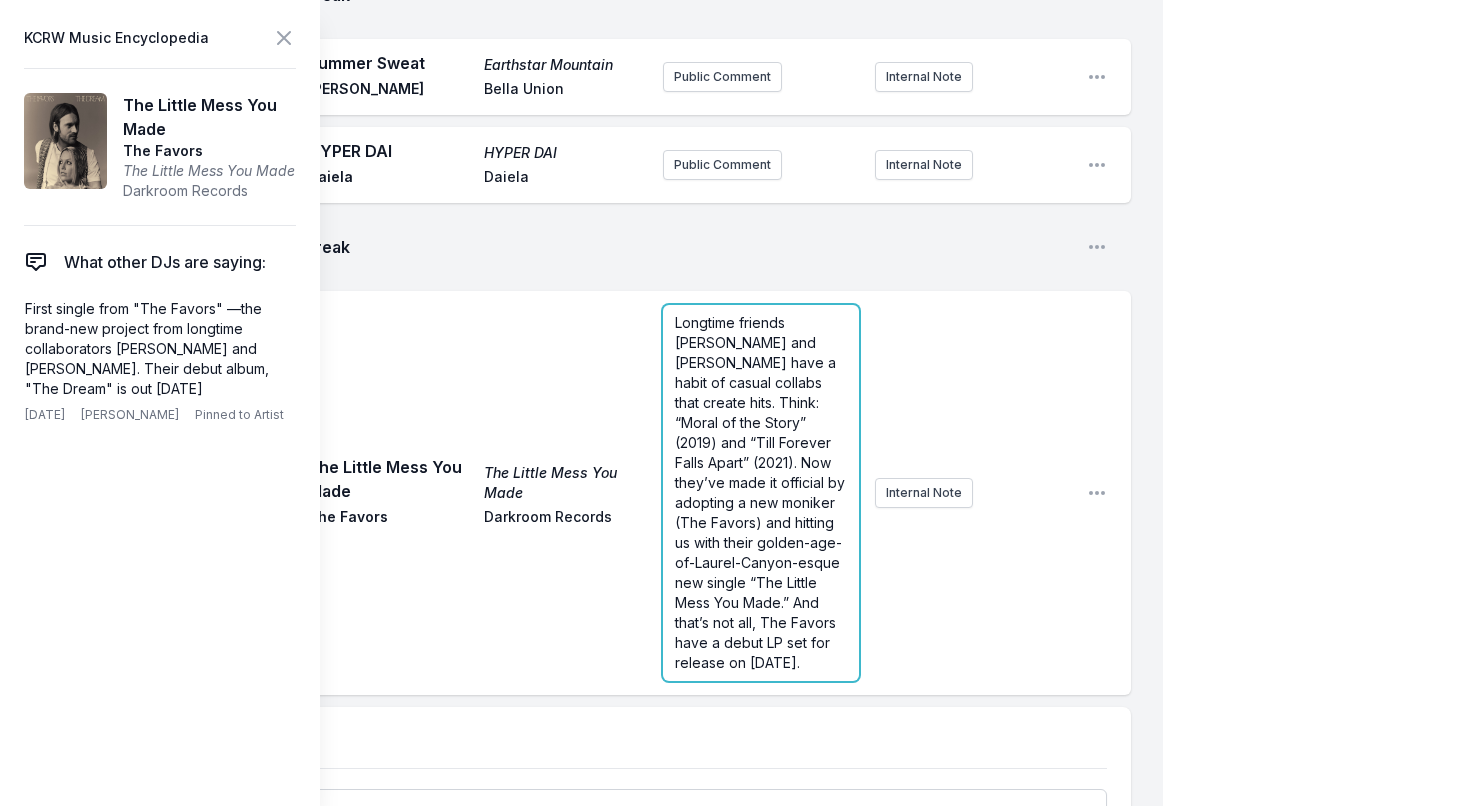 scroll, scrollTop: 6077, scrollLeft: 0, axis: vertical 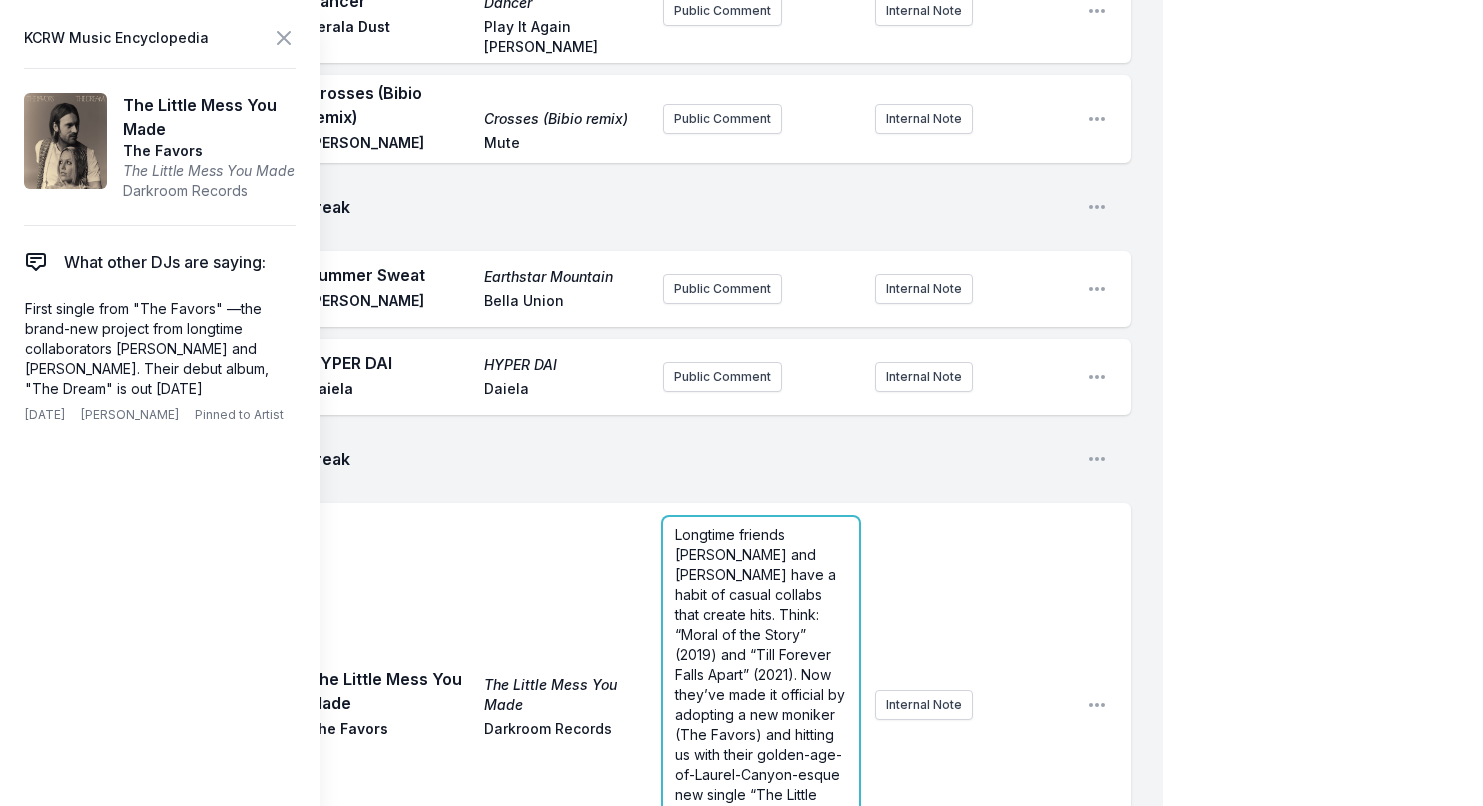 click on "Play So Nice (Summer Samba) Verve Remixed: The First [DEMOGRAPHIC_DATA] [PERSON_NAME] UMG Public Comment Internal Note Open playlist item options Play The Times They Are A-Changin’ To Love Somebody [PERSON_NAME] RCA Public Comment Internal Note Open playlist item options Play Bonnet Of Pins Bonnet Of Pins [PERSON_NAME] Concord Records Public Comment Internal Note Open playlist item options Play Deadhead 2 Foxwarren Anti‐ KCRW Presents Foxwarren at the Bellwether [DATE]. Giveaway now at [DOMAIN_NAME][URL] ﻿ ﻿ Internal Note Open playlist item options KCRW Presents Foxwarren at the Bellwether [DATE]. Giveaway now at [DOMAIN_NAME][URL] Play Everlasting Sigh Everlasting Sigh [PERSON_NAME] [PERSON_NAME] Public Comment Internal Note Open playlist item options Play Love On the Big Screen Love On the Big Screen Animal Collective Domino Public Comment Internal Note Open playlist item options Play It's All Right People Never Give Up [PERSON_NAME] Rhino Entertainment Public Comment Internal Note Play Verve" at bounding box center (597, -405) 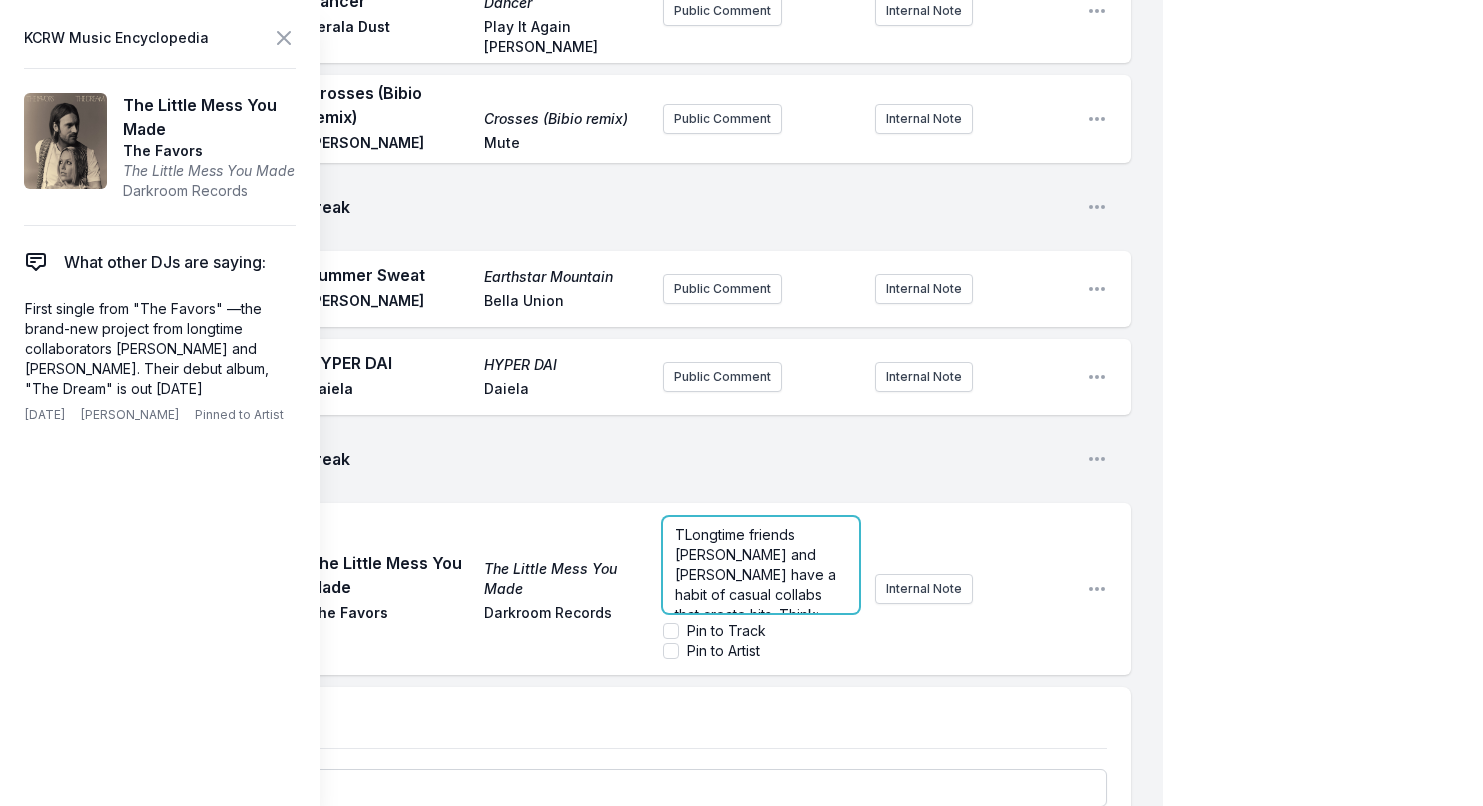 type 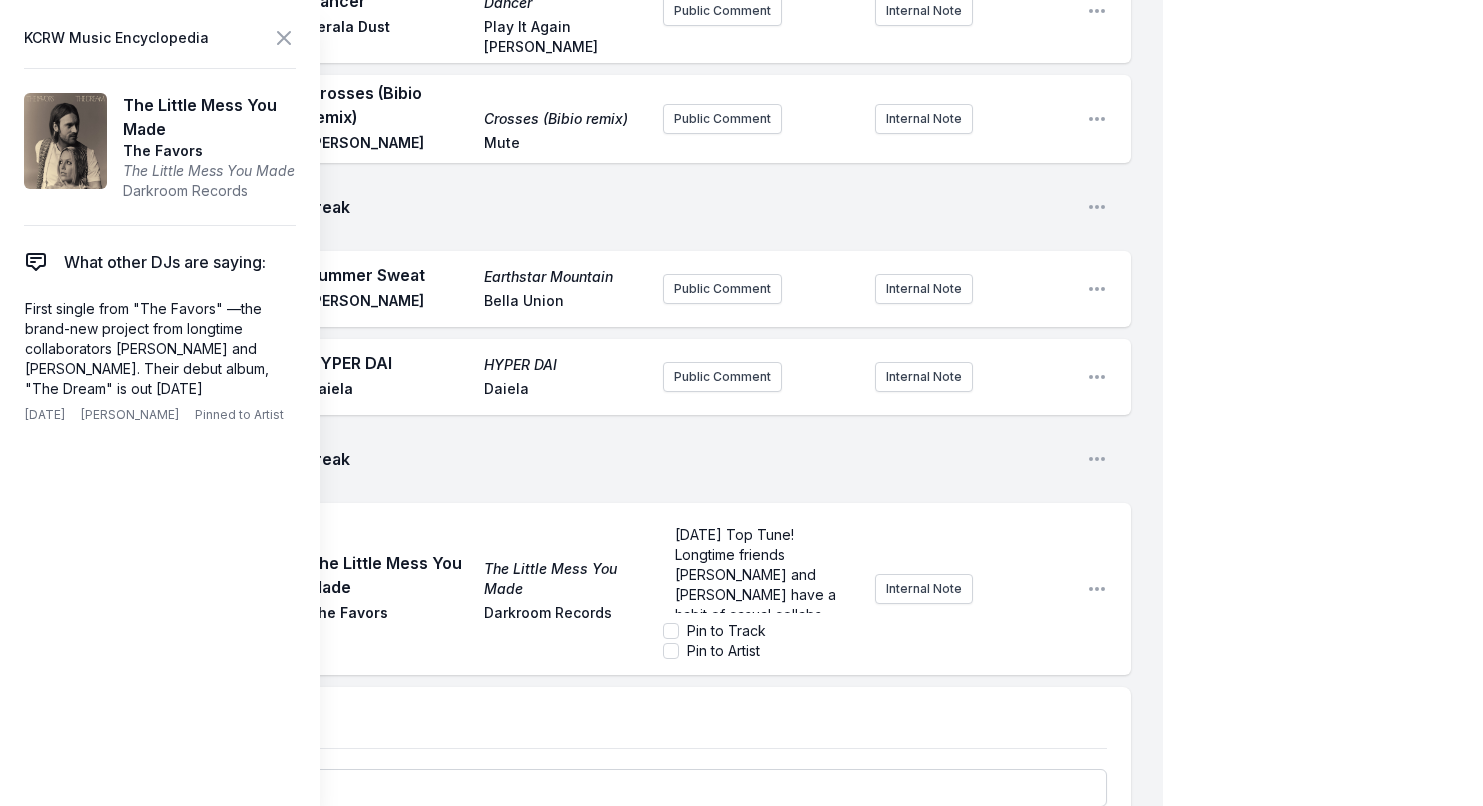 click on "Play The Little Mess You Made The Little Mess You Made The Favors Darkroom Records [DATE] Top Tune! Longtime friends [PERSON_NAME] and [PERSON_NAME] have a habit of casual collabs that create hits. Think: “Moral of the Story” (2019) and “Till Forever Falls Apart” (2021). Now they’ve made it official by adopting a new moniker (The Favors) and hitting us with their golden-age-of-Laurel-Canyon-esque new single “The Little Mess You Made.” And that’s not all, The Favors have a debut LP set for release on [DATE]. Pin to Track Pin to Artist Internal Note Open playlist item options" at bounding box center (597, 589) 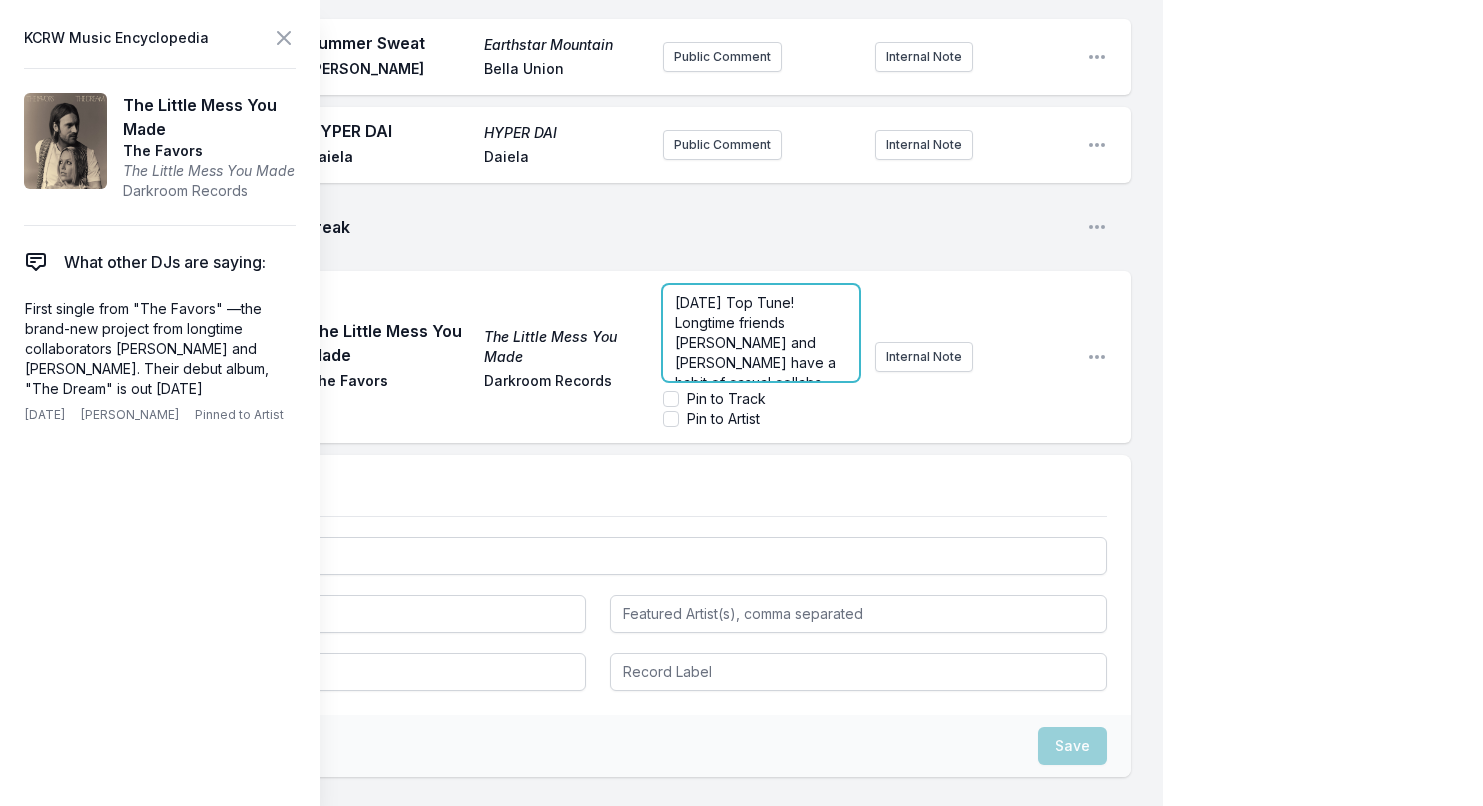 scroll, scrollTop: 6077, scrollLeft: 0, axis: vertical 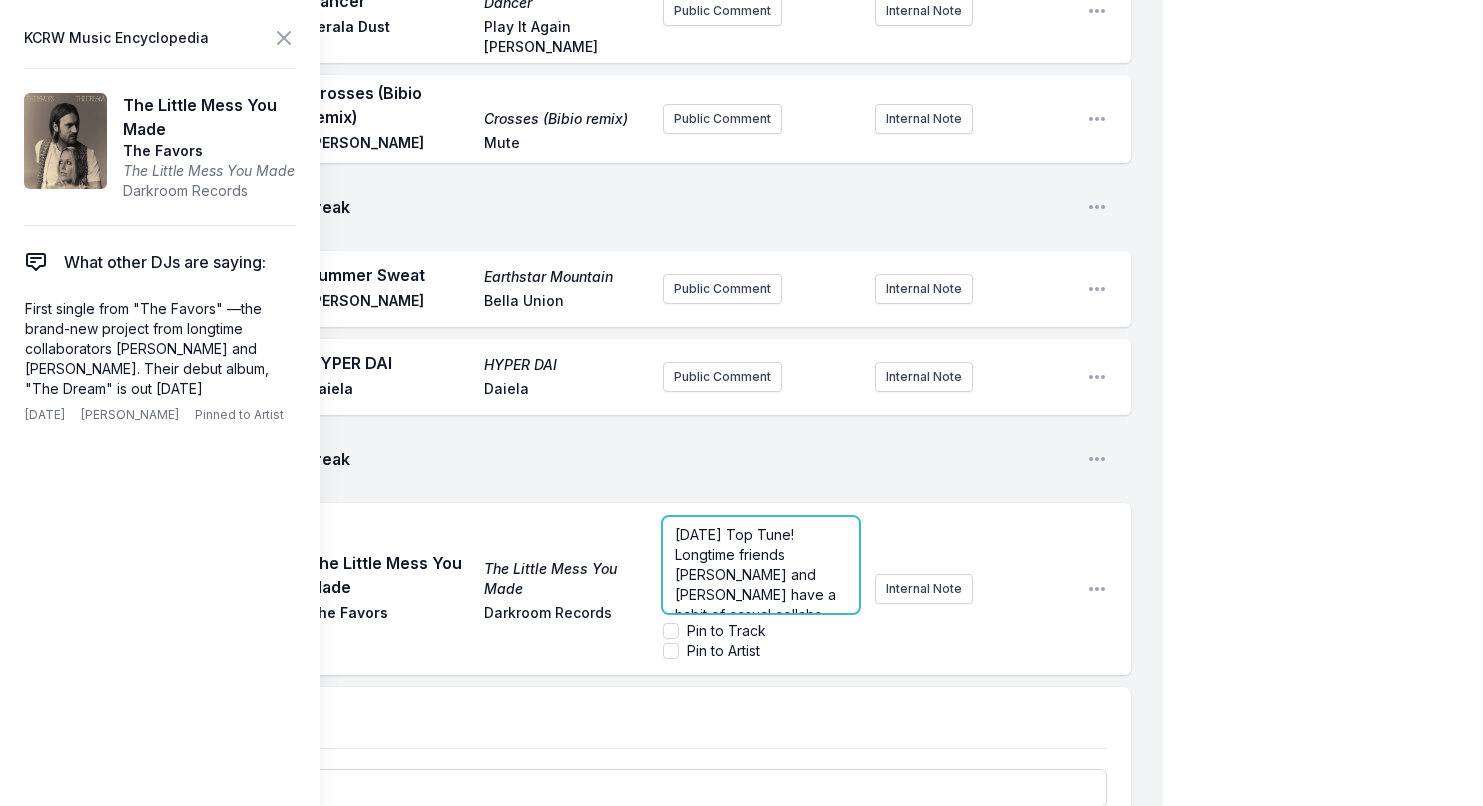 click on "Play So Nice (Summer Samba) Verve Remixed: The First [DEMOGRAPHIC_DATA] [PERSON_NAME] UMG Public Comment Internal Note Open playlist item options Play The Times They Are A-Changin’ To Love Somebody [PERSON_NAME] RCA Public Comment Internal Note Open playlist item options Play Bonnet Of Pins Bonnet Of Pins [PERSON_NAME] Concord Records Public Comment Internal Note Open playlist item options Play Deadhead 2 Foxwarren Anti‐ KCRW Presents Foxwarren at the Bellwether [DATE]. Giveaway now at [DOMAIN_NAME][URL] ﻿ ﻿ Internal Note Open playlist item options KCRW Presents Foxwarren at the Bellwether [DATE]. Giveaway now at [DOMAIN_NAME][URL] Play Everlasting Sigh Everlasting Sigh [PERSON_NAME] [PERSON_NAME] Public Comment Internal Note Open playlist item options Play Love On the Big Screen Love On the Big Screen Animal Collective Domino Public Comment Internal Note Open playlist item options Play It's All Right People Never Give Up [PERSON_NAME] Rhino Entertainment Public Comment Internal Note Play Verve" at bounding box center [597, -521] 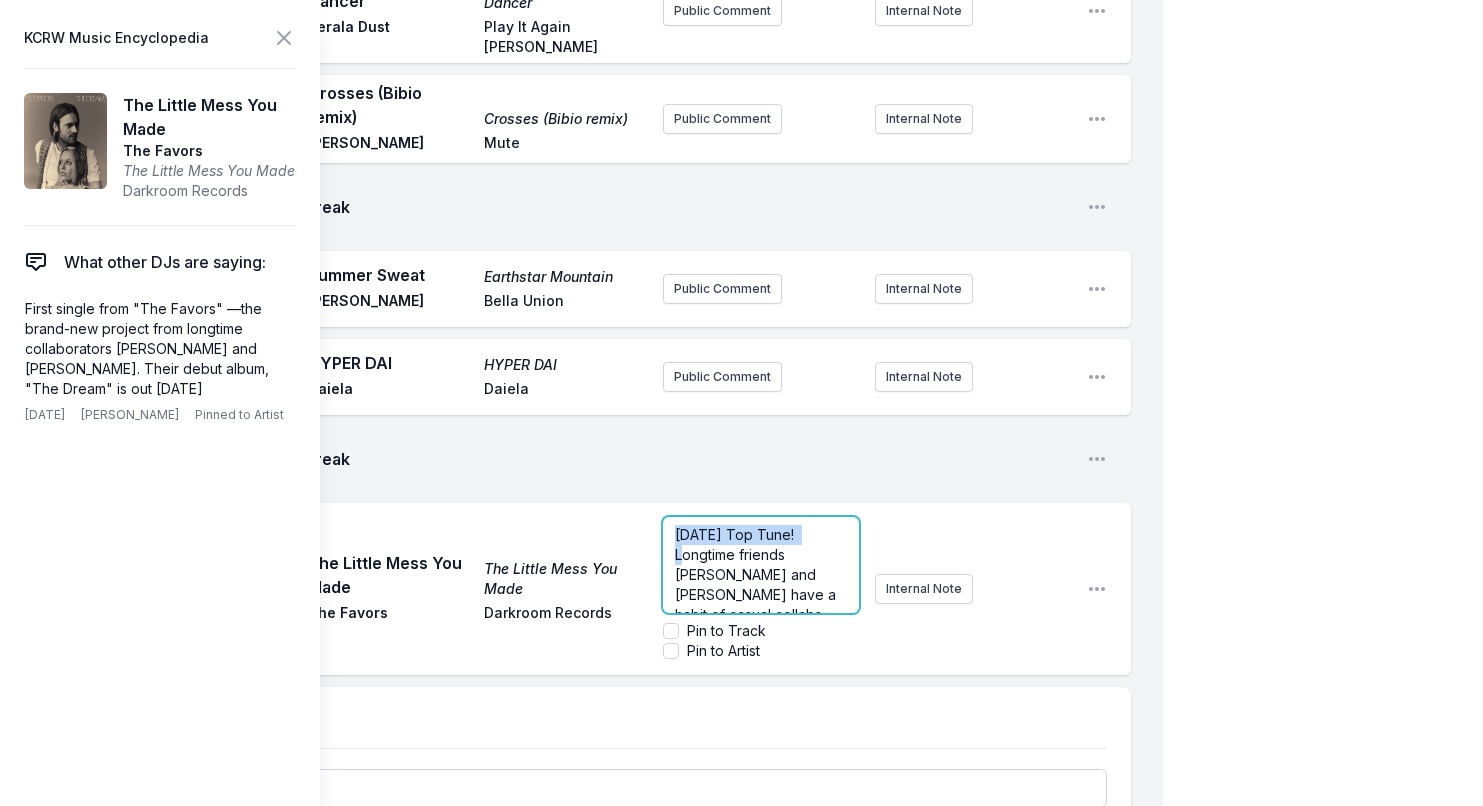 drag, startPoint x: 822, startPoint y: 295, endPoint x: 627, endPoint y: 293, distance: 195.01025 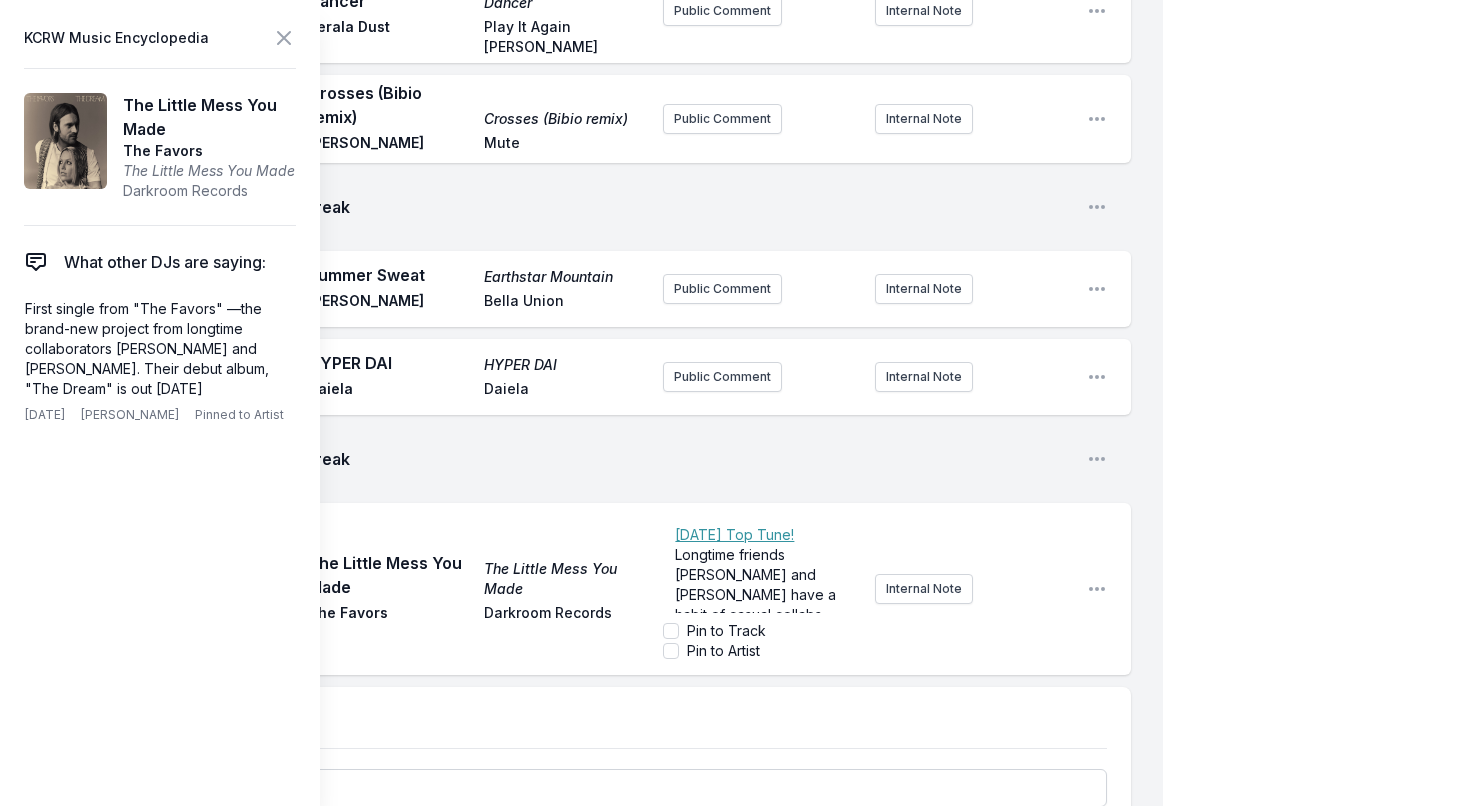 click on "Play The Little Mess You Made The Little Mess You Made The Favors Darkroom Records ﻿ [DATE] Top Tune!  Longtime friends [PERSON_NAME] and [PERSON_NAME] have a habit of casual collabs that create hits. Think: “Moral of the Story” (2019) and “Till Forever Falls Apart” (2021). Now they’ve made it official by adopting a new moniker (The Favors) and hitting us with their golden-age-of-Laurel-Canyon-esque new single “The Little Mess You Made.” And that’s not all, The Favors have a debut LP set for release on [DATE]. Pin to Track Pin to Artist Internal Note Open playlist item options" at bounding box center [597, 589] 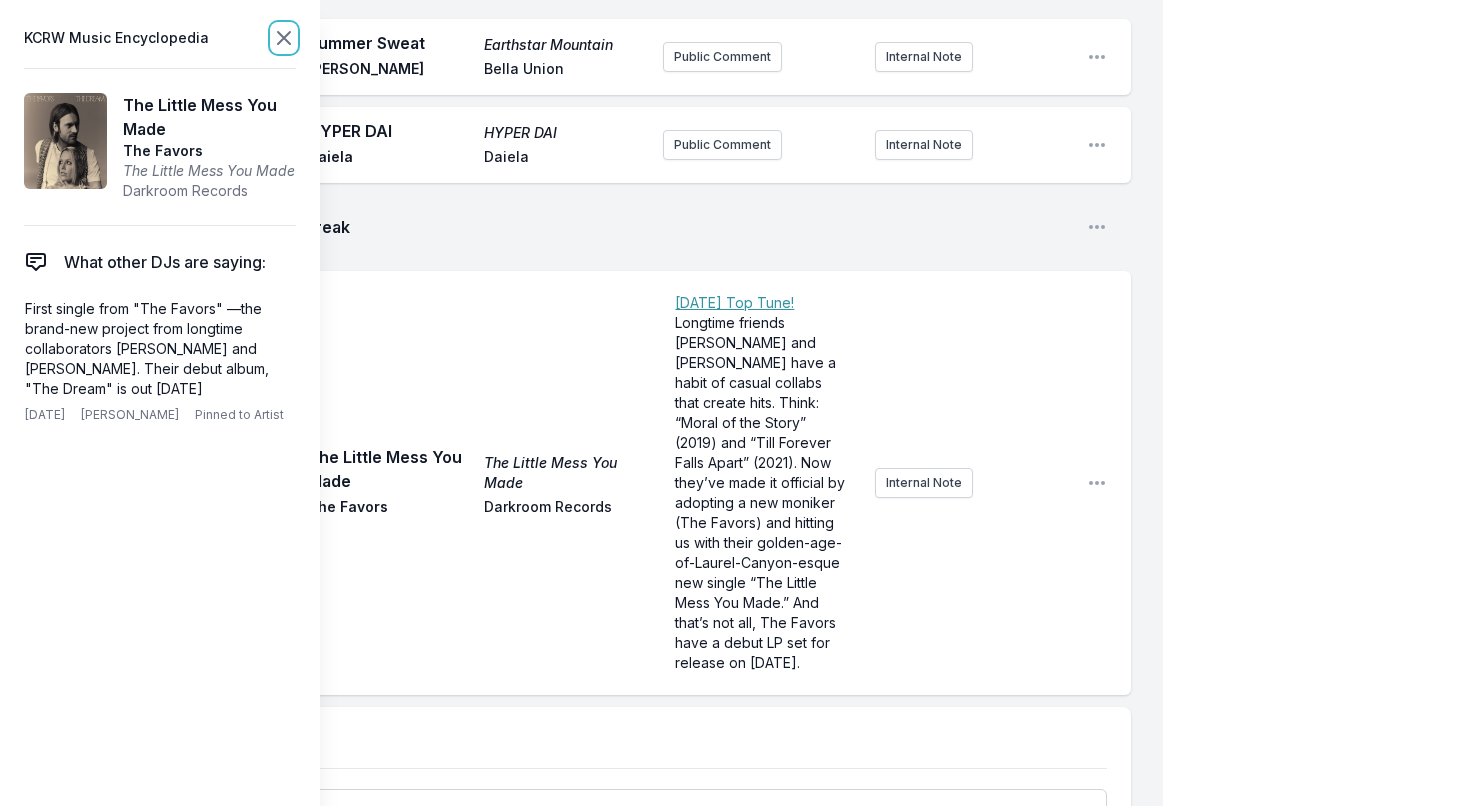 click 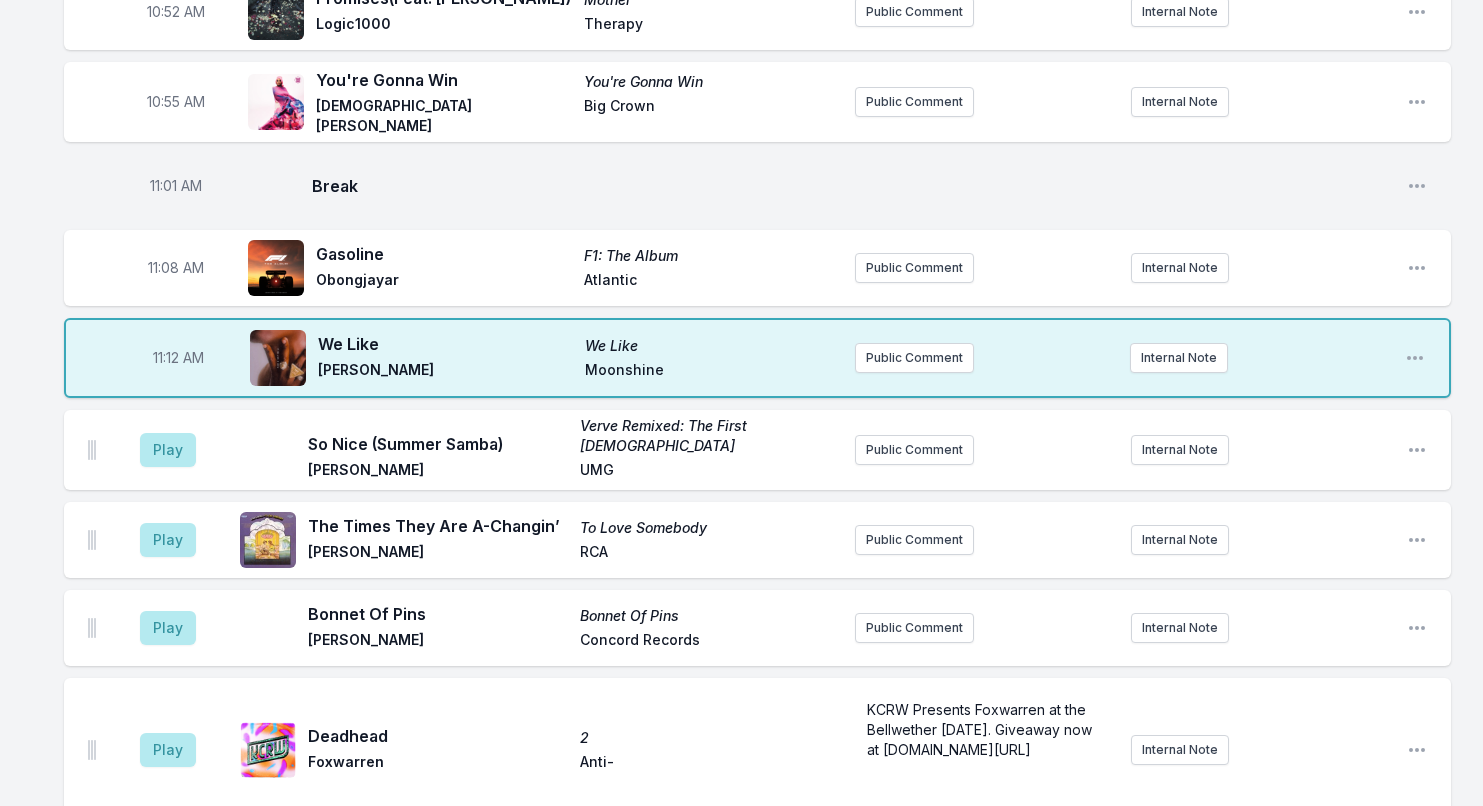 scroll, scrollTop: 3482, scrollLeft: 0, axis: vertical 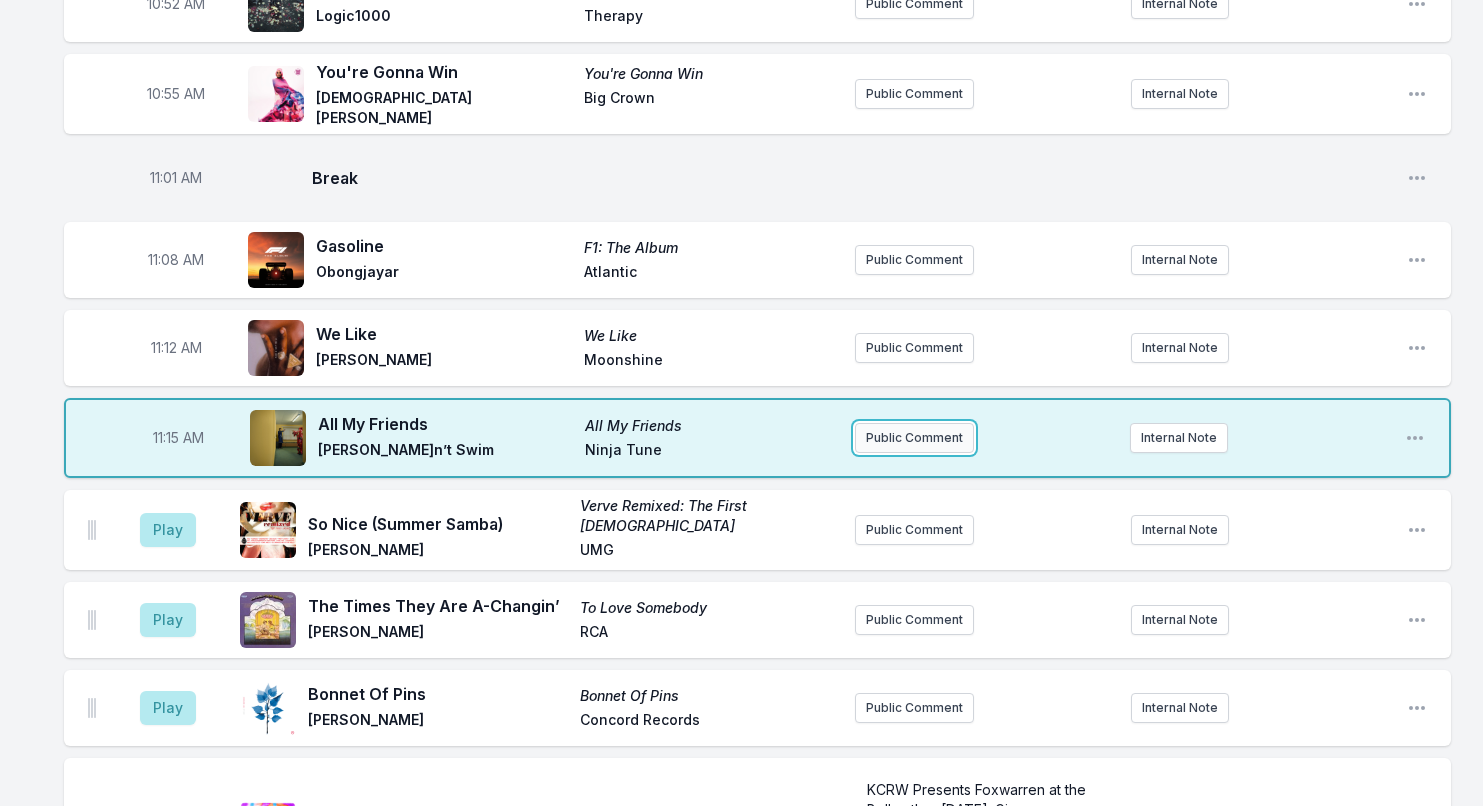 click on "Public Comment" at bounding box center (914, 438) 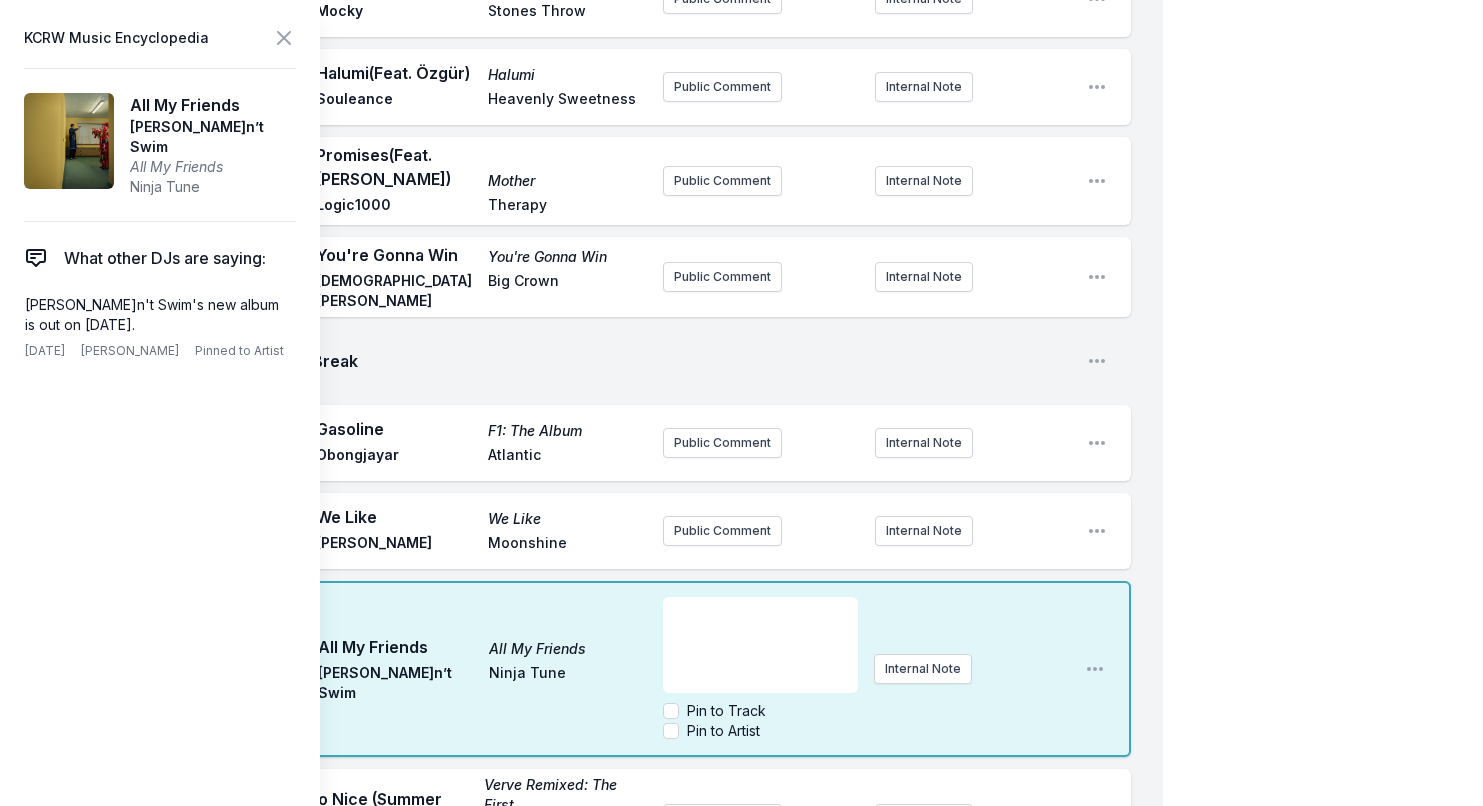 scroll, scrollTop: 3869, scrollLeft: 0, axis: vertical 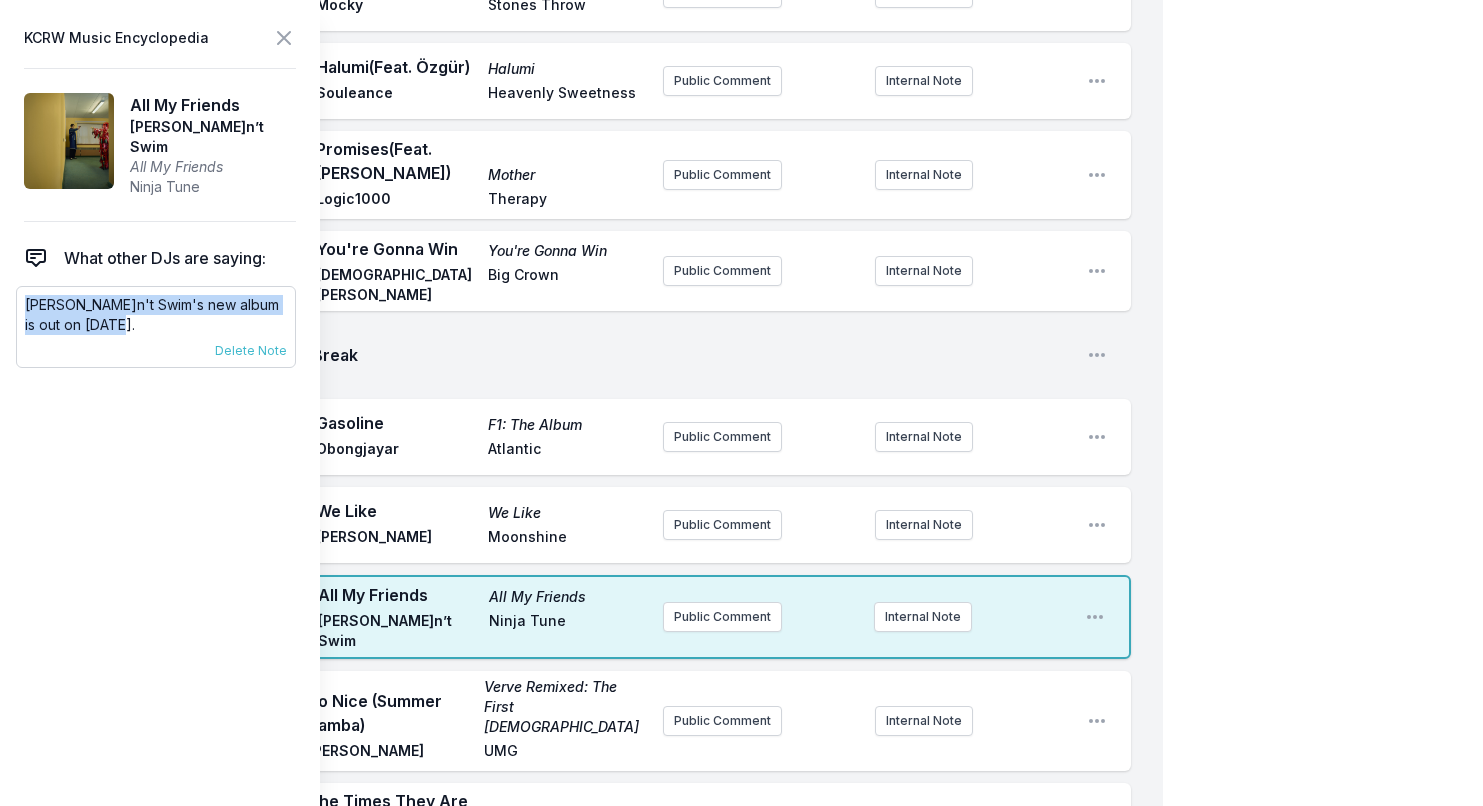 drag, startPoint x: 131, startPoint y: 319, endPoint x: 26, endPoint y: 295, distance: 107.70794 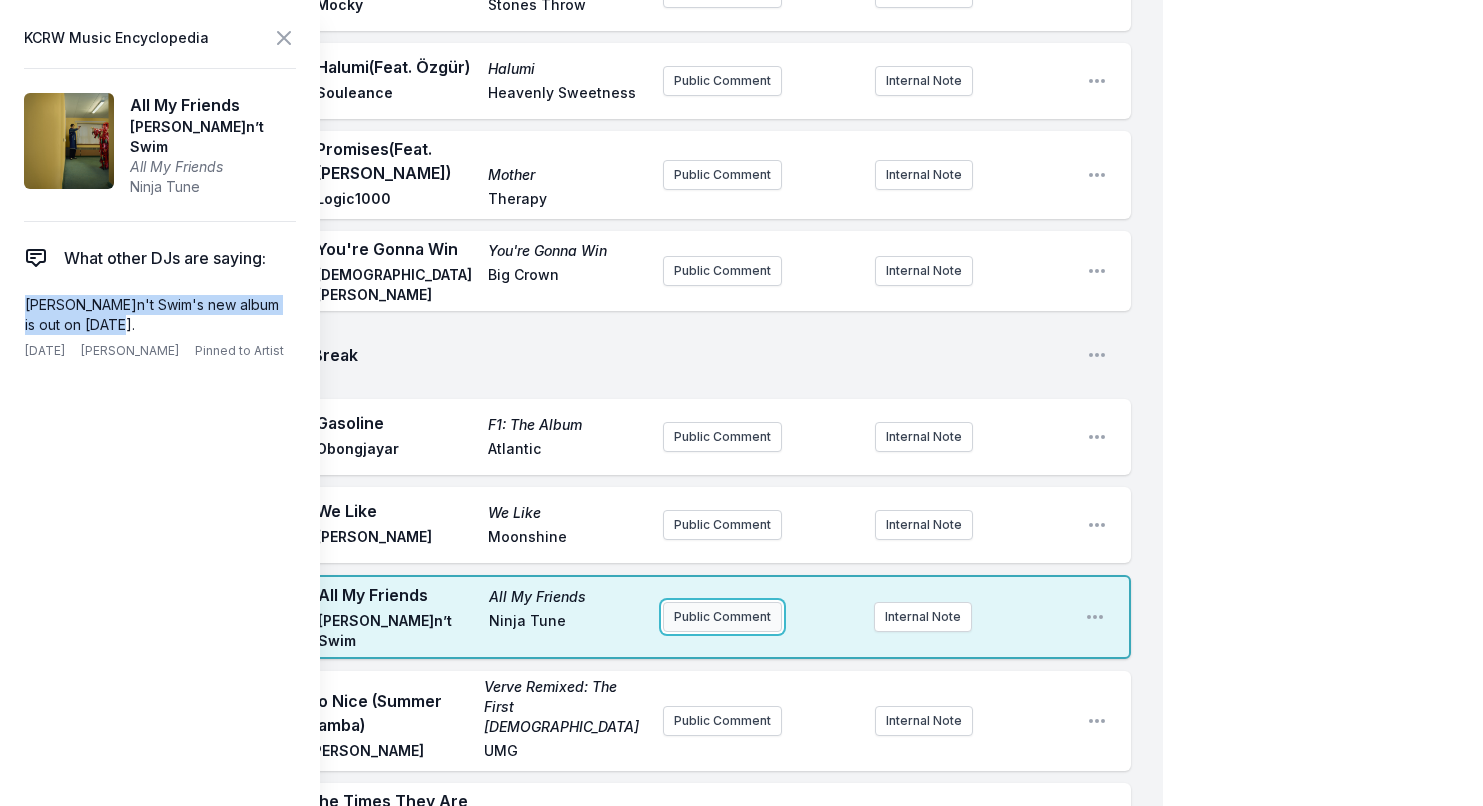 click on "Public Comment" at bounding box center [722, 617] 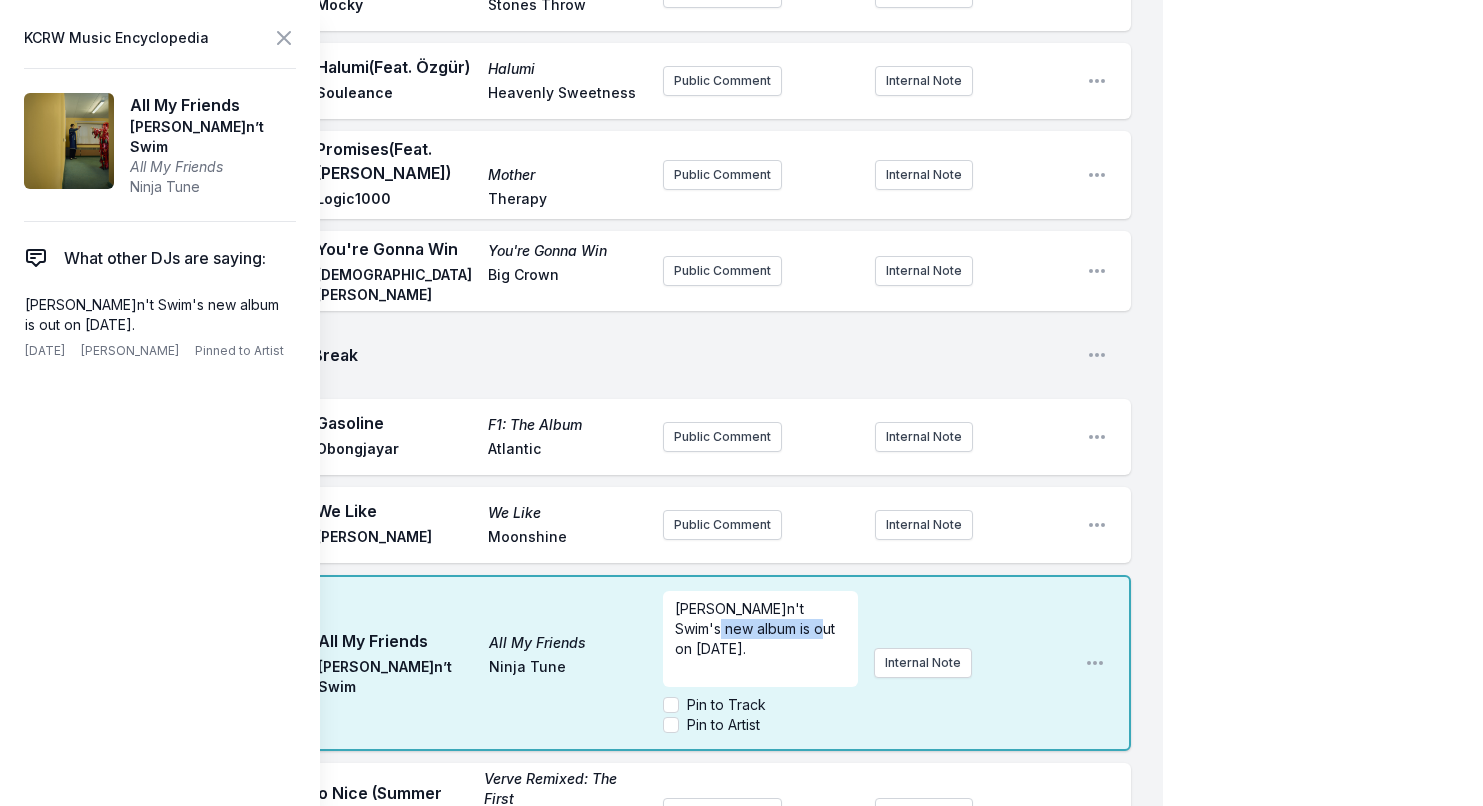 drag, startPoint x: 782, startPoint y: 440, endPoint x: 907, endPoint y: 426, distance: 125.781555 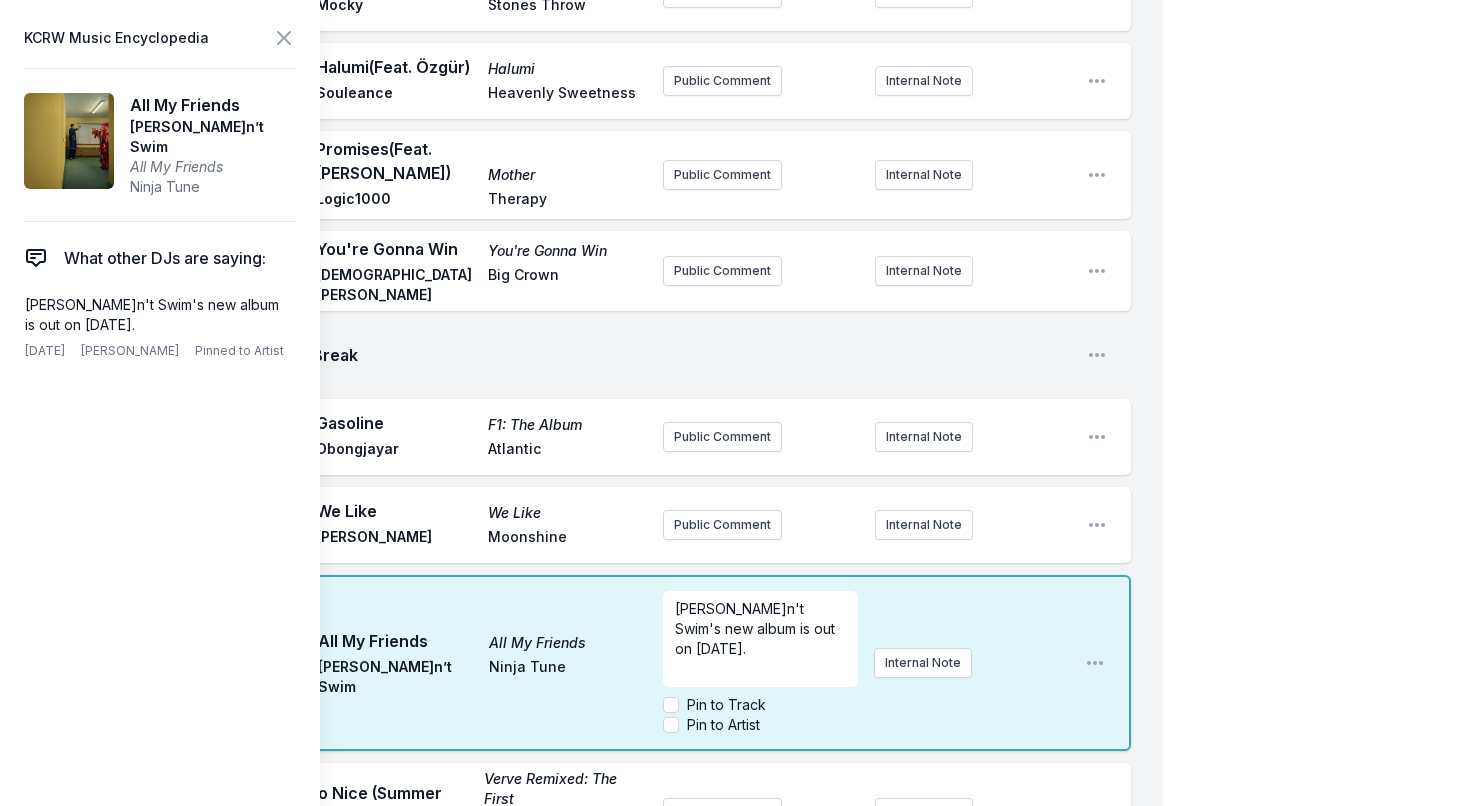 click on "[PERSON_NAME]n't Swim's new album is out on [DATE]." at bounding box center (760, 629) 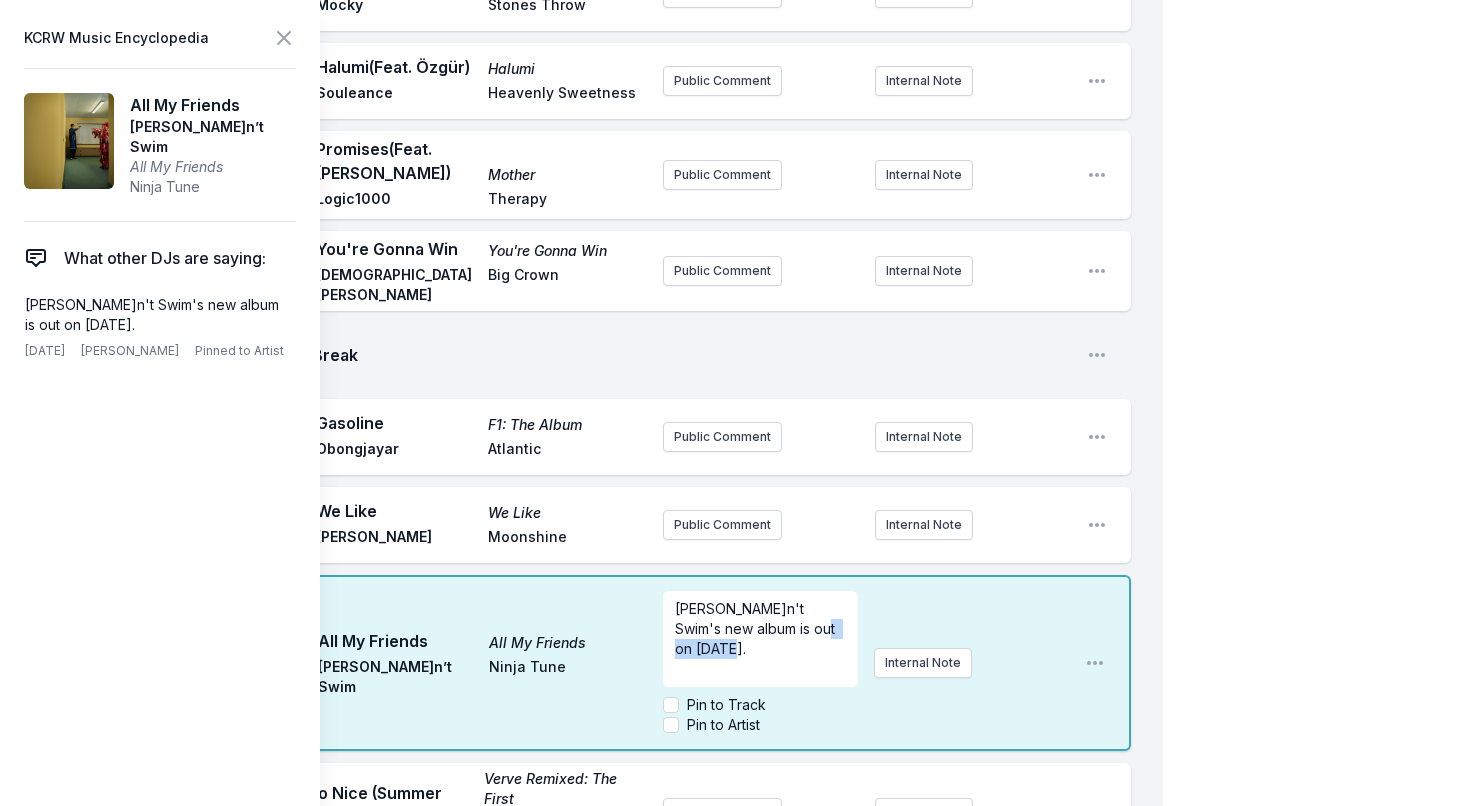 drag, startPoint x: 779, startPoint y: 439, endPoint x: 905, endPoint y: 437, distance: 126.01587 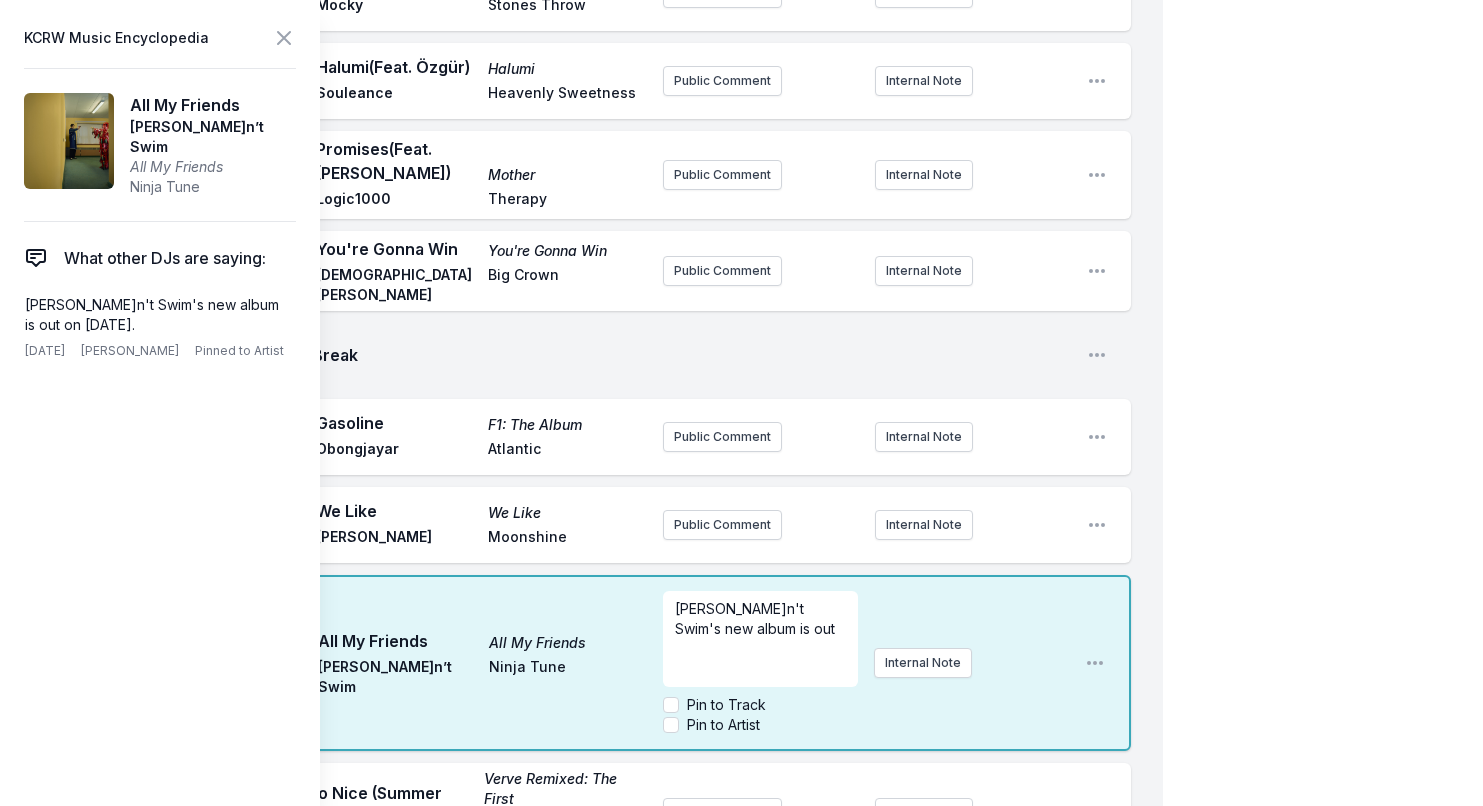 type 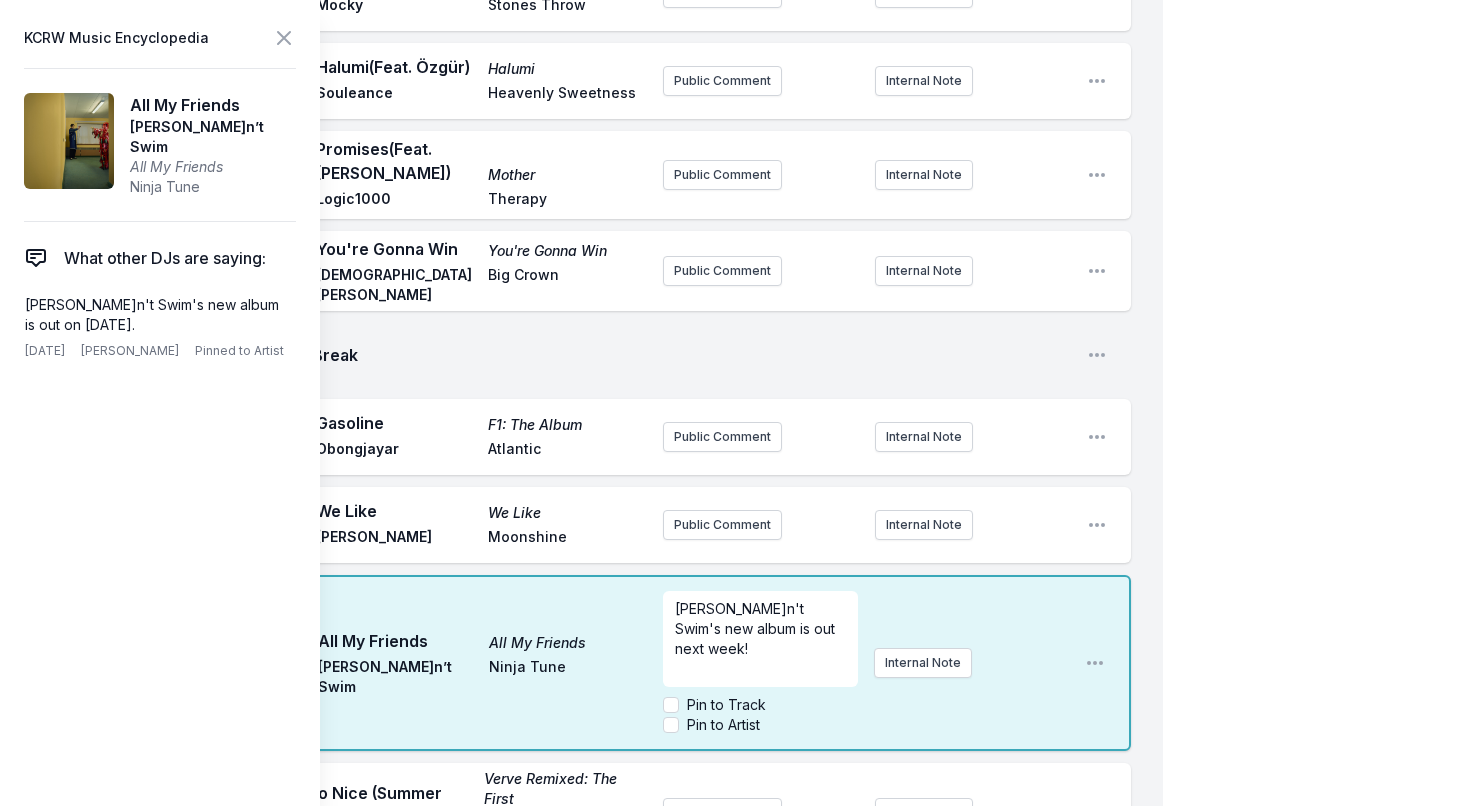 click on "My Playlist KCRW Playlist Directory Reports AC NC User Guide Report Bug Sign out Morning Becomes Eclectic Live Novena Carmel Simulcast [DATE] 9:00 AM - 12:00 PM Edit Open options View Missing Data Some of your tracks are missing record label information. This info helps artists get paid! It needs to be filled out within 24 hours of showtime. 9:05 AM Does This Song Sound Familiar? - 7" version Does This Song Sound Familiar? (7" version) [PERSON_NAME] Taurus Rising Records Public Comment Internal Note Open playlist item options 9:09 AM raat ki rani ([PERSON_NAME] Remix) raat ki rani ([PERSON_NAME] Remix) [PERSON_NAME] The Verve Music Public Comment Internal Note Open playlist item options 9:13 AM Corazon Adentro (Escorpio) Corazon Adentro (Escorpio) Astropical Sony Two iconic groups Bomba Estereo and Rawayana come together to form the brand-new collaborative project ASTROPICAL, headlining a celebration of Latin alternative music at the [GEOGRAPHIC_DATA] on [DATE] for the KCRW Festival @ The Bowl season Capyac" at bounding box center (741, 32) 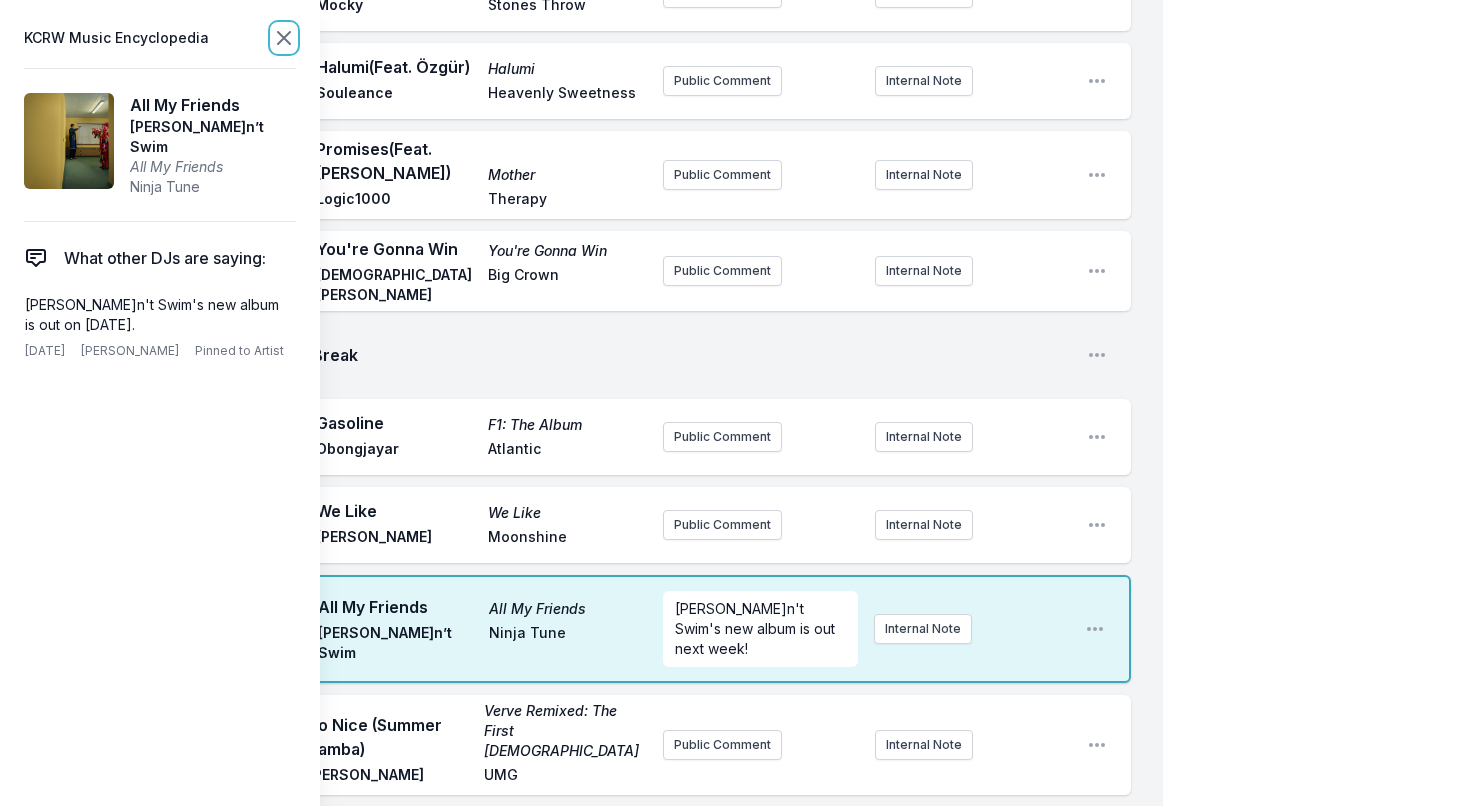 click 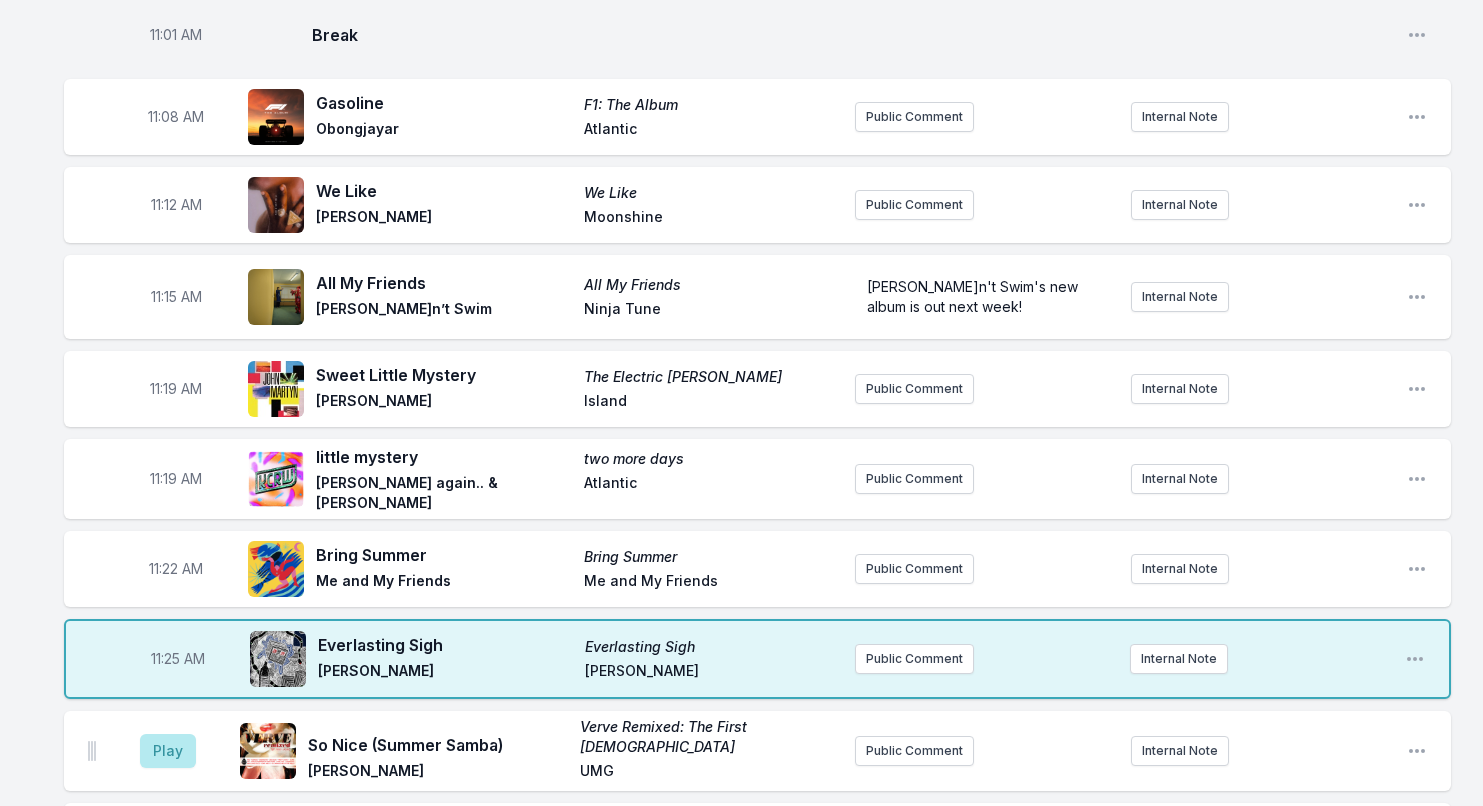 scroll, scrollTop: 3630, scrollLeft: 0, axis: vertical 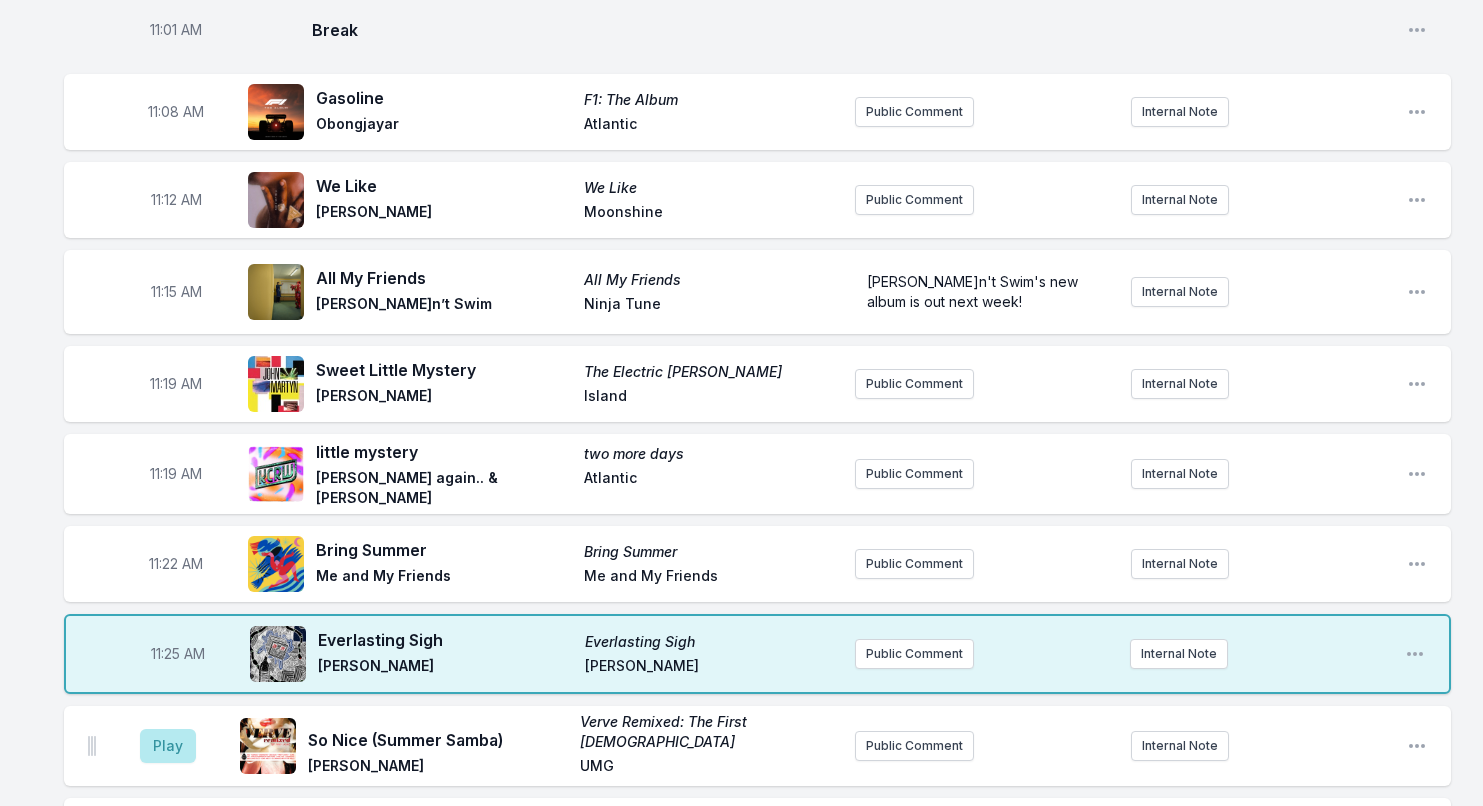click on "Everlasting Sigh" at bounding box center (445, 640) 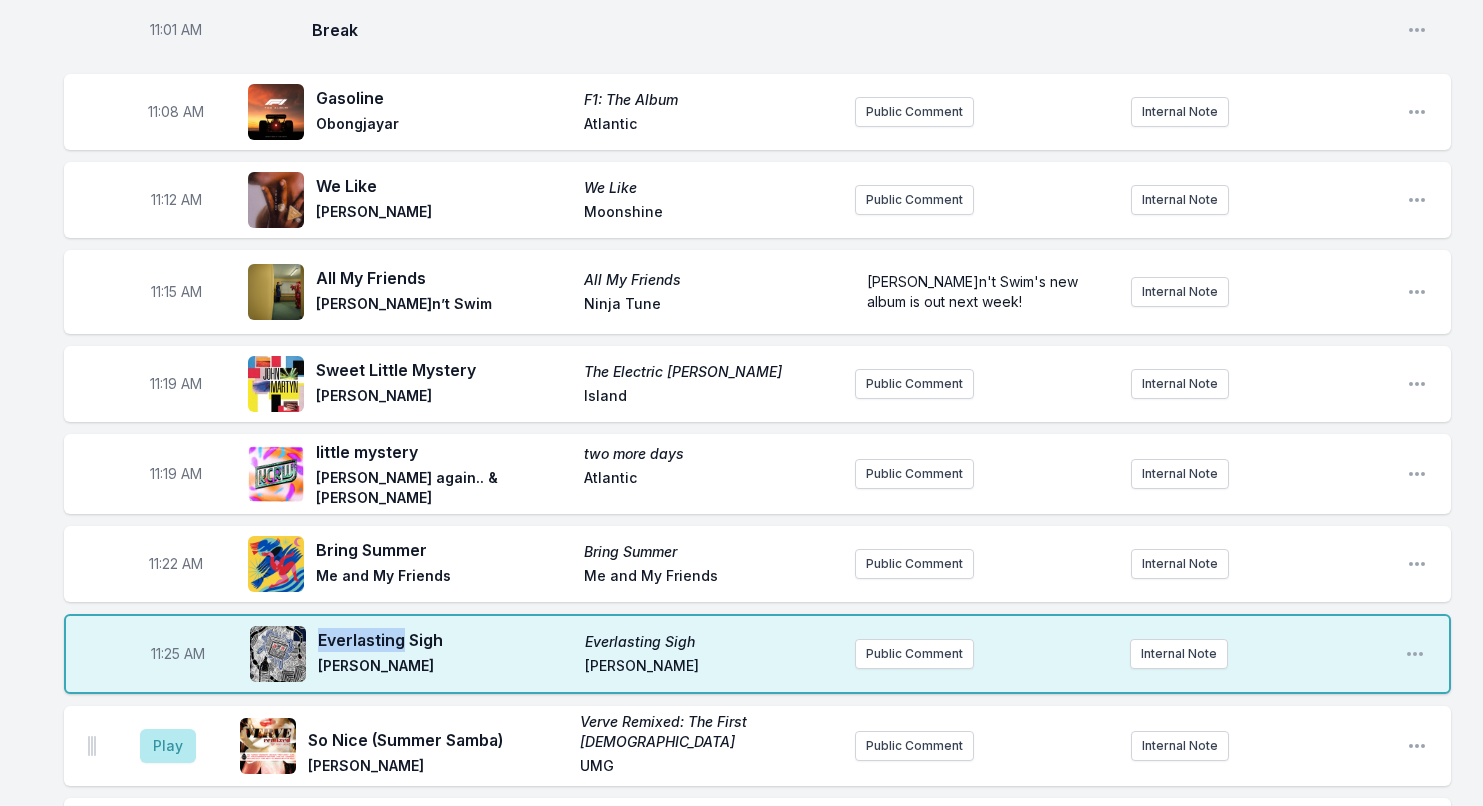 click on "Everlasting Sigh" at bounding box center (445, 640) 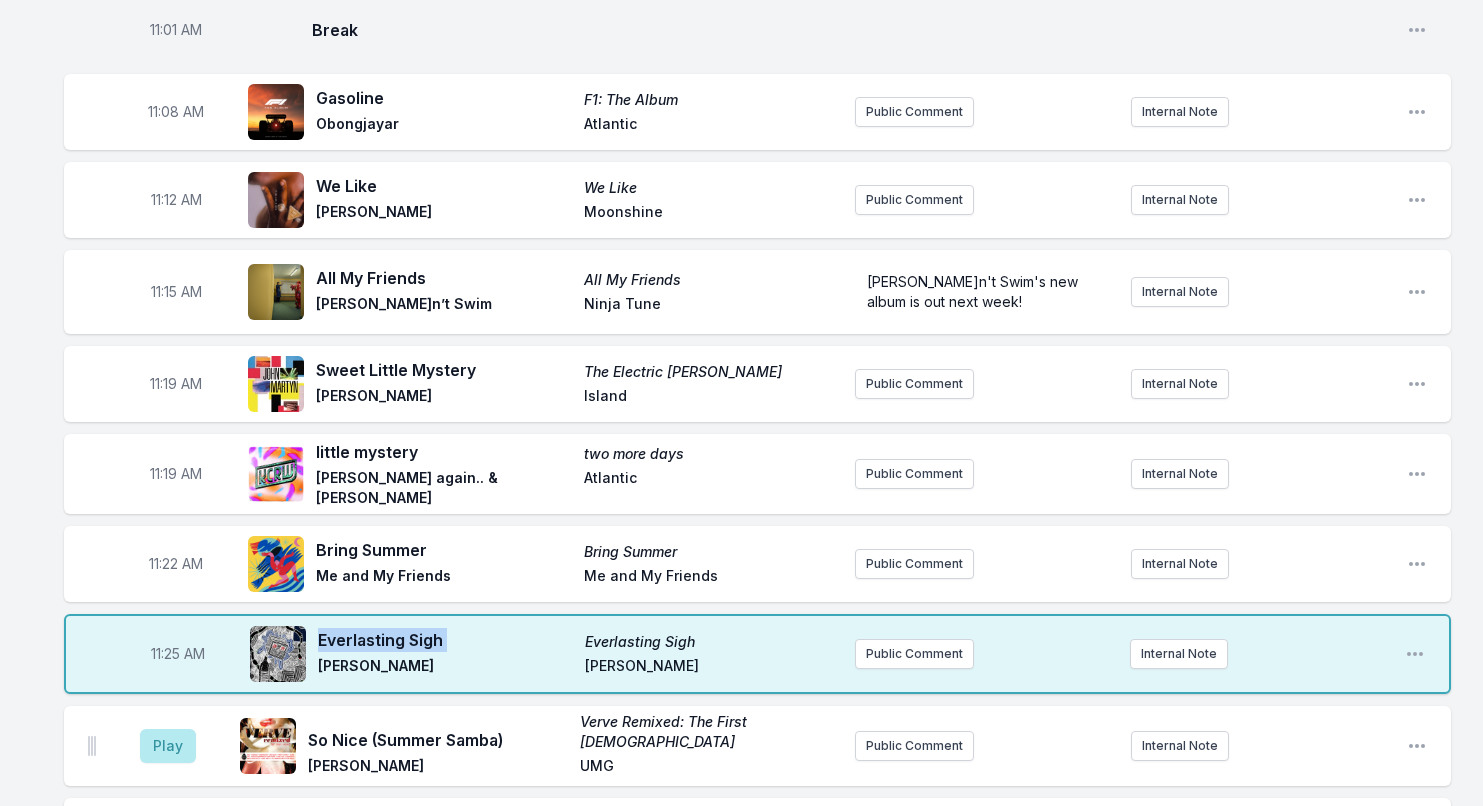 click on "Everlasting Sigh" at bounding box center (445, 640) 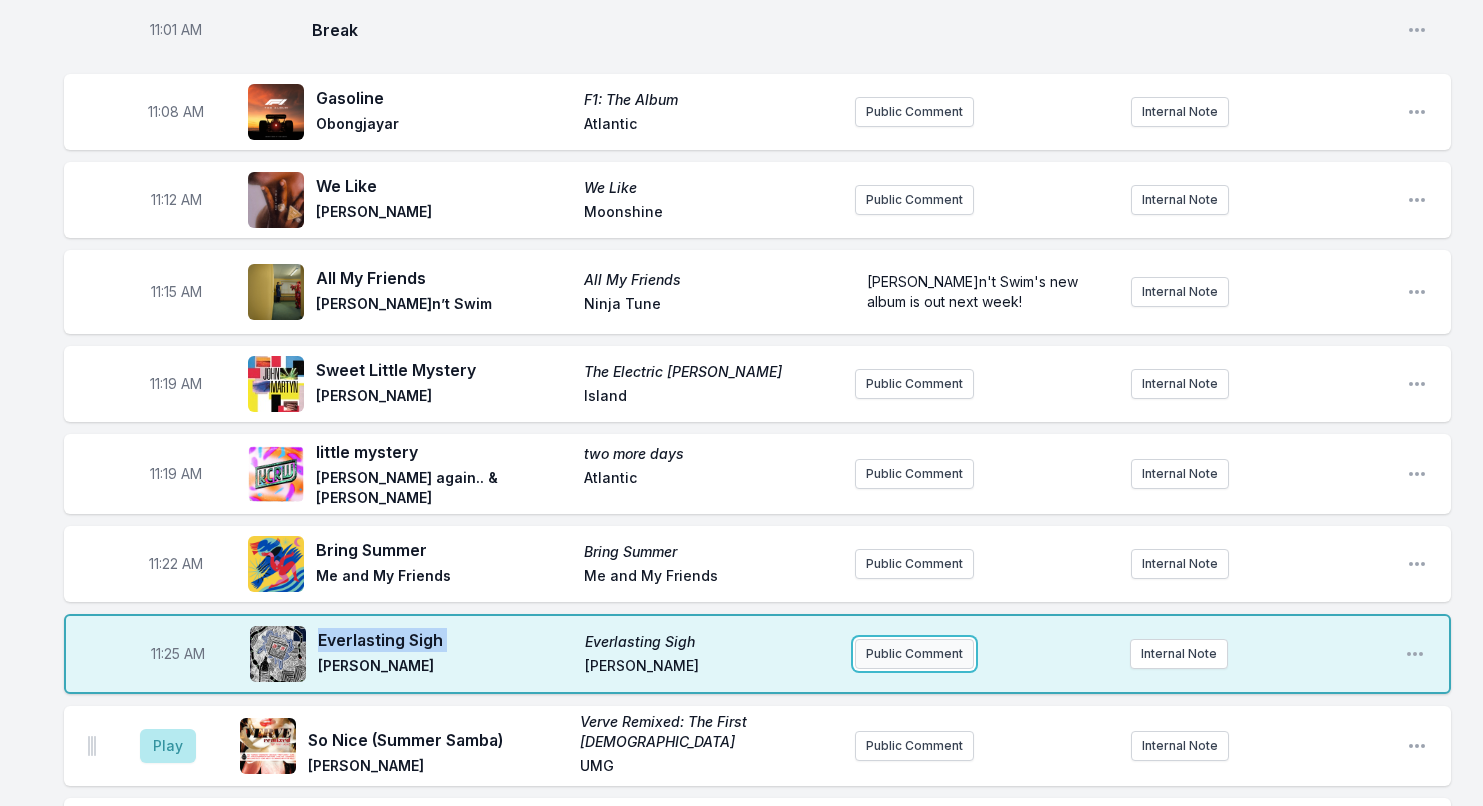 click on "Public Comment" at bounding box center (914, 654) 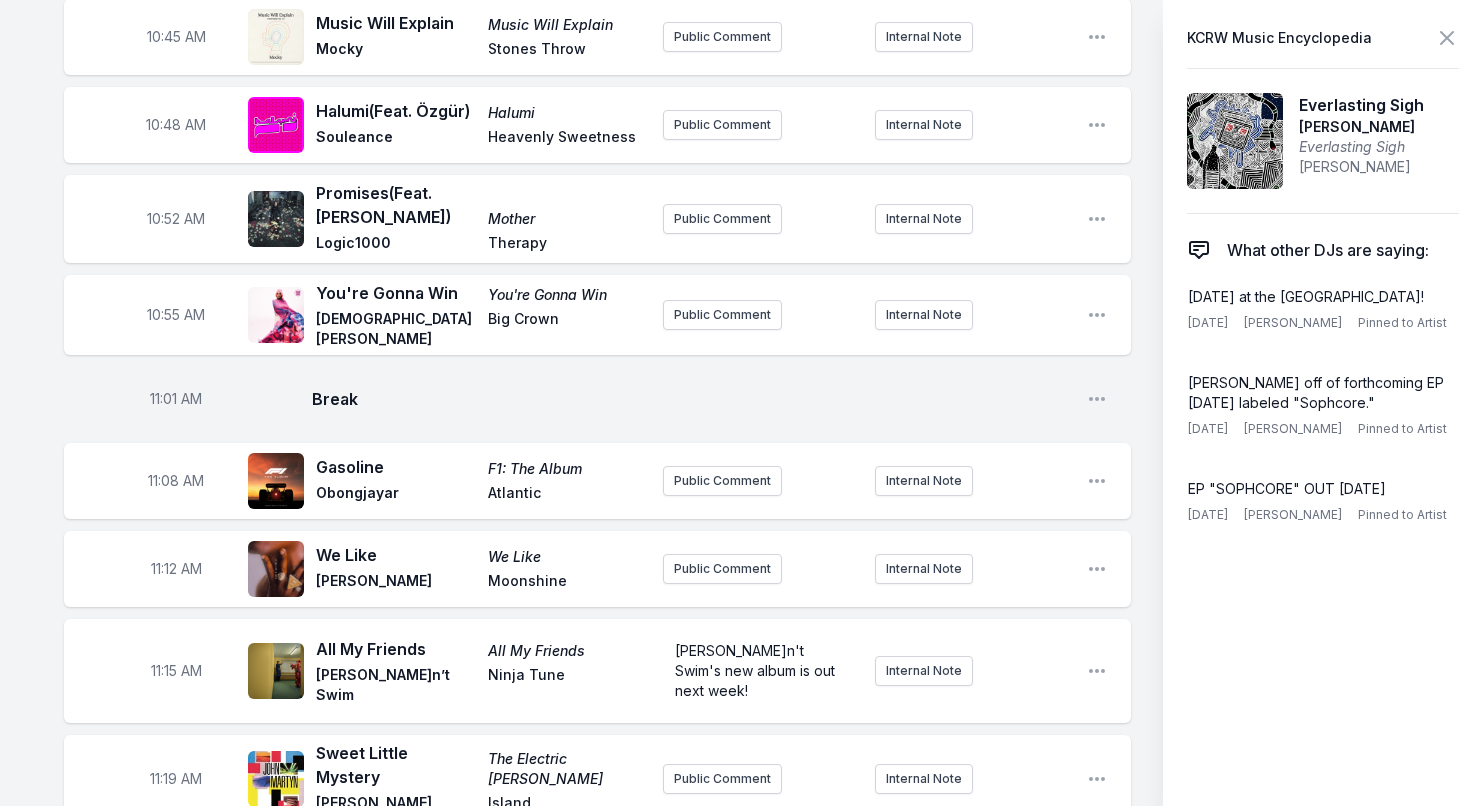 scroll, scrollTop: 3828, scrollLeft: 0, axis: vertical 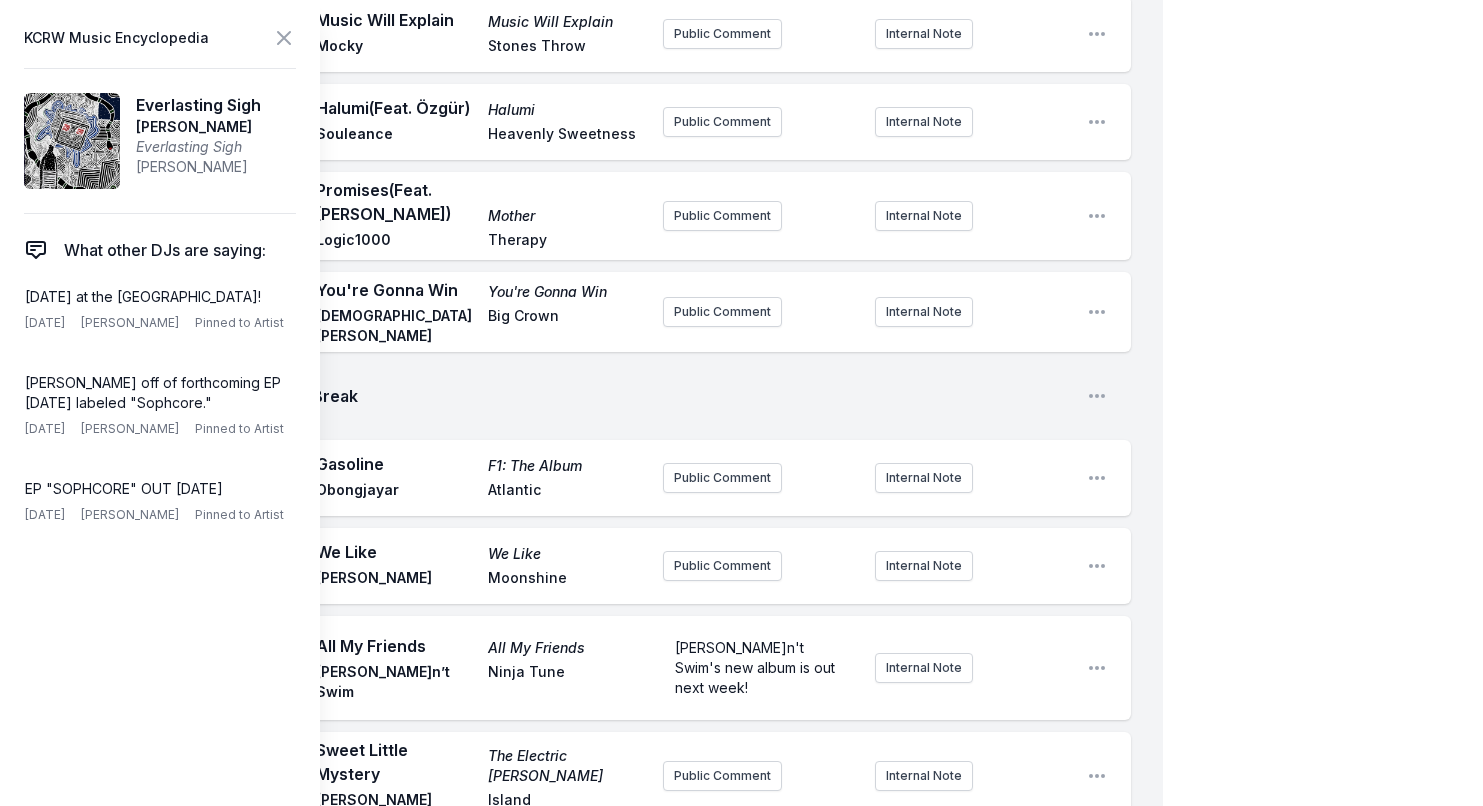 click on "Ninja Tune" at bounding box center [568, 682] 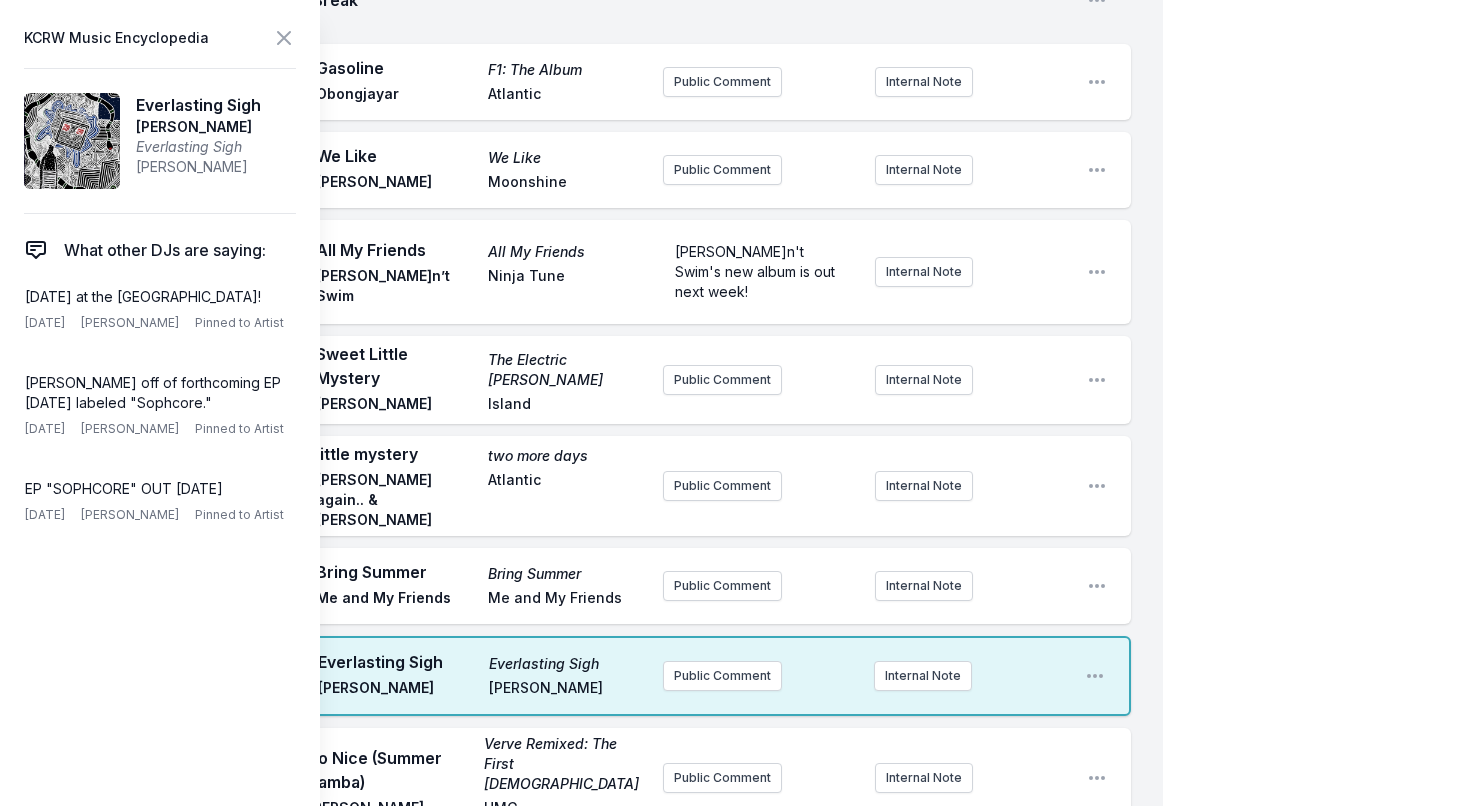 scroll, scrollTop: 4428, scrollLeft: 0, axis: vertical 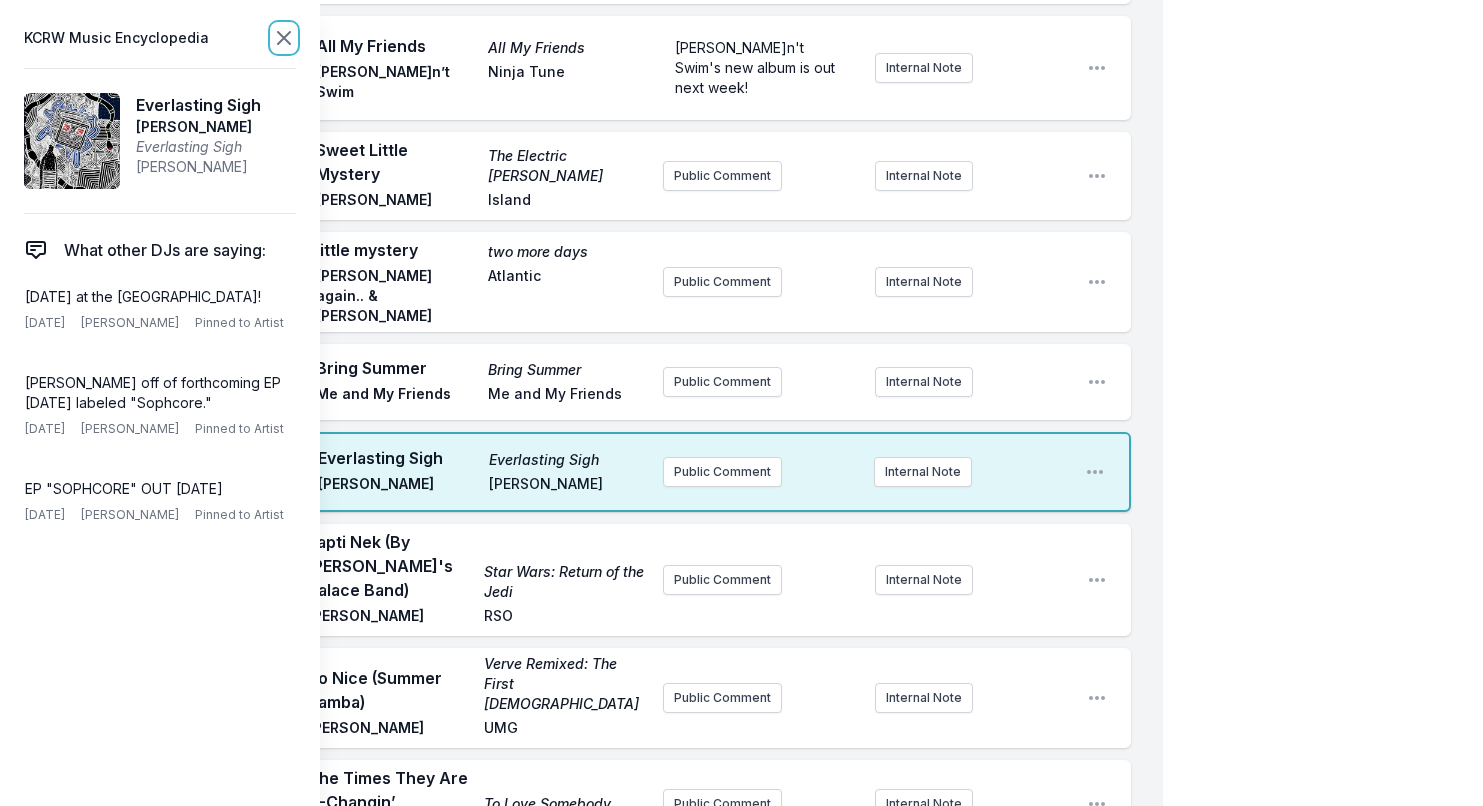 click 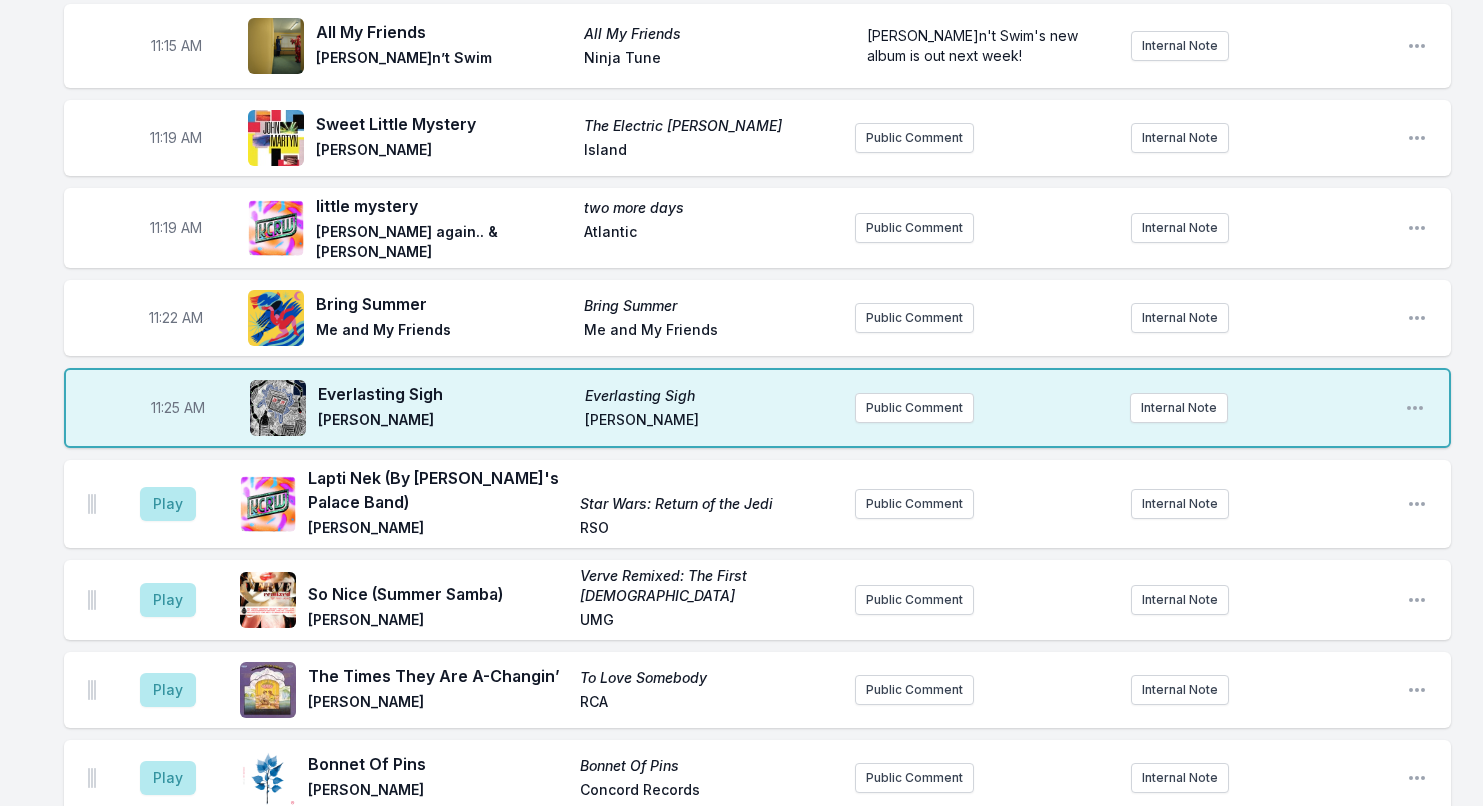 scroll, scrollTop: 3872, scrollLeft: 0, axis: vertical 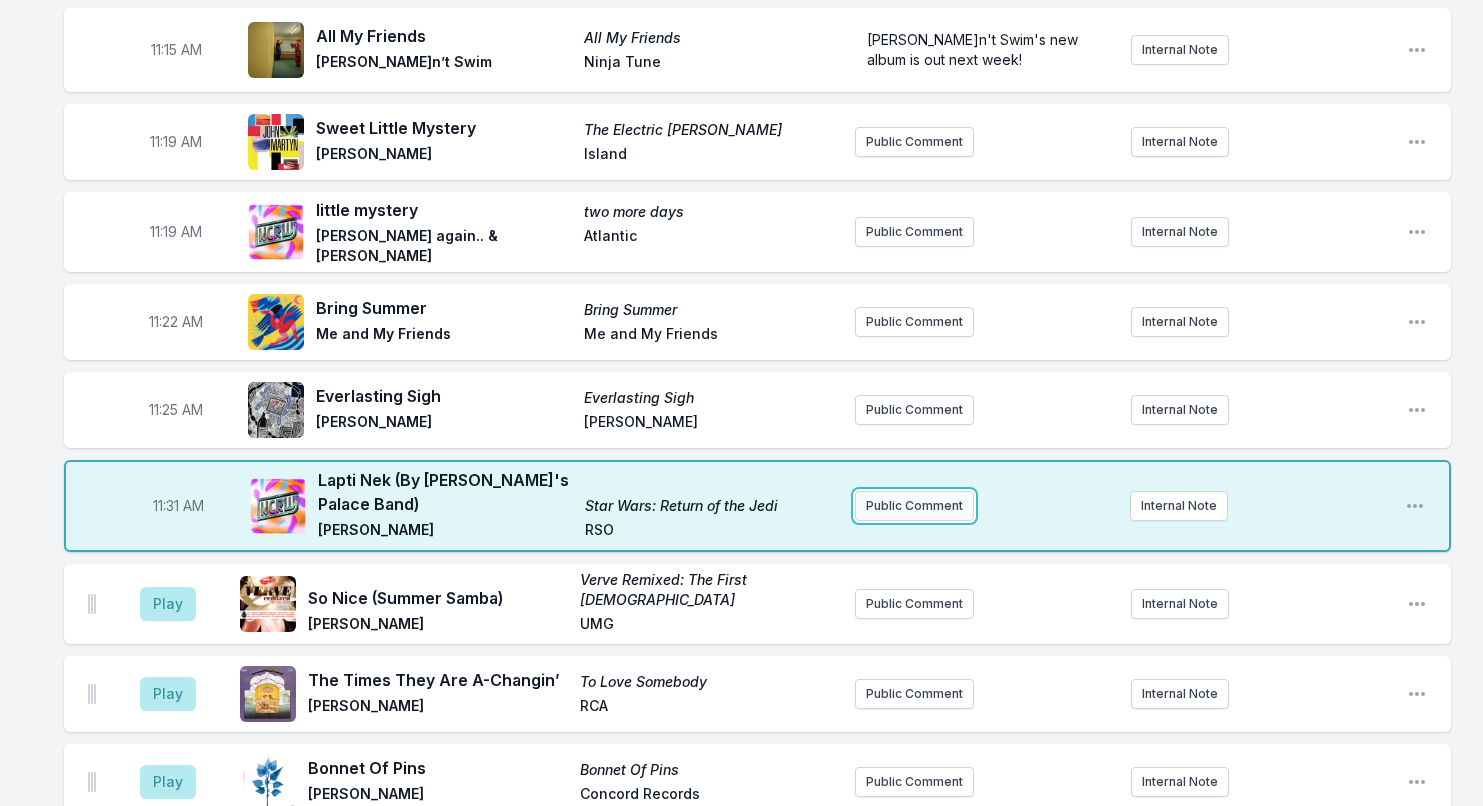 click on "Public Comment" at bounding box center (914, 506) 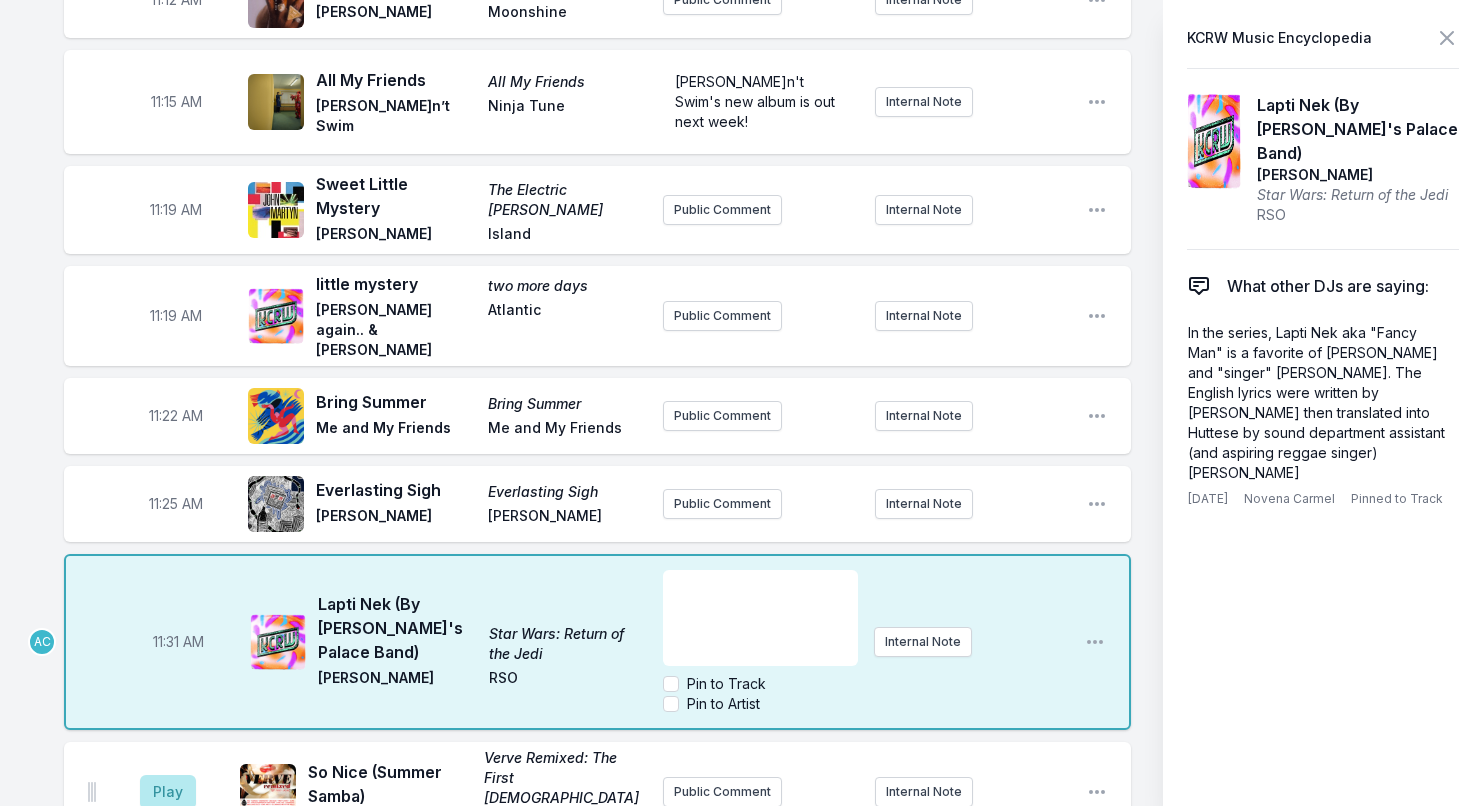 scroll, scrollTop: 4408, scrollLeft: 0, axis: vertical 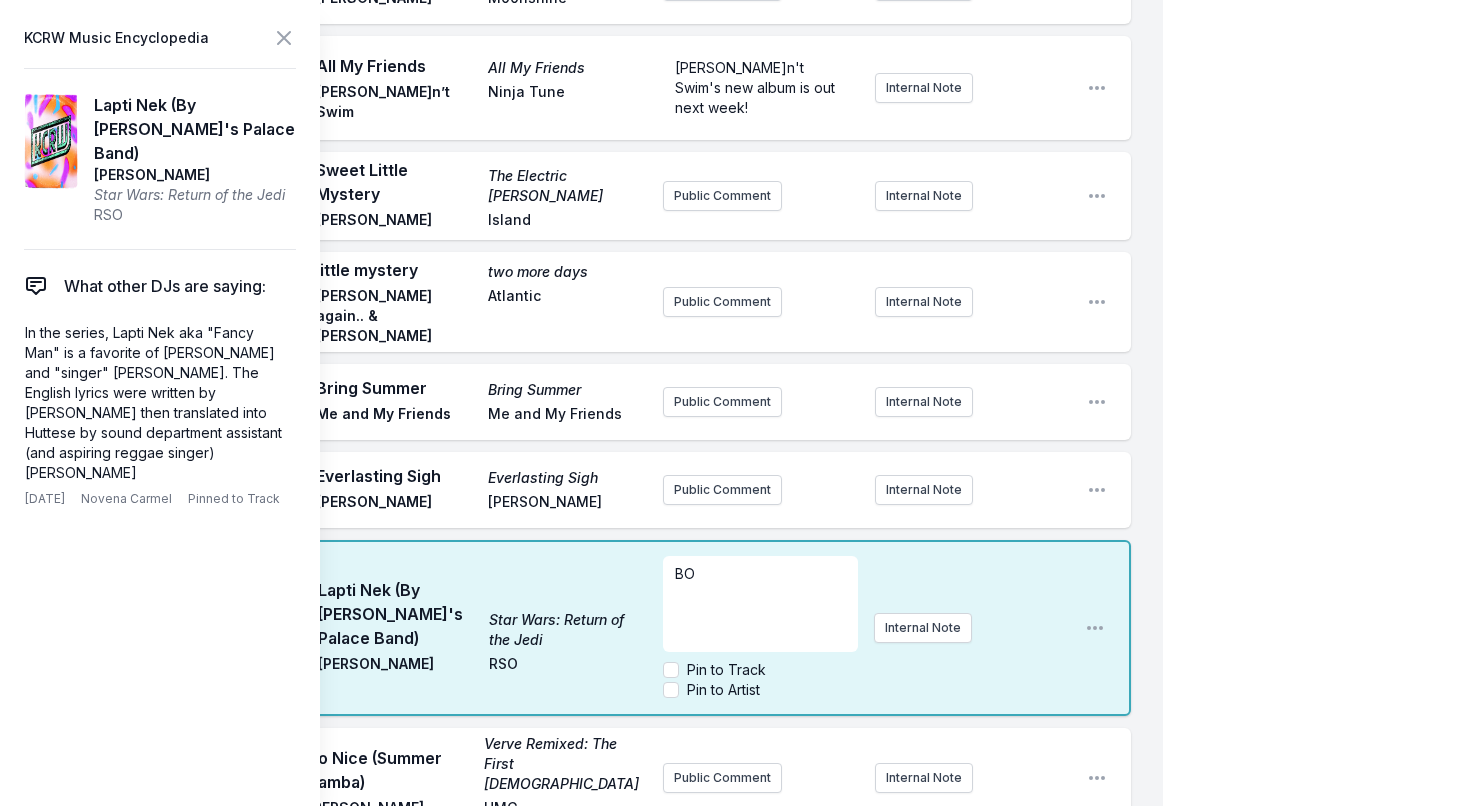 type 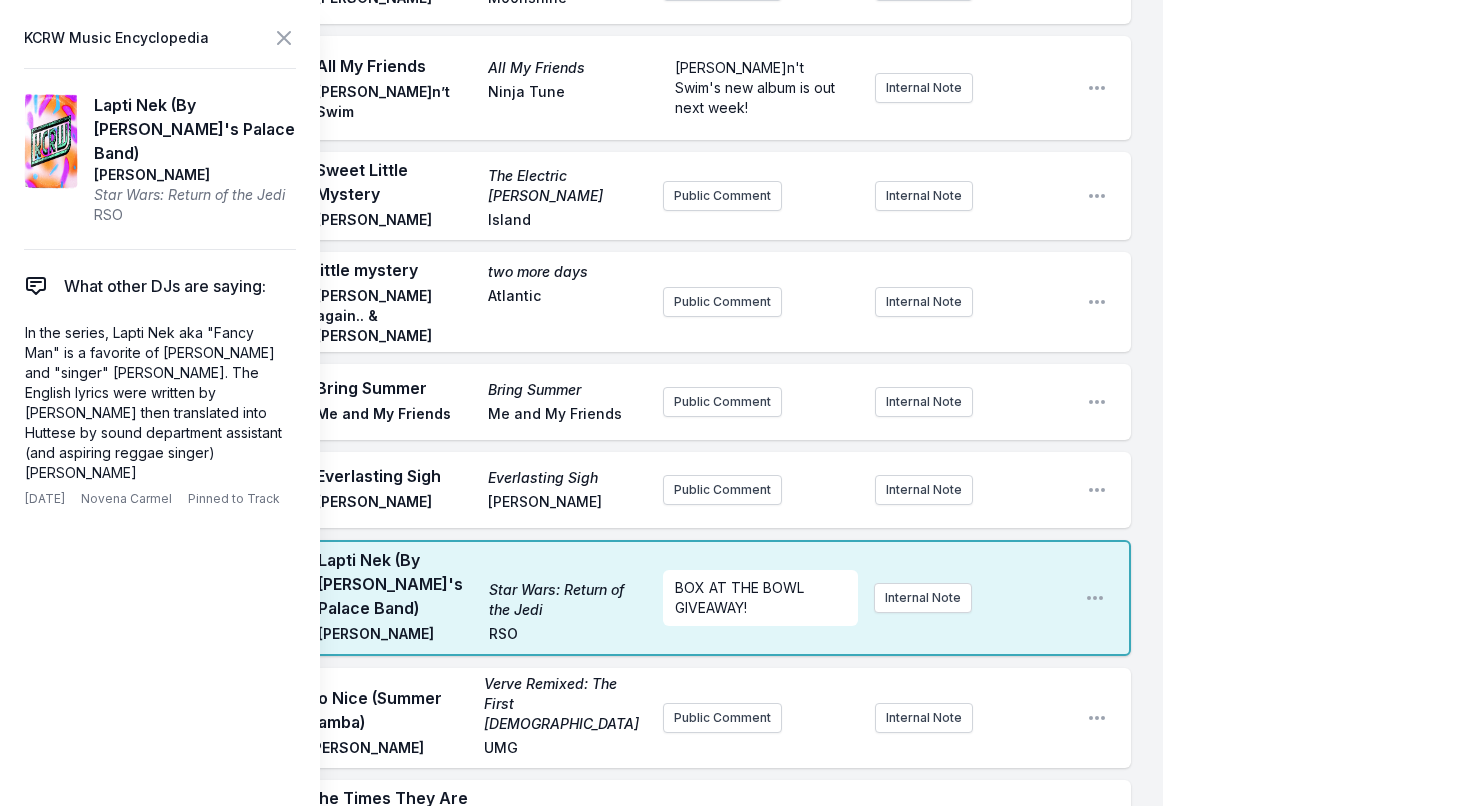 click on "Lapti Nek (By [PERSON_NAME]'s Palace Band) Star Wars: Return of the Jedi [PERSON_NAME] RSO" at bounding box center [482, 598] 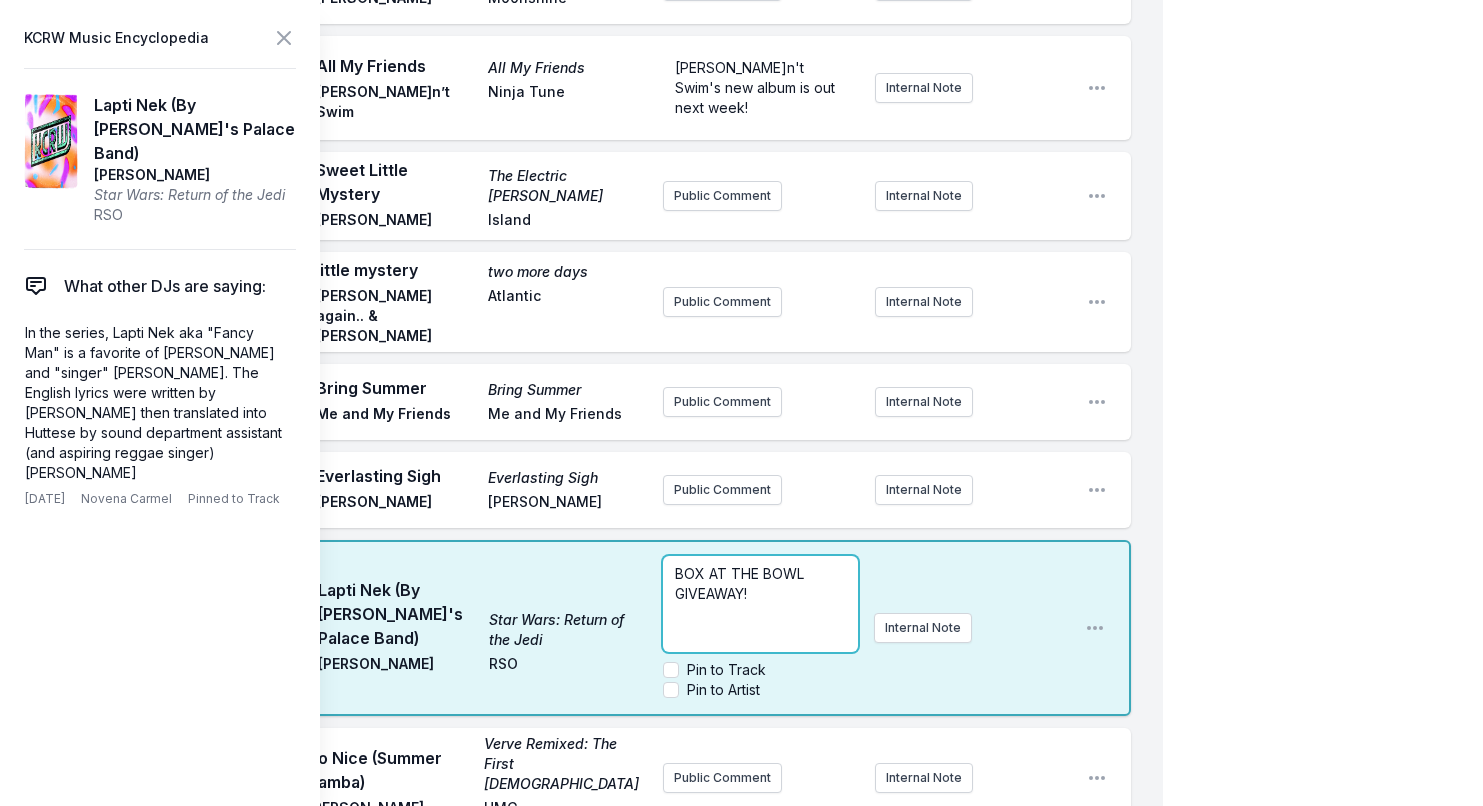 click on "BOX AT THE BOWL GIVEAWAY!" at bounding box center (760, 604) 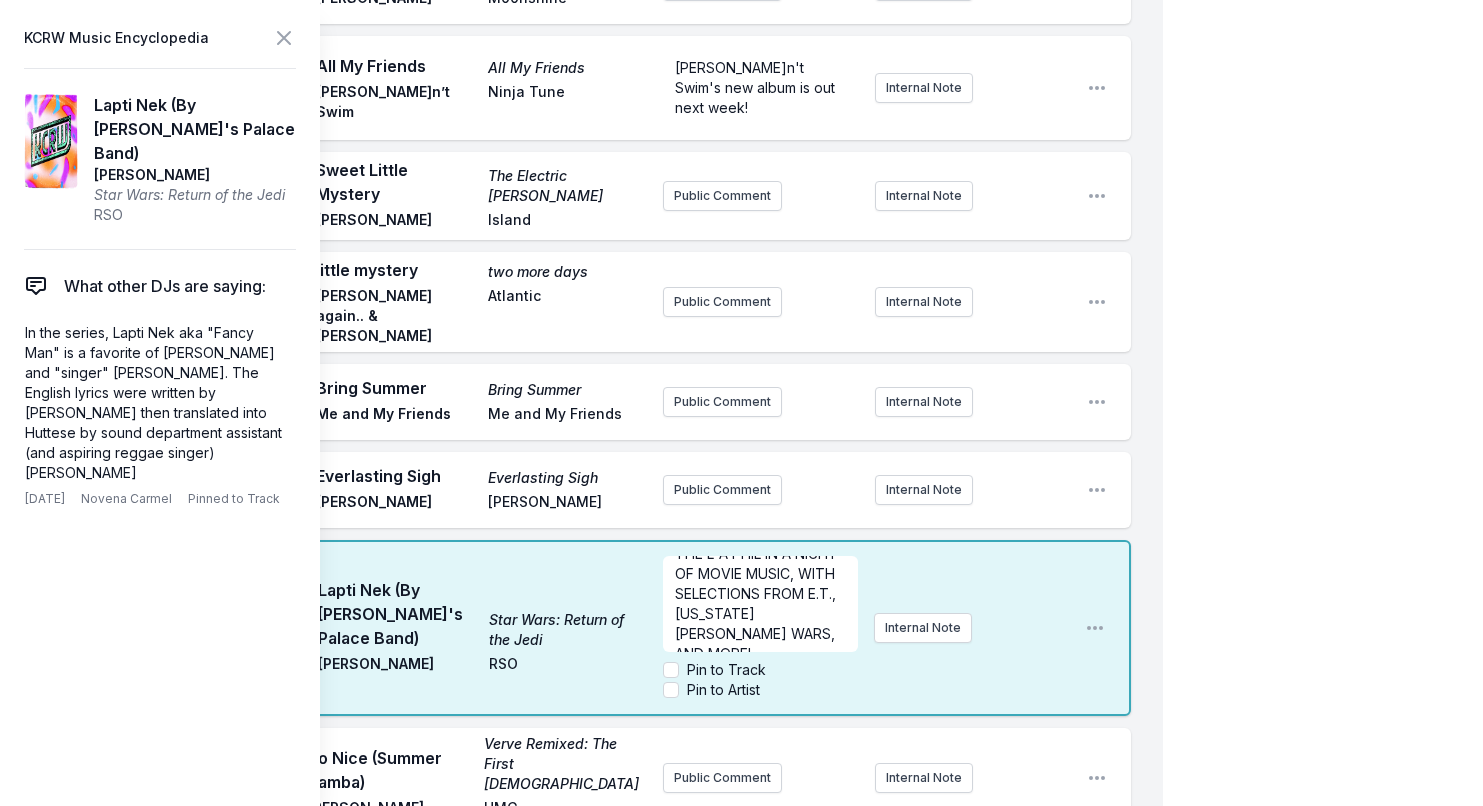 click on "11:31 AM Lapti Nek (By [PERSON_NAME]'s Palace Band) Star Wars: Return of the Jedi [PERSON_NAME] RSO BOX AT THE BOWL GIVEAWAY! [DATE][DATE], THE HOLLYWOOD BOWL PAYS TRIBUTE TO THE MASTER OF CINEMATIC SCORES [PERSON_NAME]. CONDUCTOR [PERSON_NAME] LEADS THE L-A PHIL IN A NIGHT OF MOVIE MUSIC, WITH SELECTIONS FROM E.T., [US_STATE][PERSON_NAME] WARS, AND MORE! ﻿ Pin to Track Pin to Artist Internal Note Open playlist item options" at bounding box center (597, 628) 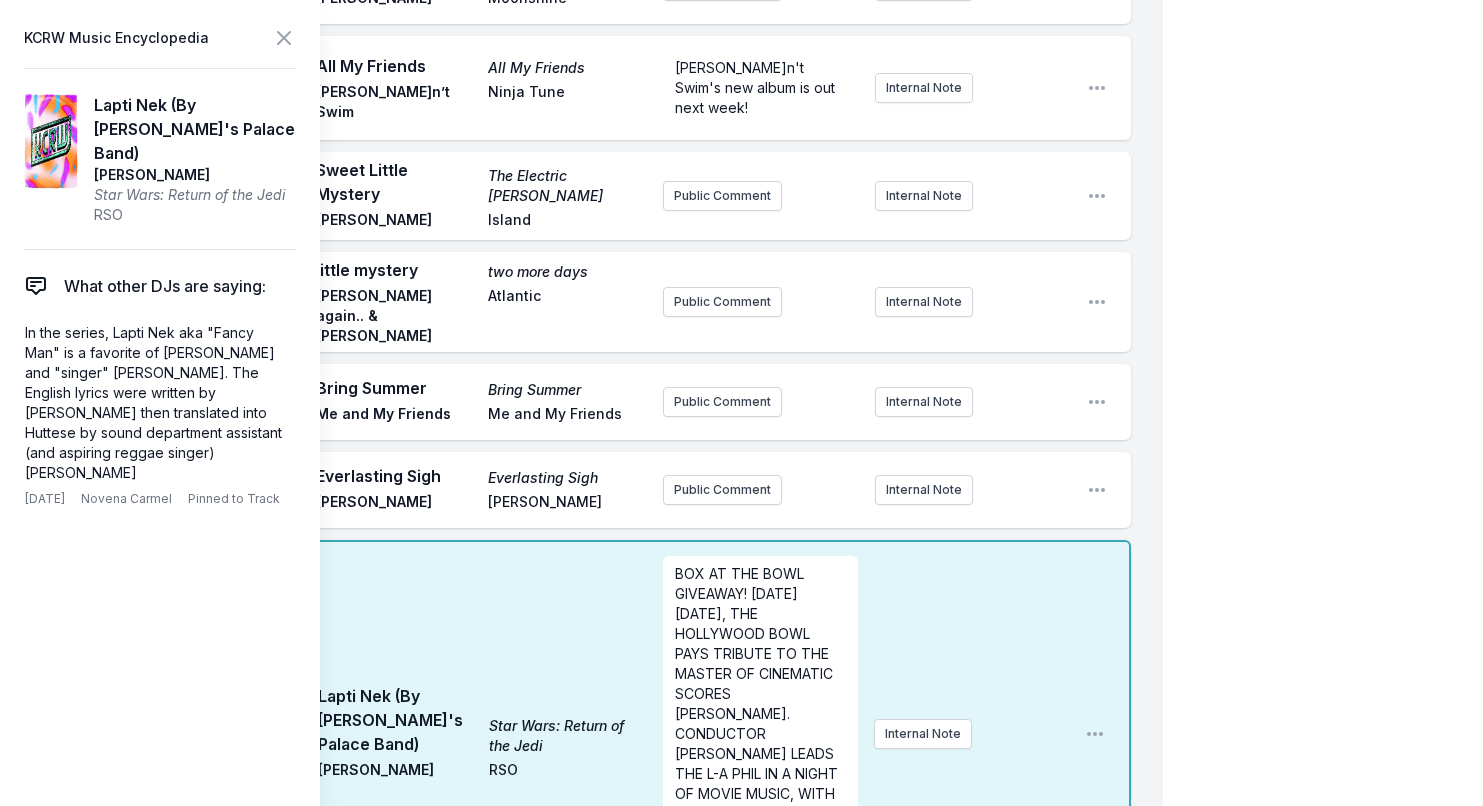 scroll, scrollTop: 0, scrollLeft: 0, axis: both 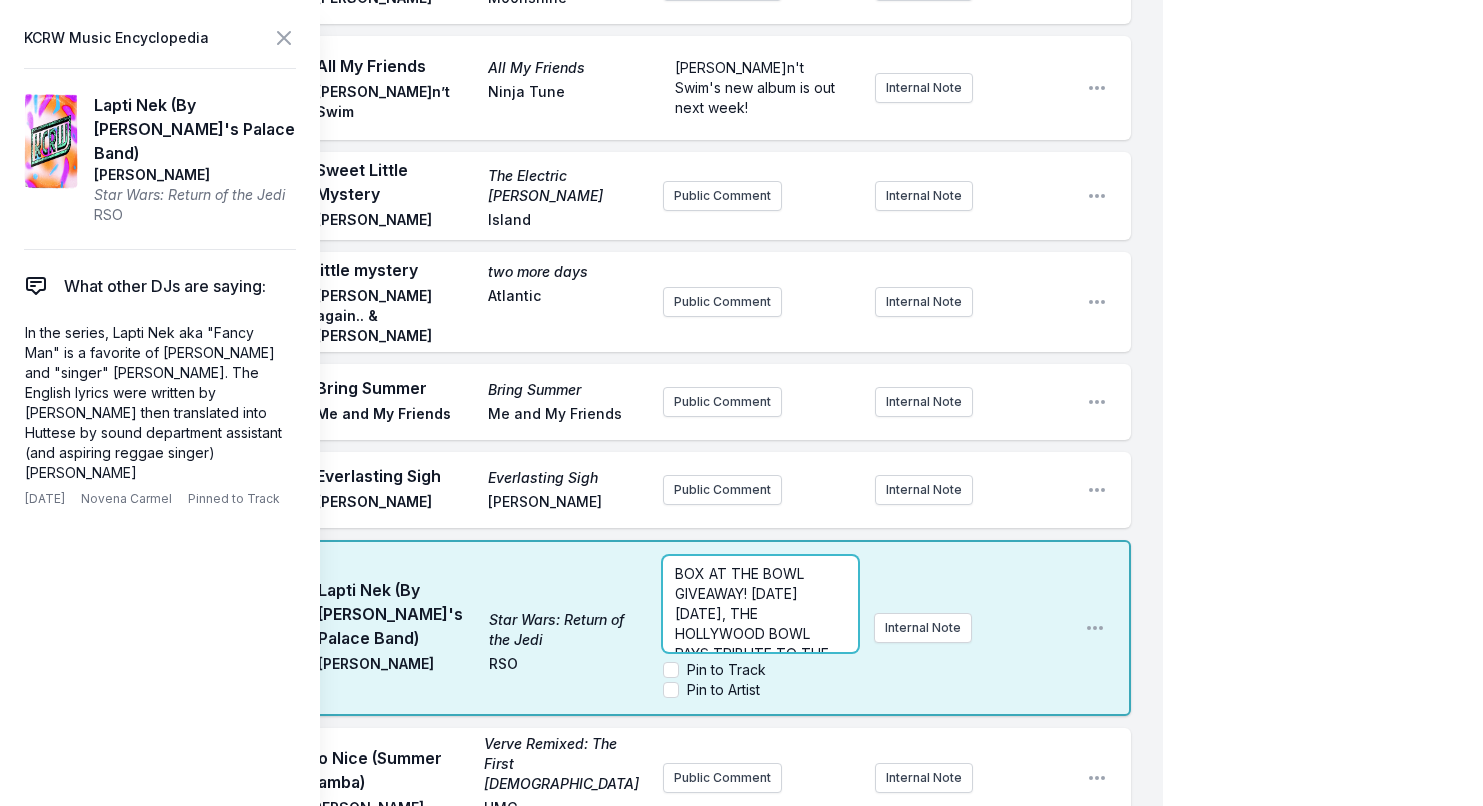 click on "BOX AT THE BOWL GIVEAWAY! [DATE][DATE], THE HOLLYWOOD BOWL PAYS TRIBUTE TO THE MASTER OF CINEMATIC SCORES [PERSON_NAME]. CONDUCTOR [PERSON_NAME] LEADS THE L-A PHIL IN A NIGHT OF MOVIE MUSIC, WITH SELECTIONS FROM E.T., [US_STATE][PERSON_NAME] WARS, AND MORE! ﻿ Pin to Track Pin to Artist" at bounding box center (760, 628) 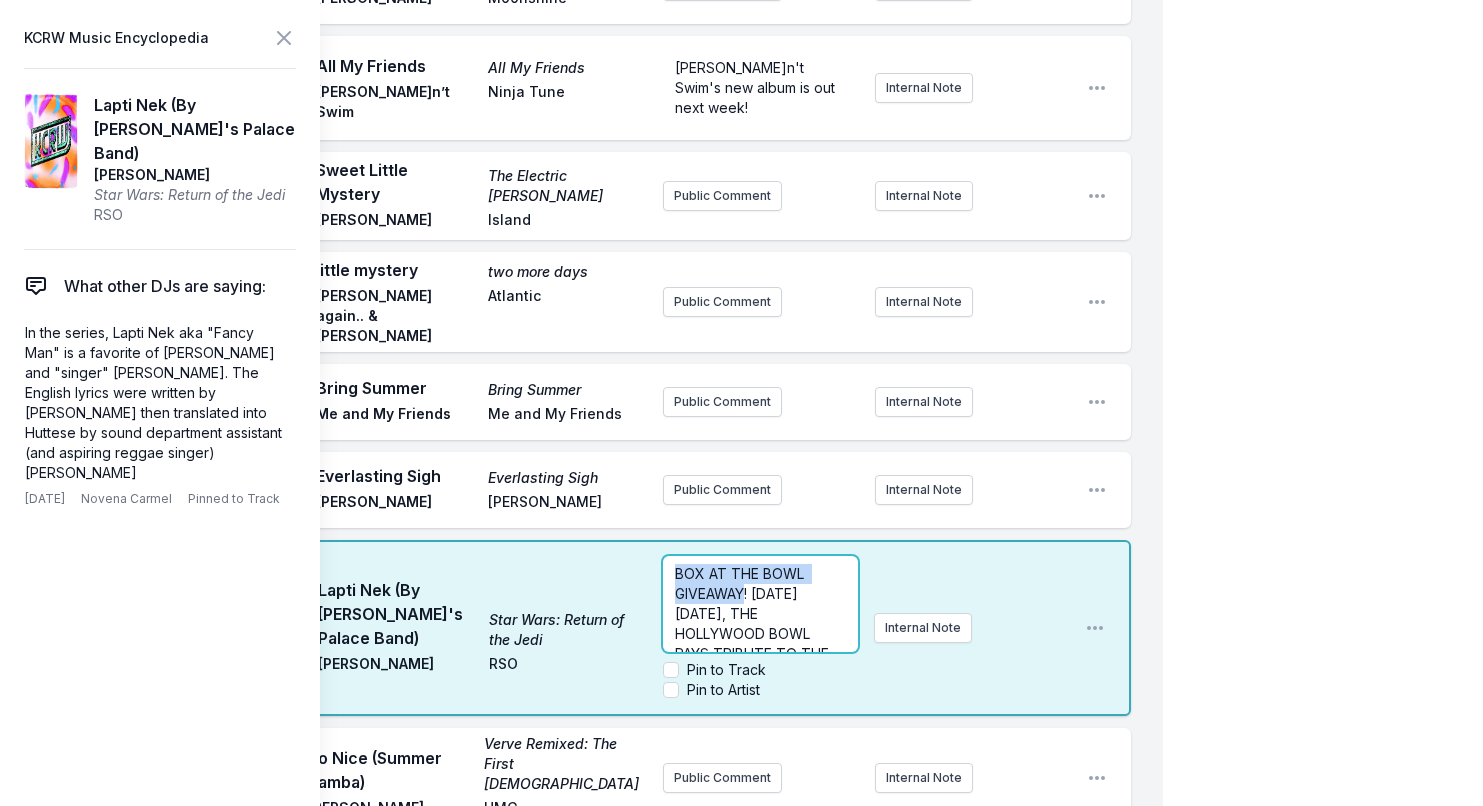 drag, startPoint x: 670, startPoint y: 330, endPoint x: 746, endPoint y: 351, distance: 78.84795 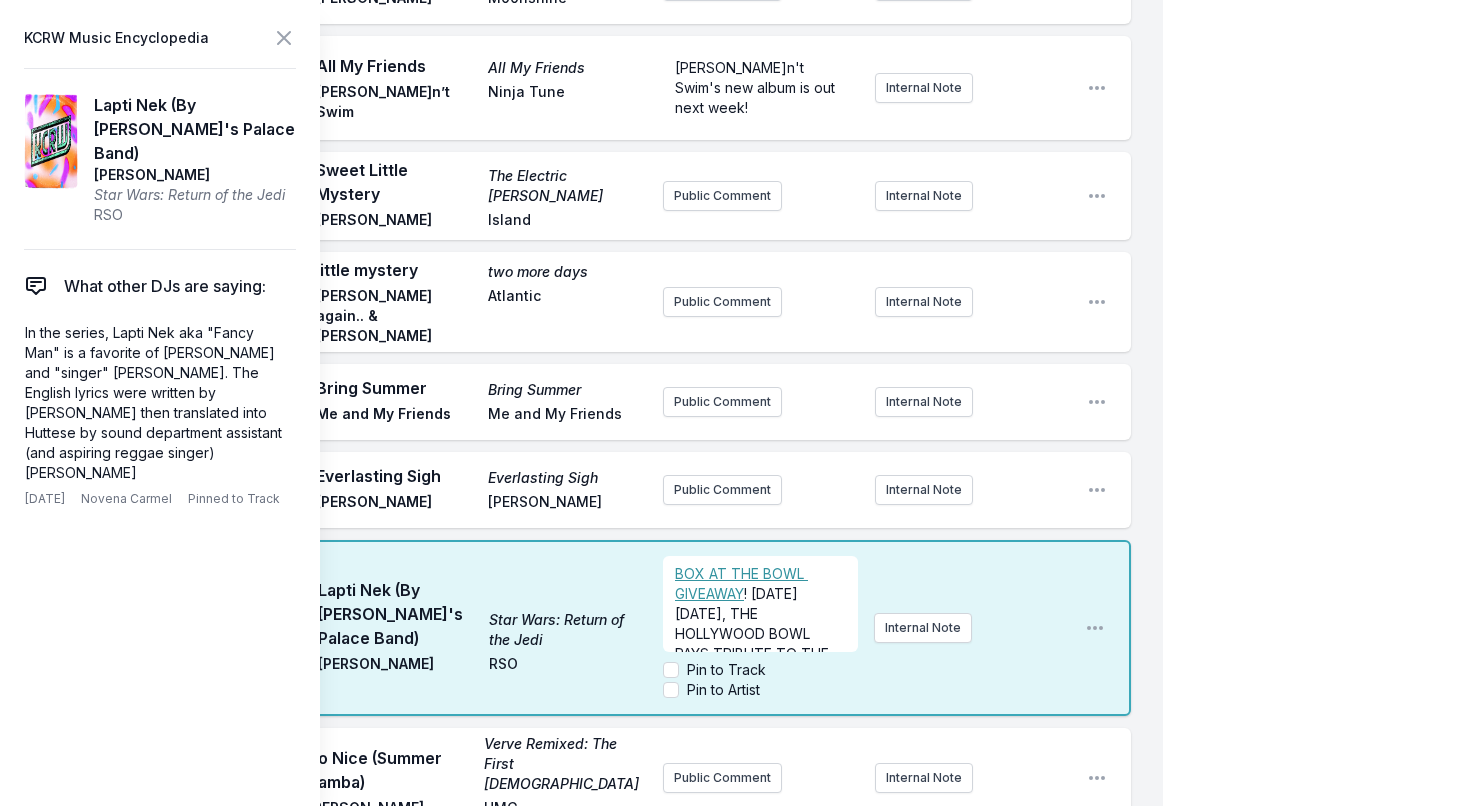 click on "11:31 AM Lapti Nek (By [PERSON_NAME]'s Palace Band) Star Wars: Return of the Jedi [PERSON_NAME] RSO ﻿ BOX AT THE BOWL GIVEAWAY ! [DATE][DATE], THE HOLLYWOOD BOWL PAYS TRIBUTE TO THE MASTER OF CINEMATIC SCORES [PERSON_NAME]. CONDUCTOR [PERSON_NAME] LEADS THE L-A PHIL IN A NIGHT OF MOVIE MUSIC, WITH SELECTIONS FROM E.T., [US_STATE][PERSON_NAME] WARS, AND MORE! ﻿ Pin to Track Pin to Artist Internal Note Open playlist item options" at bounding box center (597, 628) 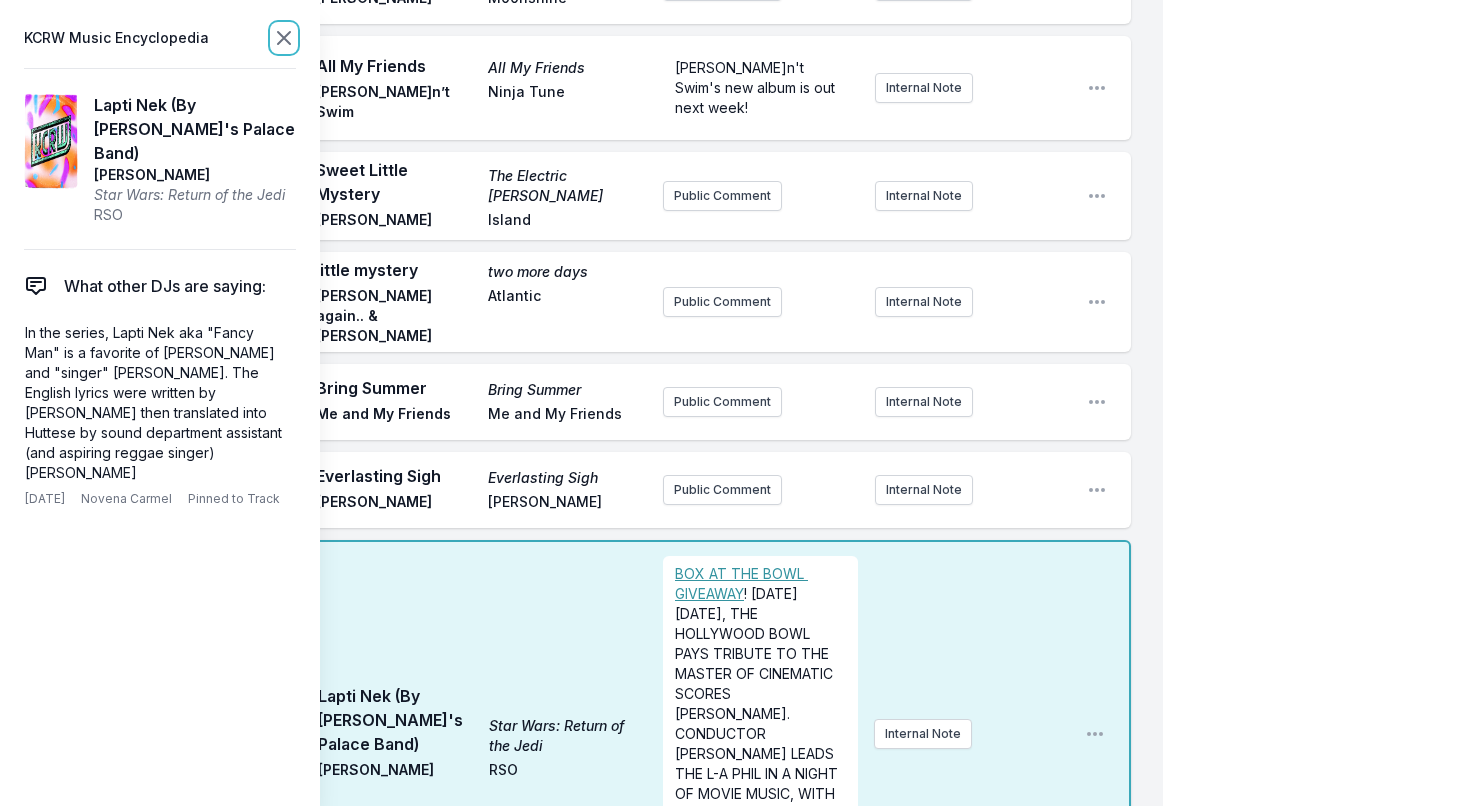 click 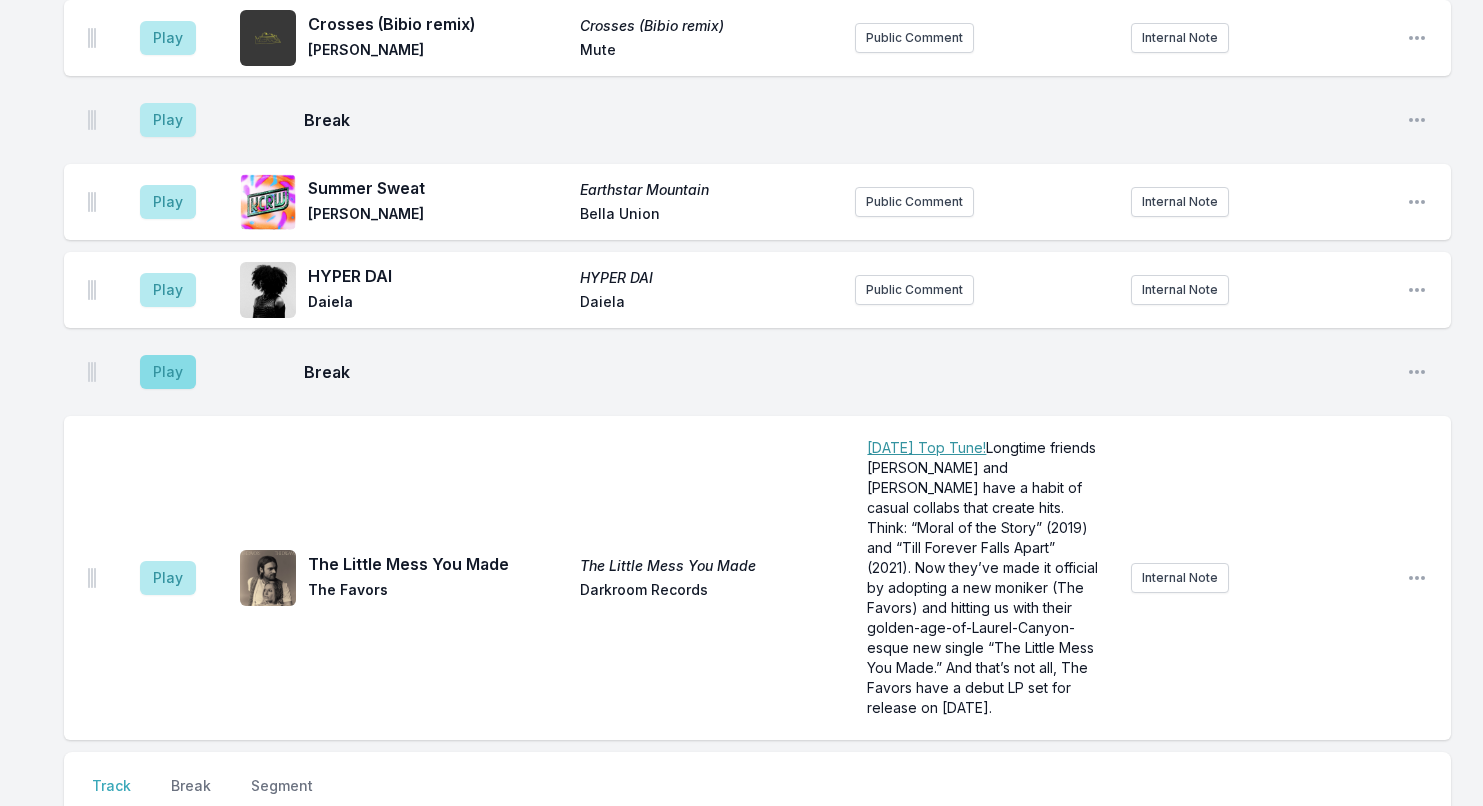 scroll, scrollTop: 6133, scrollLeft: 0, axis: vertical 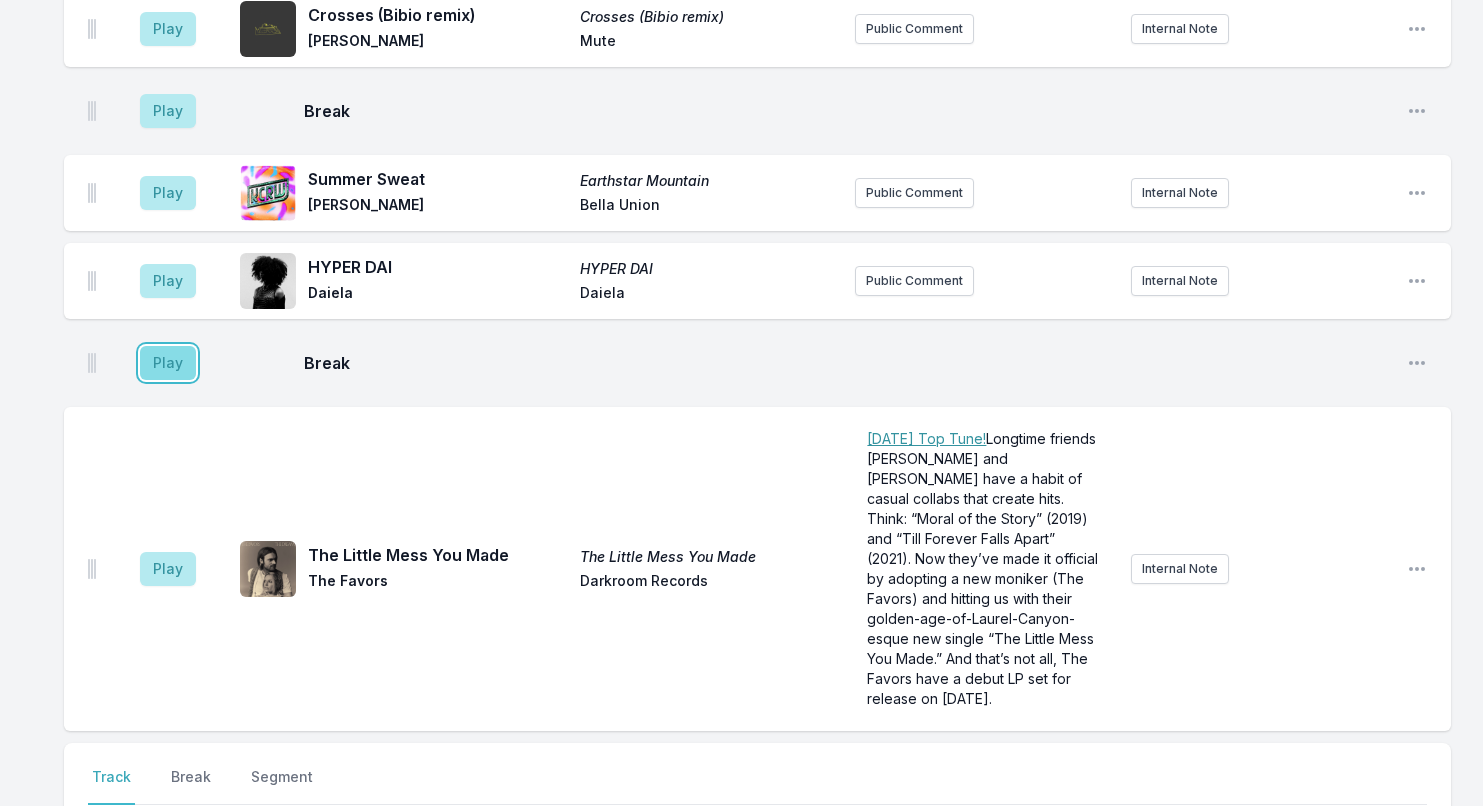 click on "Play" at bounding box center [168, 363] 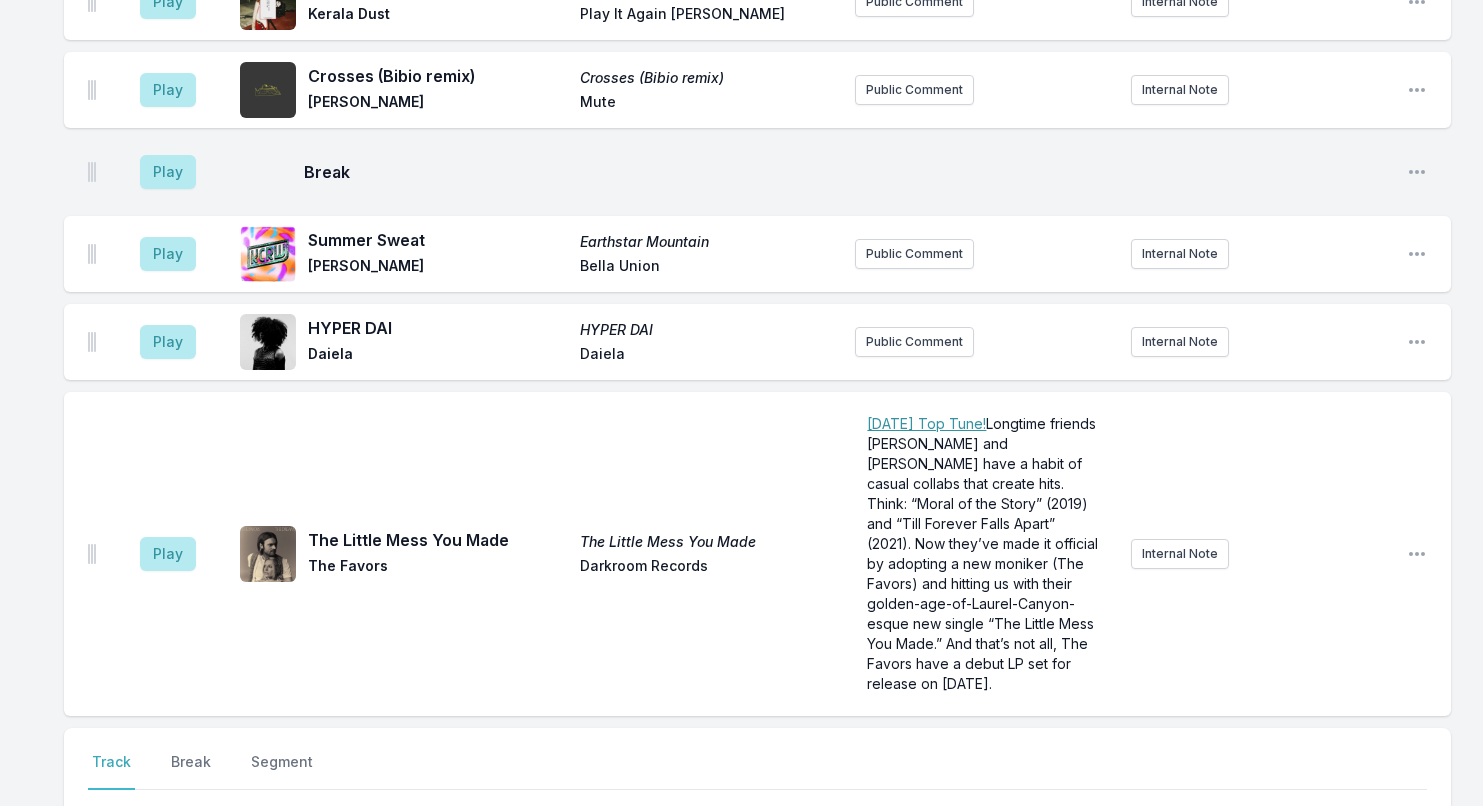 scroll, scrollTop: 6468, scrollLeft: 0, axis: vertical 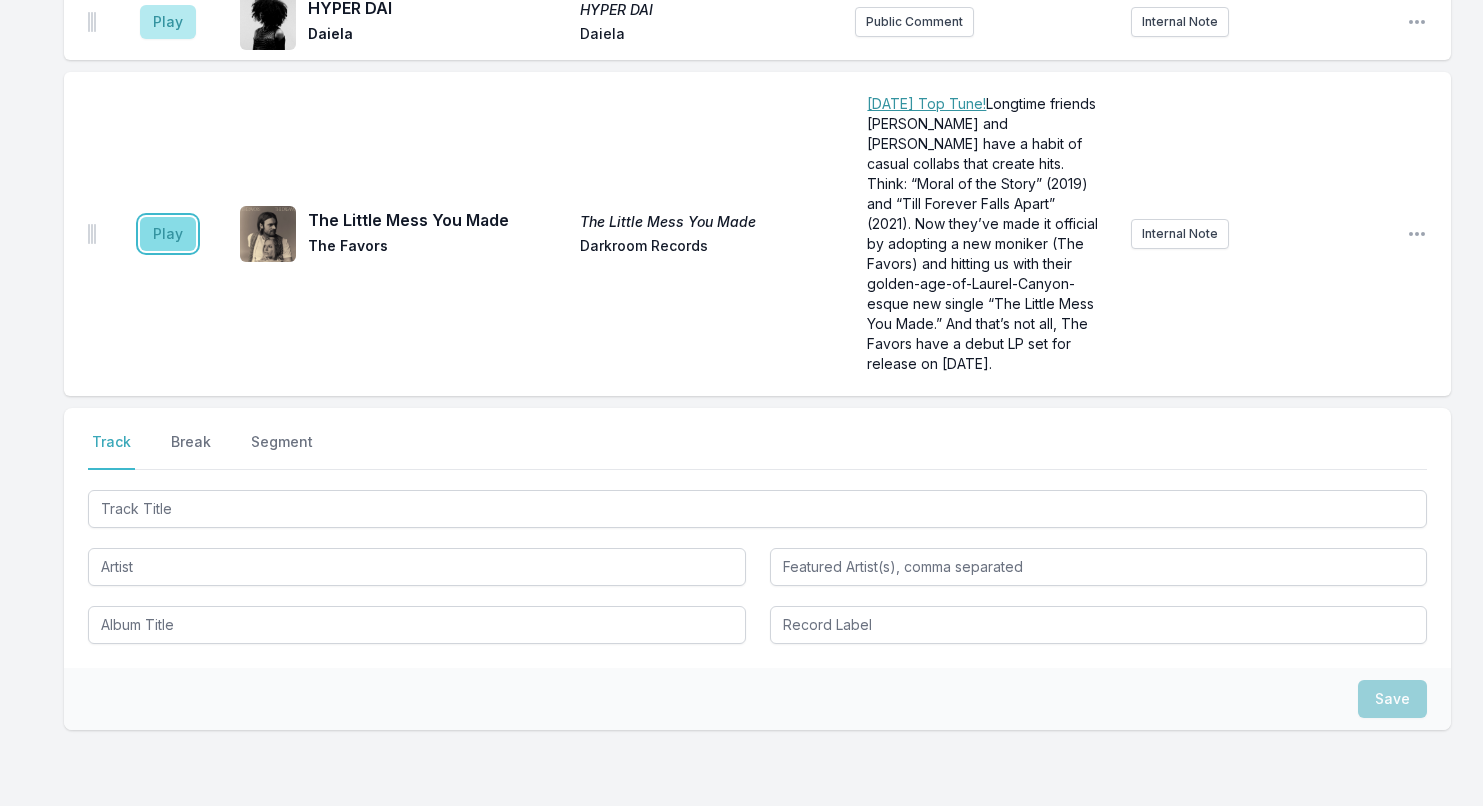 click on "Play" at bounding box center (168, 234) 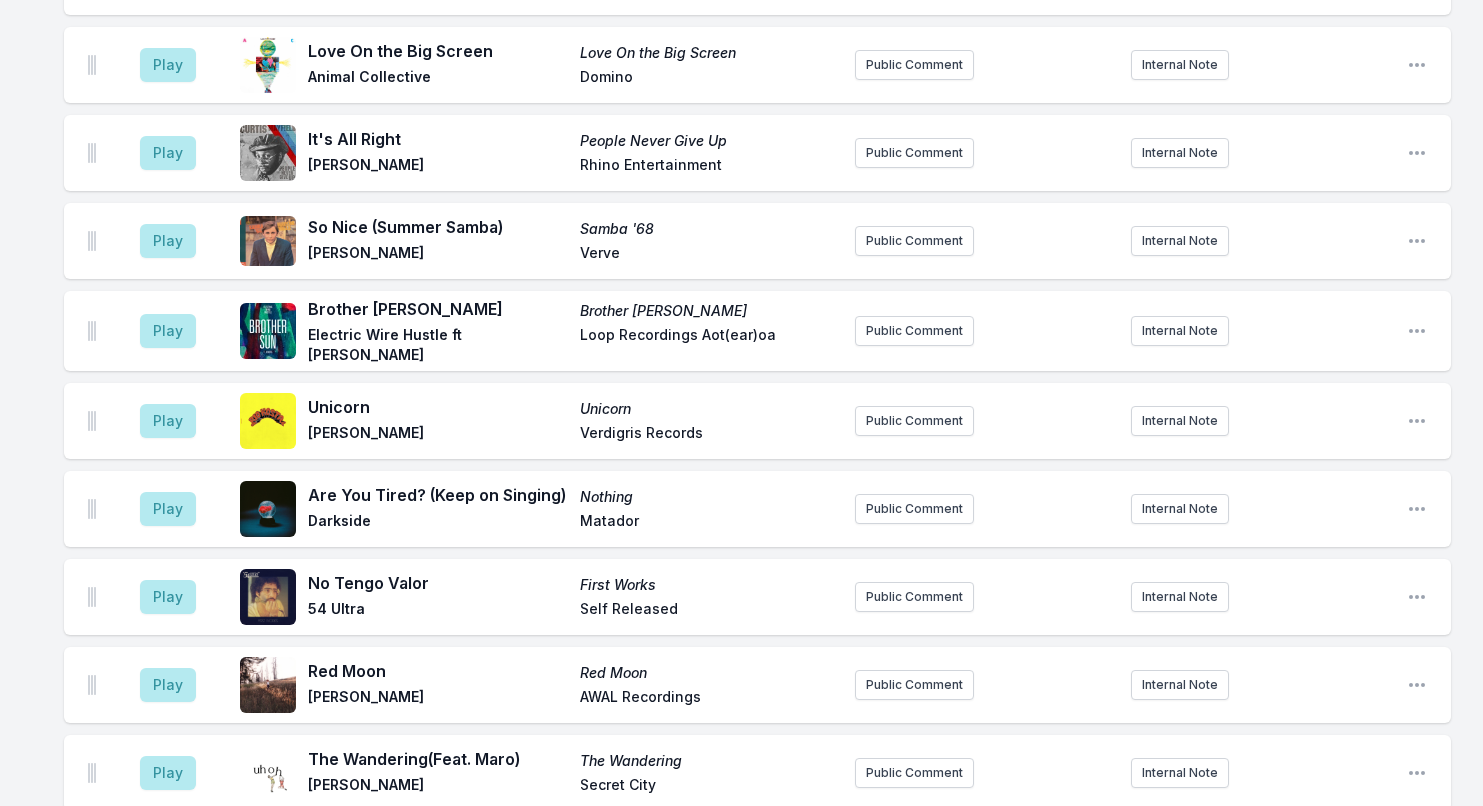 scroll, scrollTop: 6468, scrollLeft: 0, axis: vertical 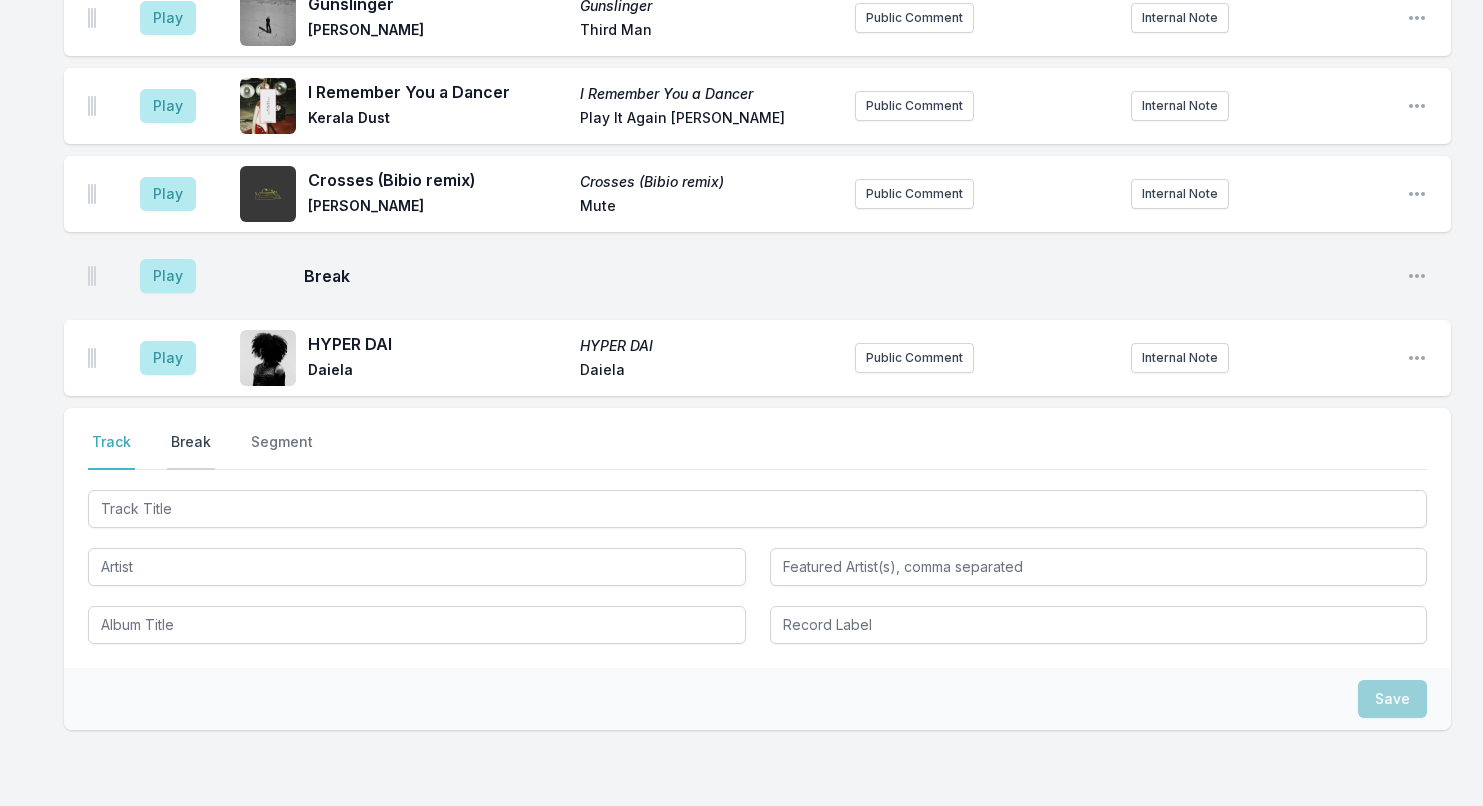 click on "Break" at bounding box center (191, 451) 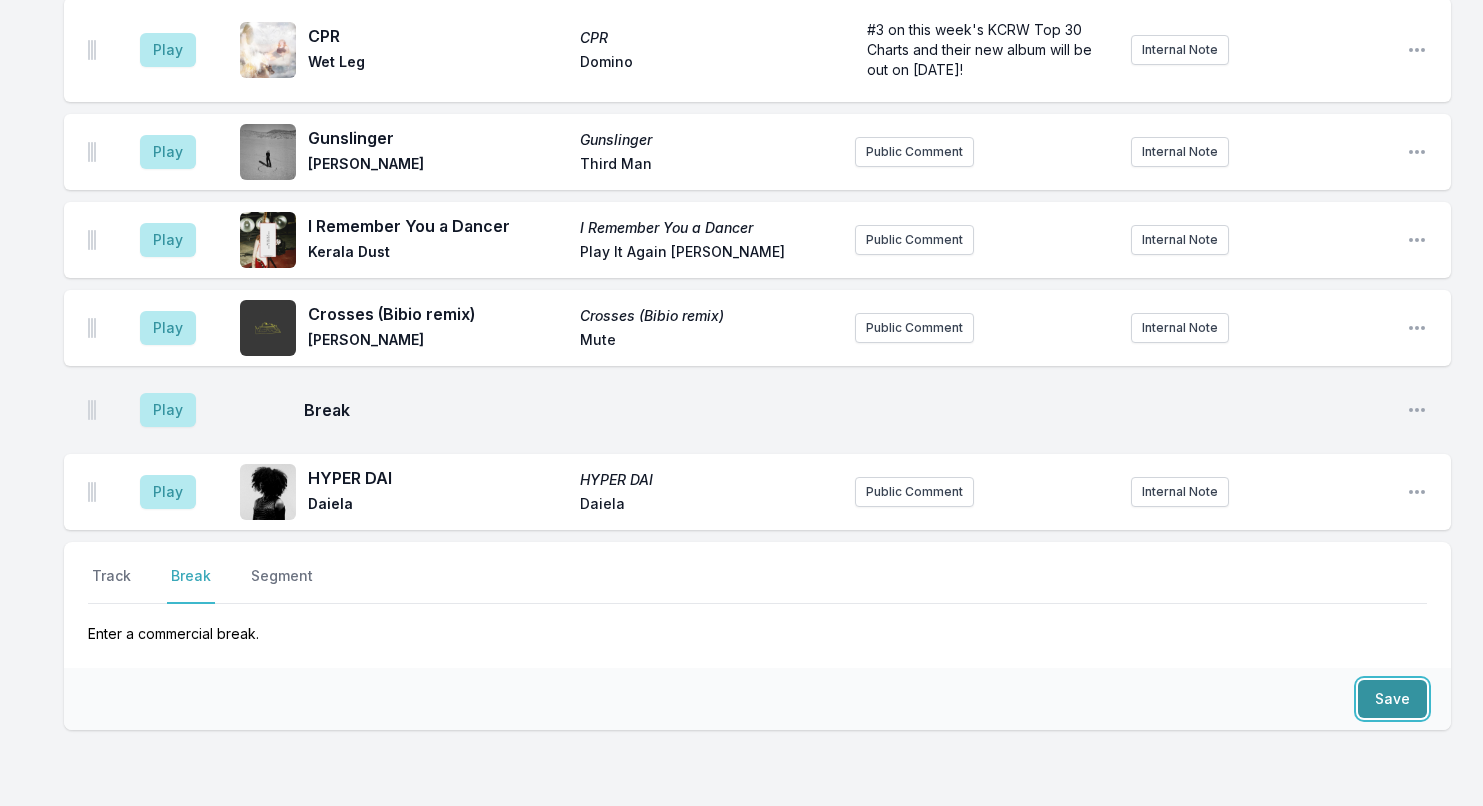 click on "Save" at bounding box center [1392, 699] 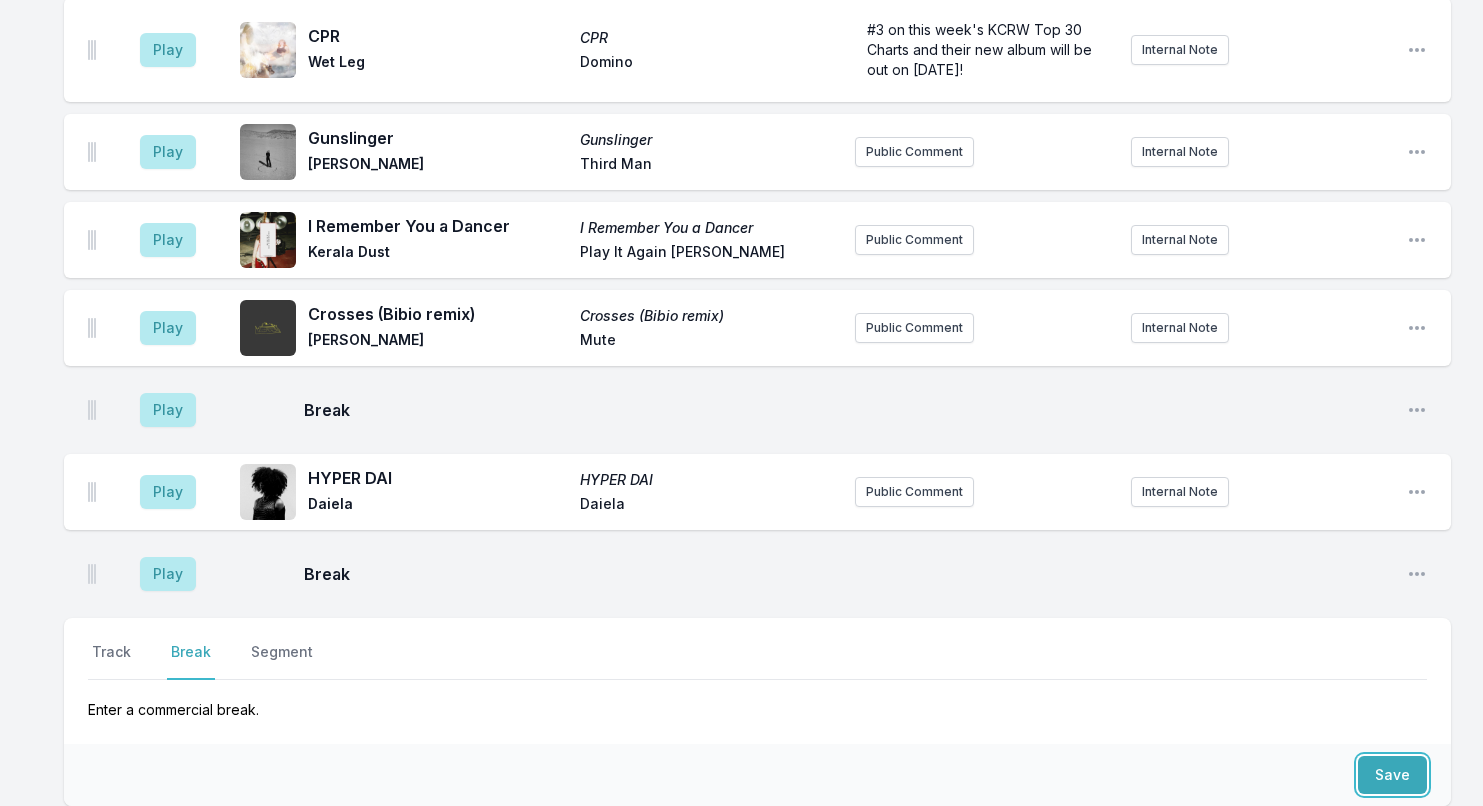 scroll, scrollTop: 6410, scrollLeft: 0, axis: vertical 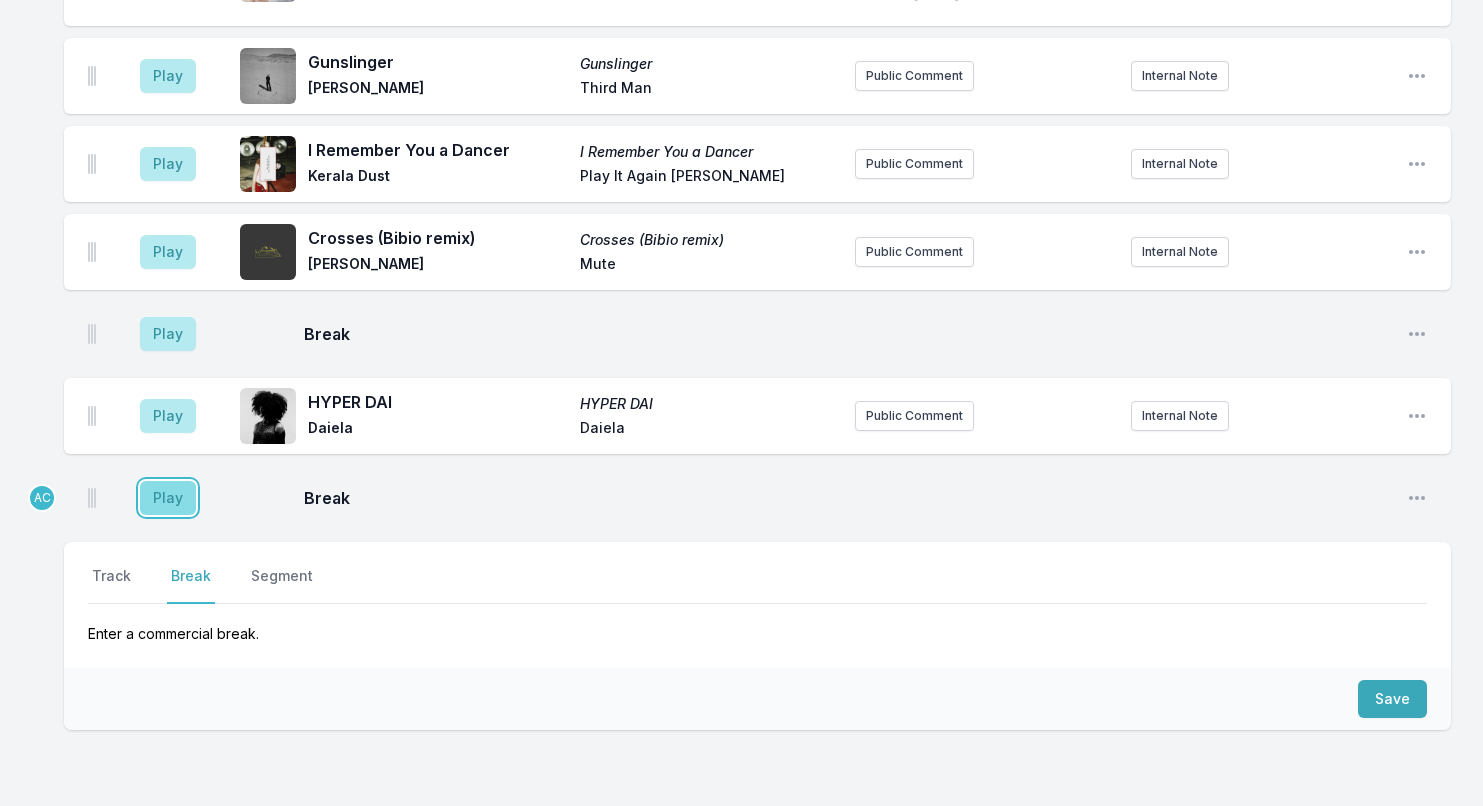 click on "Play" at bounding box center [168, 498] 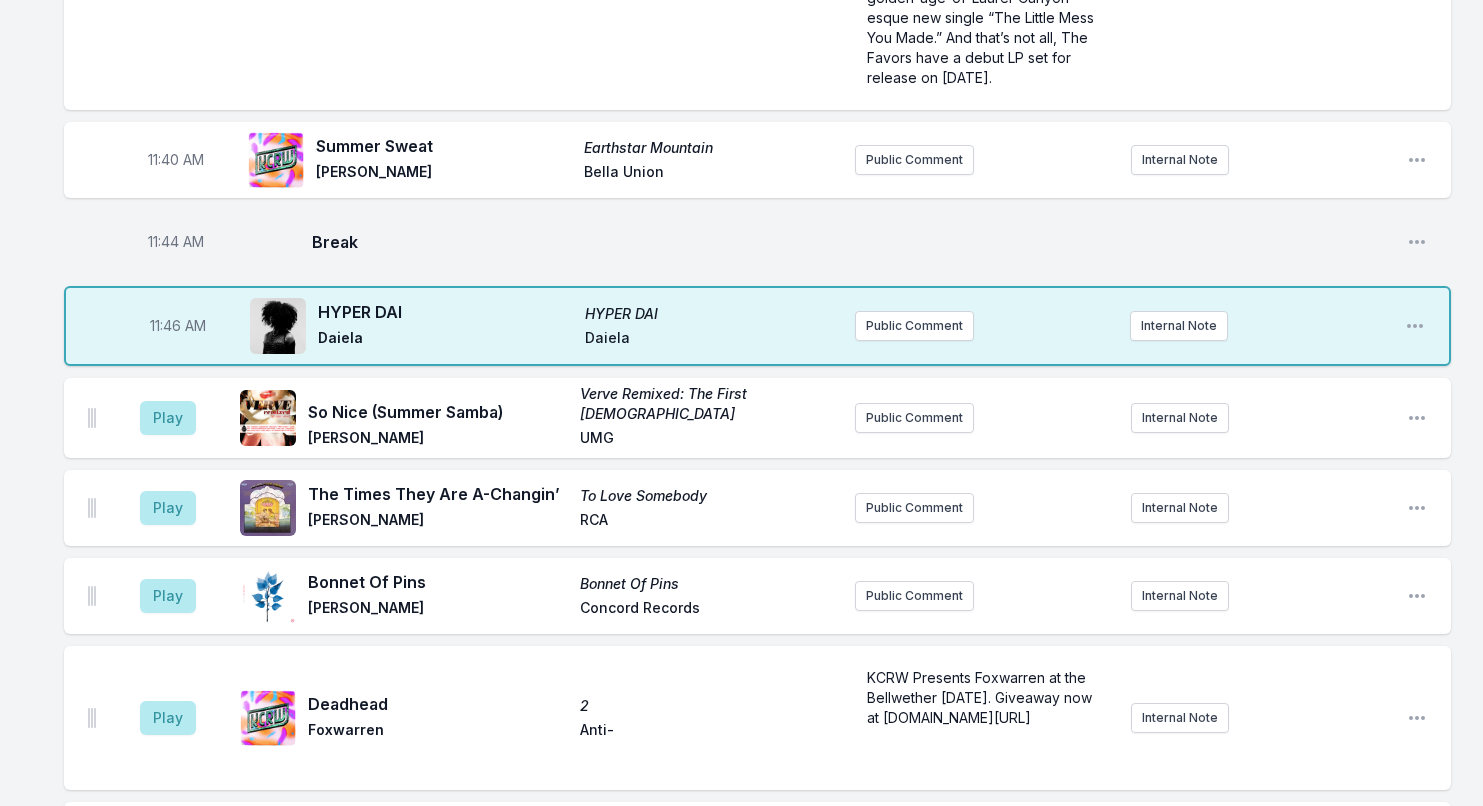 scroll, scrollTop: 4885, scrollLeft: 0, axis: vertical 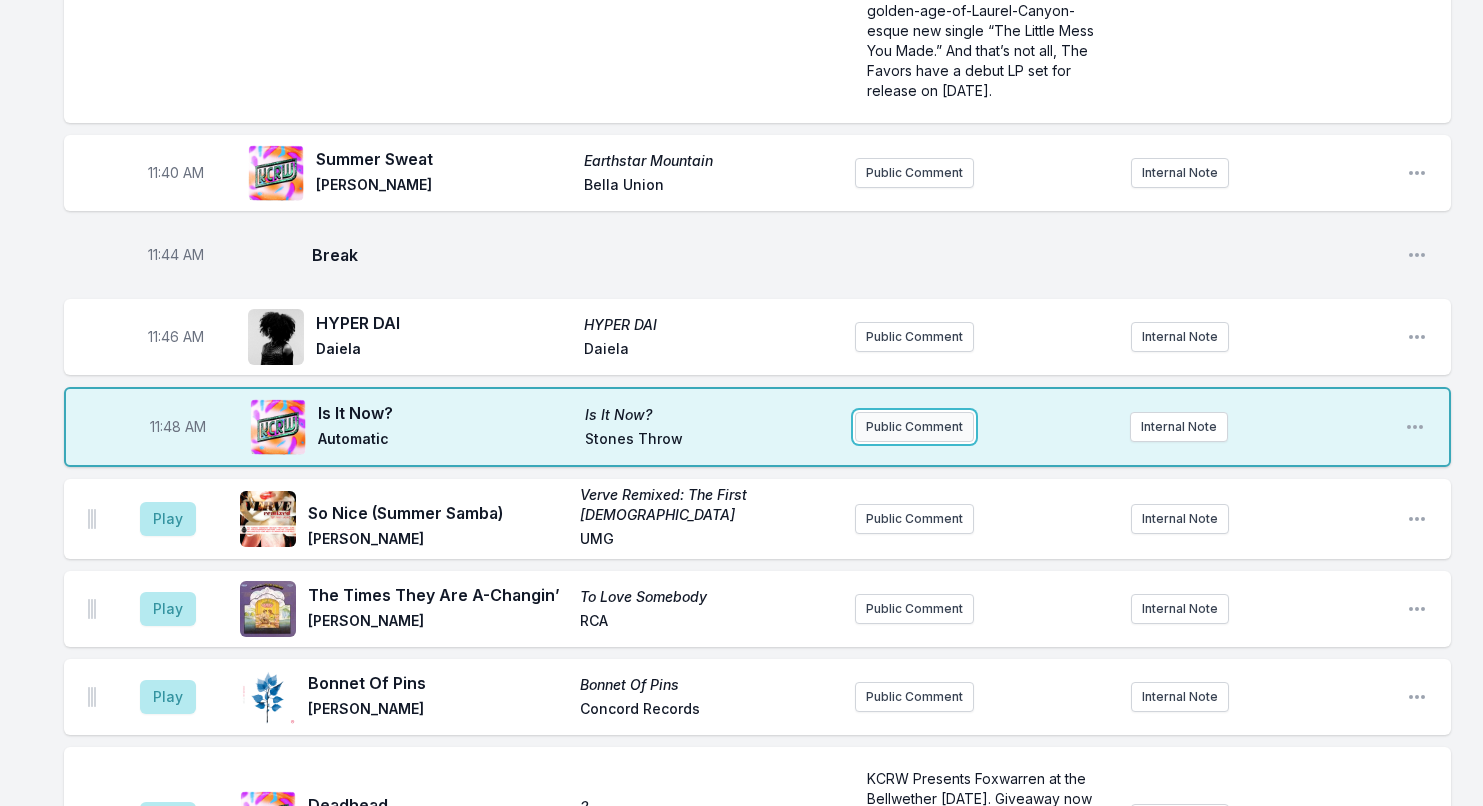 click on "Public Comment" at bounding box center (914, 427) 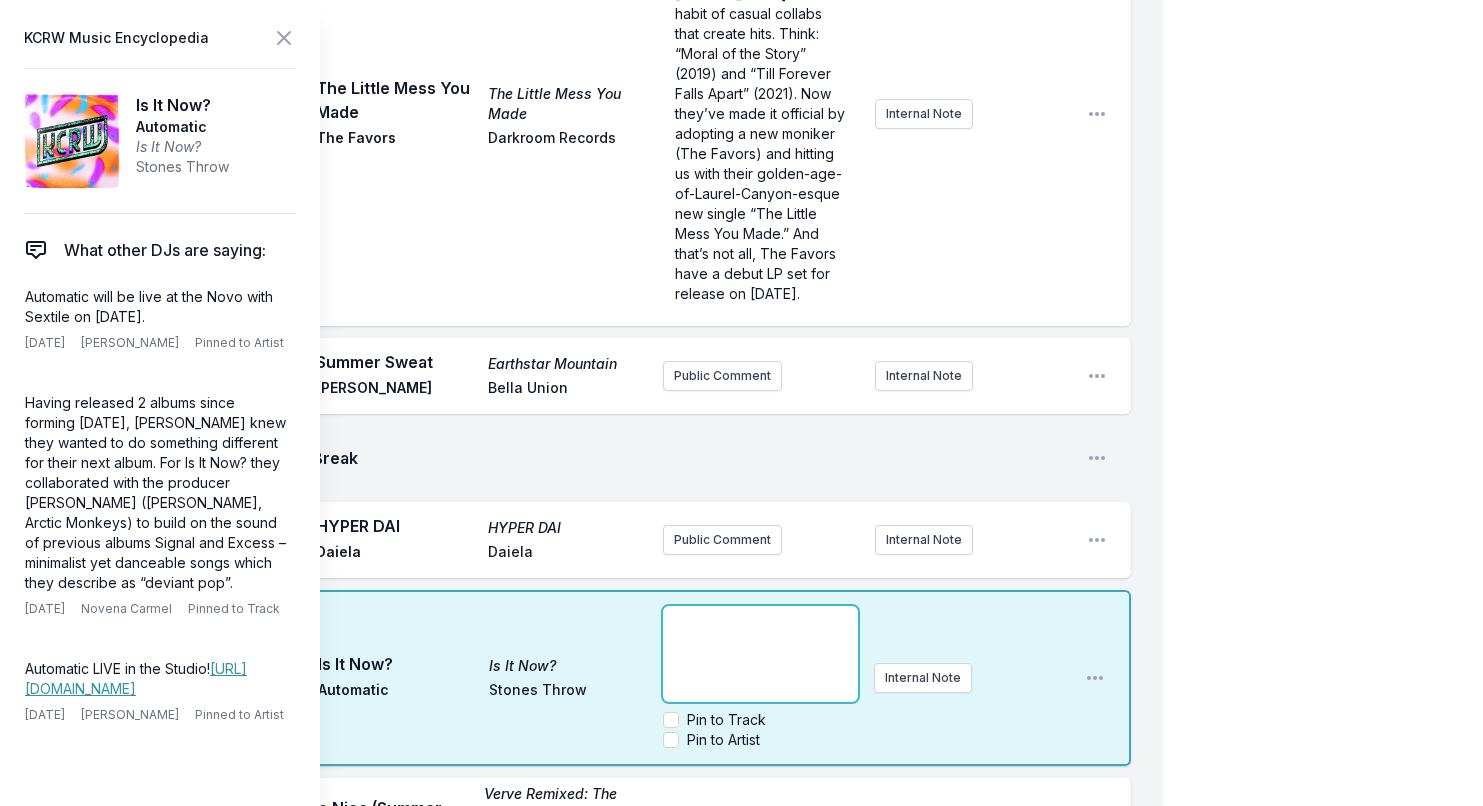 scroll, scrollTop: 5517, scrollLeft: 0, axis: vertical 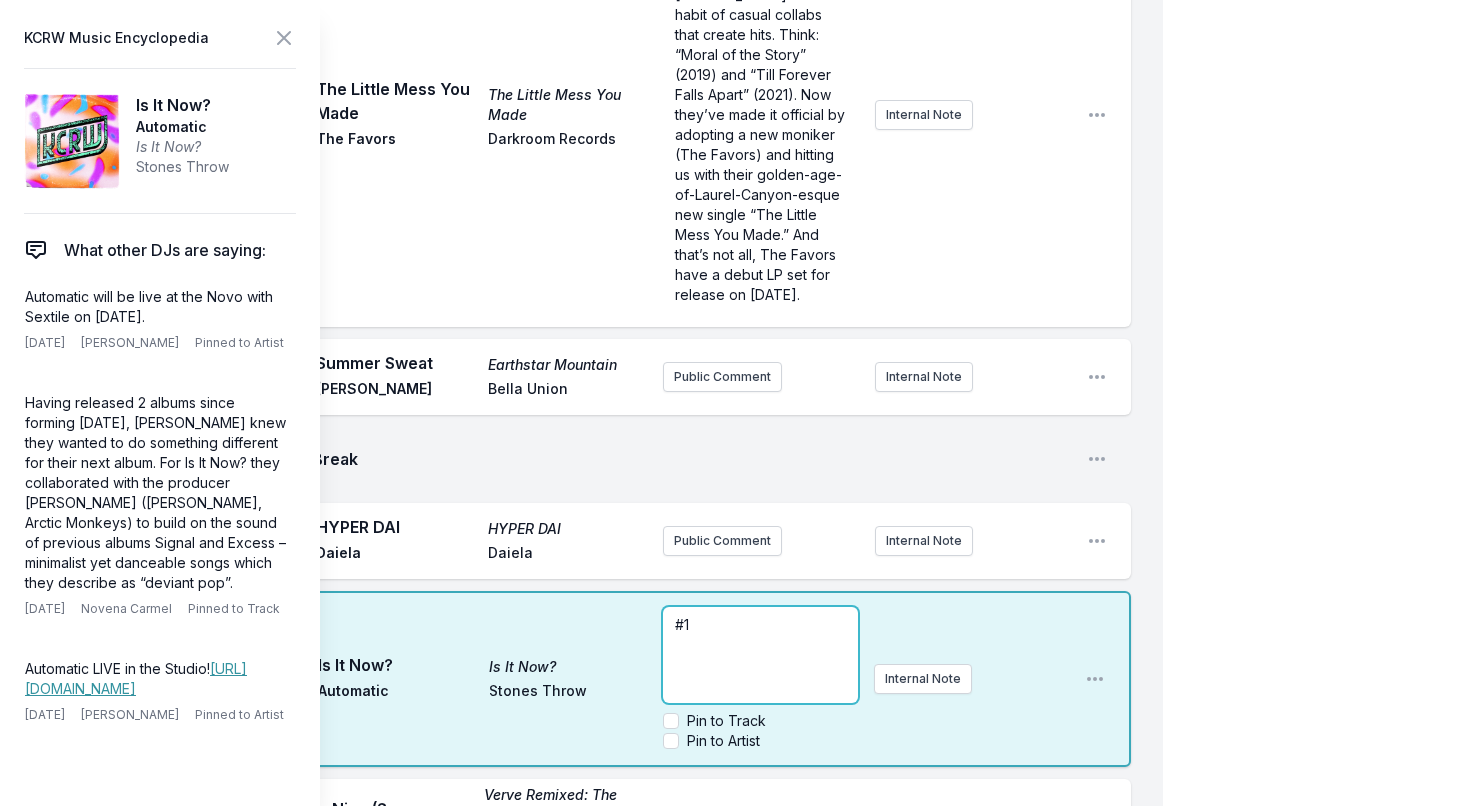 type 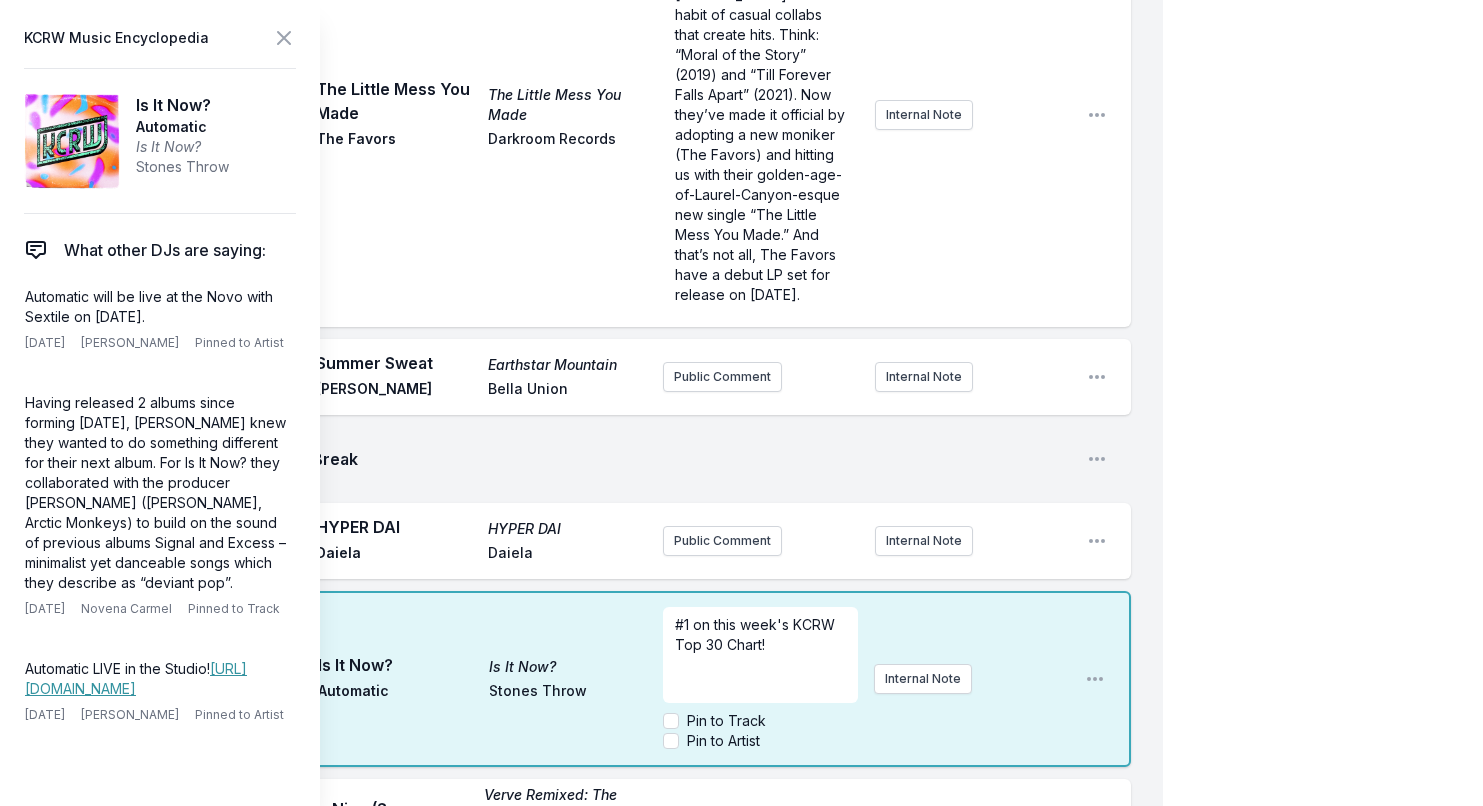 click on "11:46 AM HYPER DAI HYPER DAI Daiela Daiela Public Comment Internal Note Open playlist item options" at bounding box center (597, 541) 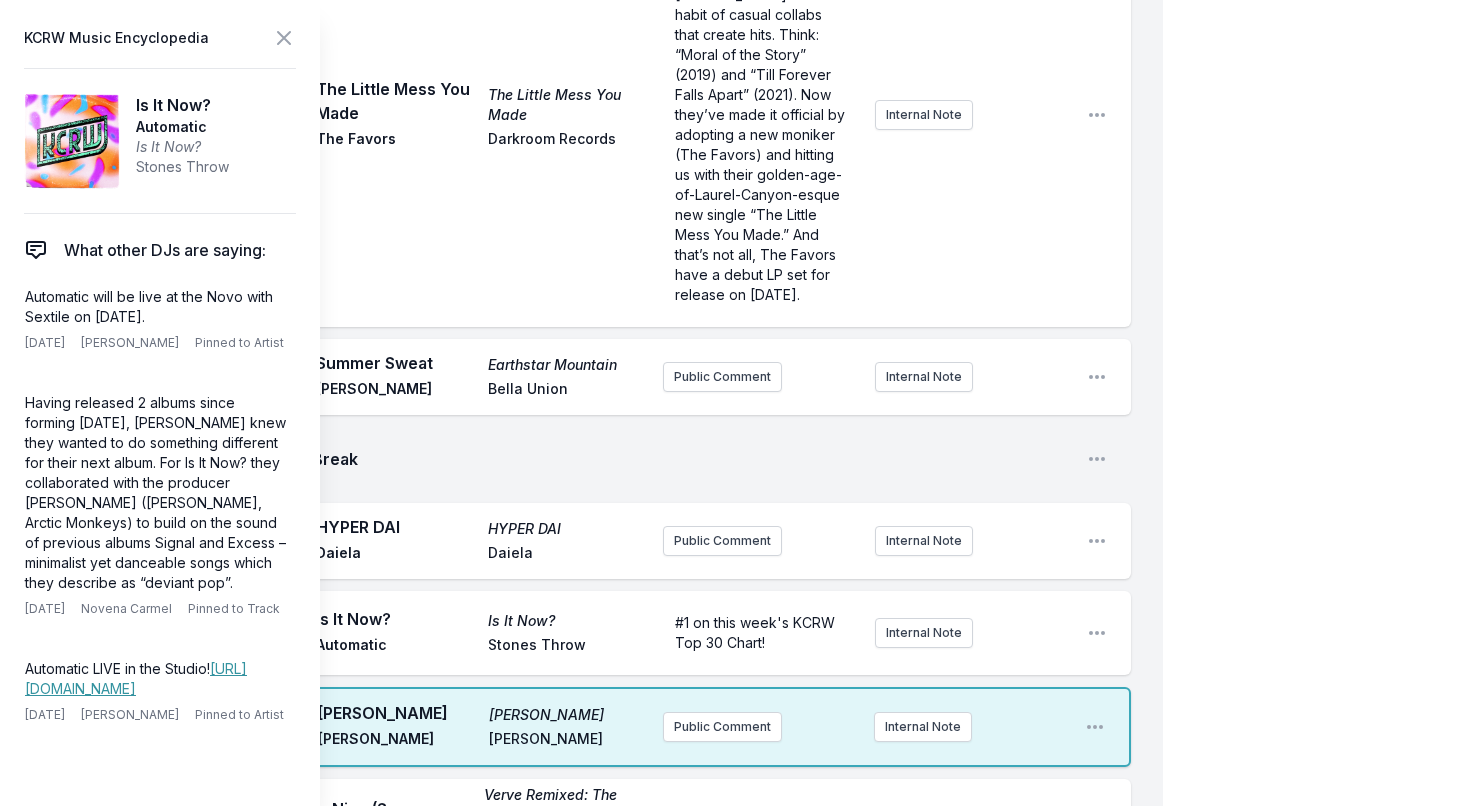click on "KCRW Music Encyclopedia Is It Now? Automatic Is It Now? Stones Throw What other DJs are saying: Automatic will be live at the Novo with Sextile on [DATE]. [DATE] [PERSON_NAME] Pinned to Artist Delete Note Having released 2 albums since forming [DATE], Automatic knew they wanted to do something different for their next album. For Is It Now? they collaborated with the producer [PERSON_NAME] ([PERSON_NAME], Arctic Monkeys) to build on the sound of previous albums Signal and Excess – minimalist yet danceable songs which they describe as “deviant pop”. [DATE] Novena Carmel Pinned to Track Delete Note Automatic LIVE in the Studio!  [URL][DOMAIN_NAME] [DATE] [PERSON_NAME] Pinned to Artist Delete Note" at bounding box center [160, 403] 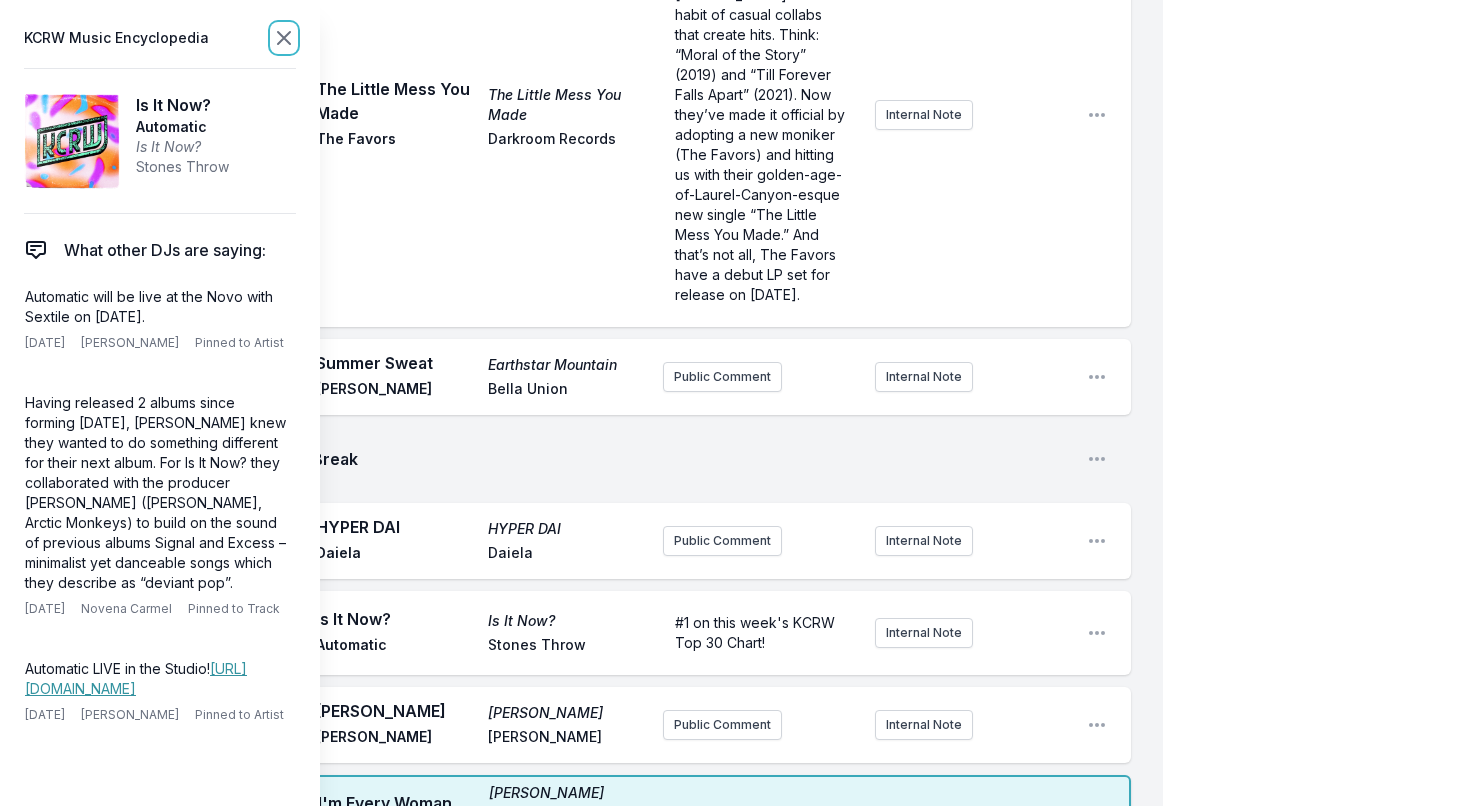 click 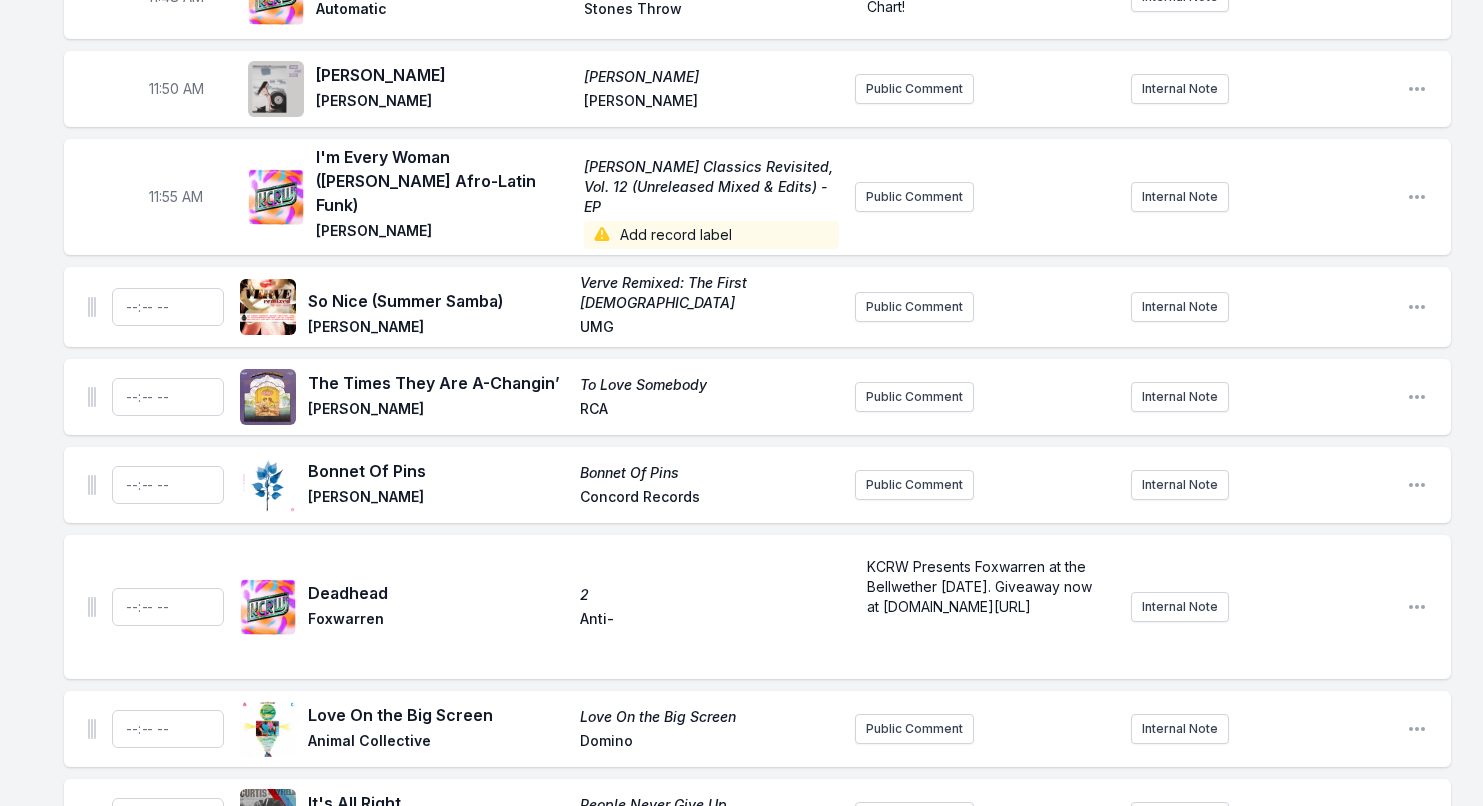 scroll, scrollTop: 5043, scrollLeft: 0, axis: vertical 